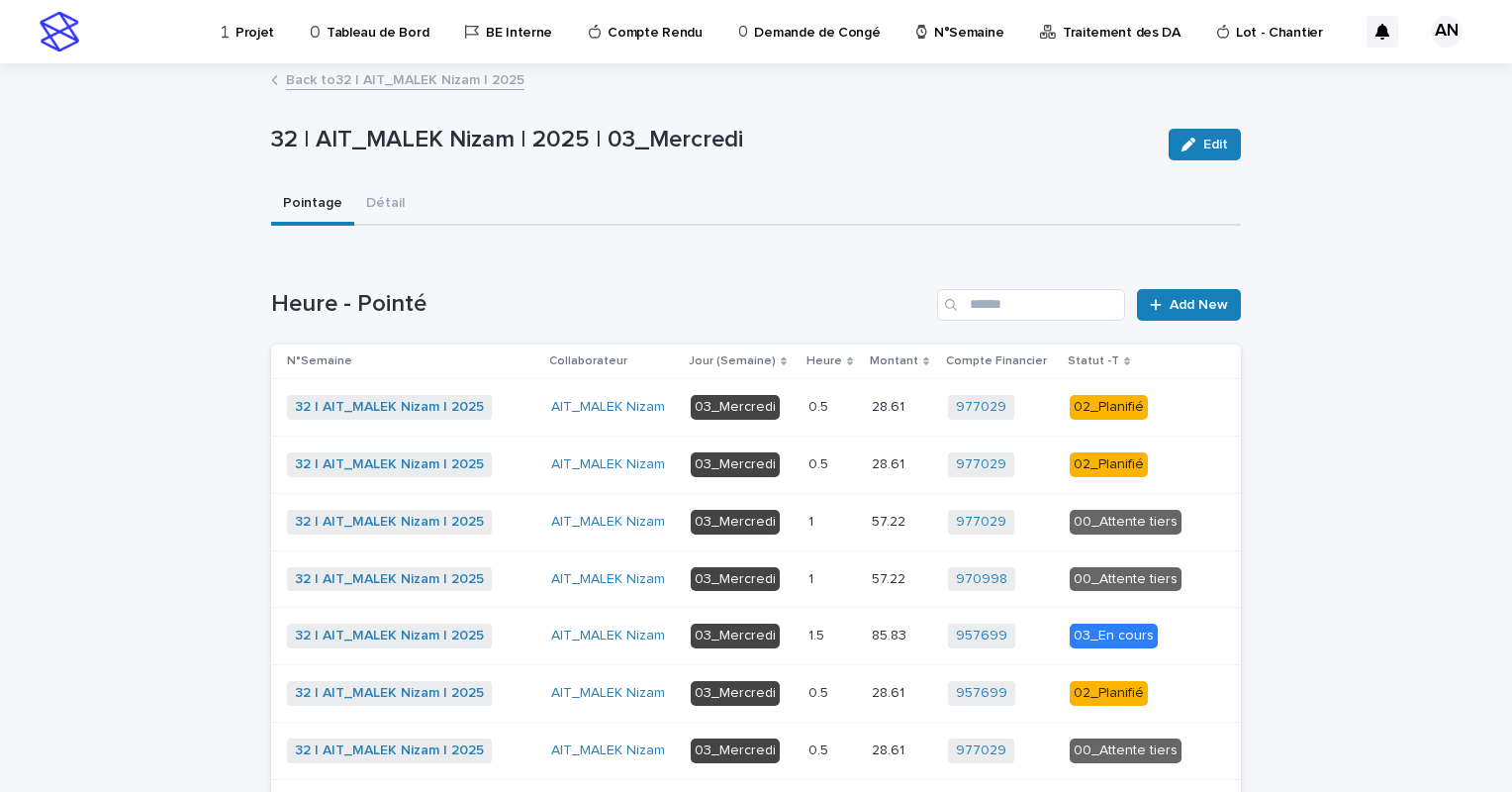 scroll, scrollTop: 0, scrollLeft: 0, axis: both 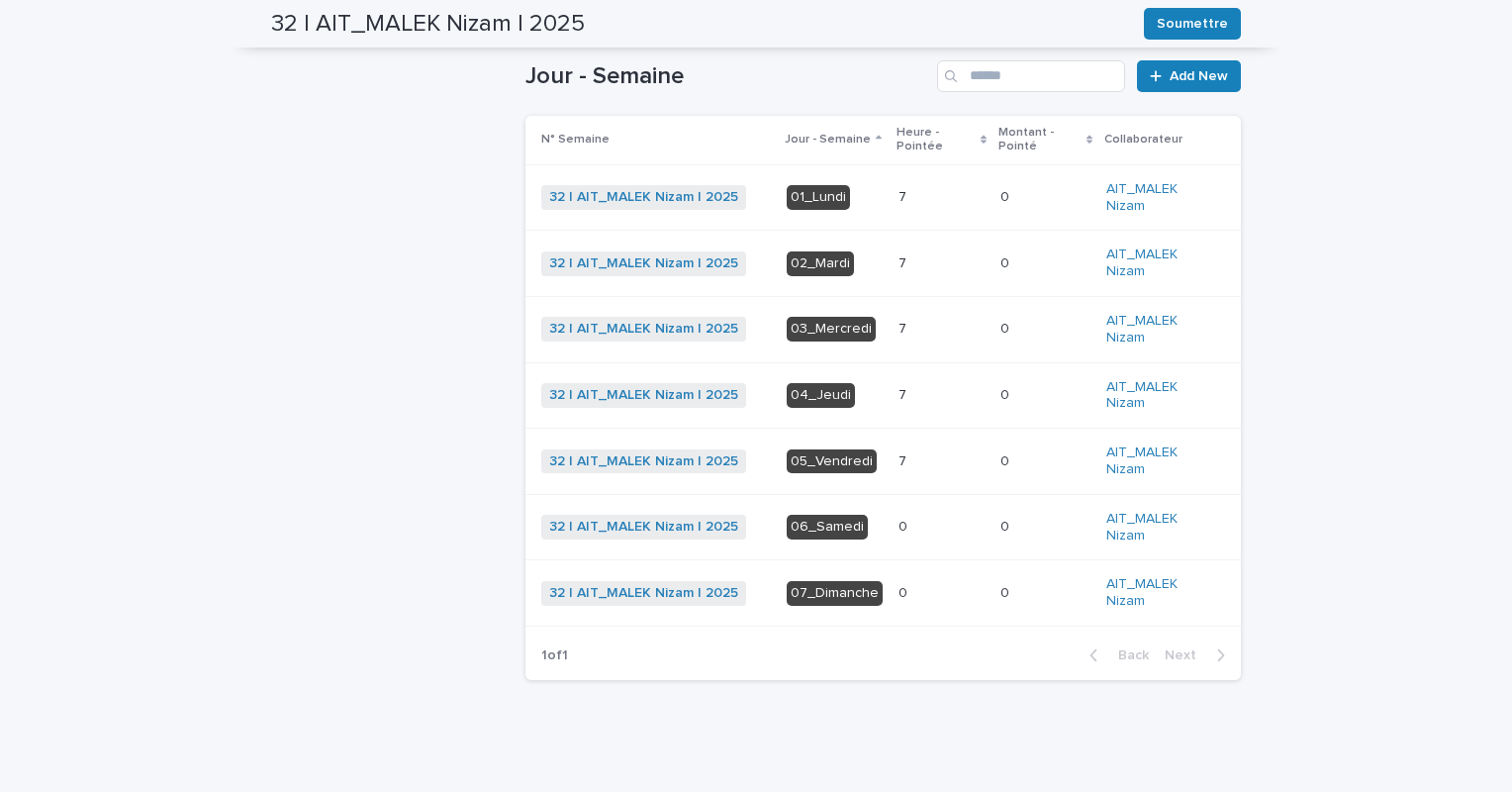click on "7 7" at bounding box center [941, 395] 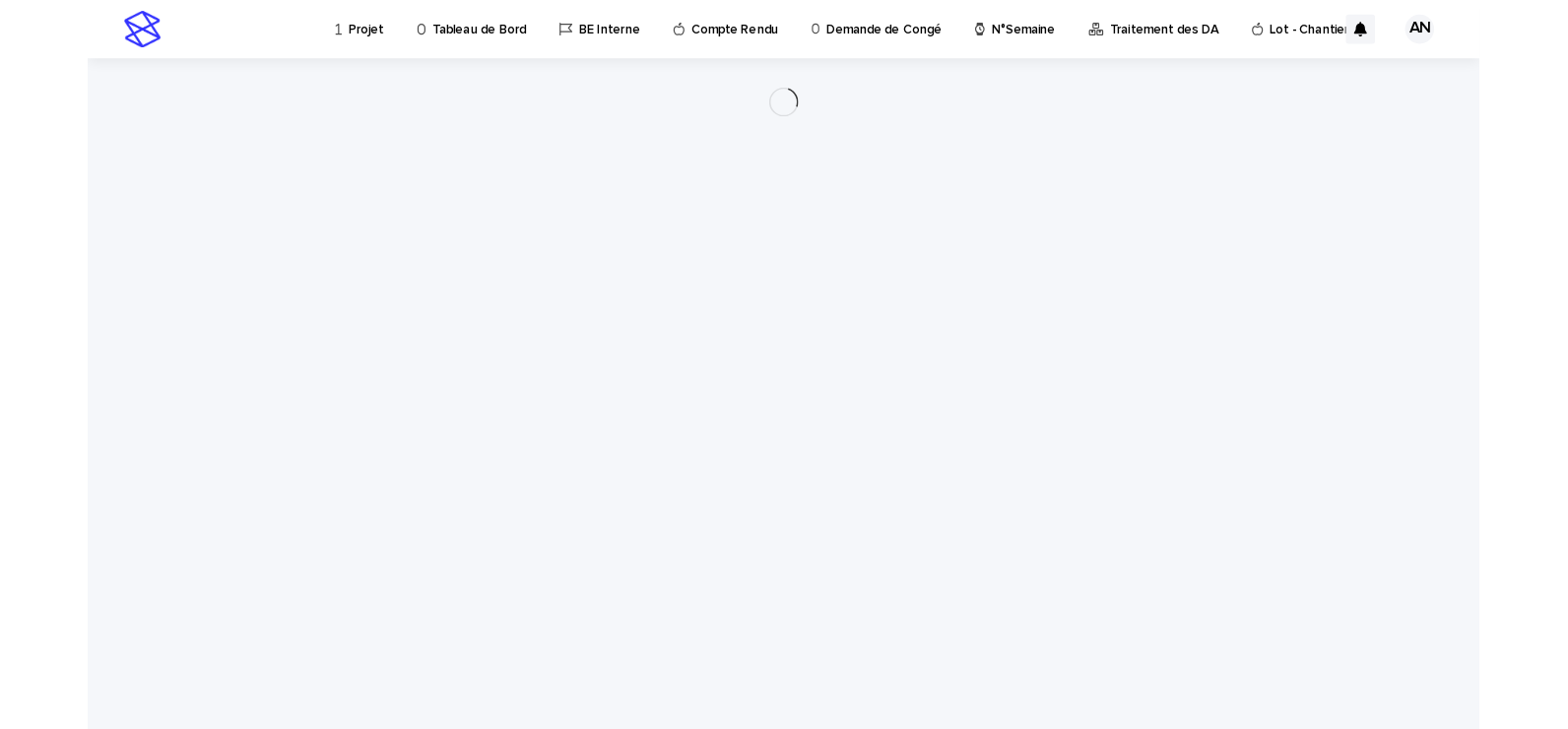 scroll, scrollTop: 0, scrollLeft: 0, axis: both 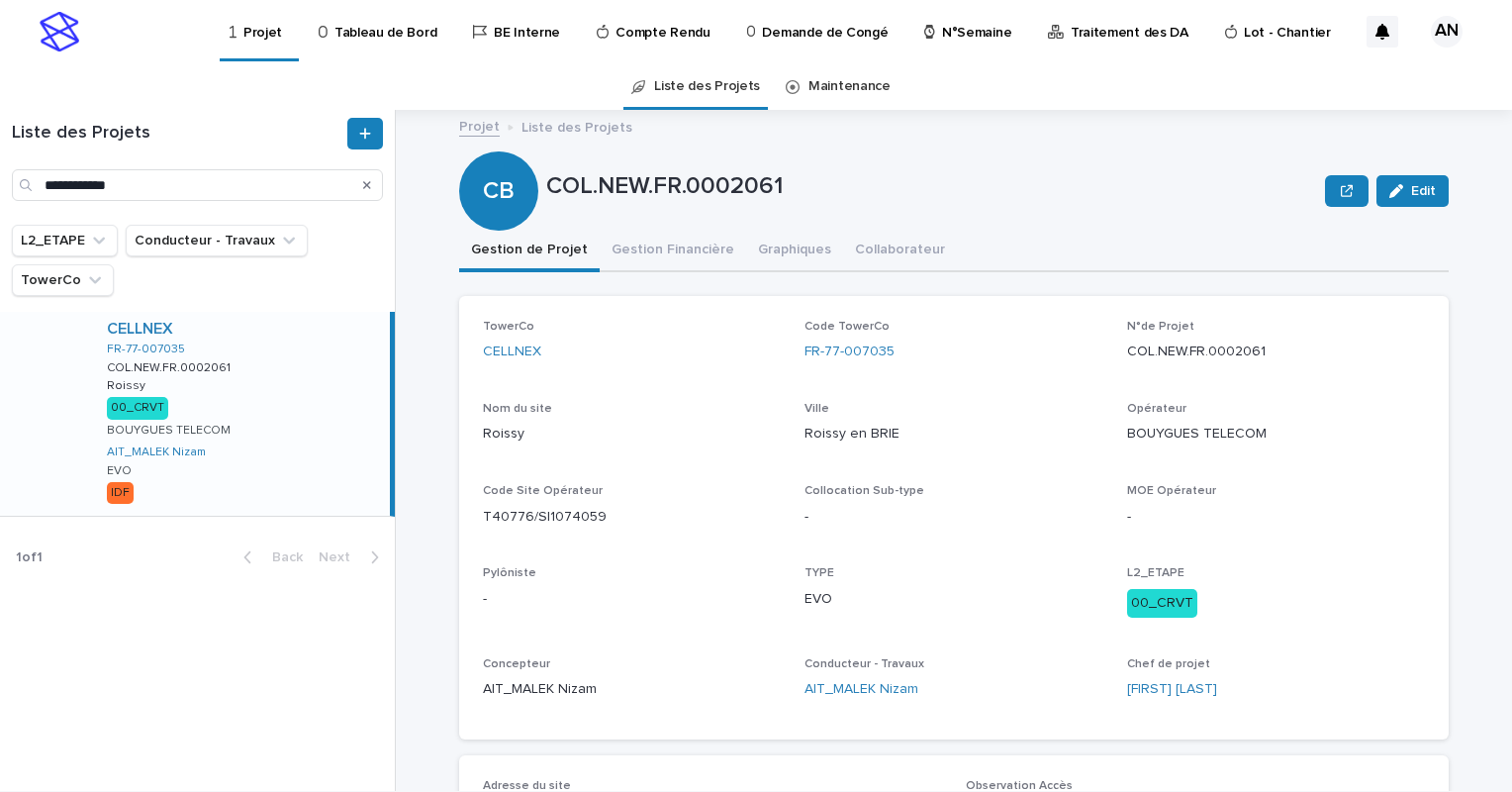 click 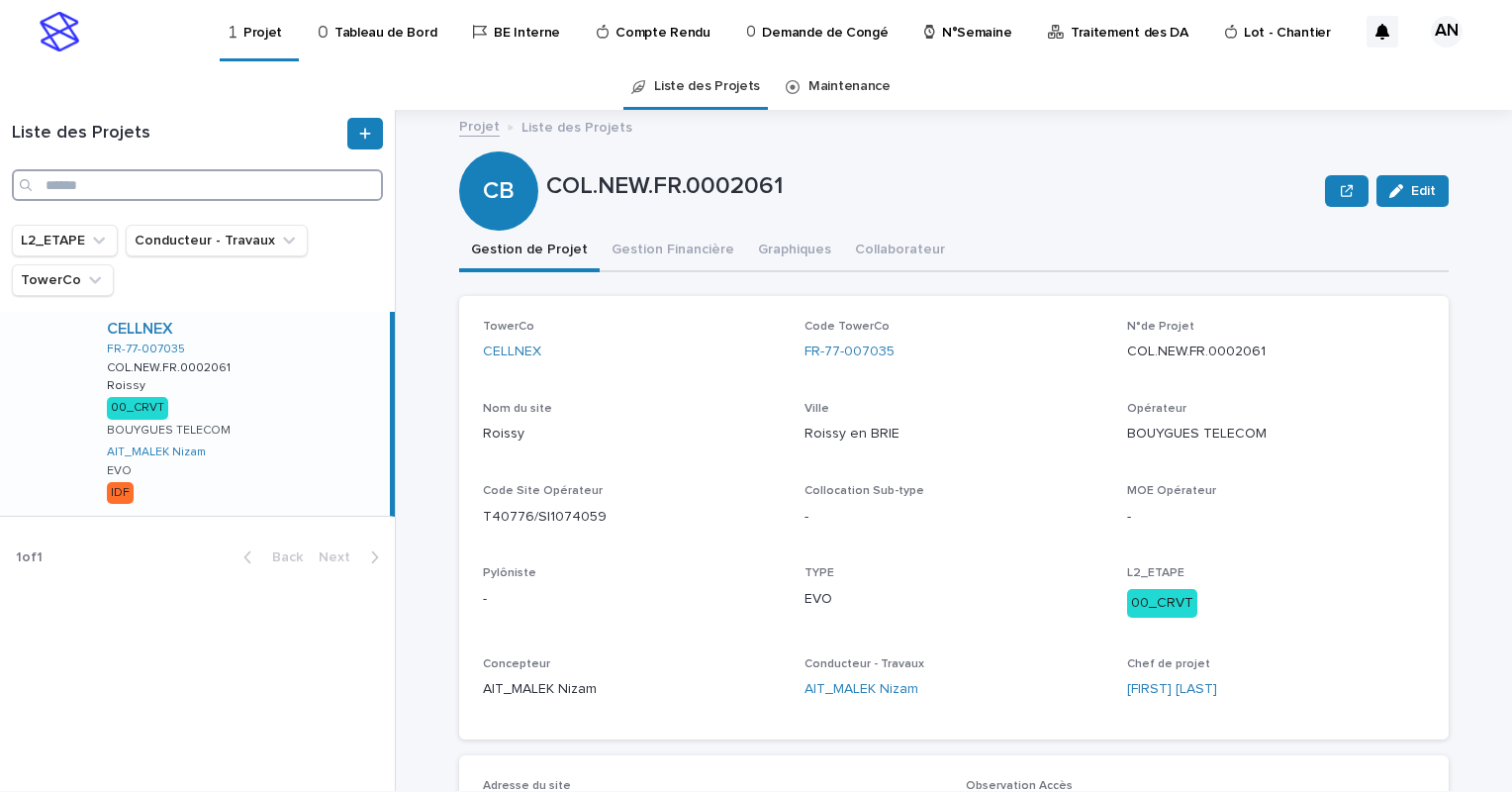 click at bounding box center [197, 185] 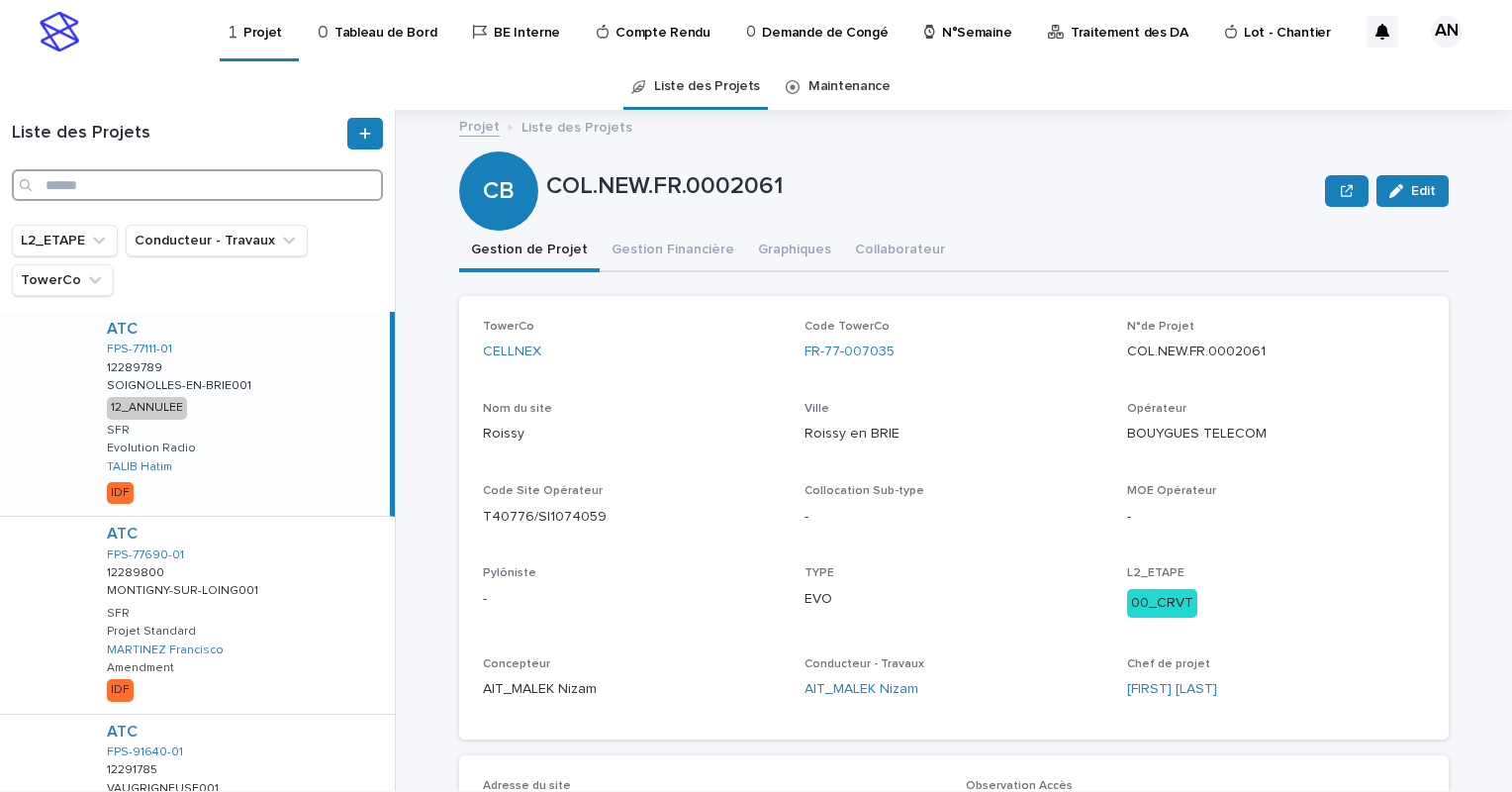 paste on "**********" 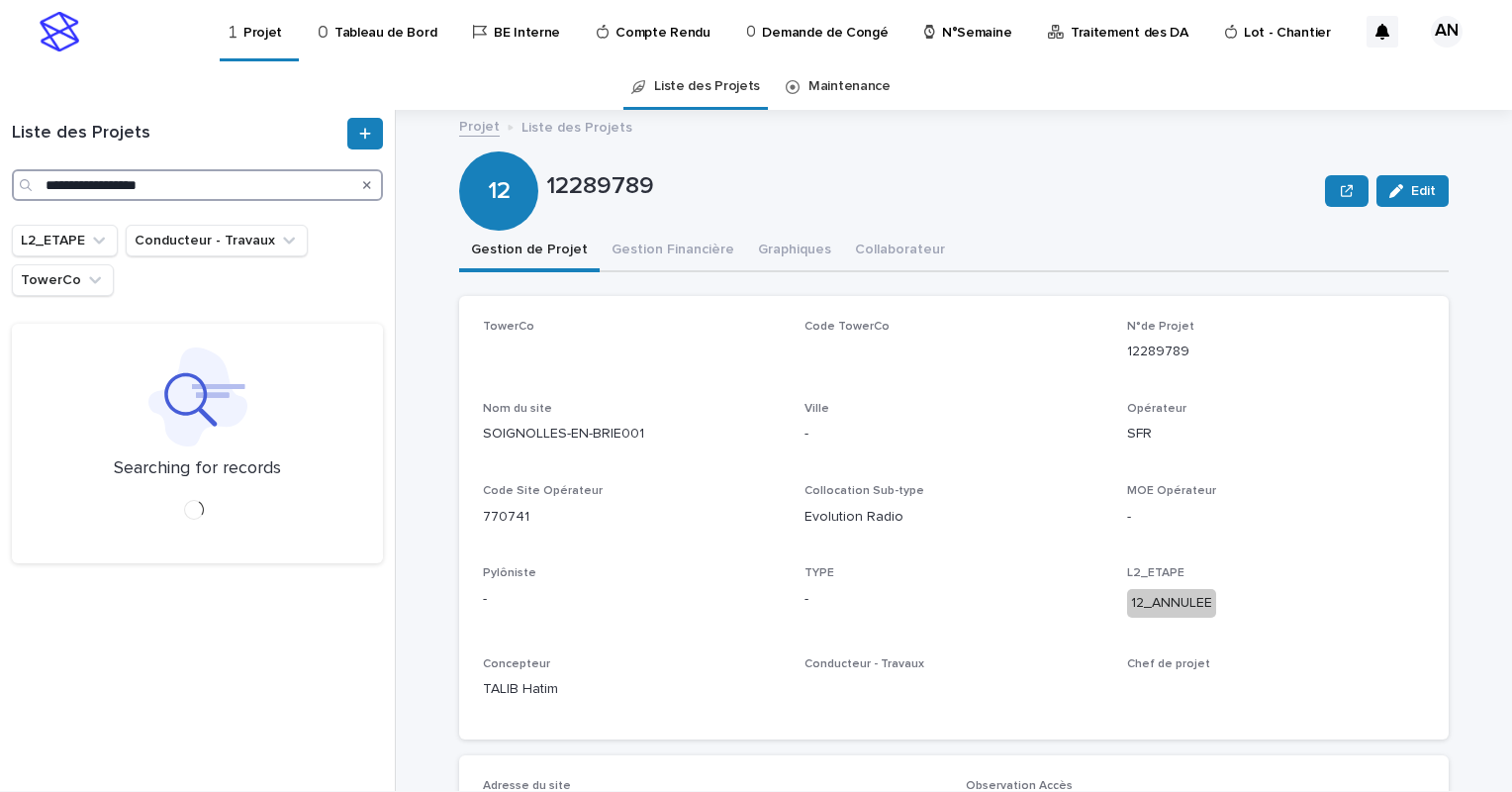 type on "**********" 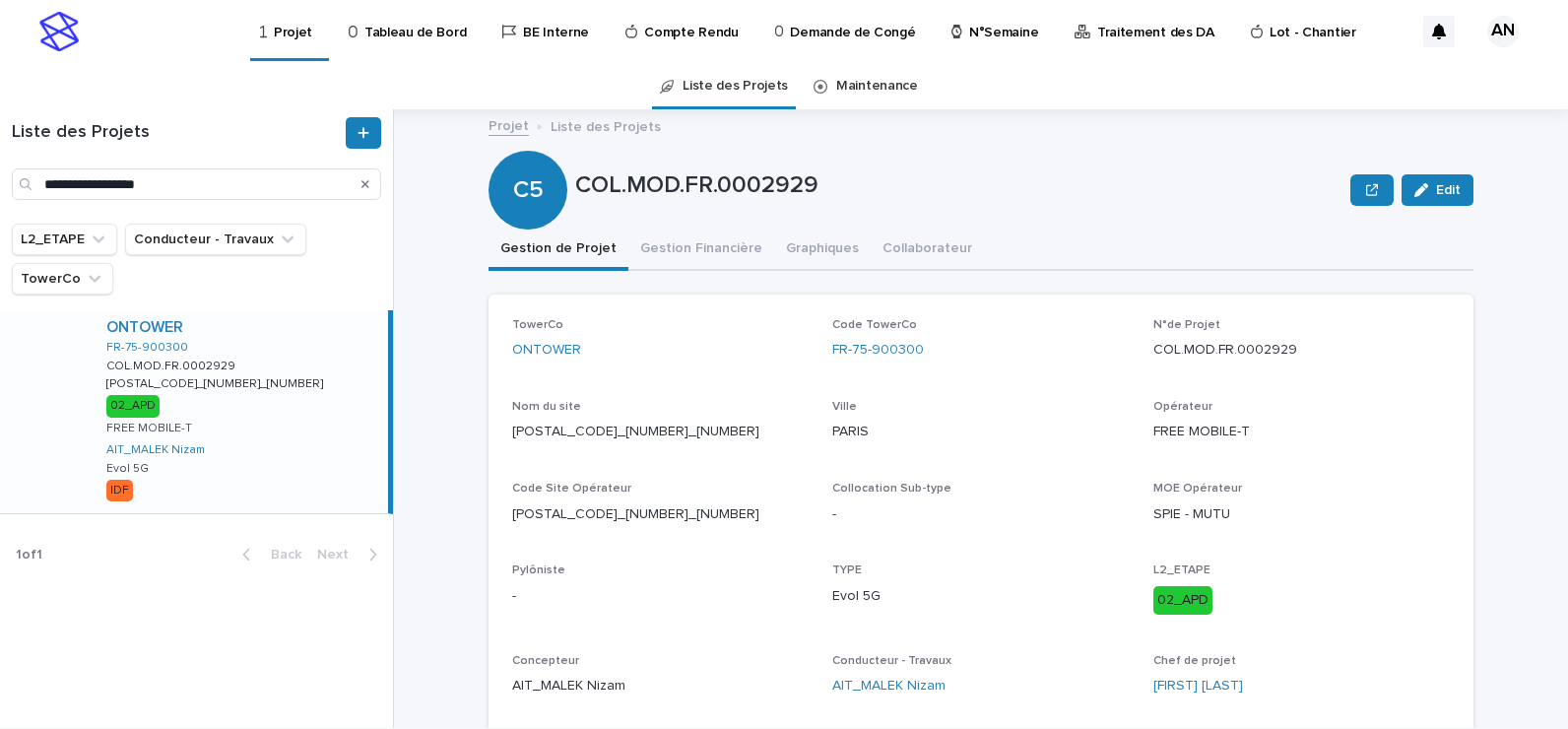scroll, scrollTop: 0, scrollLeft: 0, axis: both 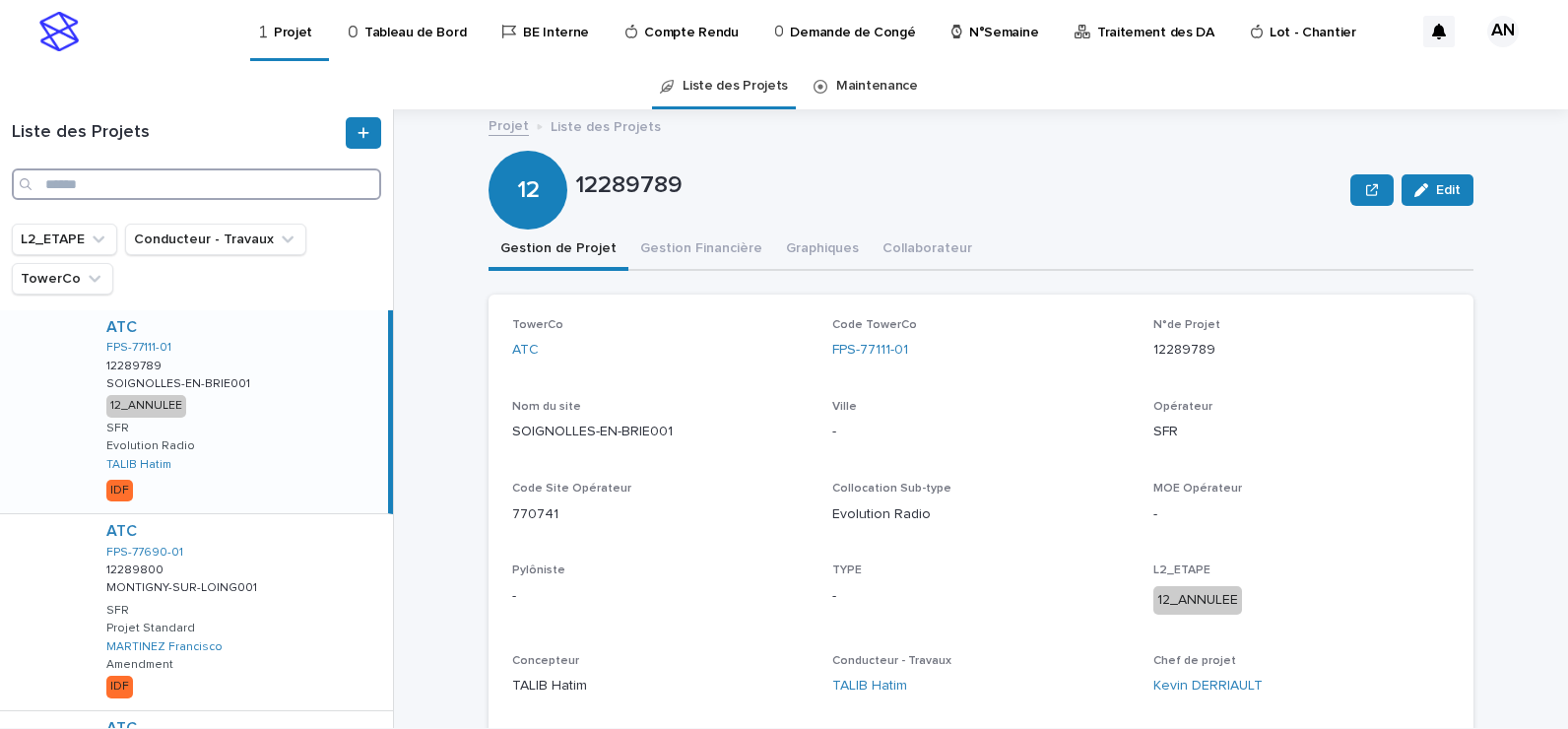 click at bounding box center [196, 184] 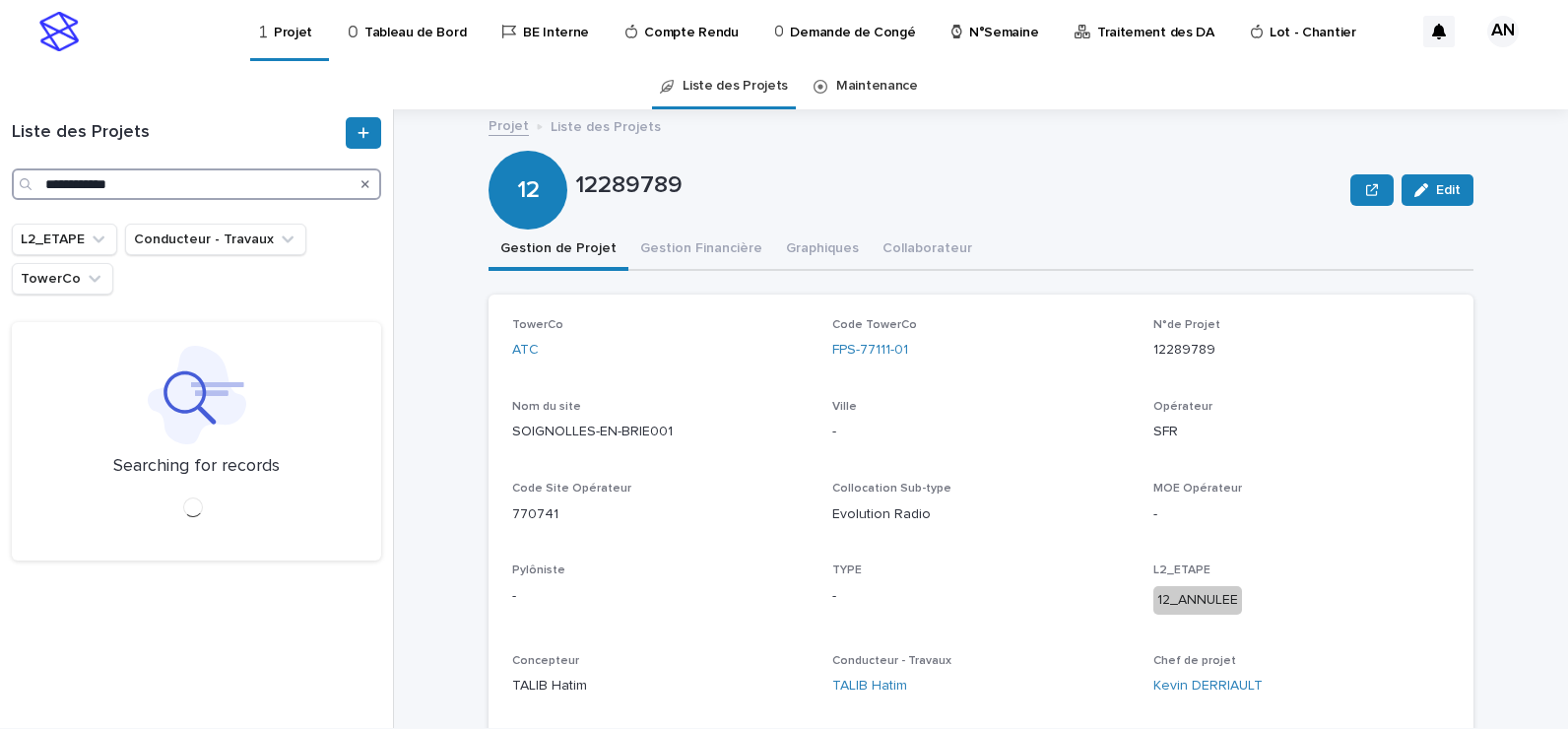 type on "**********" 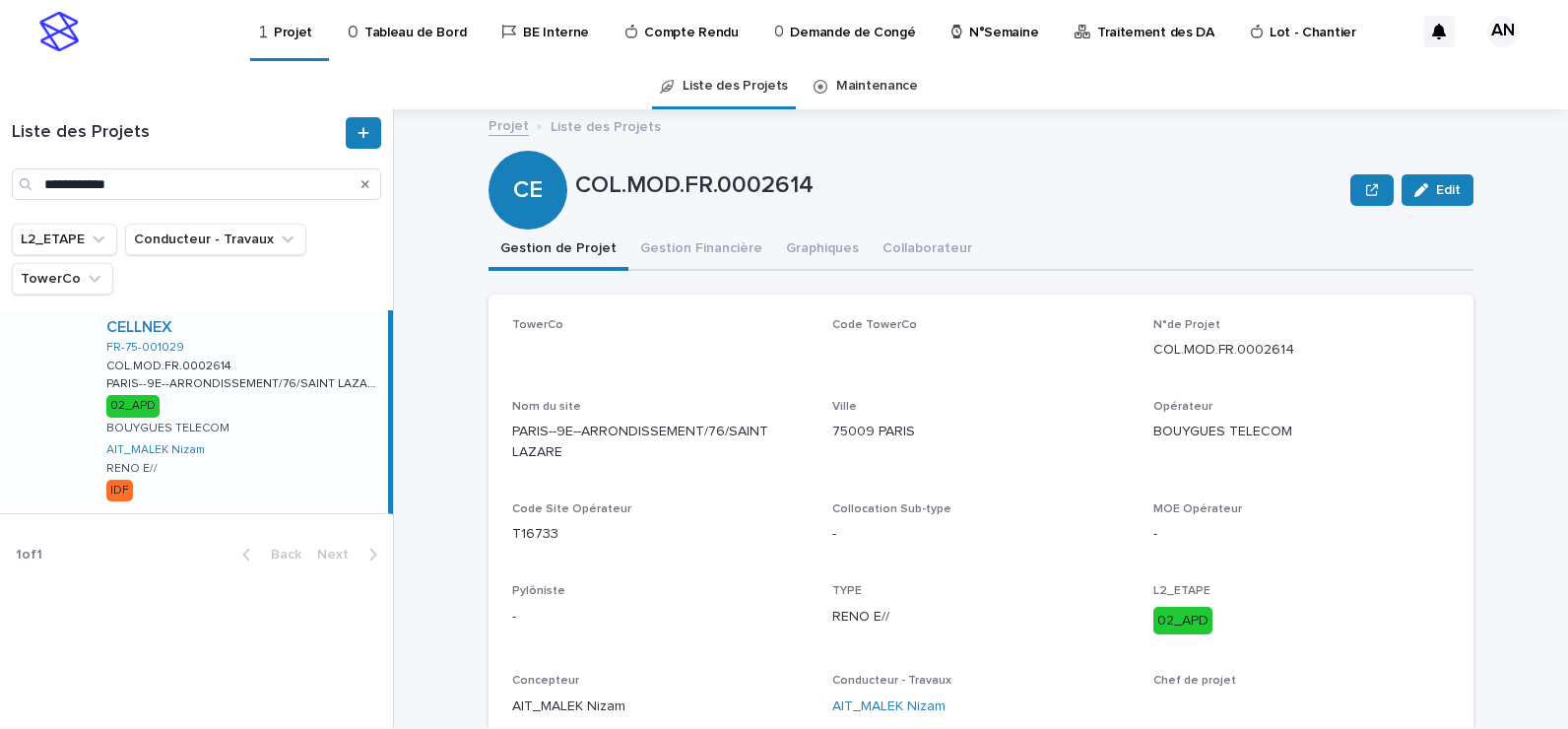 click on "CELLNEX   FR-75-001029   COL.MOD.FR.0002614 COL.MOD.FR.0002614   PARIS--9E--ARRONDISSEMENT/76/SAINT LAZARE PARIS--9E--ARRONDISSEMENT/76/SAINT LAZARE   02_APD BOUYGUES TELECOM AIT_MALEK Nizam   RENO E// IDF" at bounding box center (239, 412) 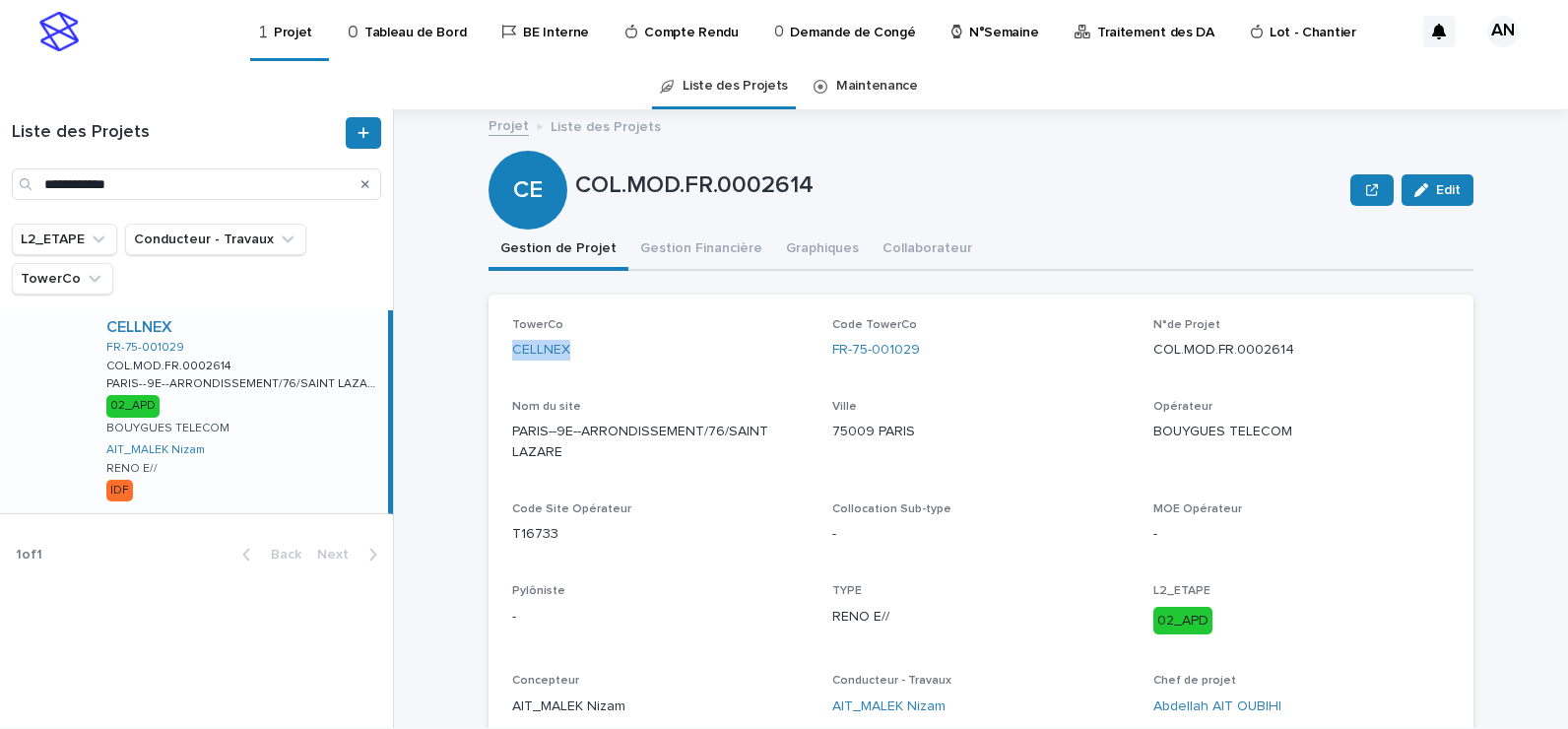drag, startPoint x: 580, startPoint y: 358, endPoint x: 506, endPoint y: 362, distance: 74.10803 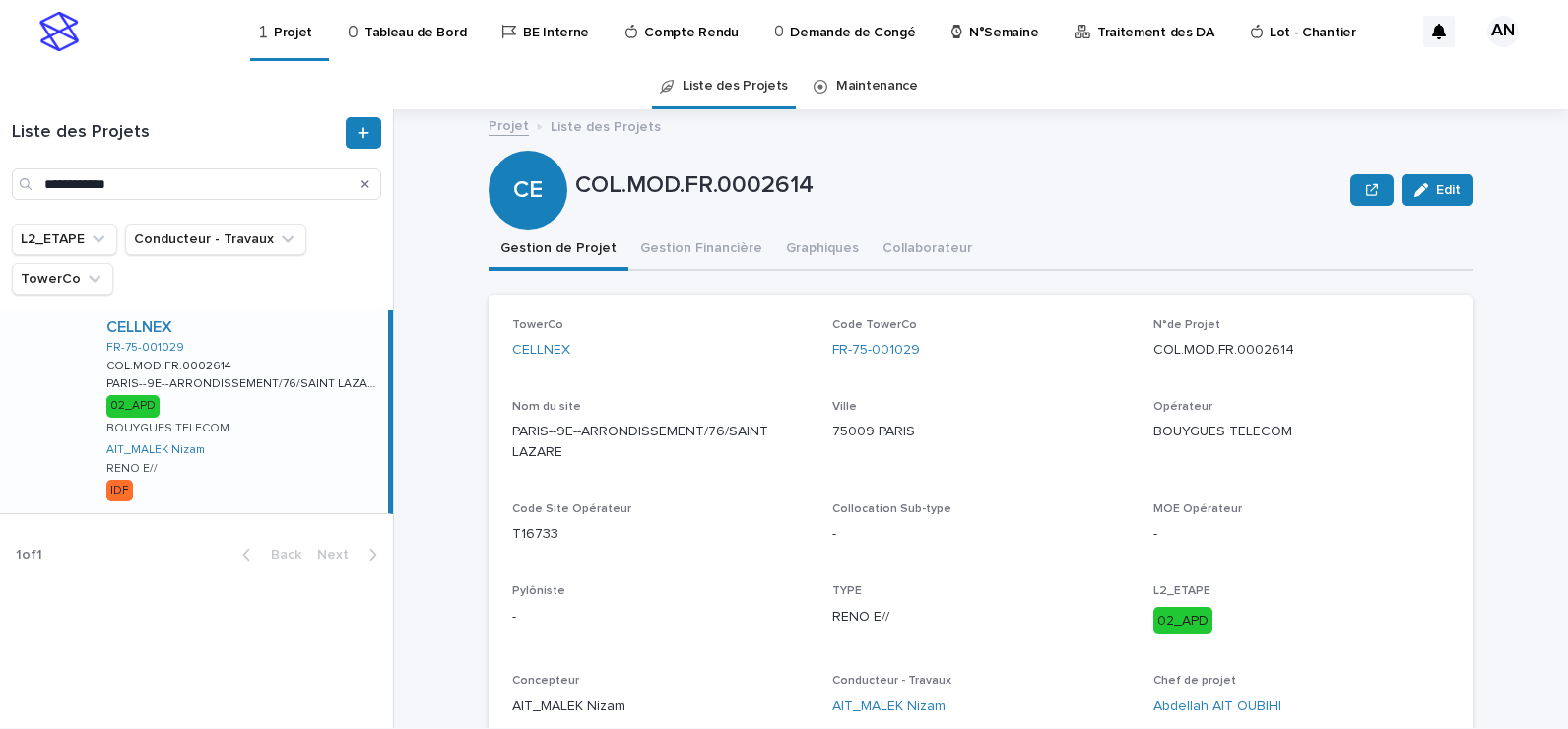 click on "COL.MOD.FR.0002614" at bounding box center (1301, 350) 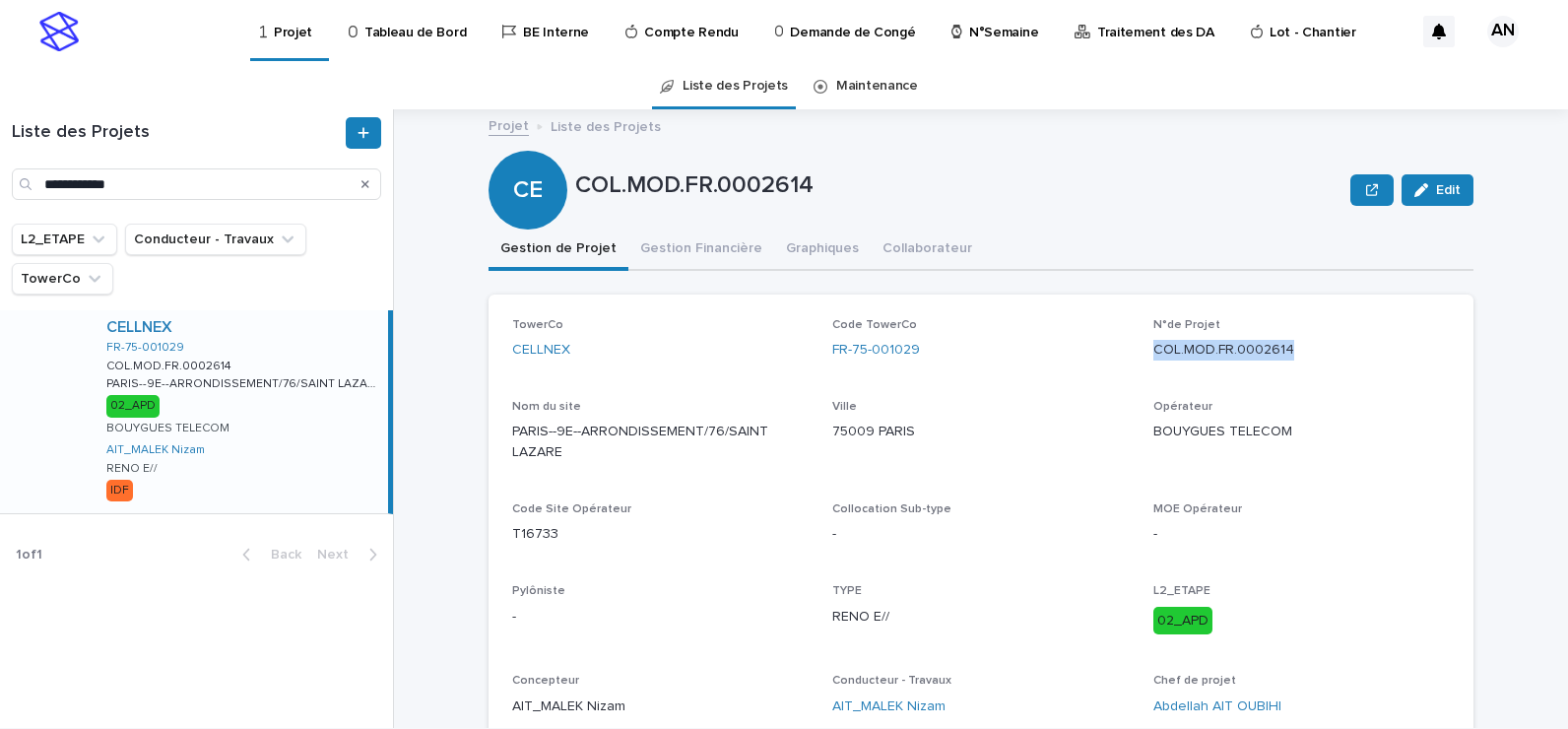 drag, startPoint x: 1336, startPoint y: 355, endPoint x: 1143, endPoint y: 369, distance: 193.50711 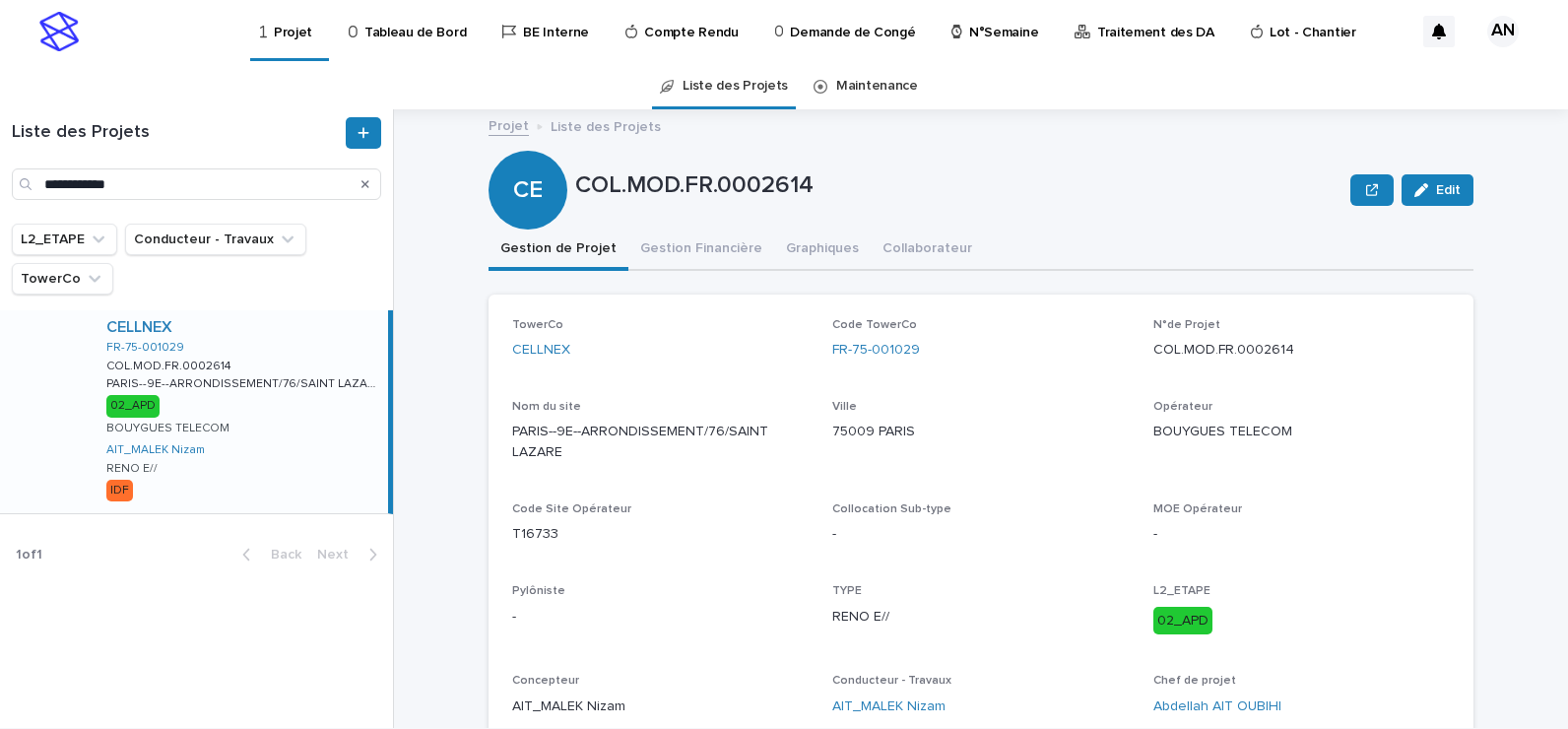click on "CELLNEX" at bounding box center (660, 350) 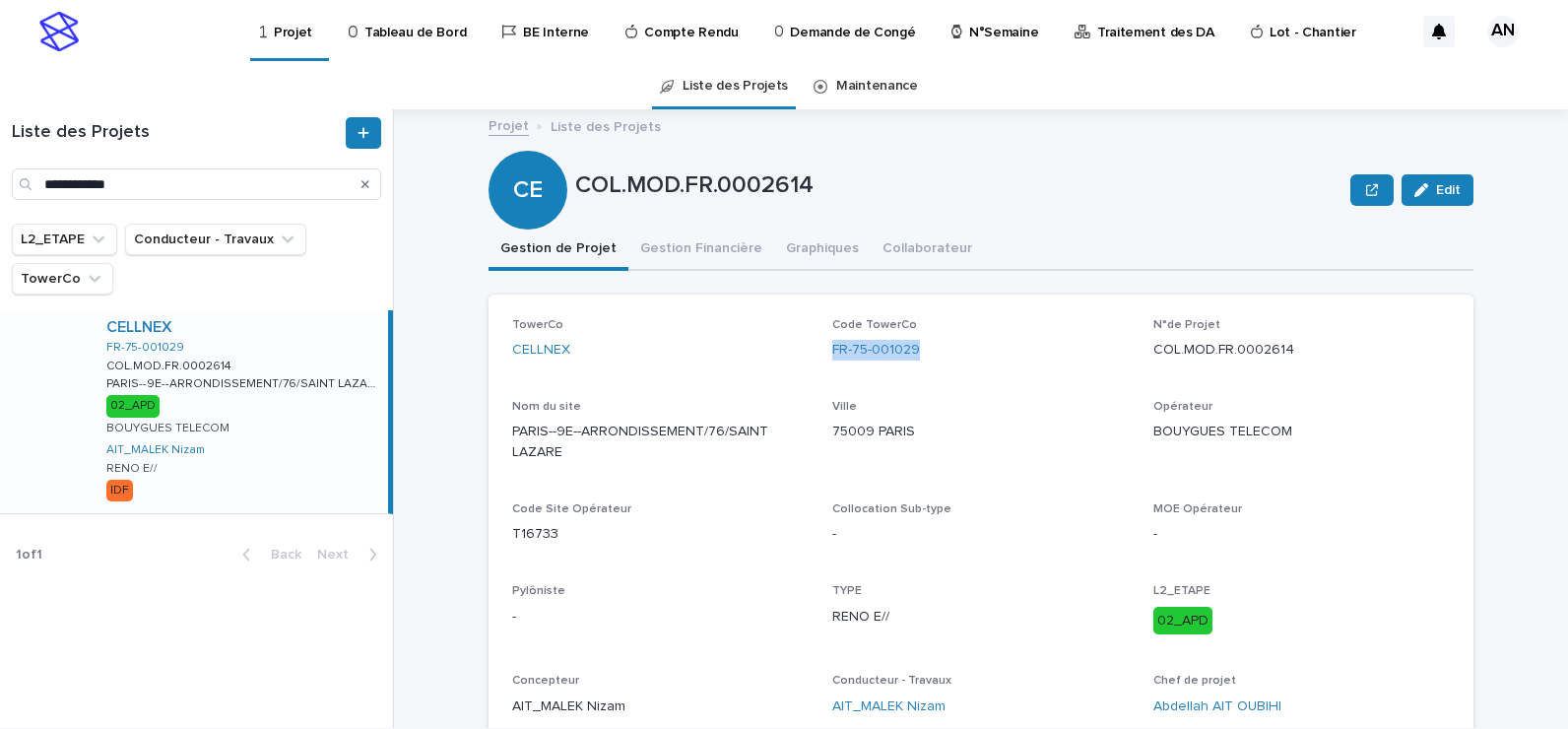 drag, startPoint x: 945, startPoint y: 349, endPoint x: 819, endPoint y: 375, distance: 128.65458 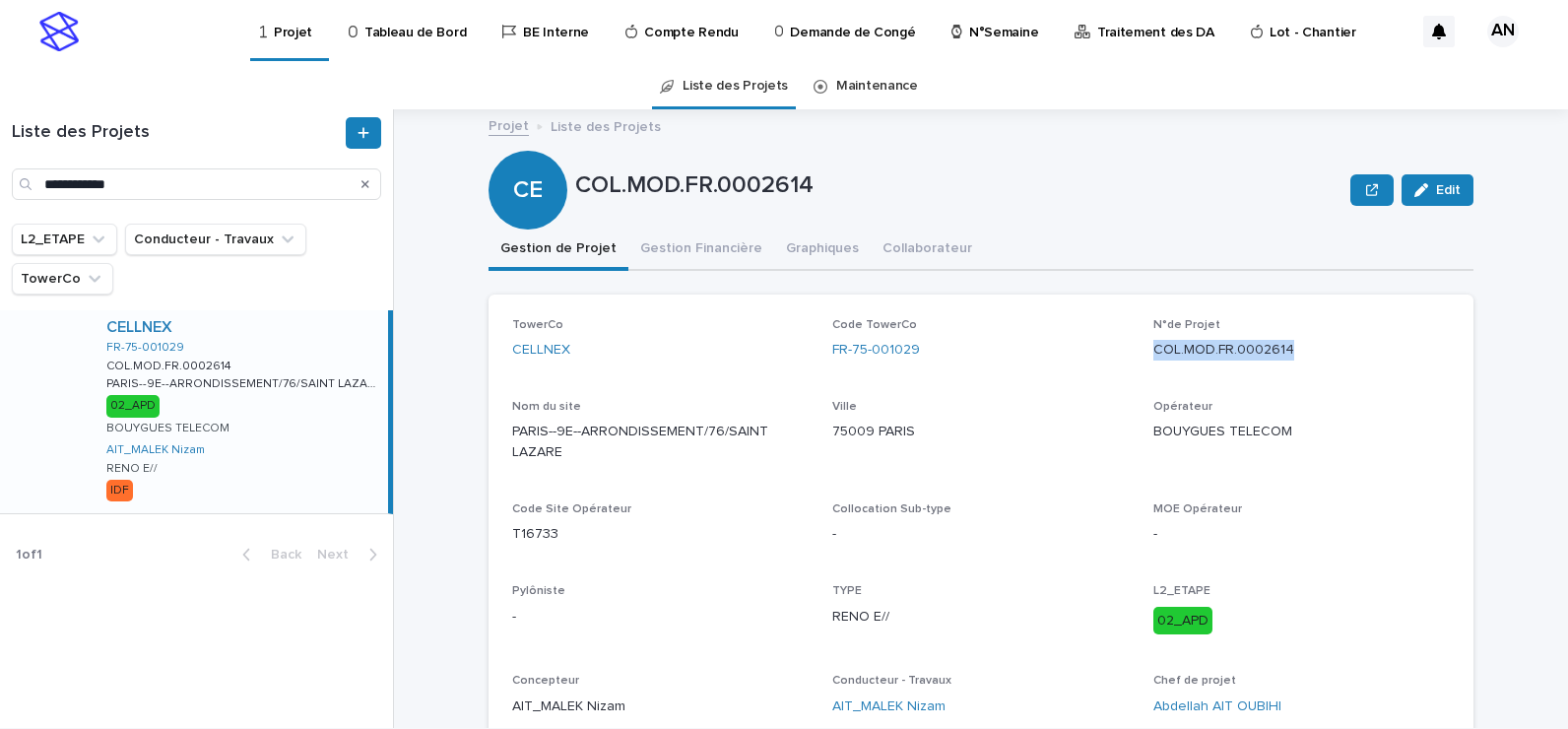 drag, startPoint x: 1186, startPoint y: 361, endPoint x: 1143, endPoint y: 364, distance: 43.104524 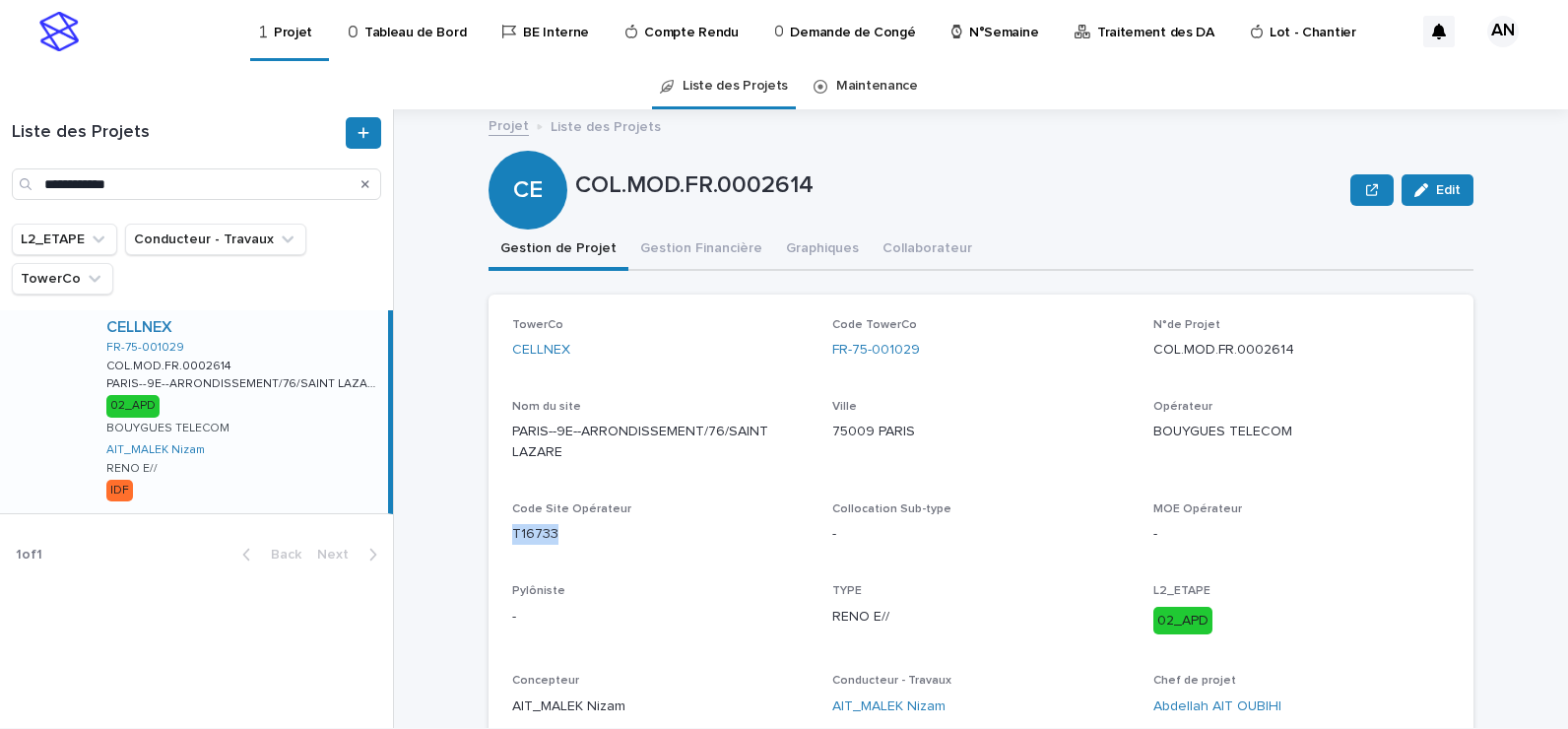 drag, startPoint x: 538, startPoint y: 534, endPoint x: 506, endPoint y: 534, distance: 32 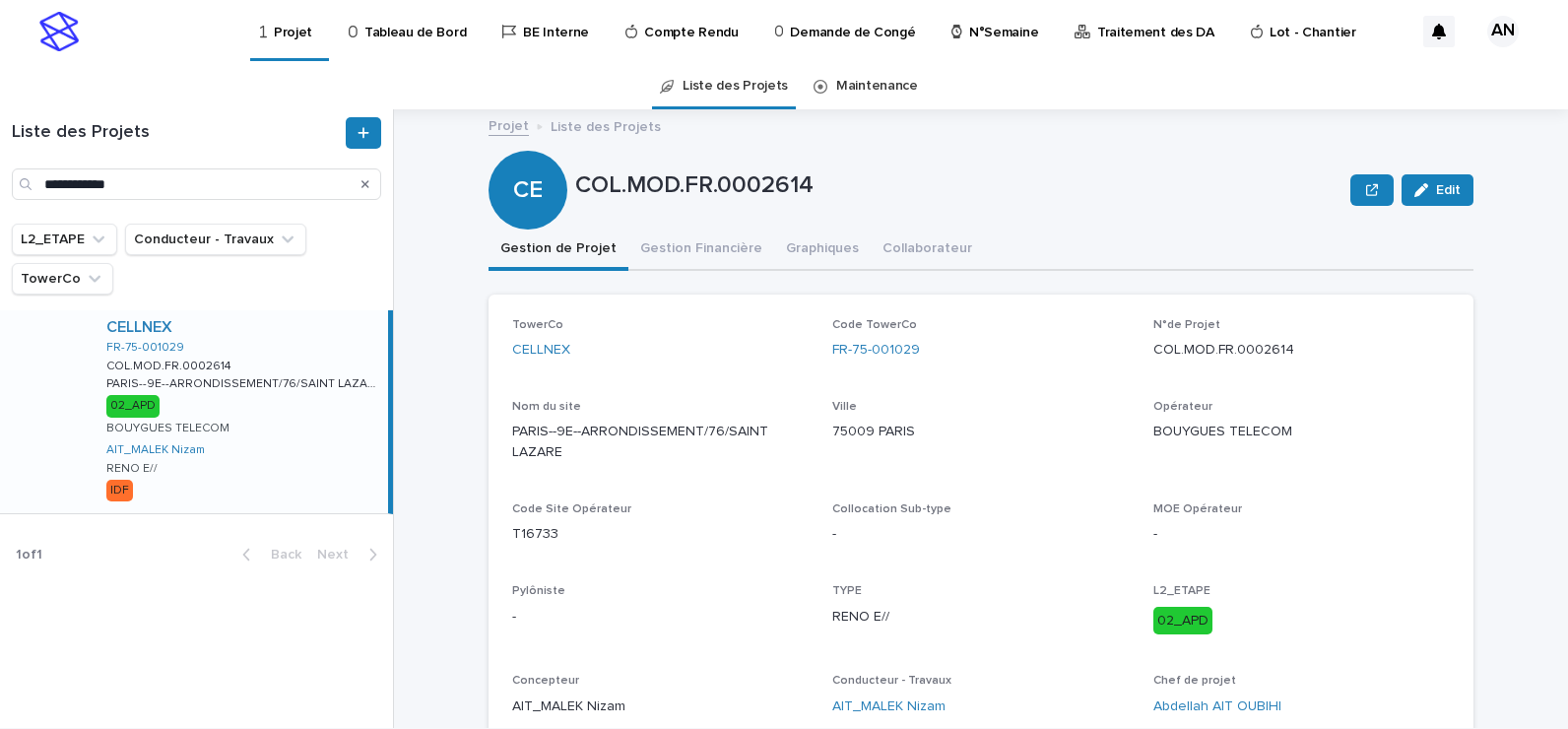 click on "TYPE" at bounding box center [980, 591] 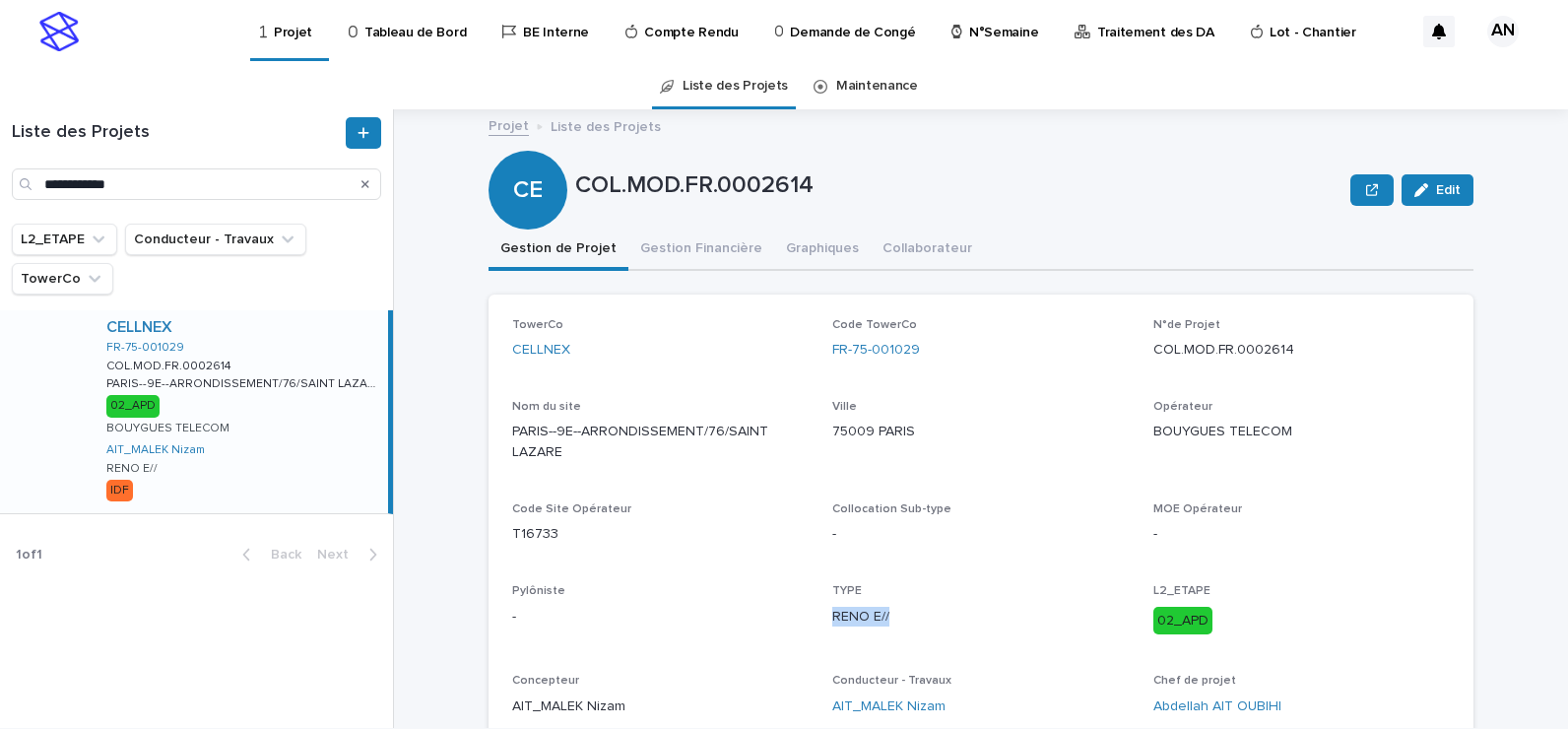 drag, startPoint x: 909, startPoint y: 624, endPoint x: 819, endPoint y: 633, distance: 90.4489 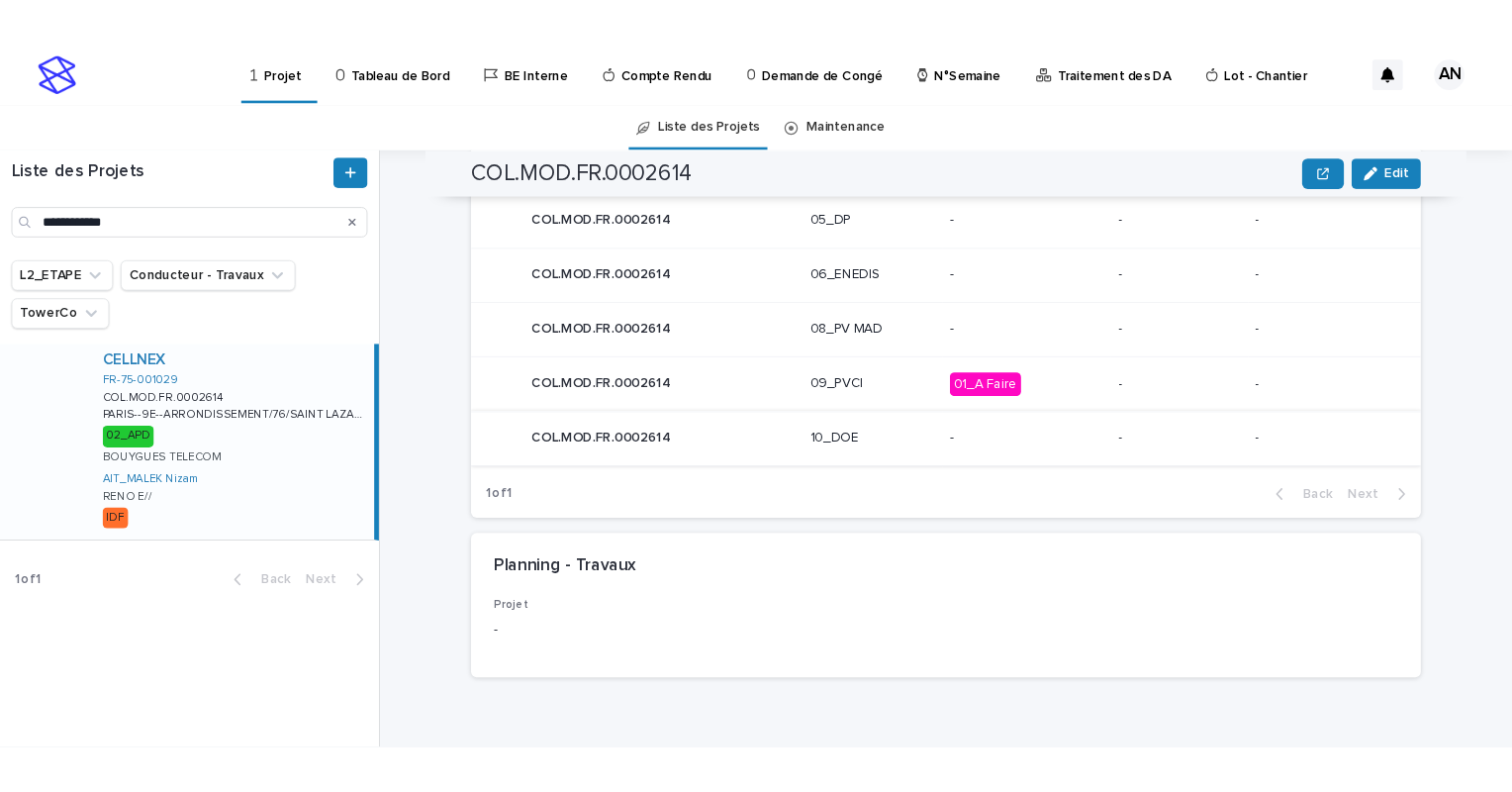 scroll, scrollTop: 920, scrollLeft: 0, axis: vertical 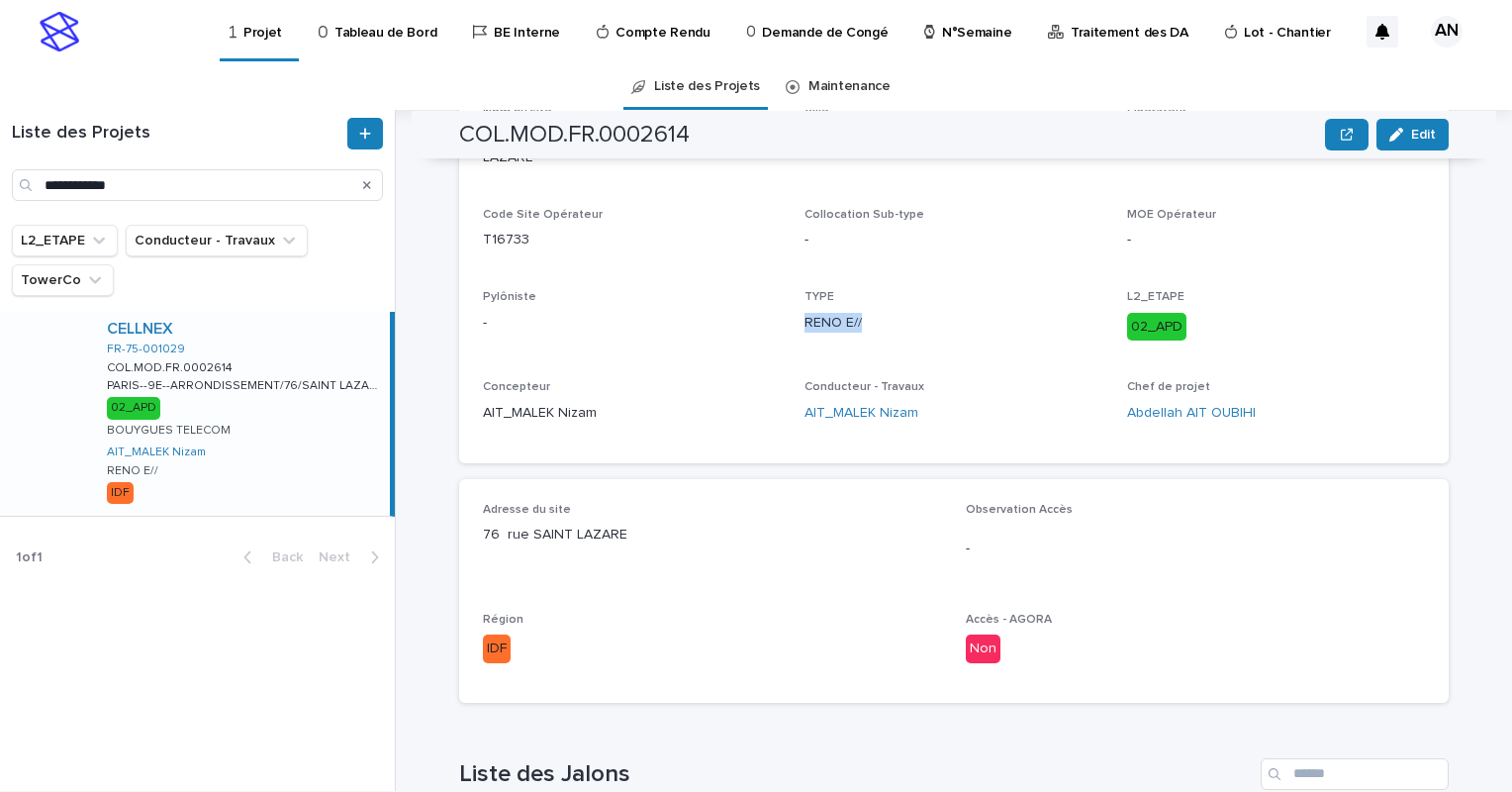 click 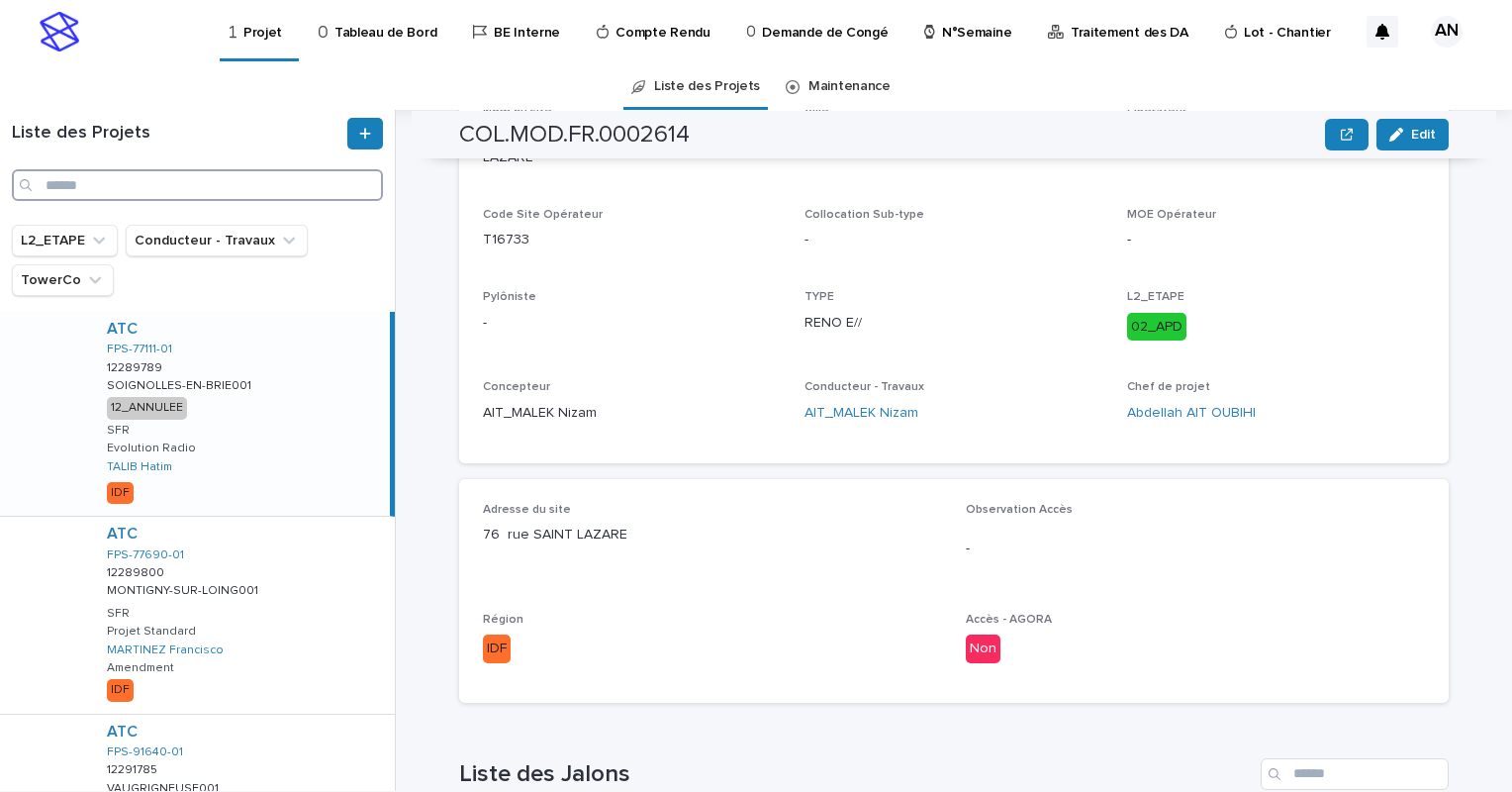 click at bounding box center [197, 185] 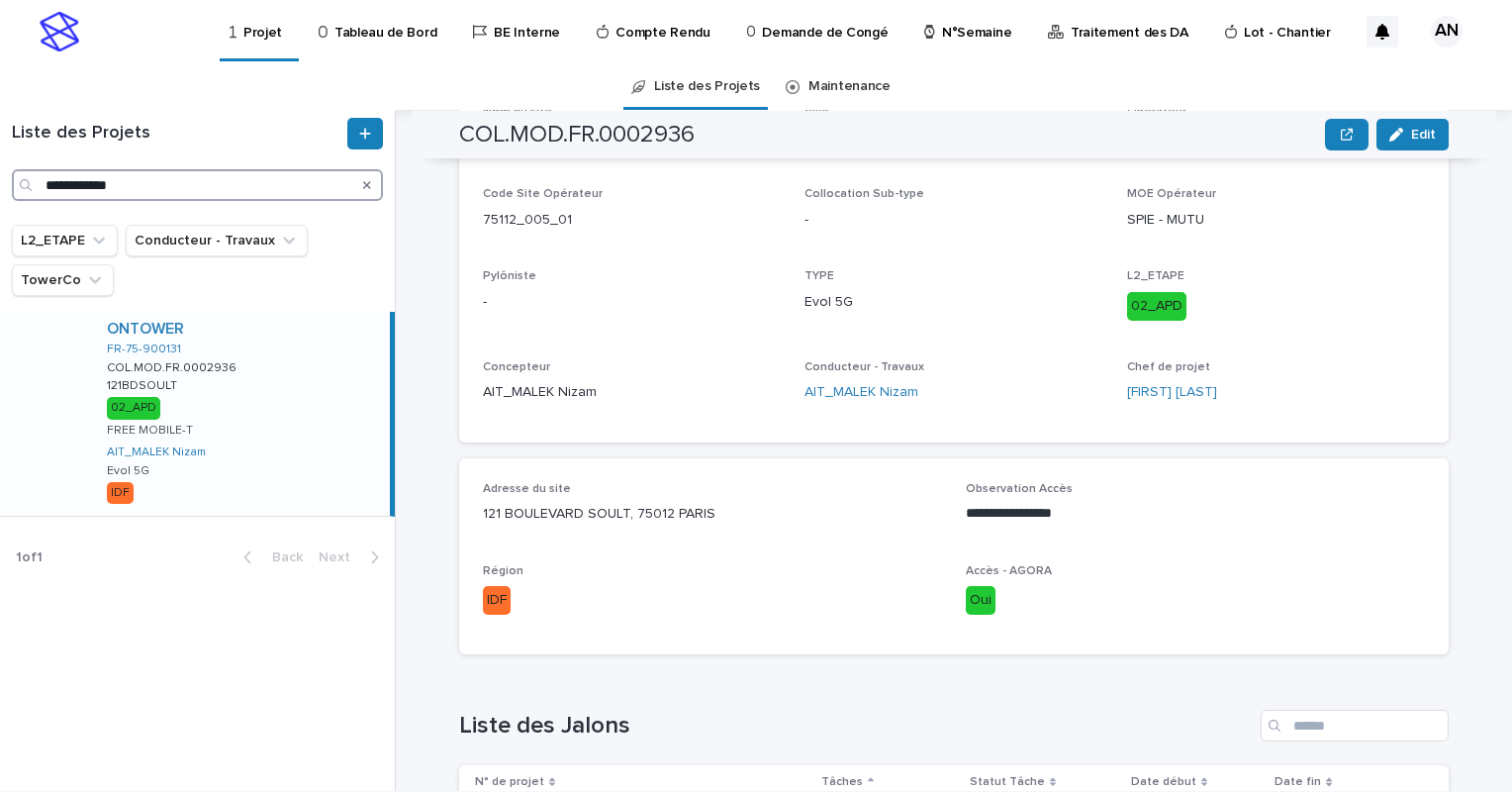 type on "**********" 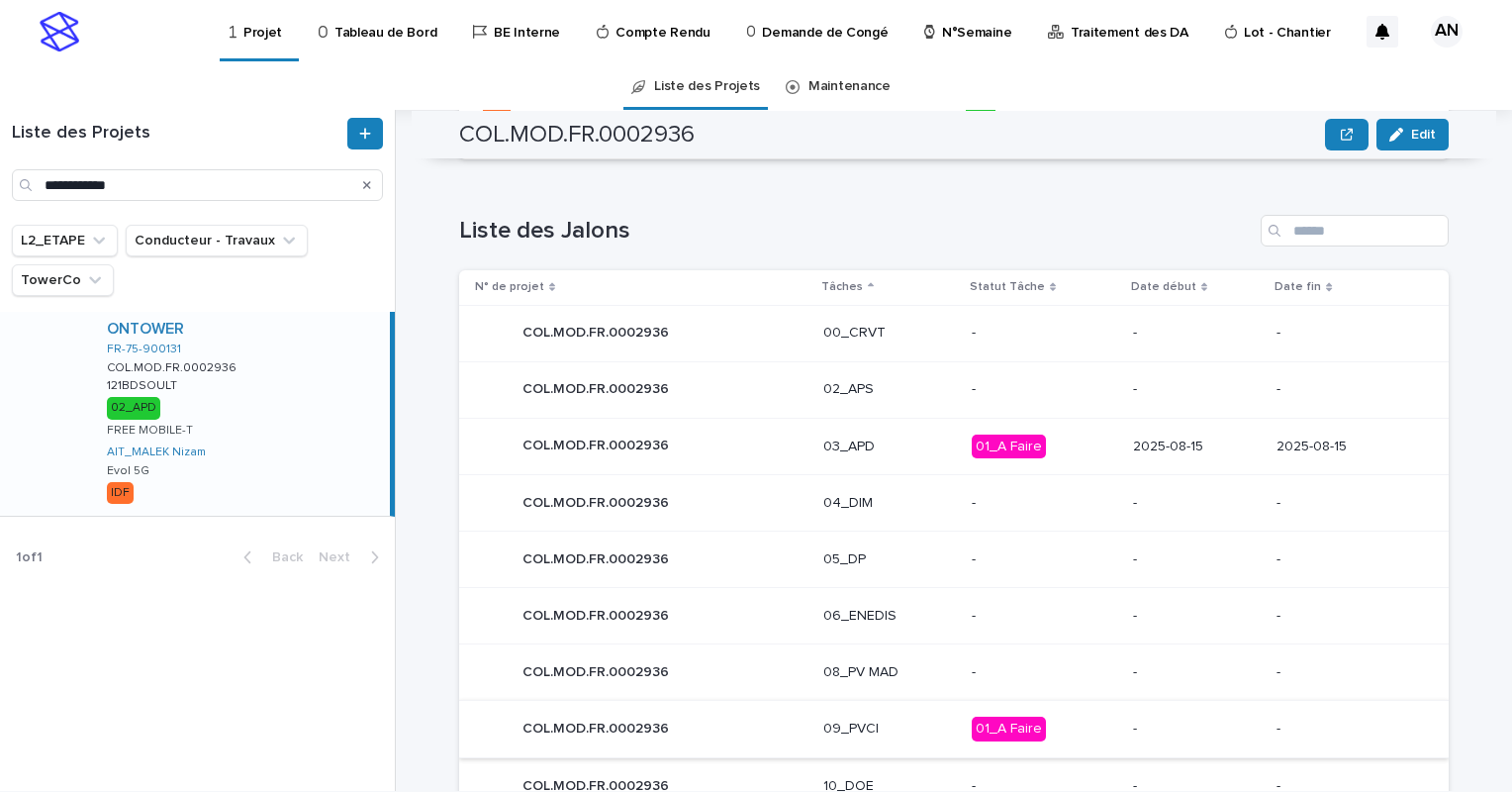 scroll, scrollTop: 1105, scrollLeft: 0, axis: vertical 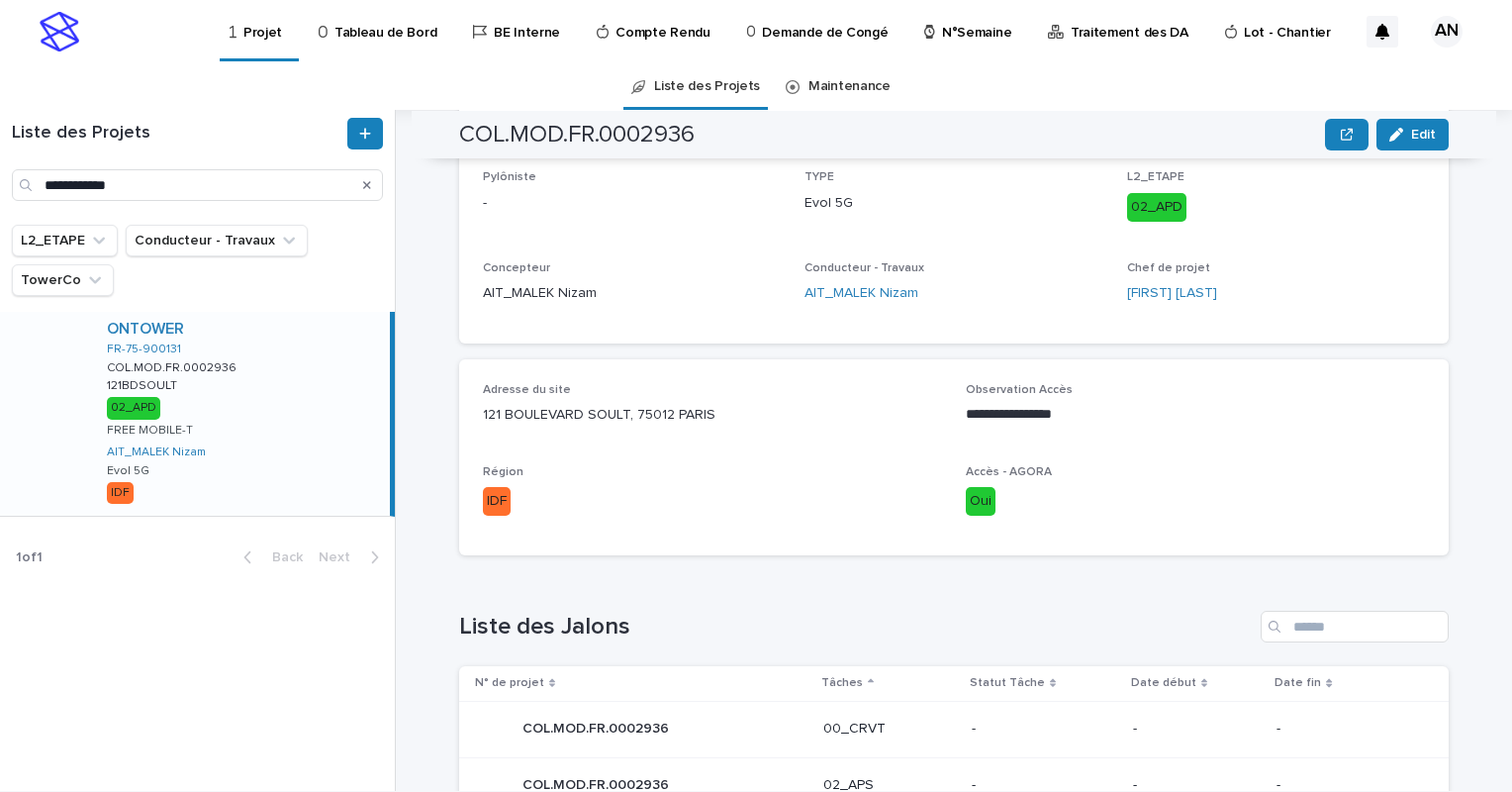click on "N°Semaine" at bounding box center [977, 21] 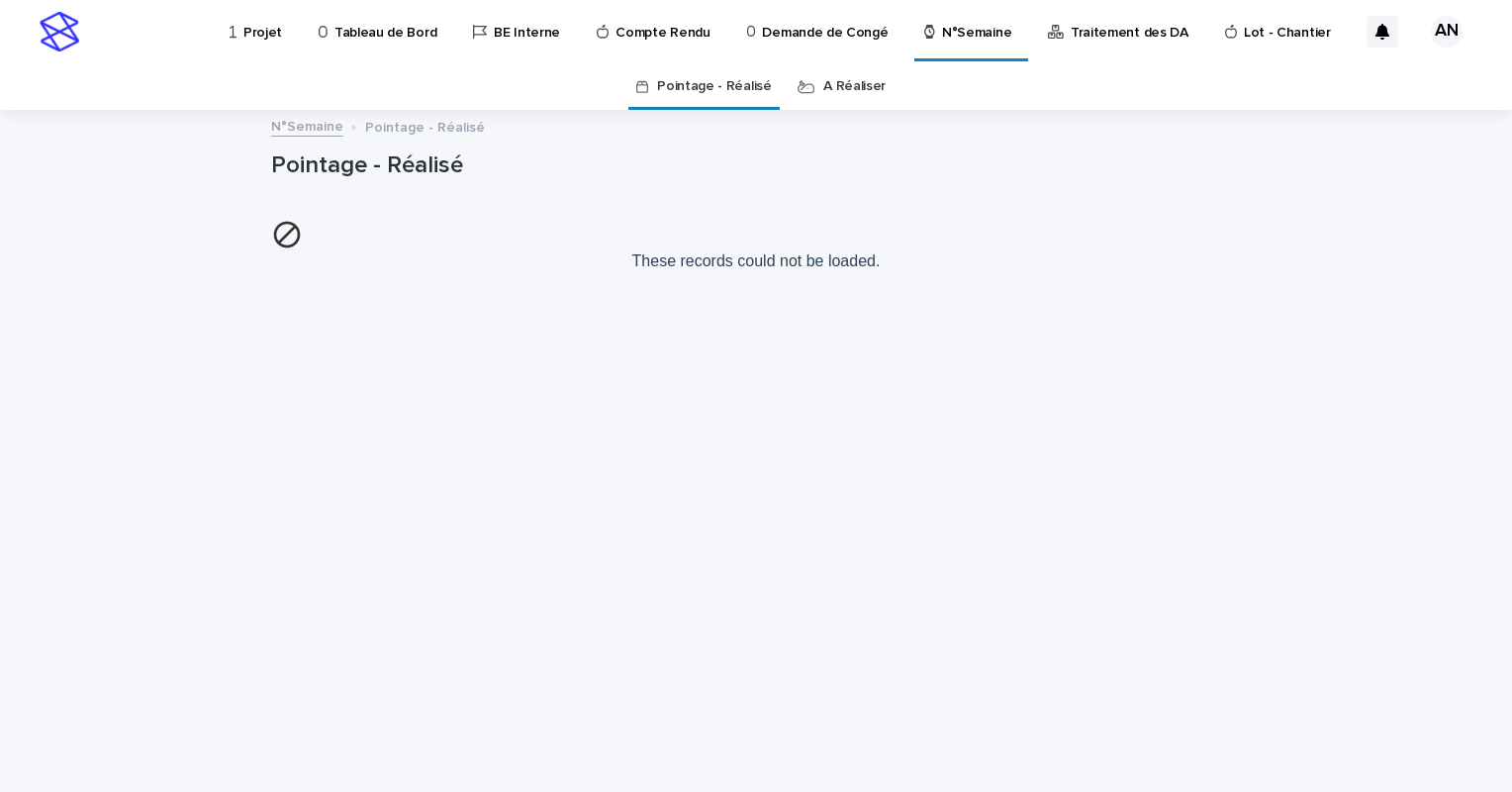 click on "A Réaliser" at bounding box center (854, 86) 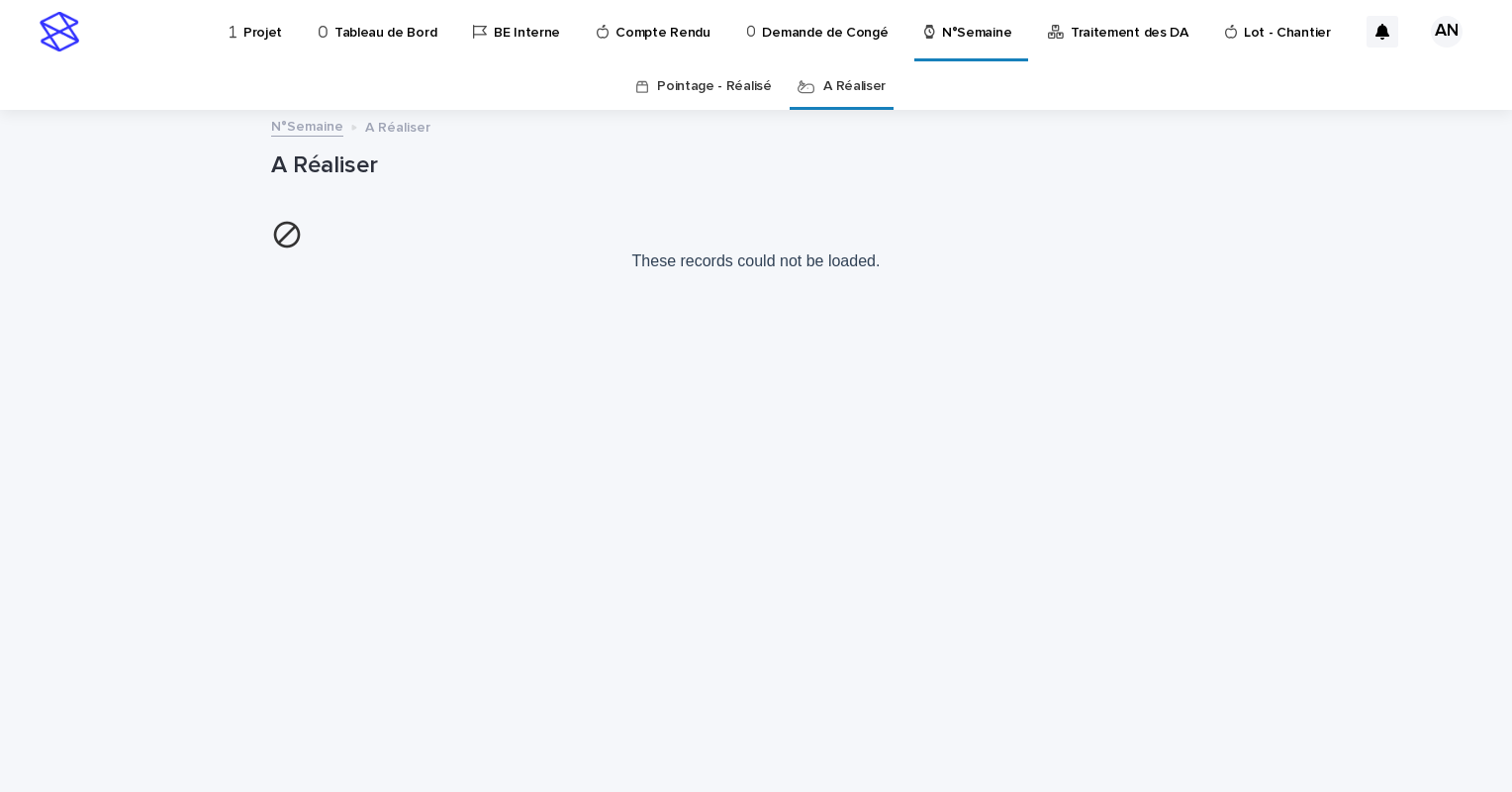 click on "A Réaliser" at bounding box center [854, 86] 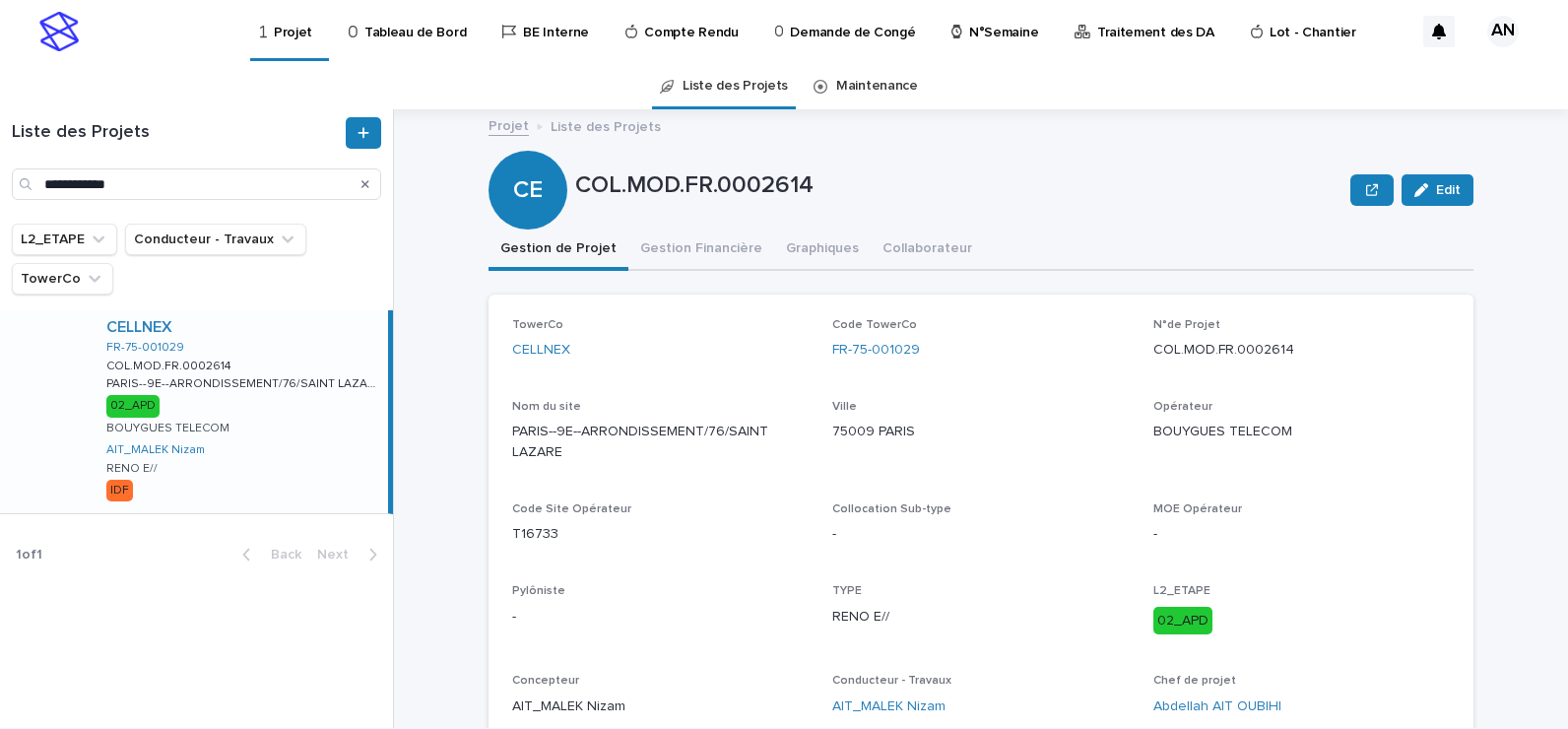 scroll, scrollTop: 0, scrollLeft: 0, axis: both 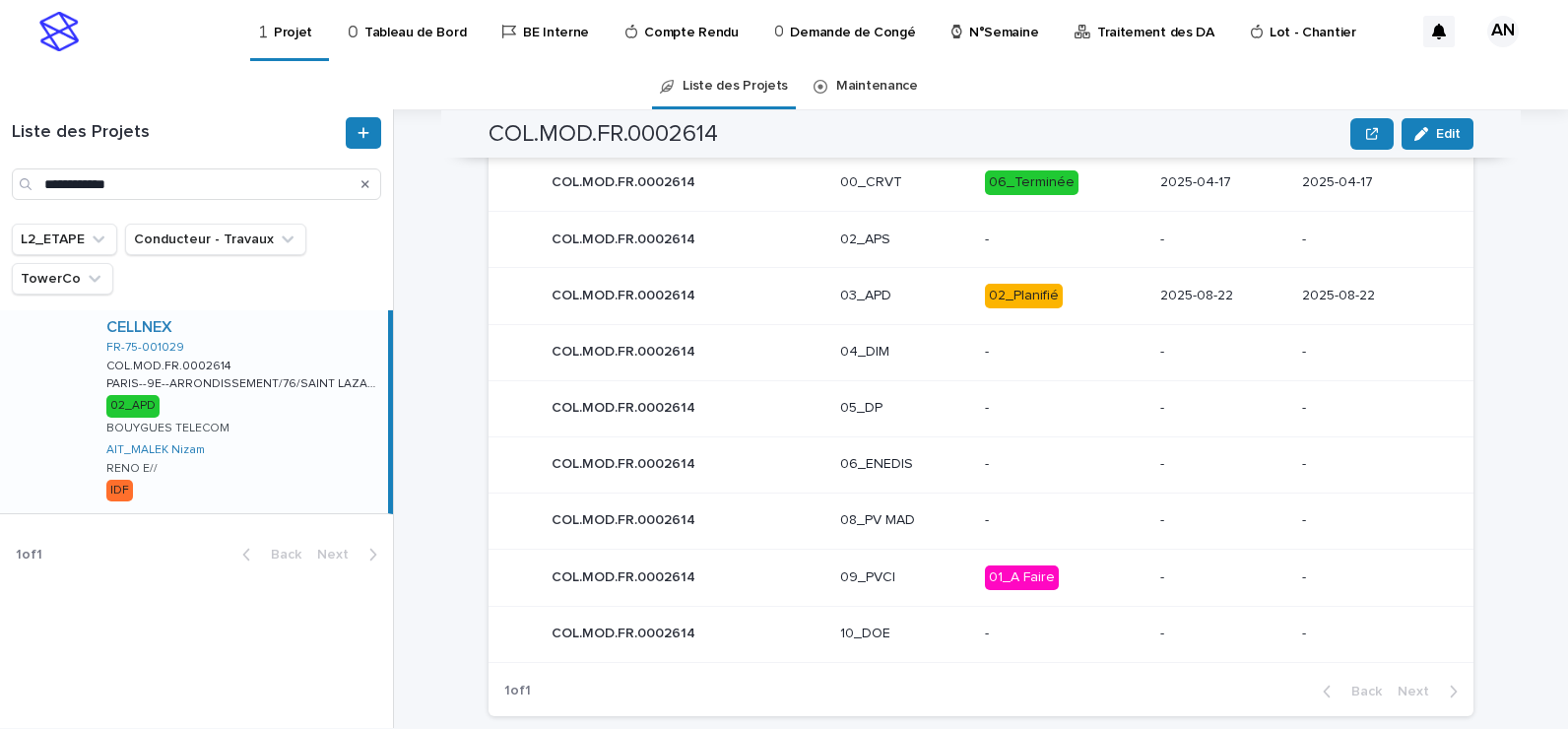 click on "03_APD" at bounding box center (904, 296) 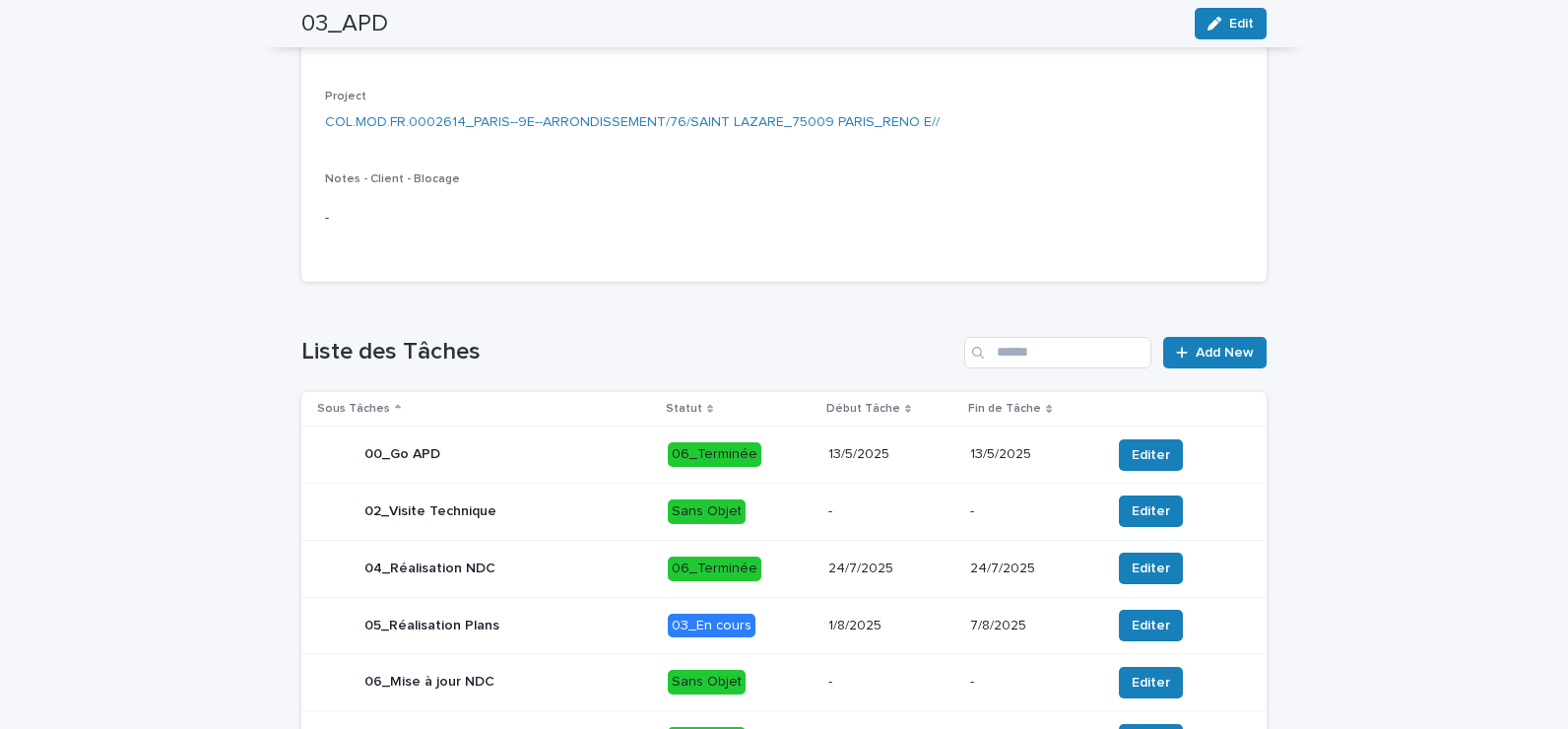scroll, scrollTop: 591, scrollLeft: 0, axis: vertical 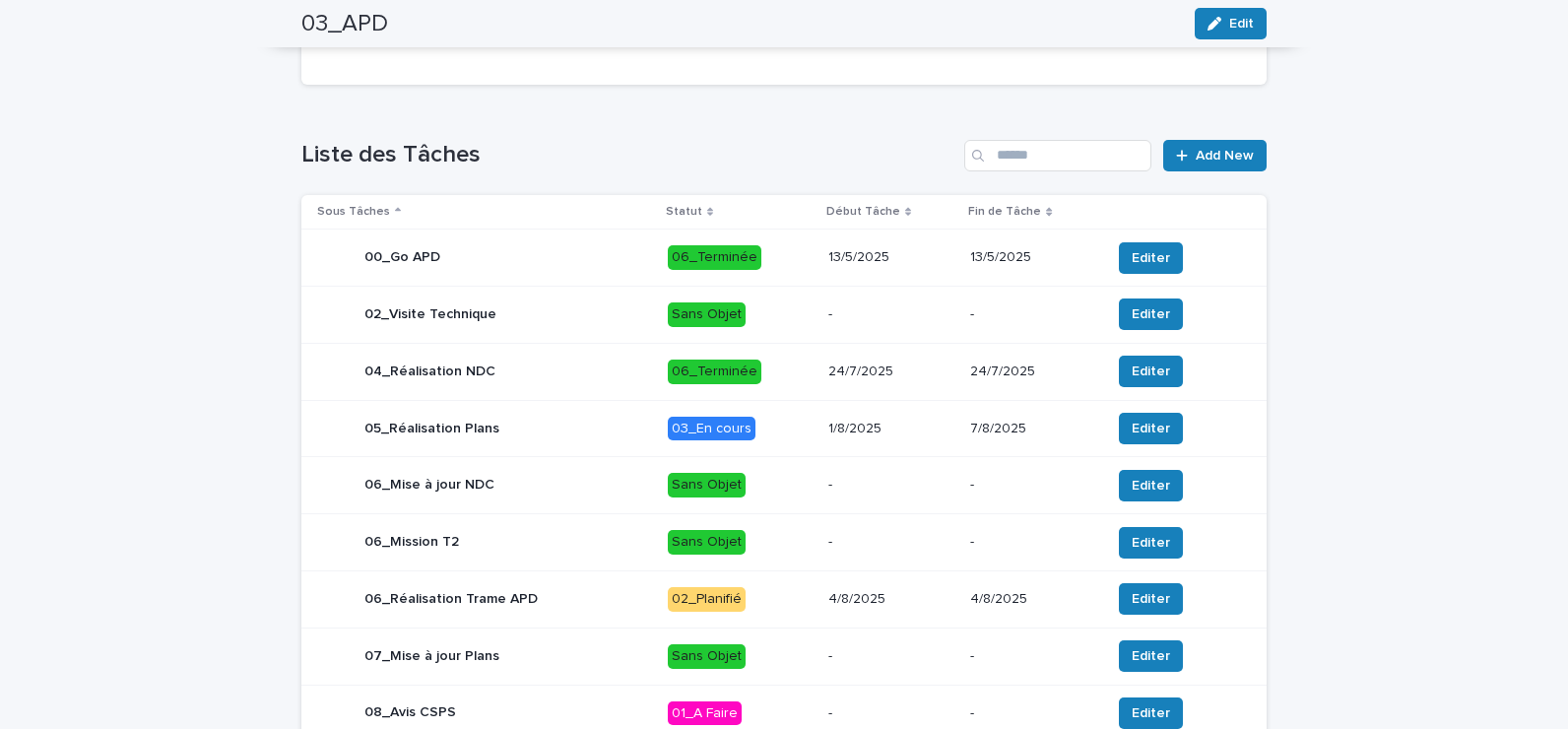 click on "03_En cours" at bounding box center (740, 429) 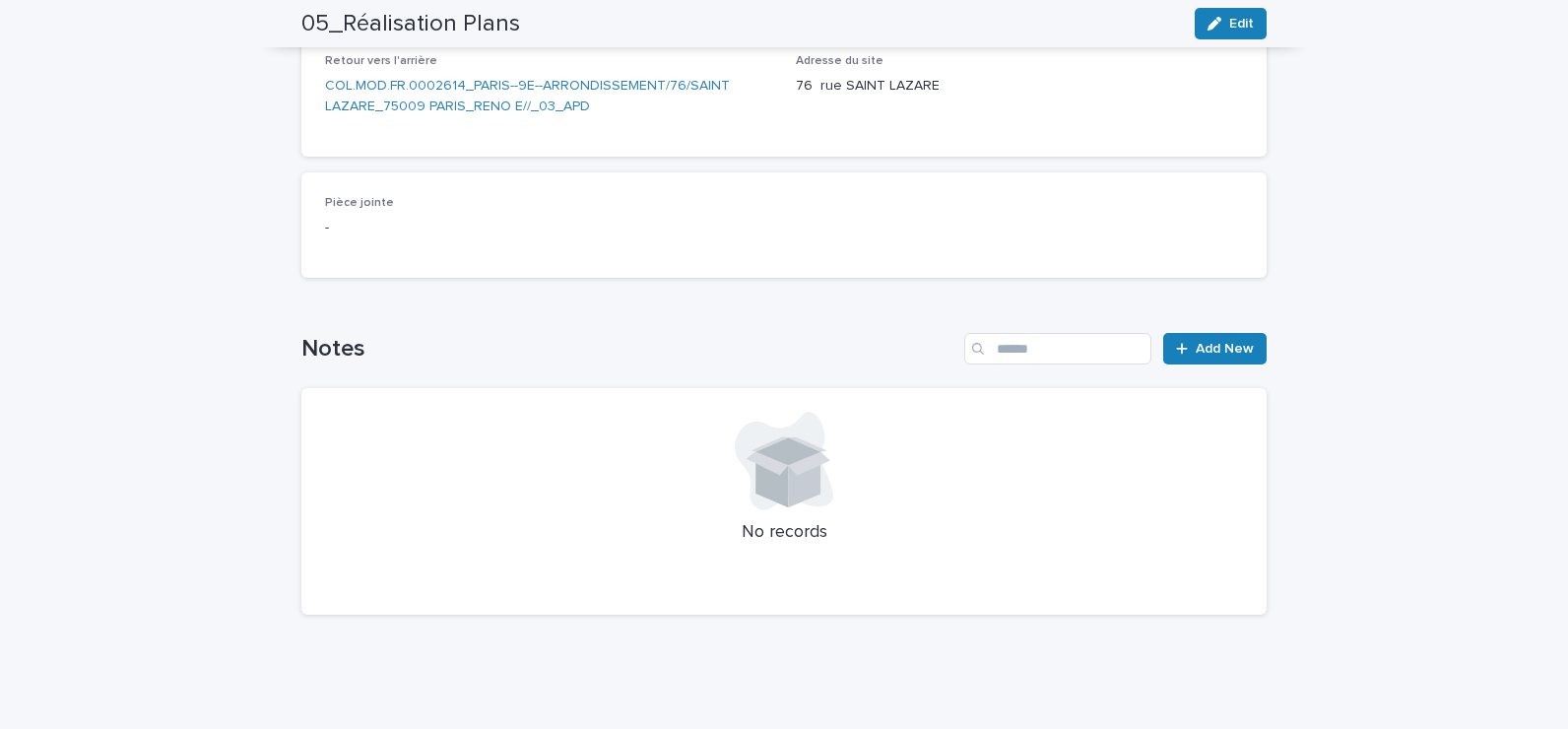 scroll, scrollTop: 0, scrollLeft: 0, axis: both 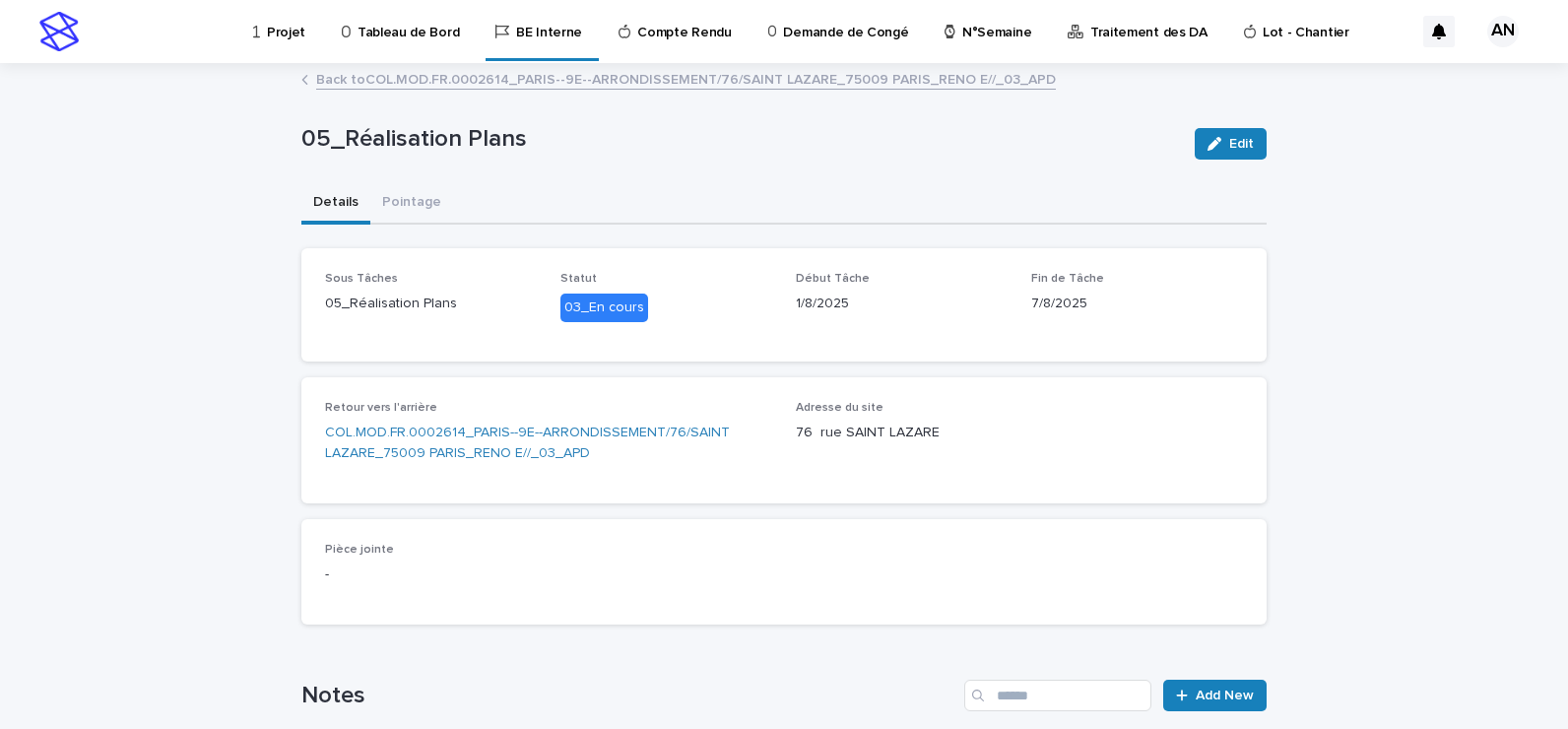 click on "Back to  COL.MOD.FR.0002614_PARIS--9E--ARRONDISSEMENT/76/SAINT LAZARE_75009 PARIS_RENO E//_03_APD" at bounding box center (784, 81) 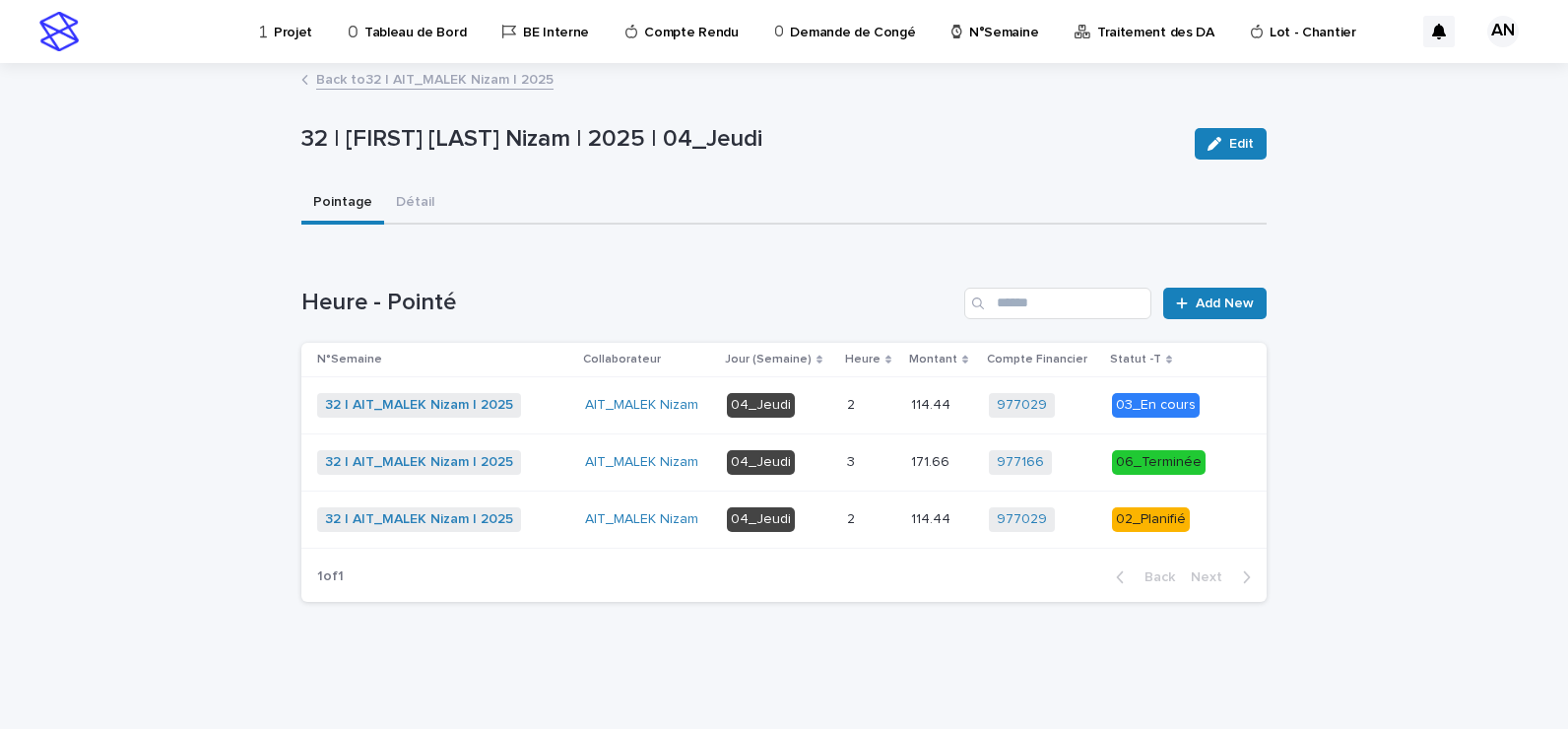 scroll, scrollTop: 0, scrollLeft: 0, axis: both 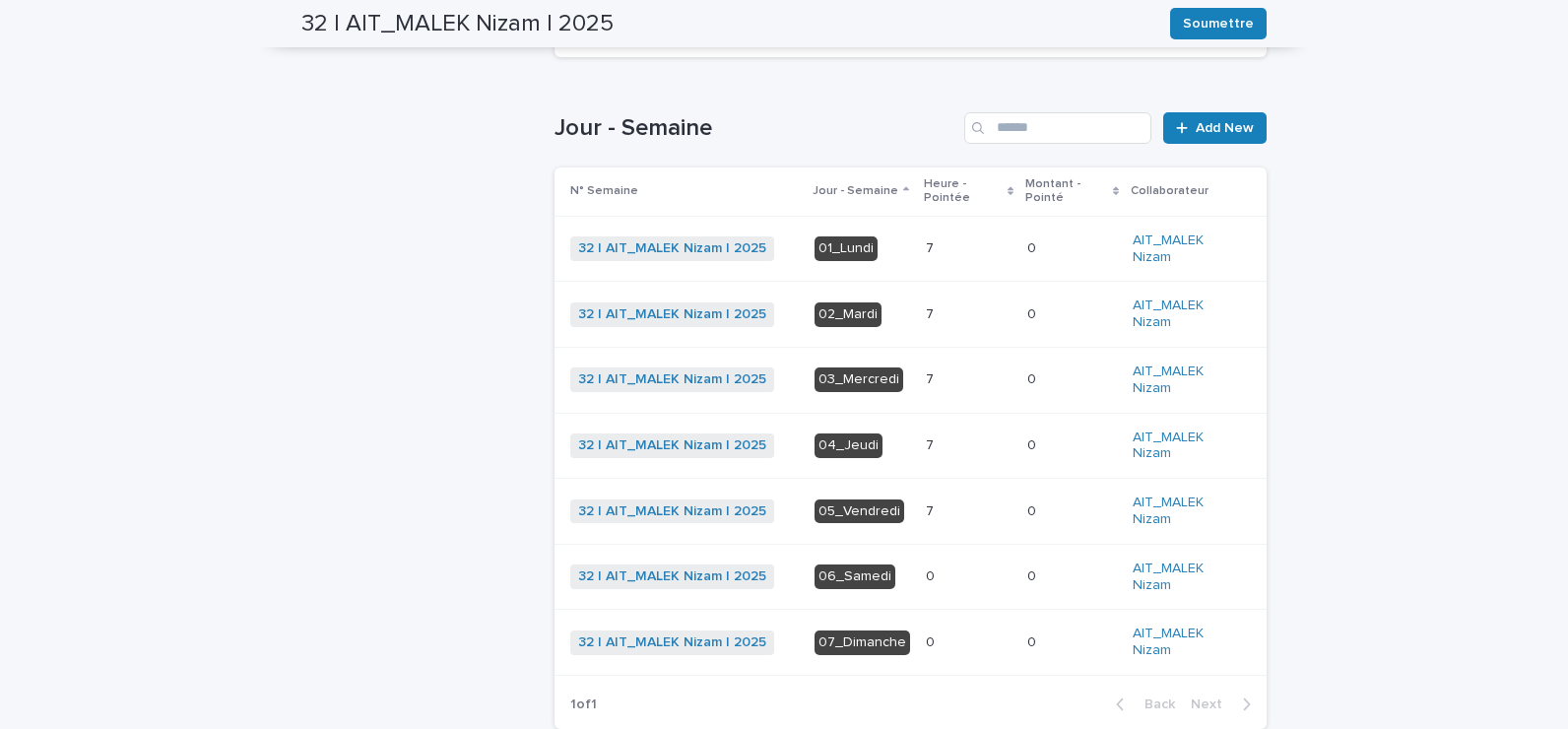 click at bounding box center (968, 248) 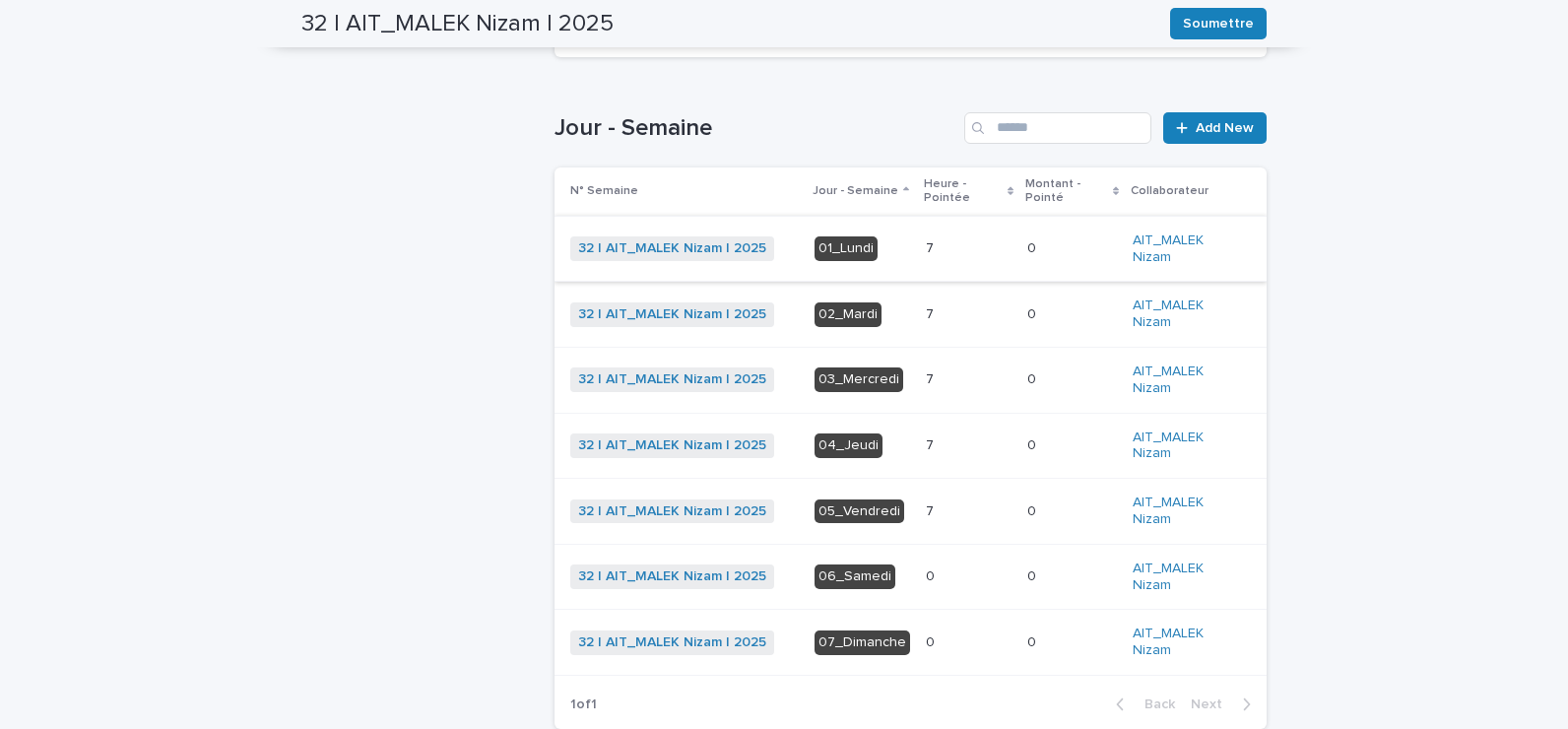 scroll, scrollTop: 0, scrollLeft: 0, axis: both 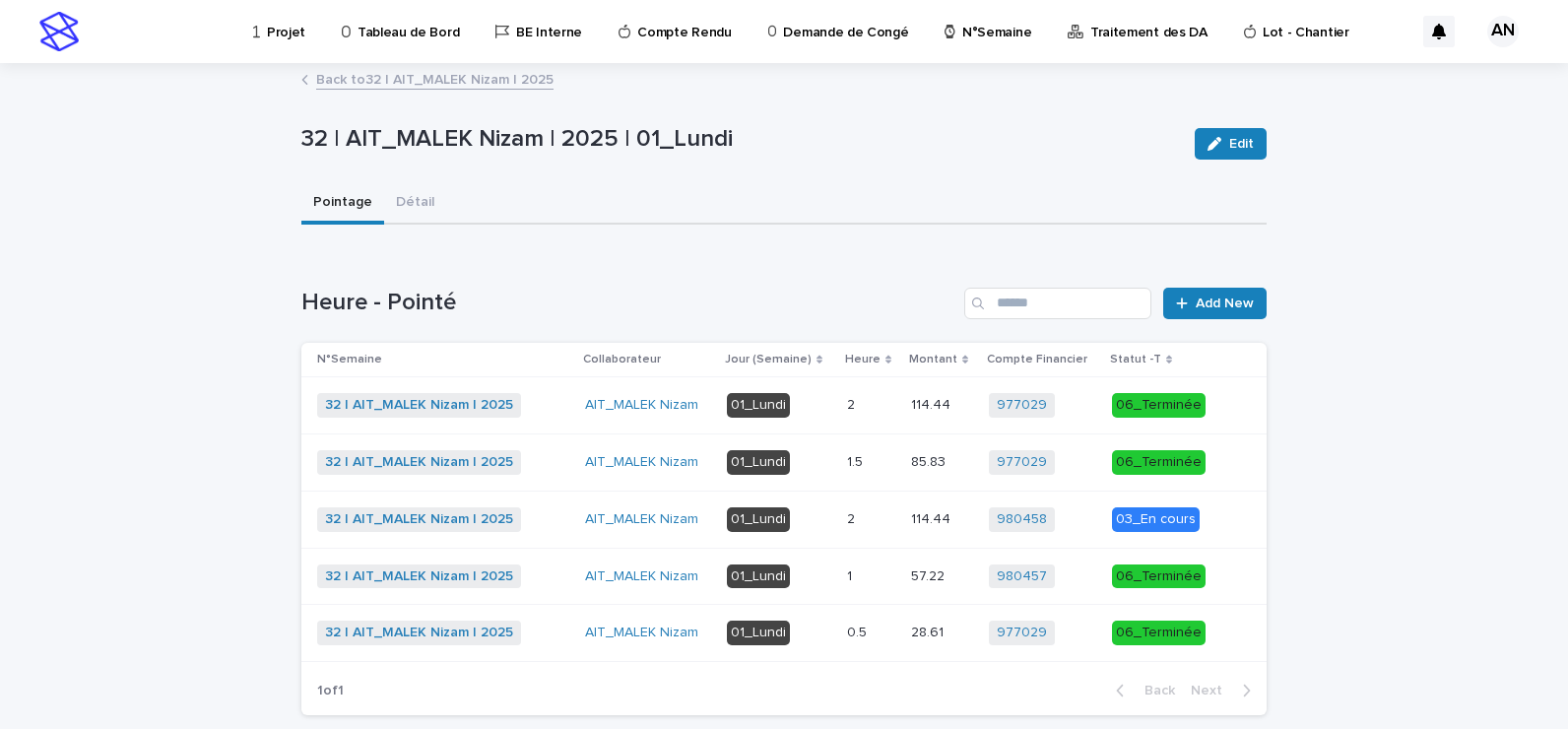 click on "2 2" at bounding box center [871, 519] 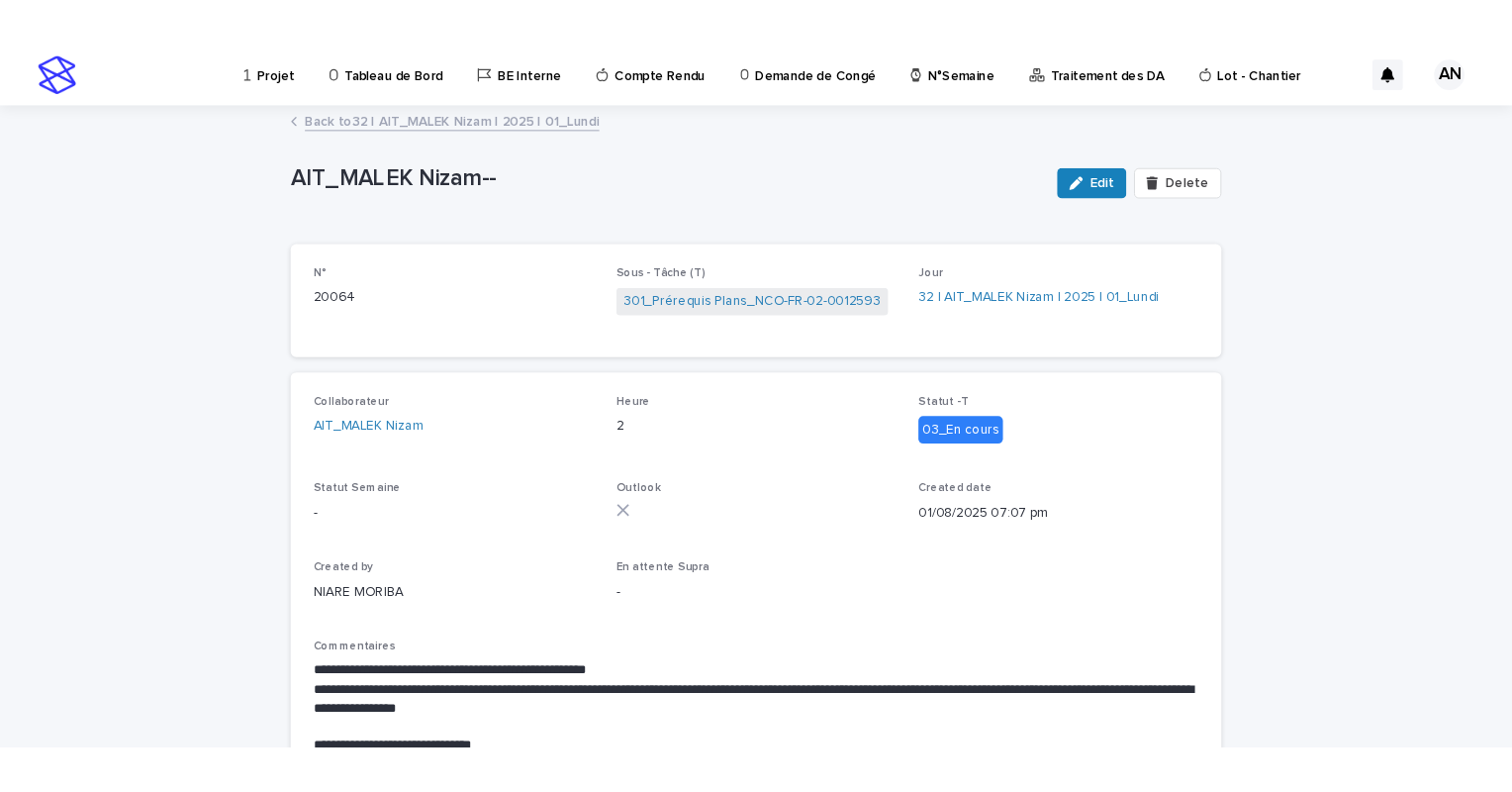scroll, scrollTop: 198, scrollLeft: 0, axis: vertical 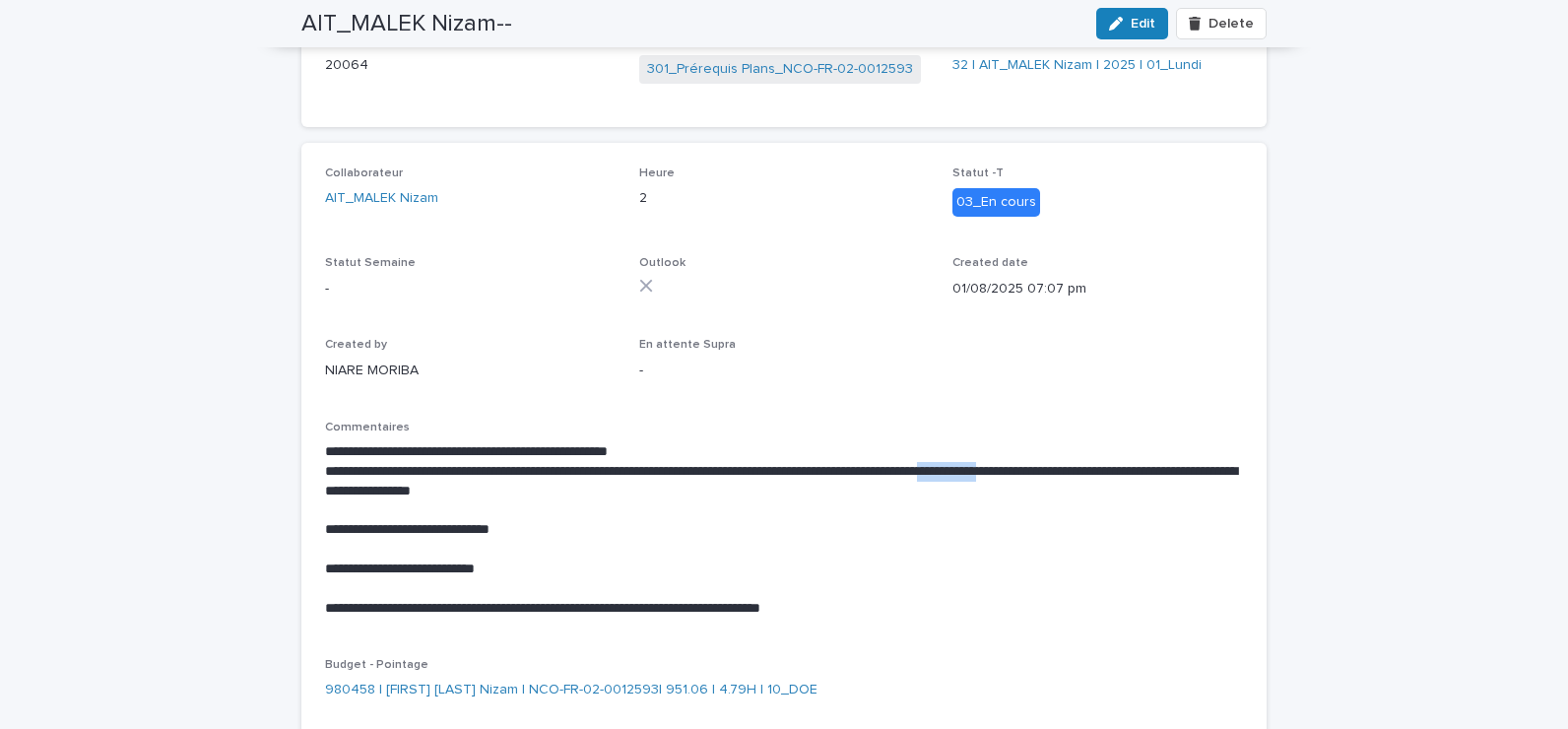 drag, startPoint x: 1208, startPoint y: 470, endPoint x: 1123, endPoint y: 471, distance: 85.00588 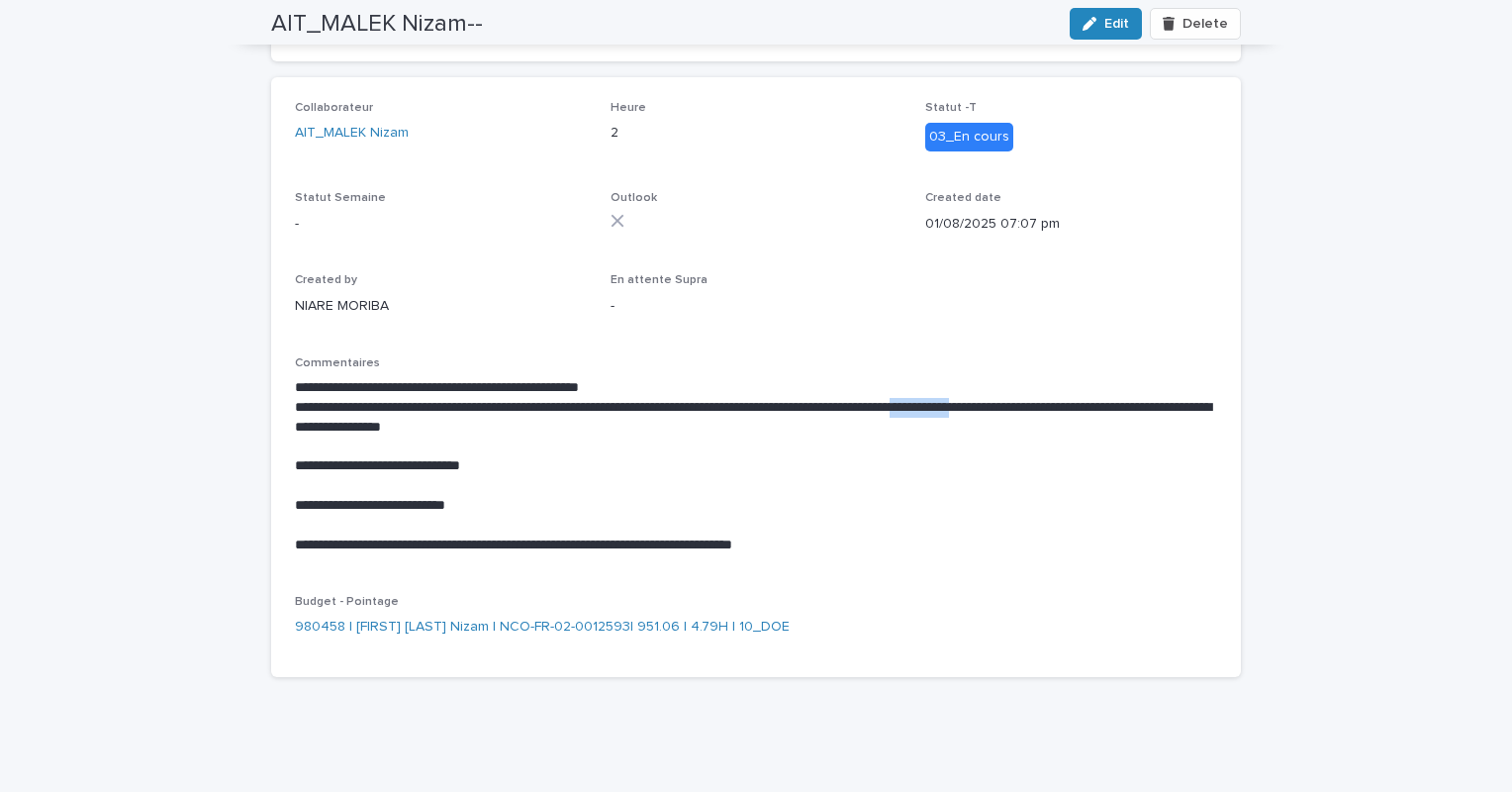 scroll, scrollTop: 0, scrollLeft: 0, axis: both 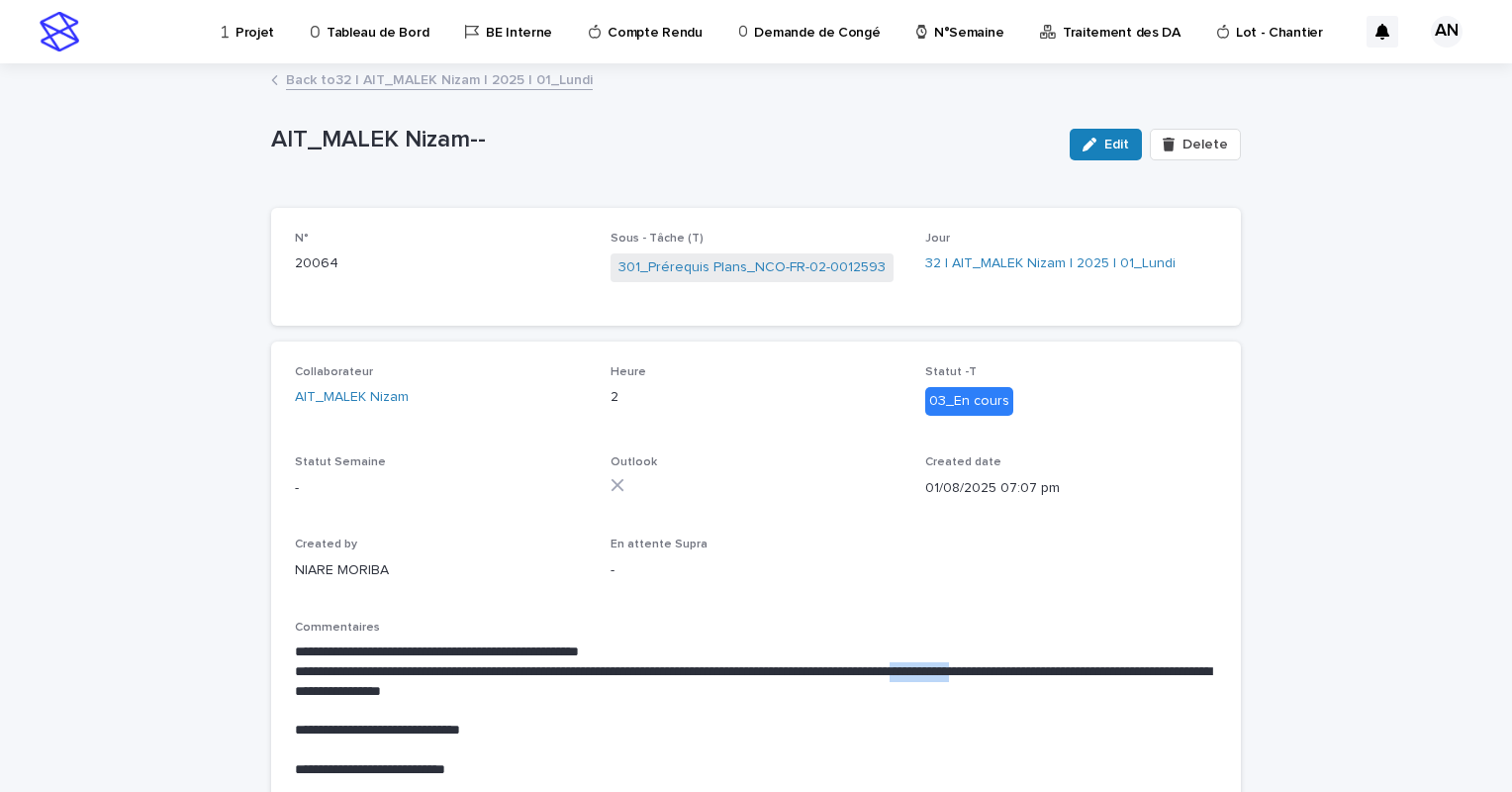 click on "Back to  32 | AIT_MALEK Nizam | 2025 | 01_Lundi" at bounding box center [439, 78] 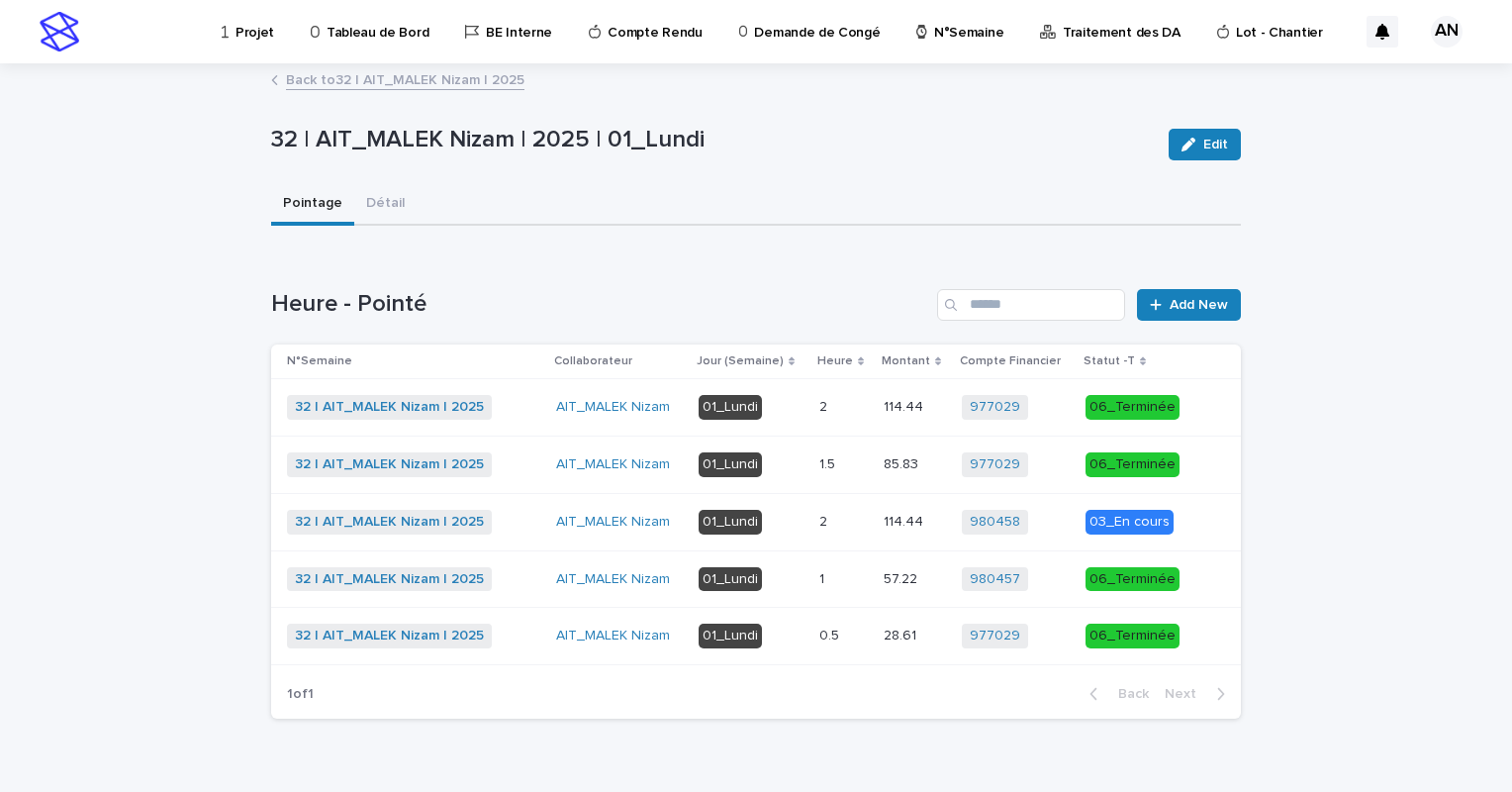 click on "Loading... Saving… Loading... Saving… 32 | AIT_MALEK Nizam | 2025 | 01_Lundi Edit 32 | AIT_MALEK Nizam | 2025 | 01_Lundi Edit Sorry, there was an error saving your record. Please try again. Please fill out the required fields below. Pointage Détail Loading... Saving… Loading... Saving… Loading... Saving… Heure - Pointé Add New N°Semaine Collaborateur Jour (Semaine) Heure Montant Compte Financier Statut -T 32 | AIT_MALEK Nizam | 2025   + 0 AIT_MALEK Nizam   01_Lundi 2 2   114.44 114.44   977029   + 0 06_Terminée 32 | AIT_MALEK Nizam | 2025   + 0 AIT_MALEK Nizam   01_Lundi 1.5 1.5   85.83 85.83   977029   + 0 06_Terminée 32 | AIT_MALEK Nizam | 2025   + 0 AIT_MALEK Nizam   01_Lundi 2 2   114.44 114.44   980458   + 0 03_En cours 32 | AIT_MALEK Nizam | 2025   + 0 AIT_MALEK Nizam   01_Lundi 1 1   57.22 57.22   980457   + 0 06_Terminée 32 | AIT_MALEK Nizam | 2025   + 0 AIT_MALEK Nizam   01_Lundi 0.5 0.5   28.61 28.61   977029   + 0 06_Terminée 1  of  1 Back Next 1" at bounding box center [756, 449] 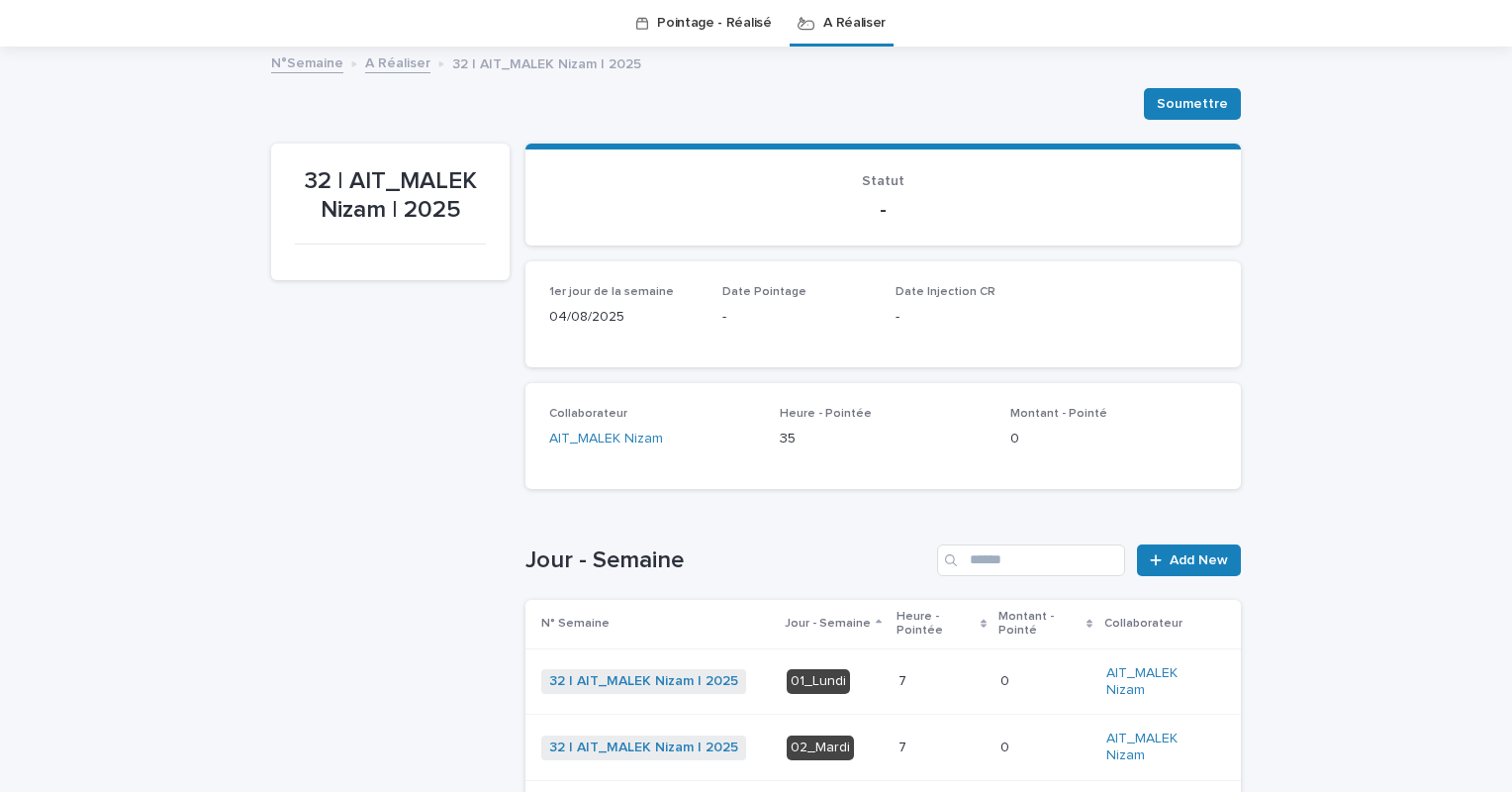 scroll, scrollTop: 459, scrollLeft: 0, axis: vertical 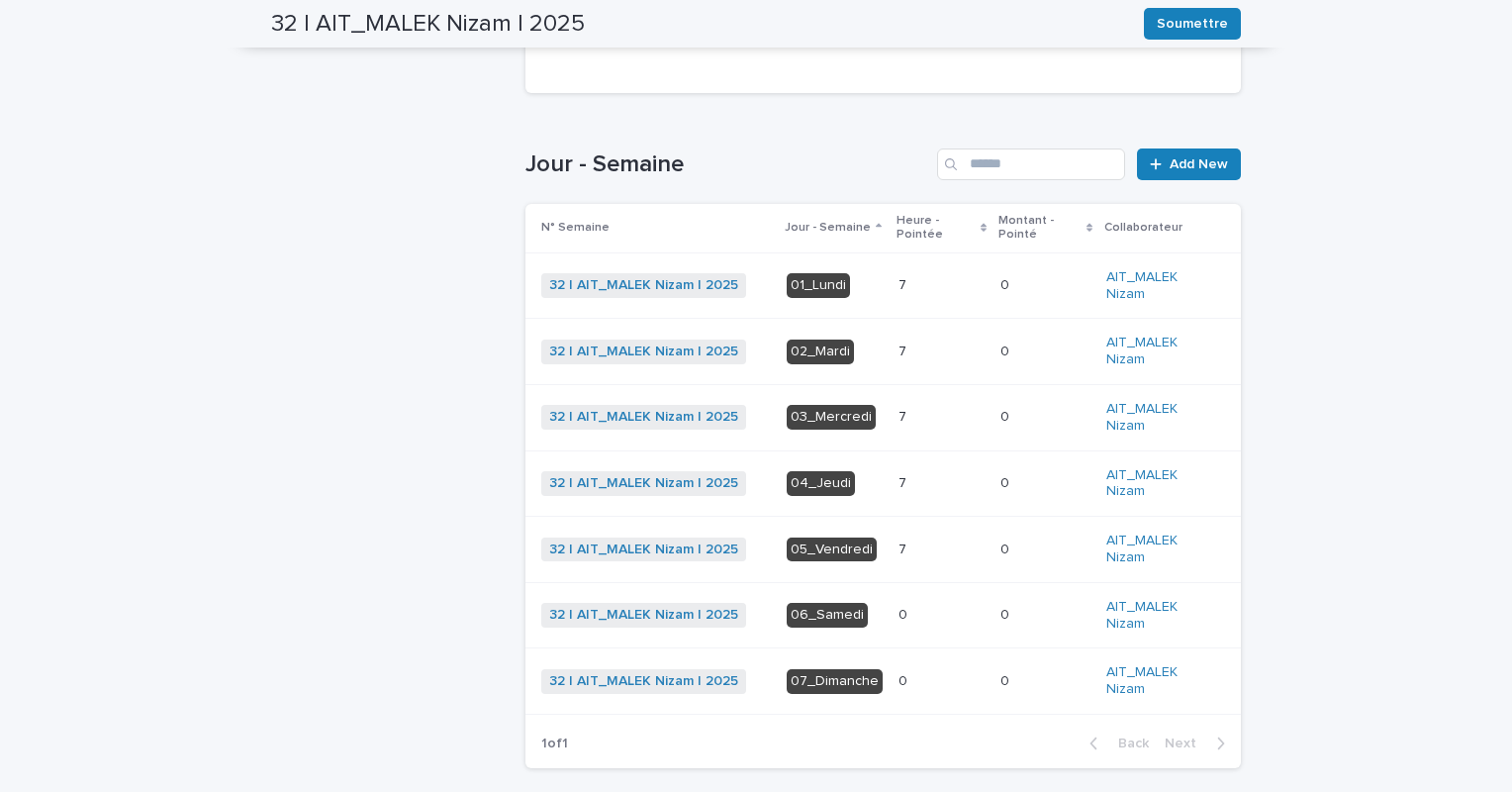 click at bounding box center [941, 351] 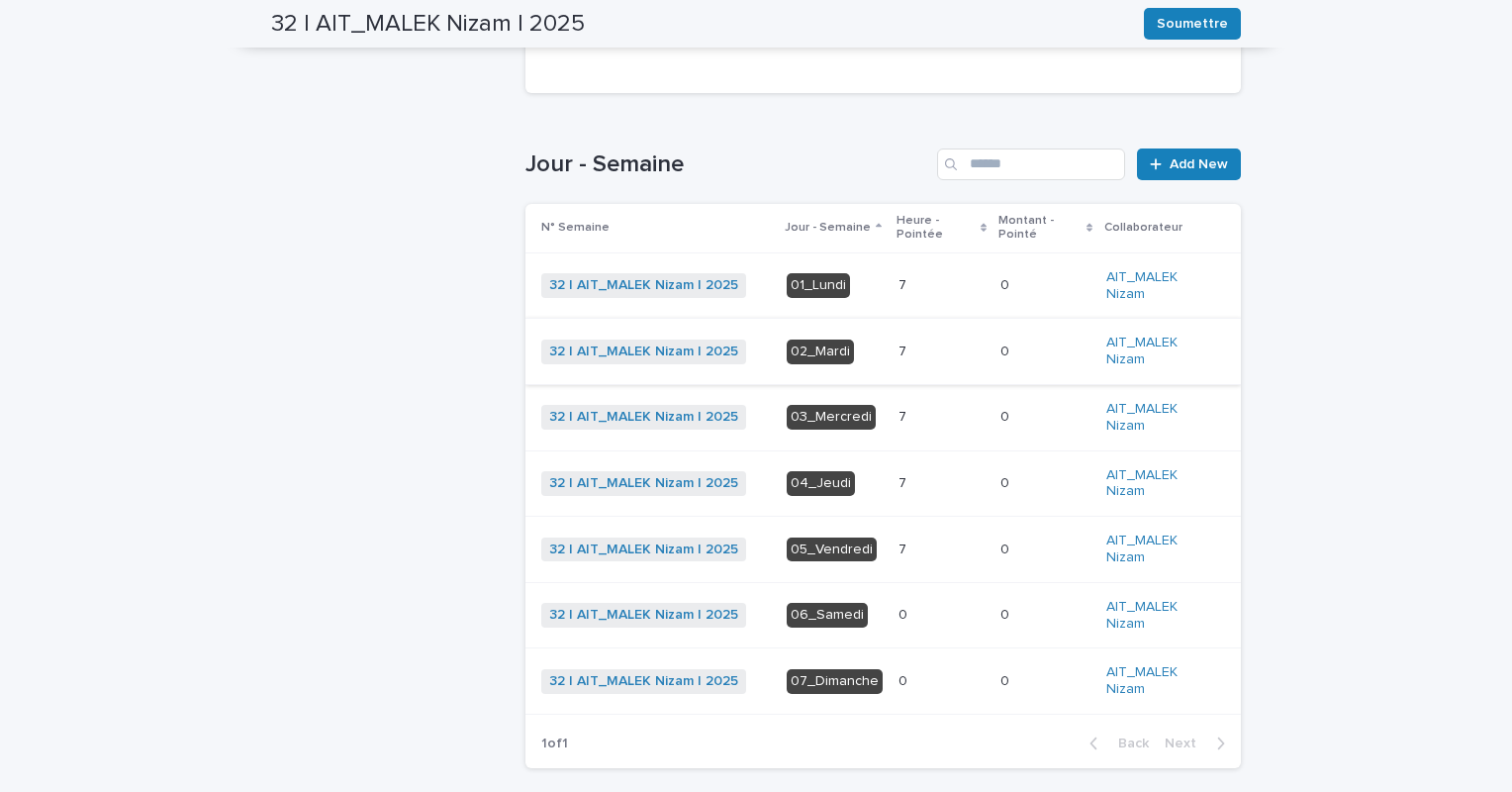 scroll, scrollTop: 0, scrollLeft: 0, axis: both 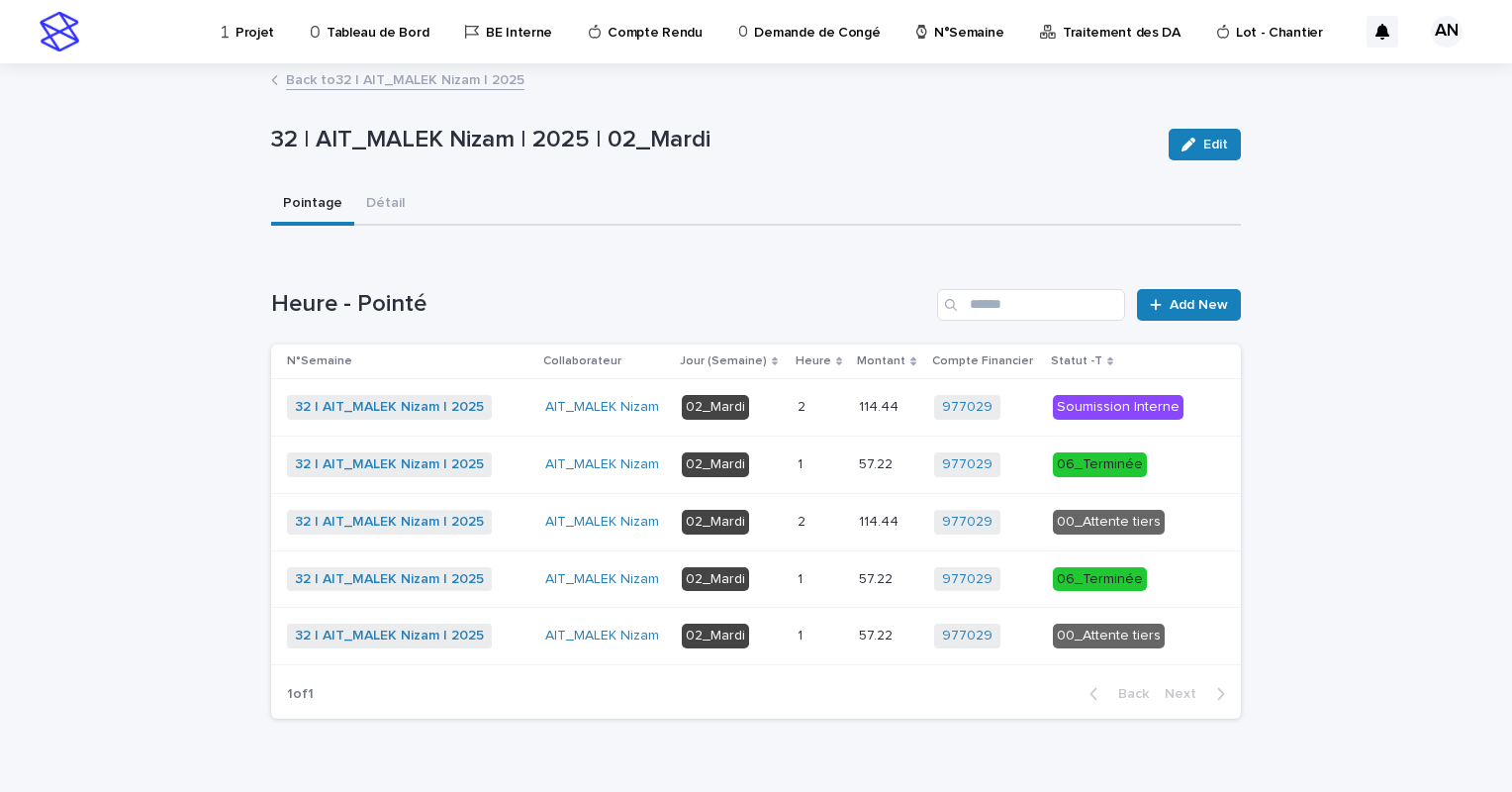 click at bounding box center (820, 636) 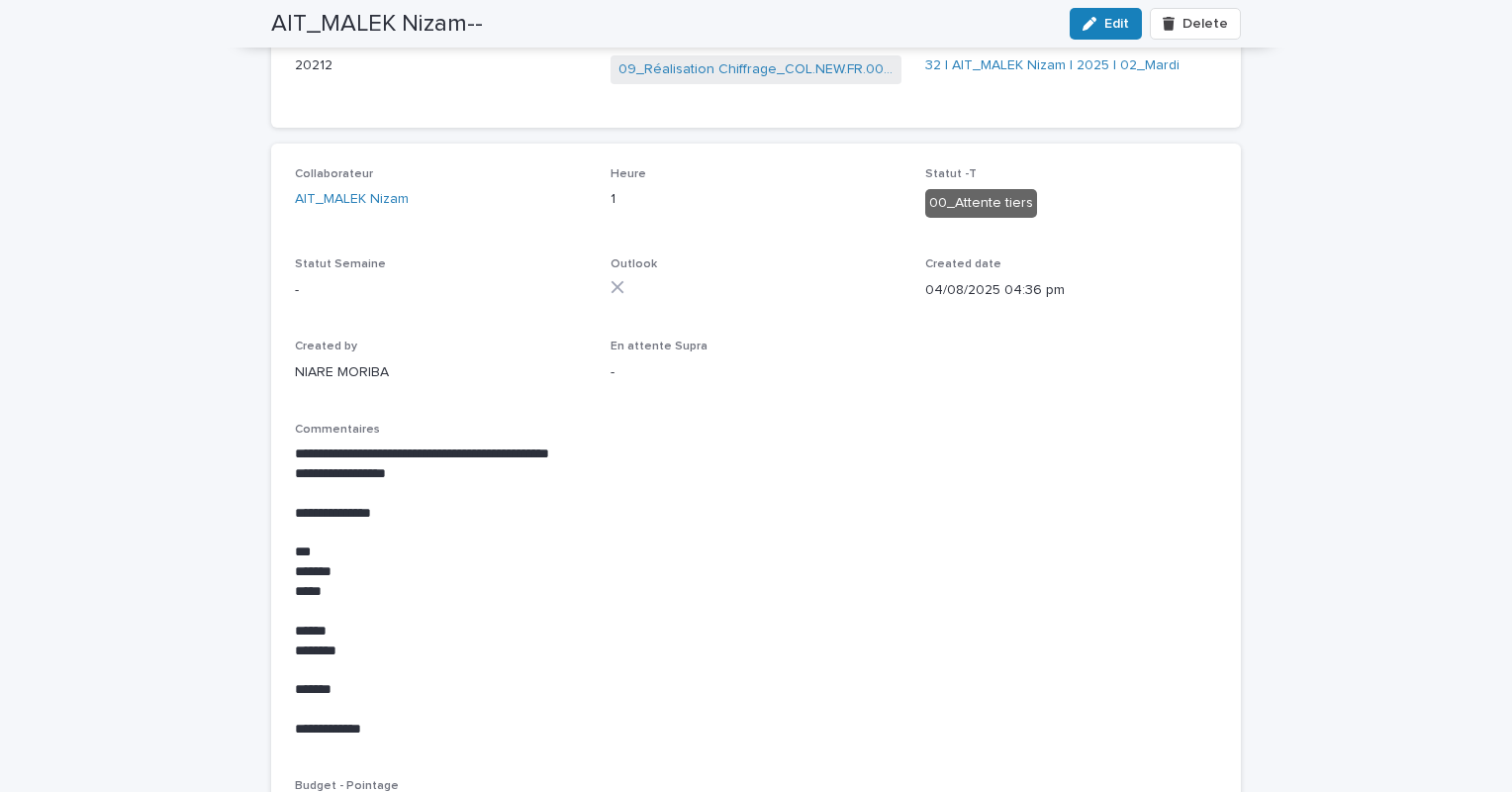 scroll, scrollTop: 0, scrollLeft: 0, axis: both 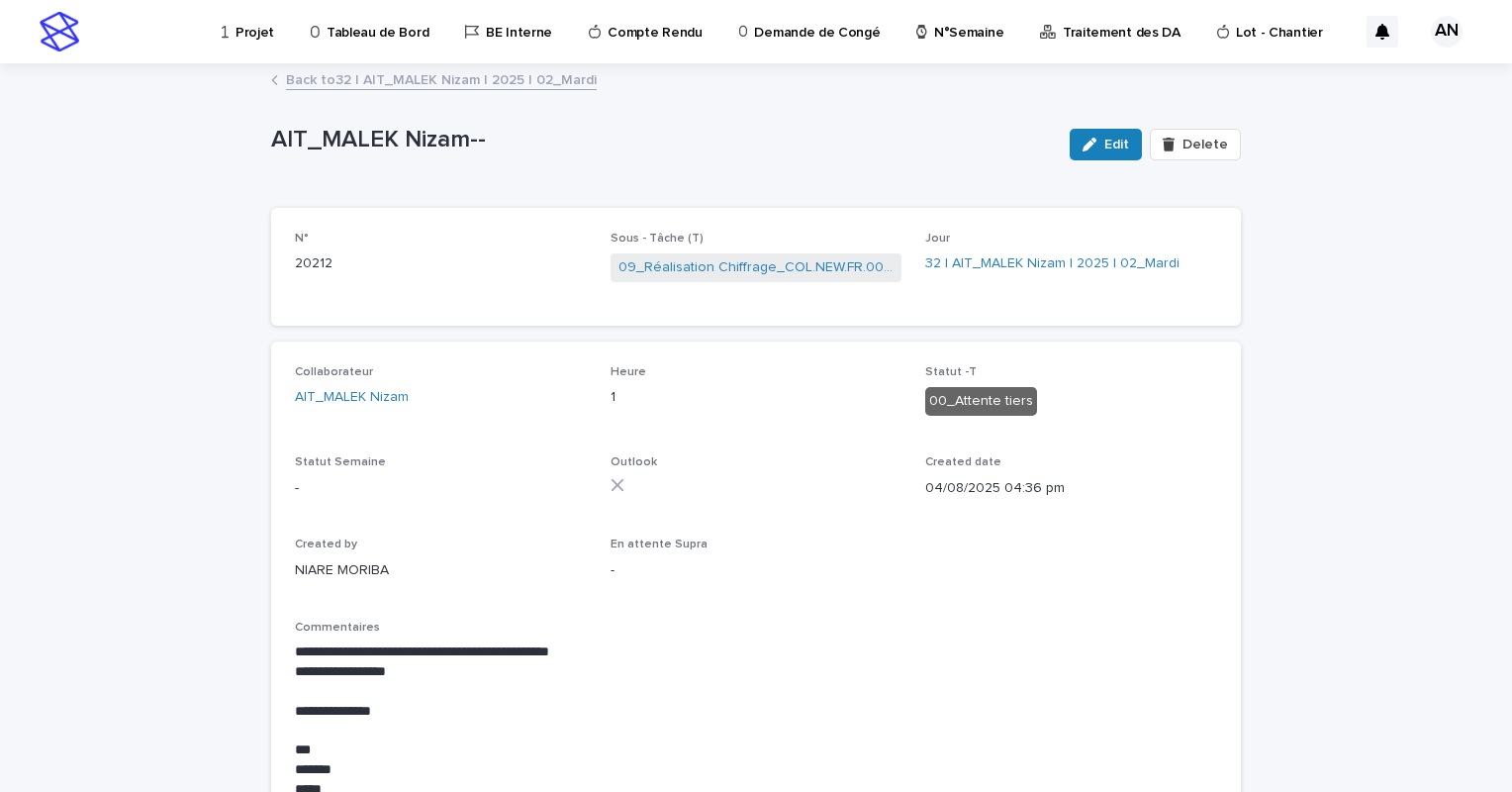 click on "Back to  32 | AIT_MALEK Nizam | 2025 | 02_Mardi" at bounding box center (441, 78) 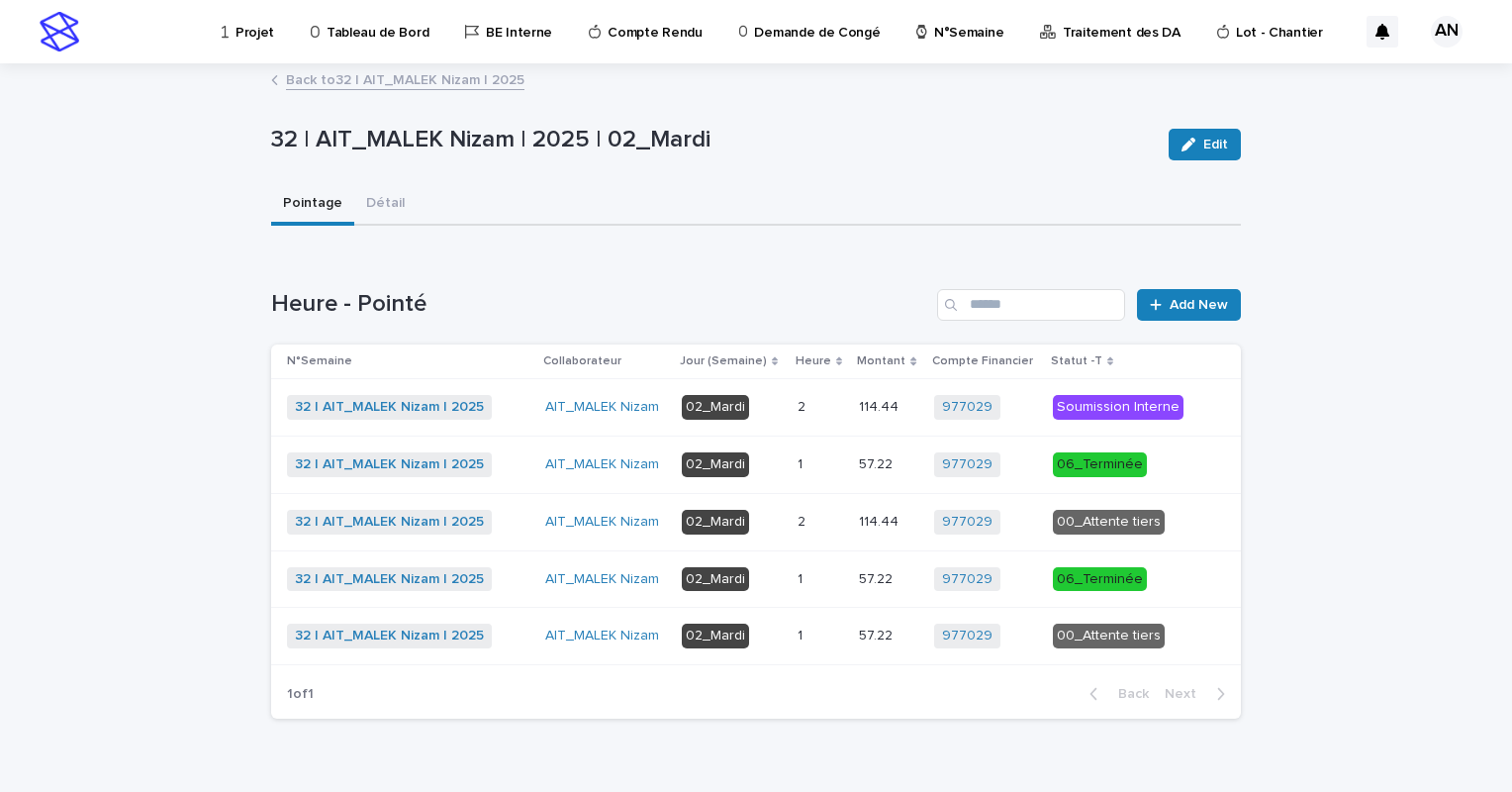 click at bounding box center (820, 636) 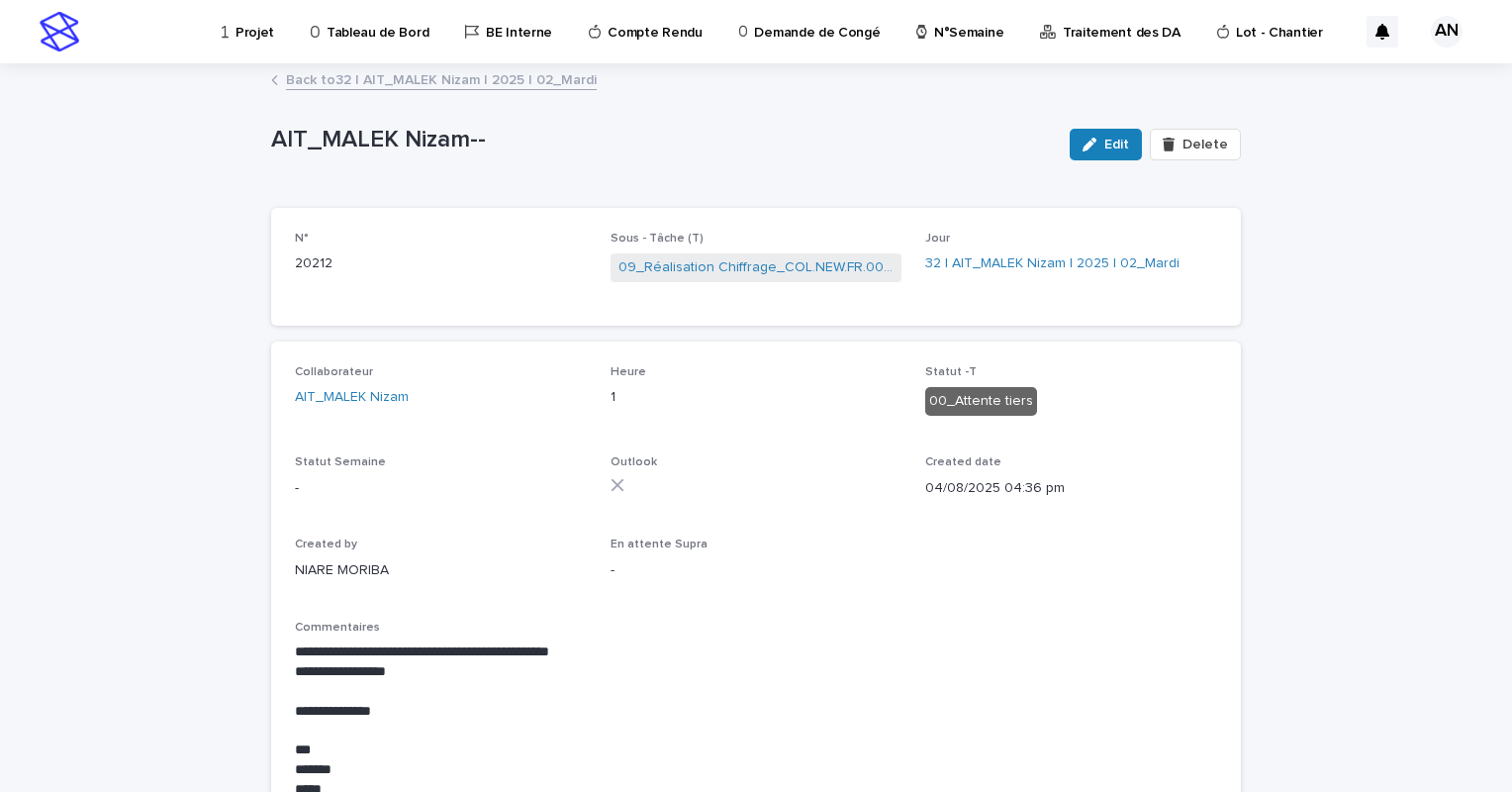 scroll, scrollTop: 297, scrollLeft: 0, axis: vertical 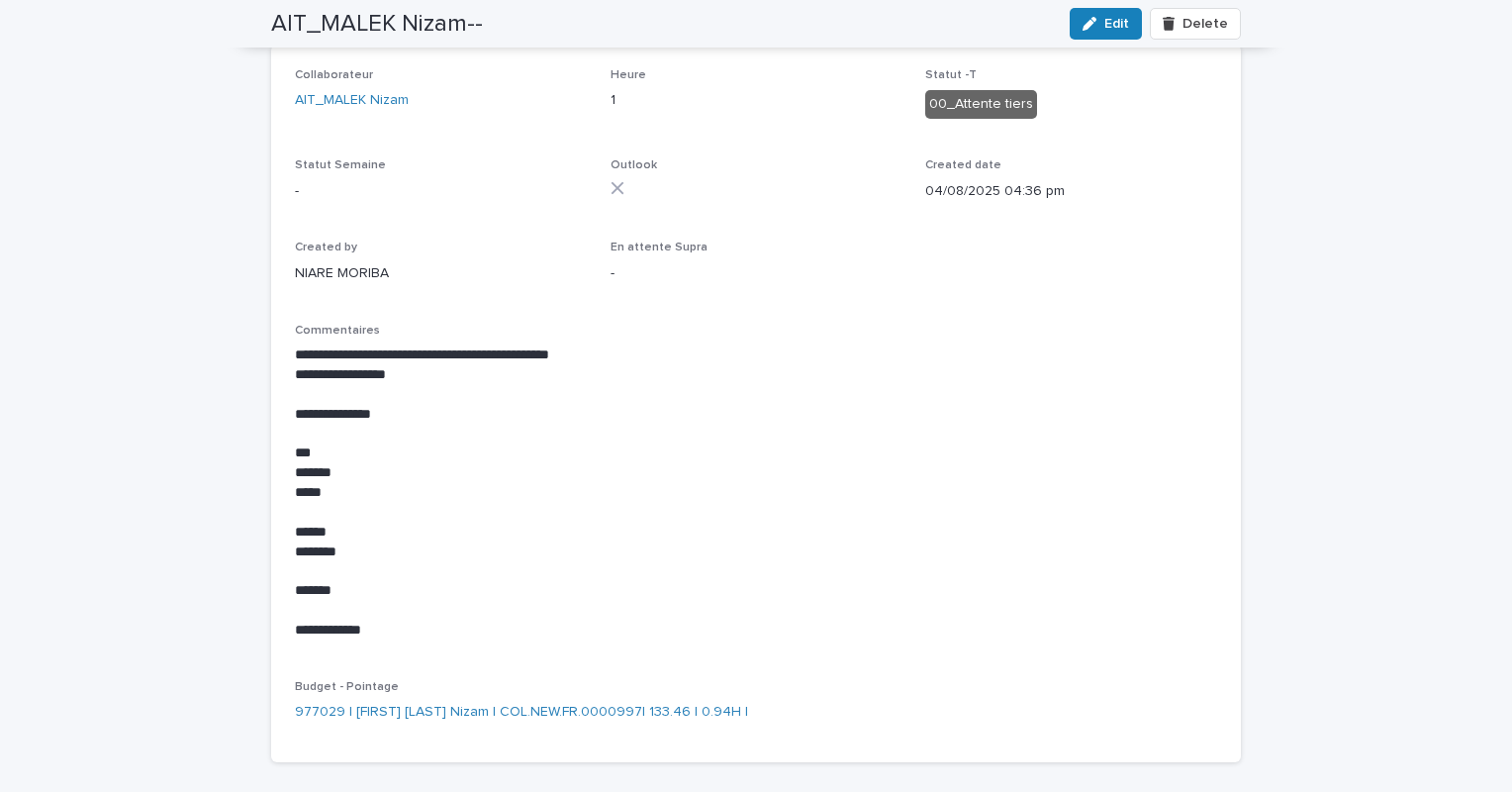 click on "**********" at bounding box center [756, 323] 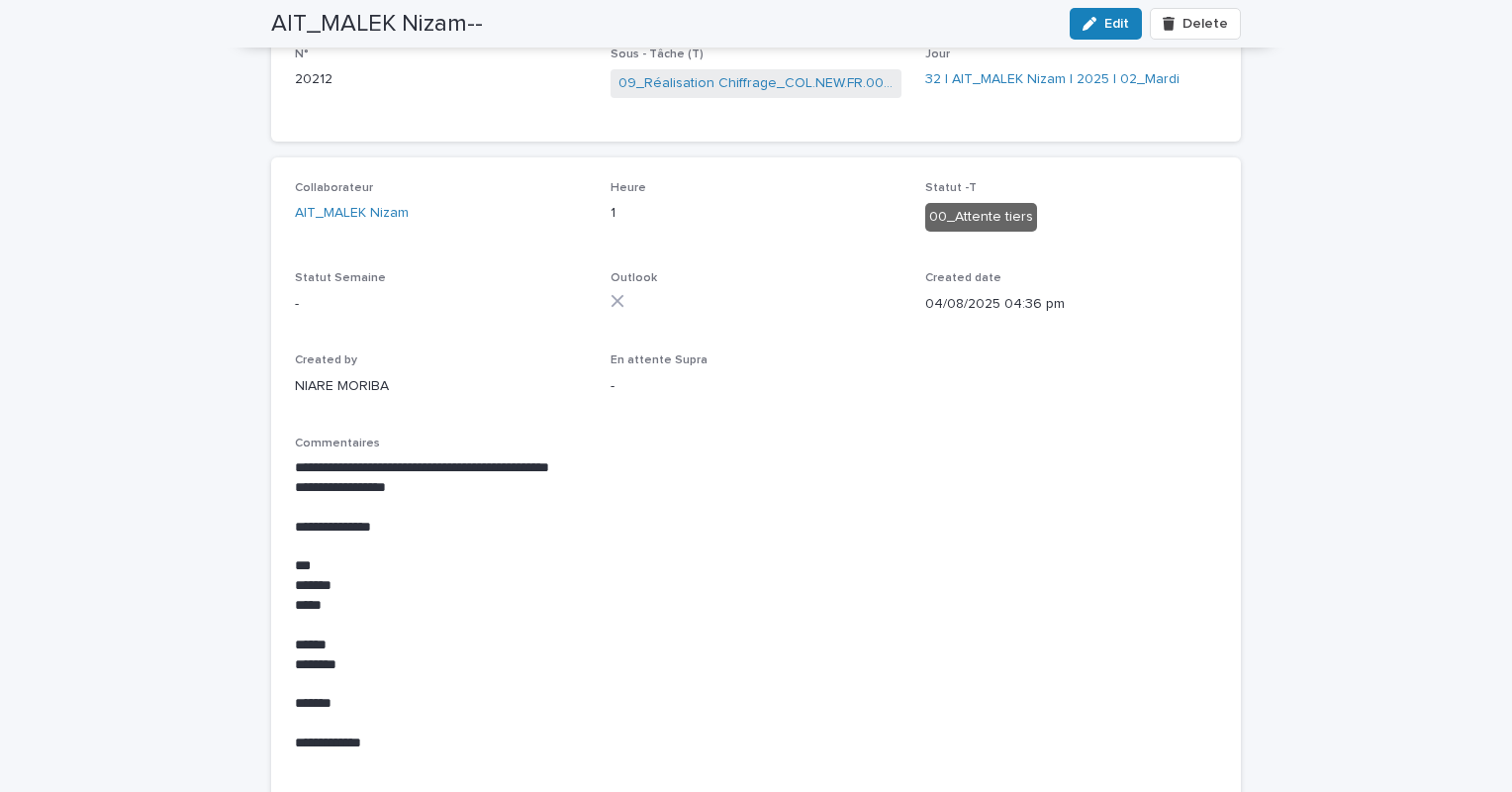 scroll, scrollTop: 0, scrollLeft: 0, axis: both 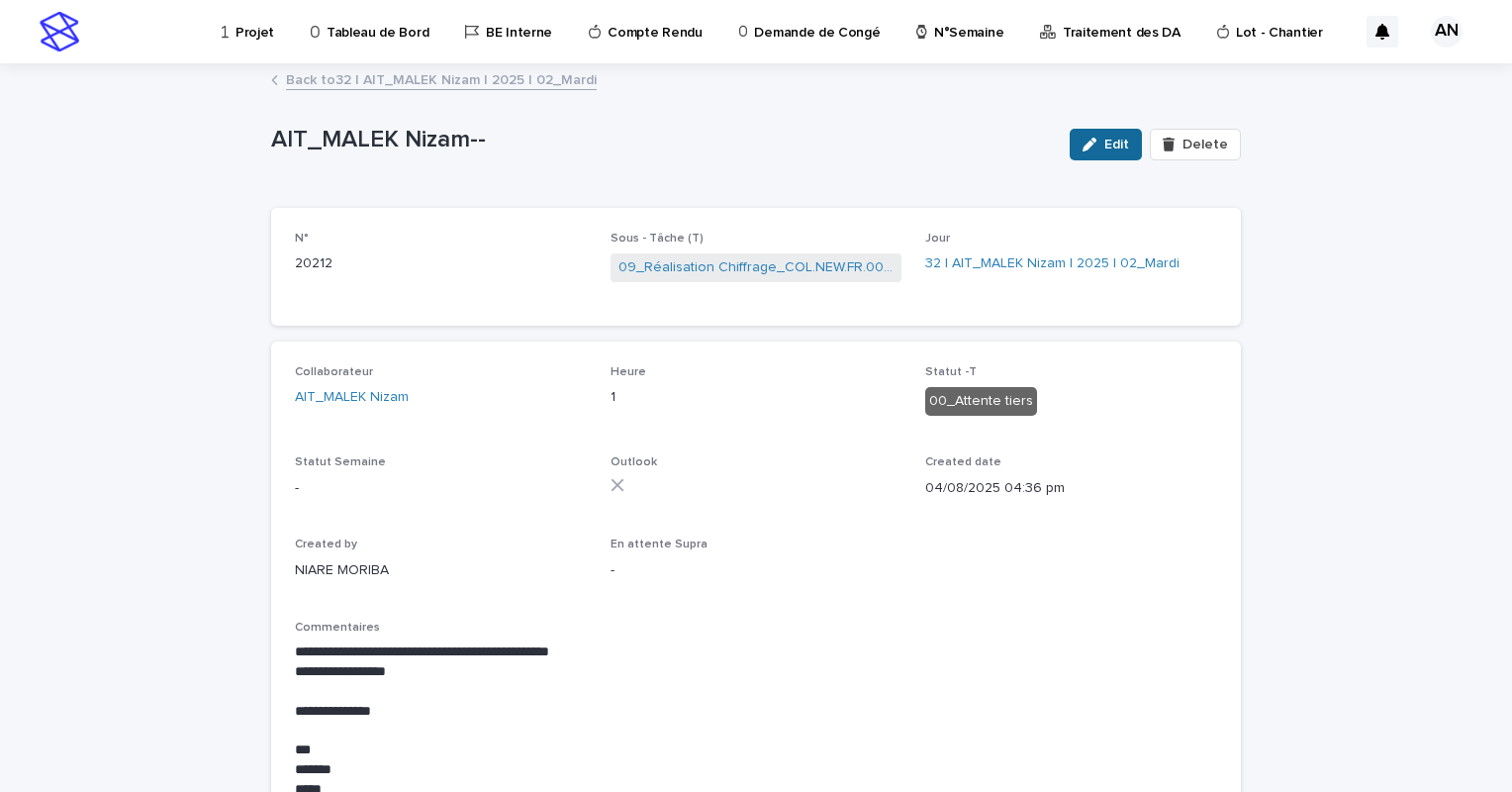 click on "Edit" at bounding box center (1116, 145) 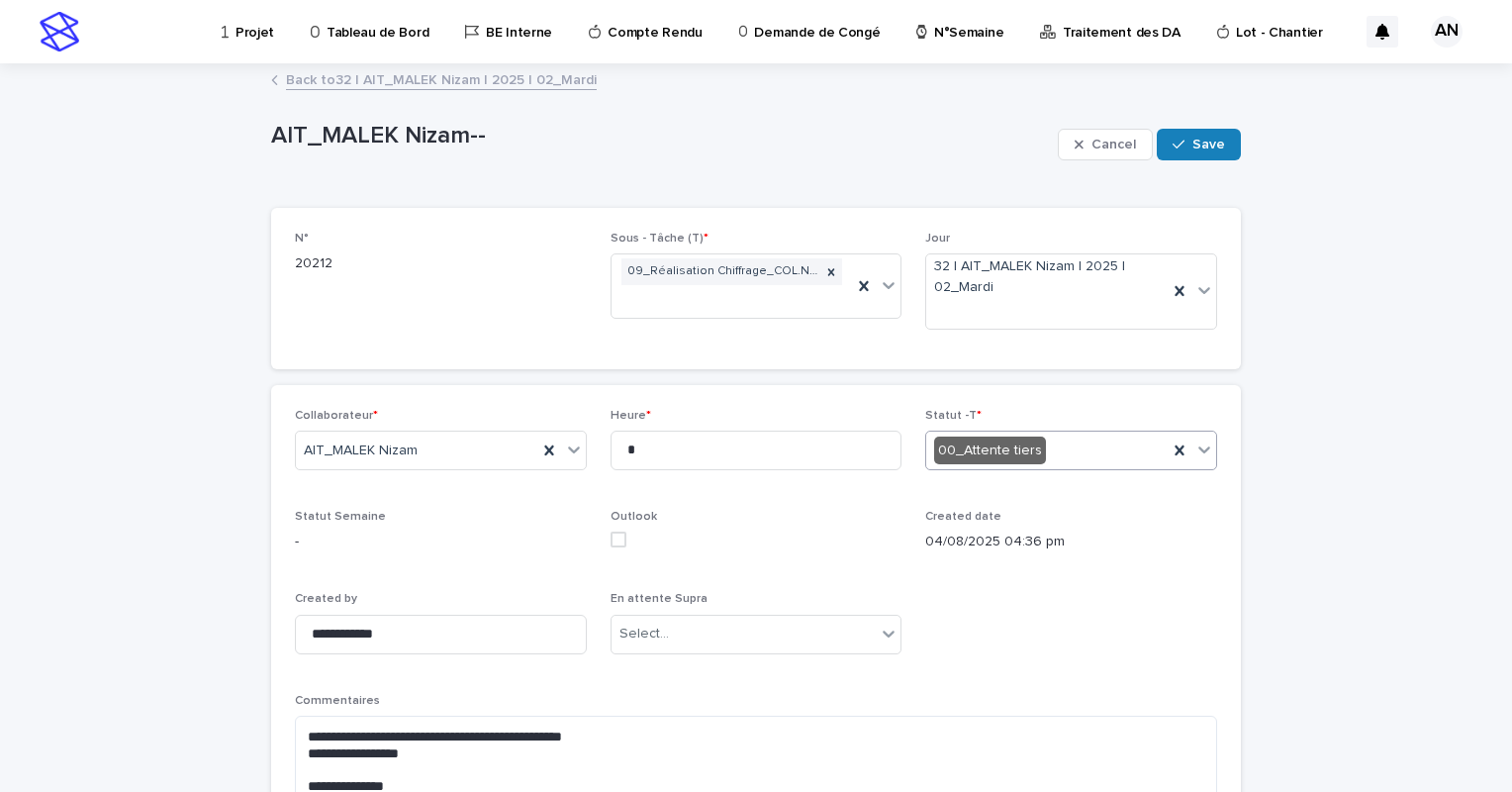 click 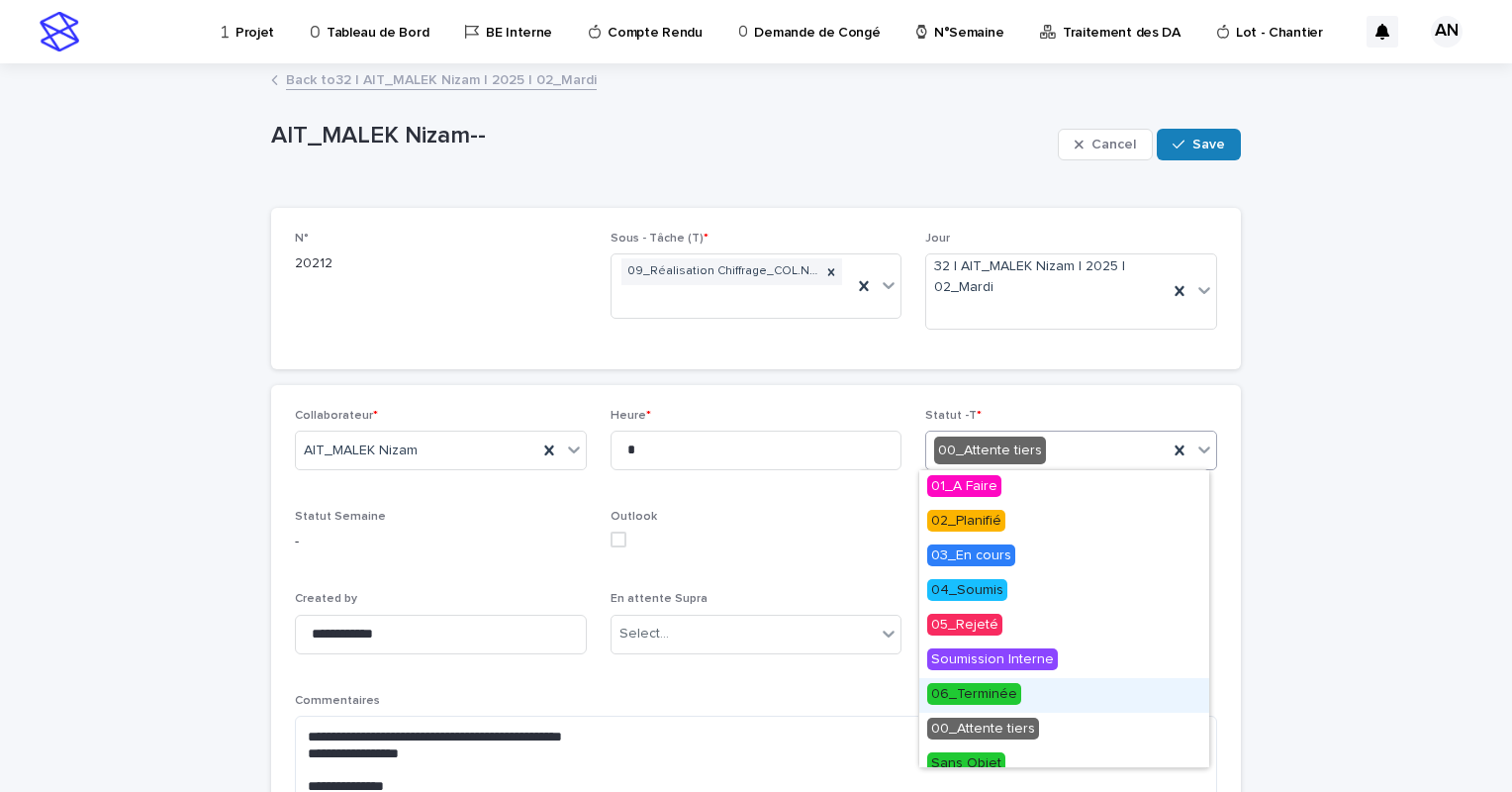 click on "06_Terminée" at bounding box center [1064, 695] 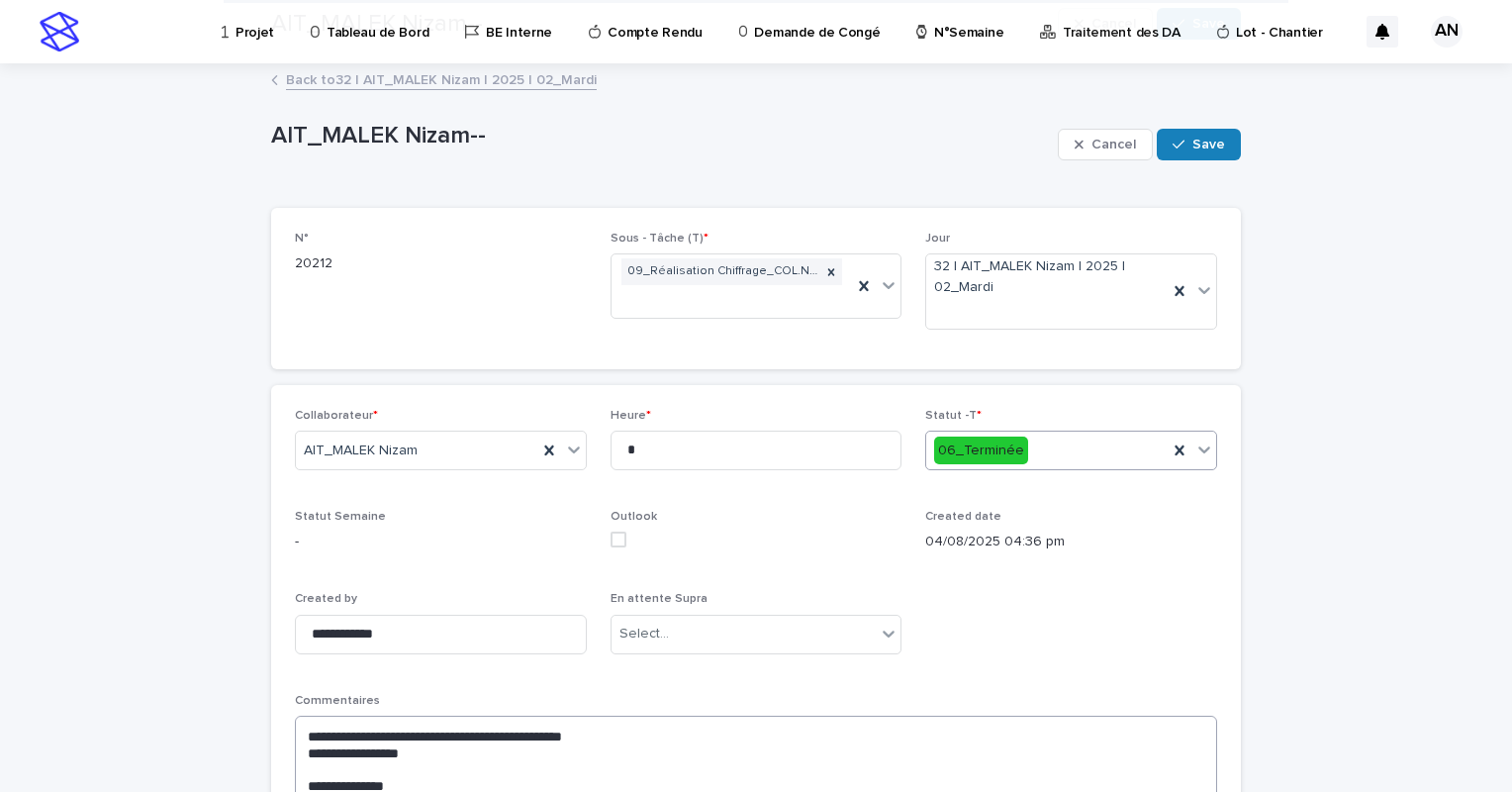 scroll, scrollTop: 297, scrollLeft: 0, axis: vertical 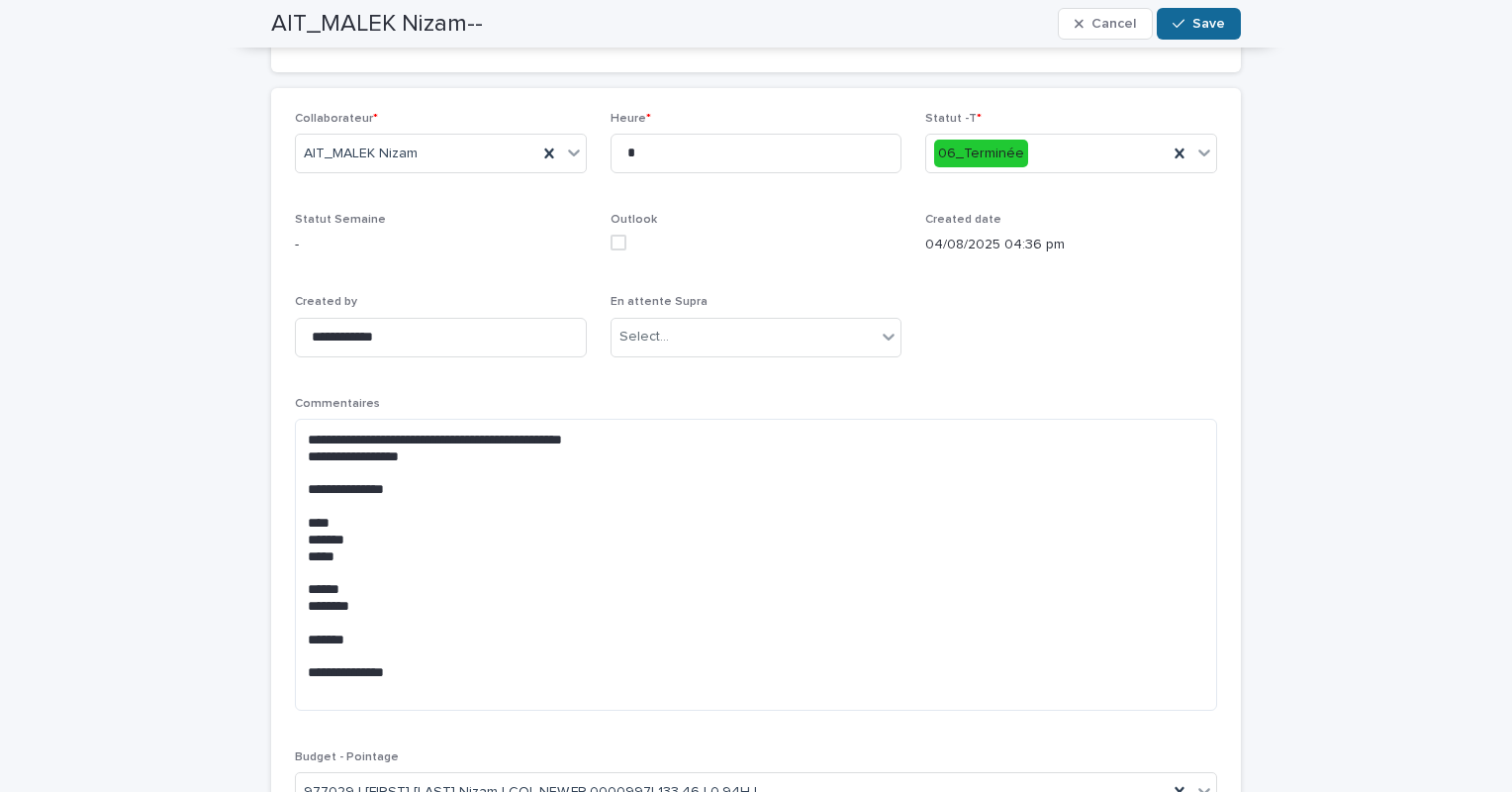 click on "Save" at bounding box center [1208, 24] 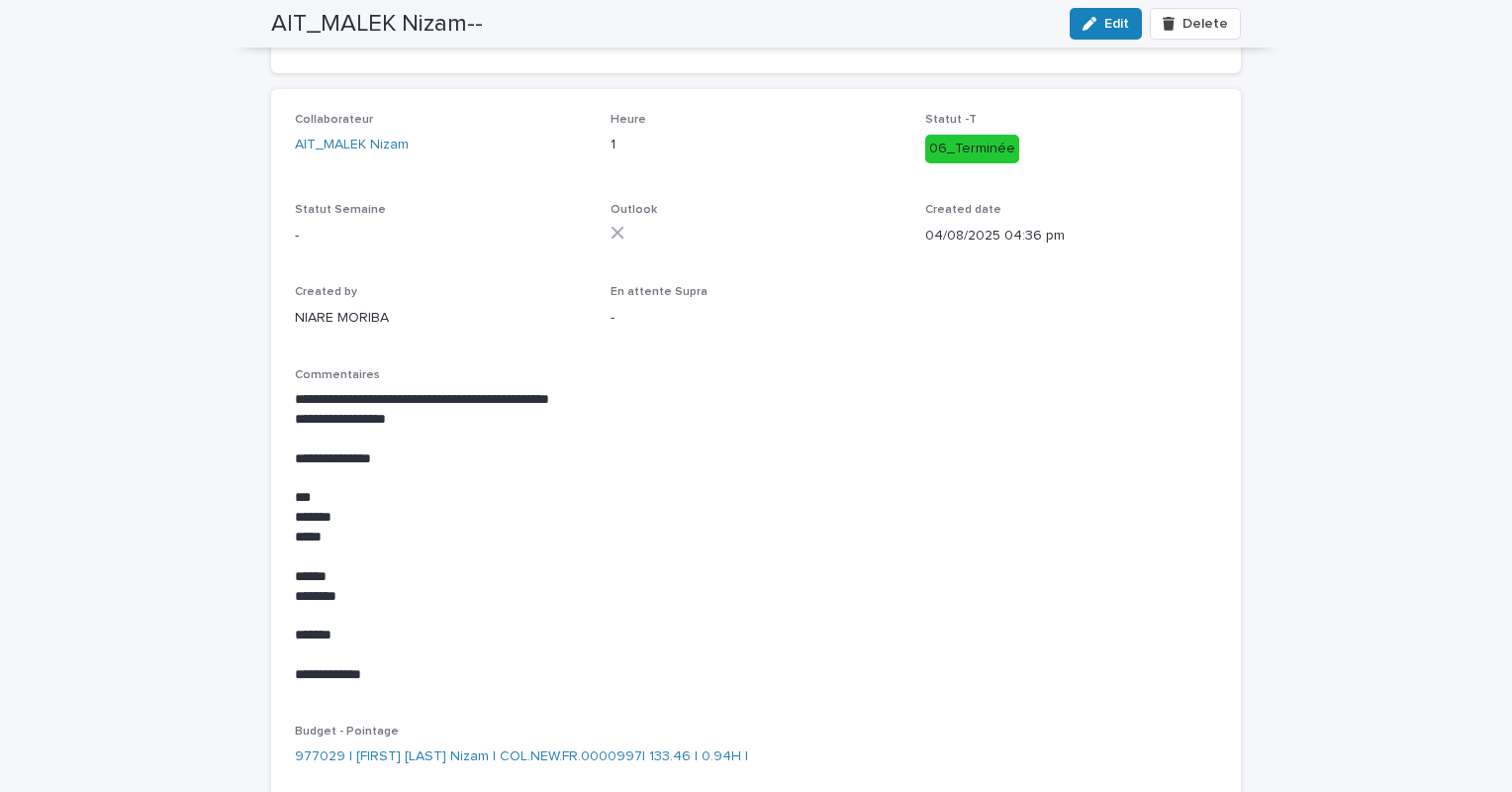 scroll, scrollTop: 0, scrollLeft: 0, axis: both 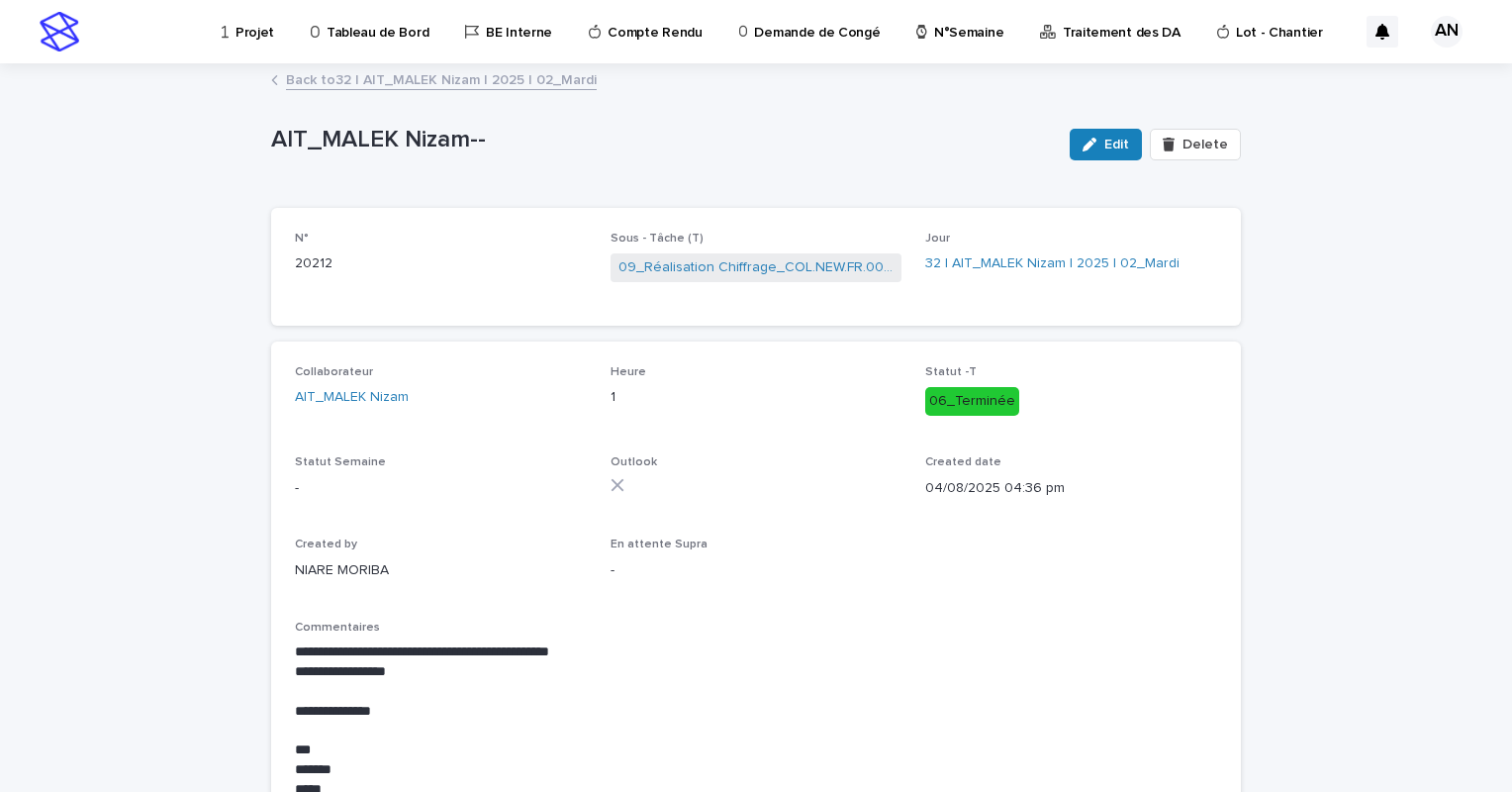 click on "Back to  32 | AIT_MALEK Nizam | 2025 | 02_Mardi" at bounding box center (441, 78) 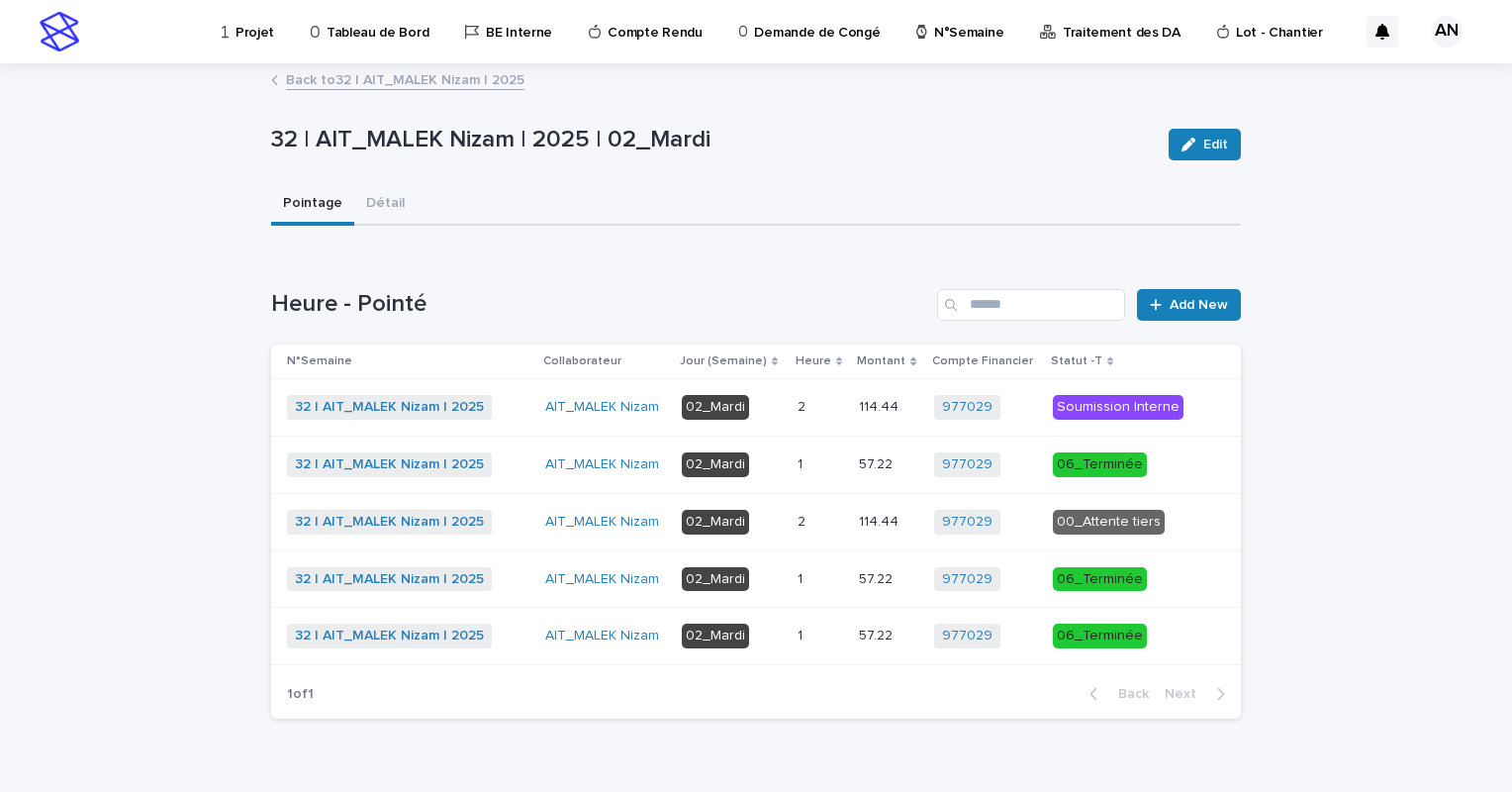 click at bounding box center [820, 522] 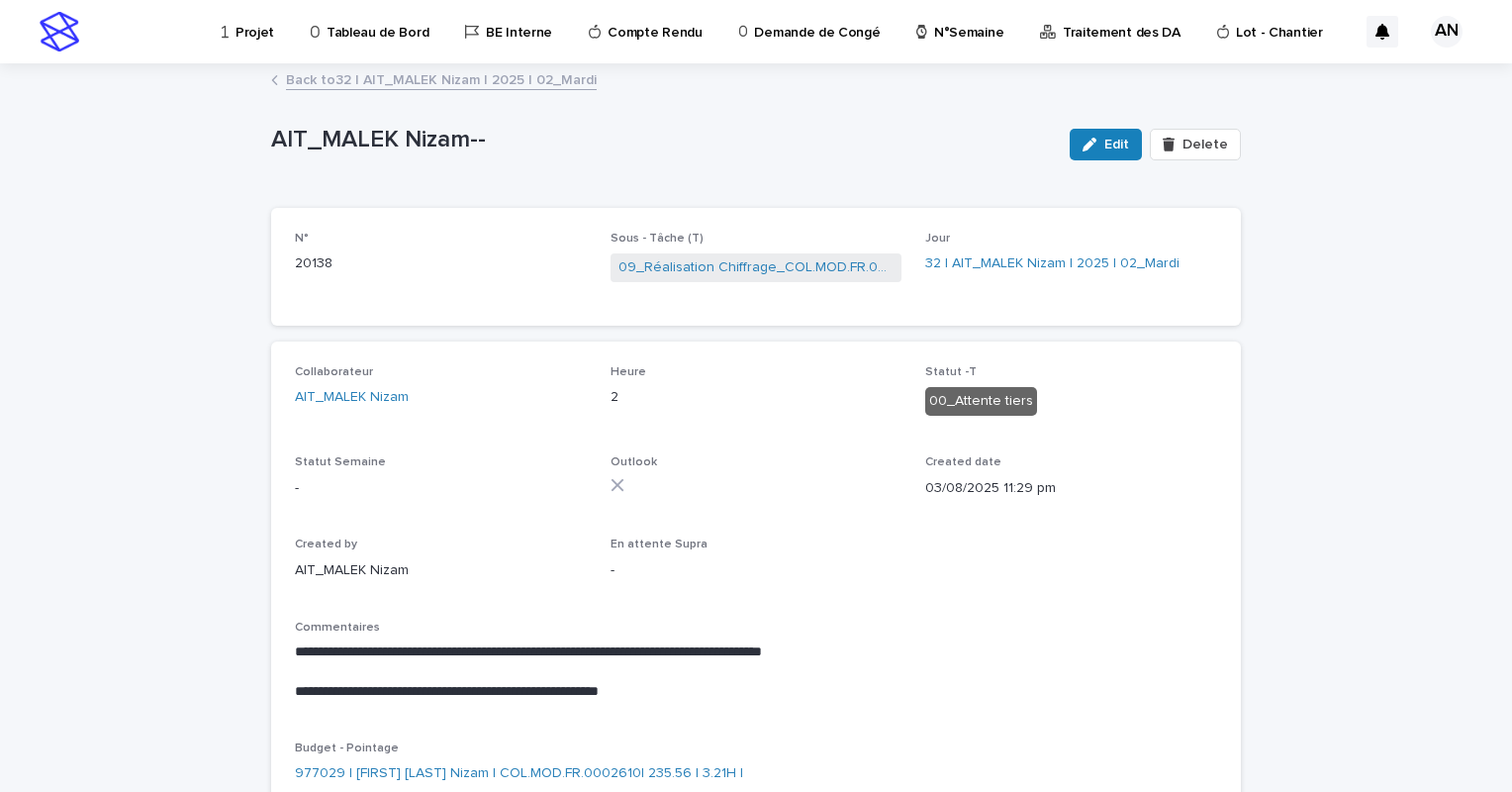 click on "**********" at bounding box center (756, 669) 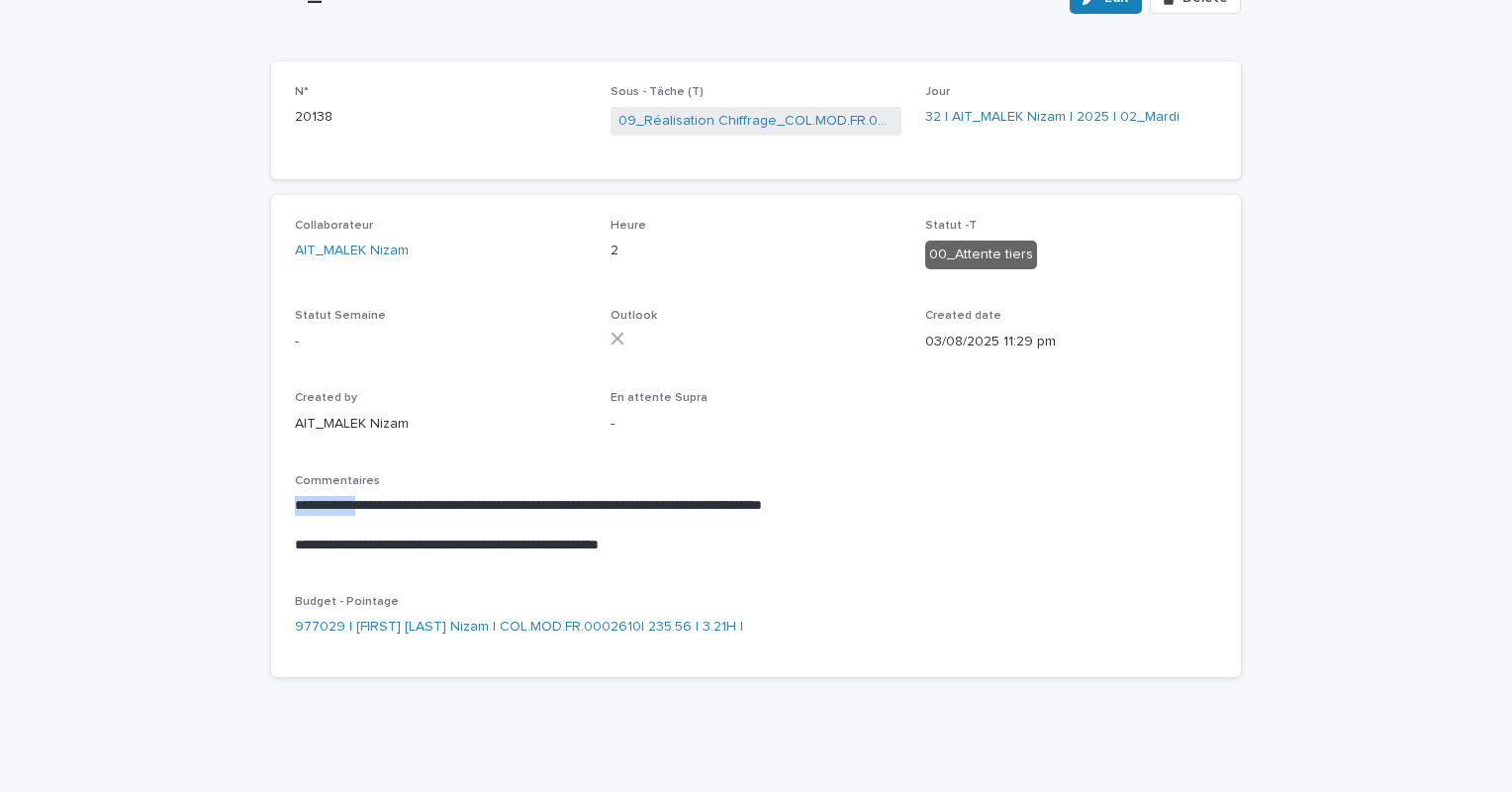 drag, startPoint x: 367, startPoint y: 503, endPoint x: 284, endPoint y: 503, distance: 83 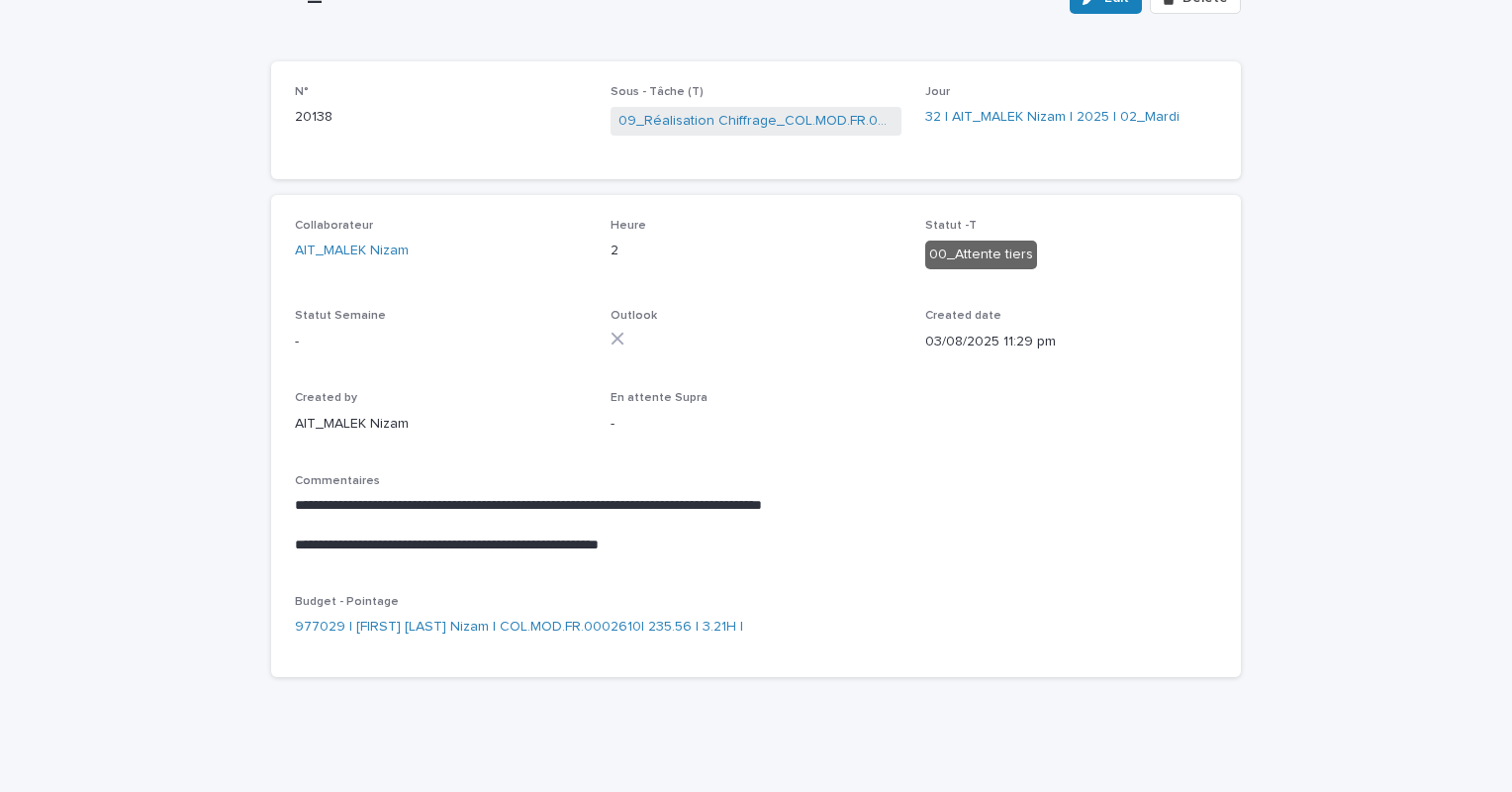 click on "**********" at bounding box center (756, 545) 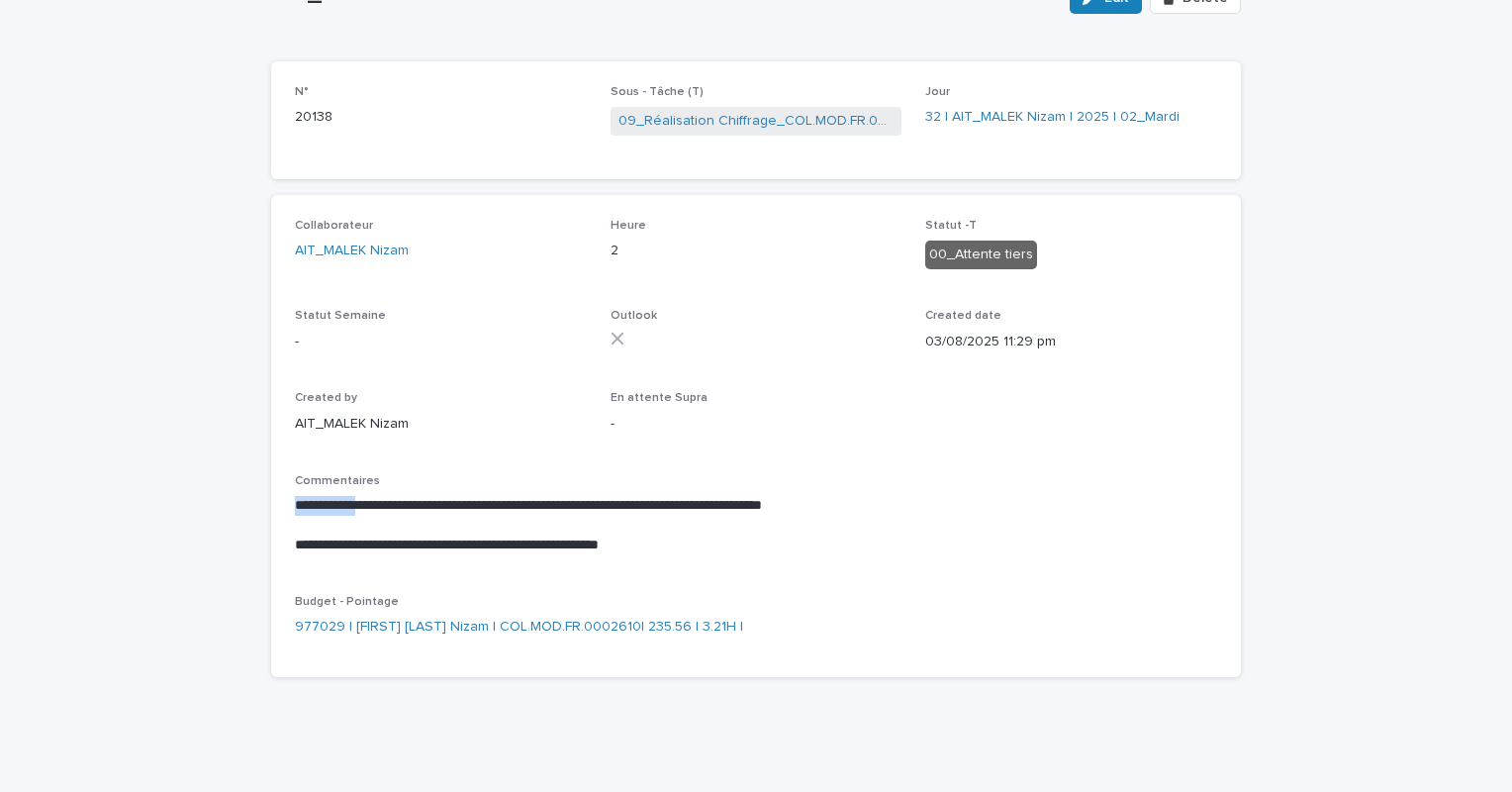 drag, startPoint x: 366, startPoint y: 503, endPoint x: 278, endPoint y: 504, distance: 88.005682 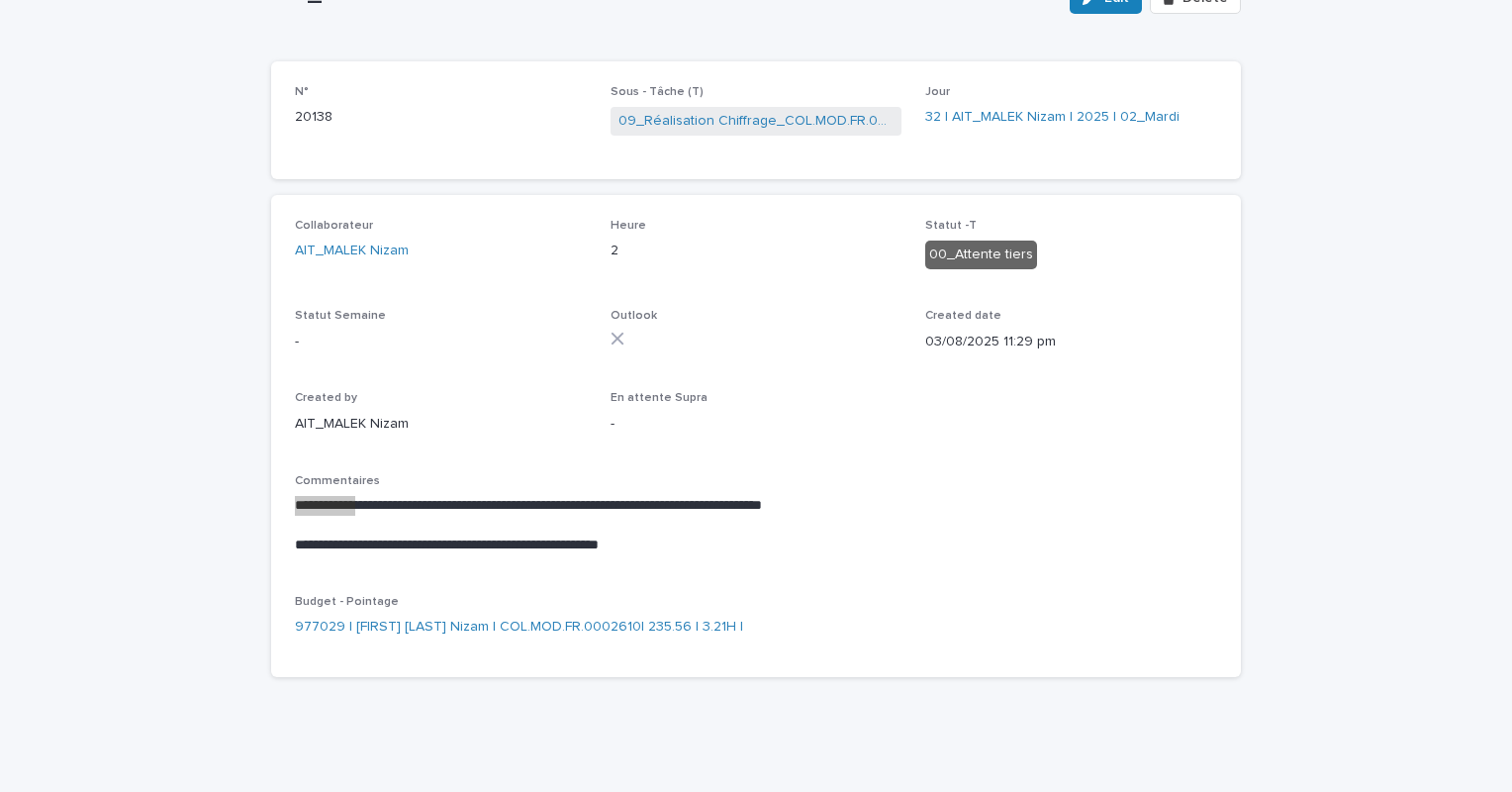 scroll, scrollTop: 0, scrollLeft: 0, axis: both 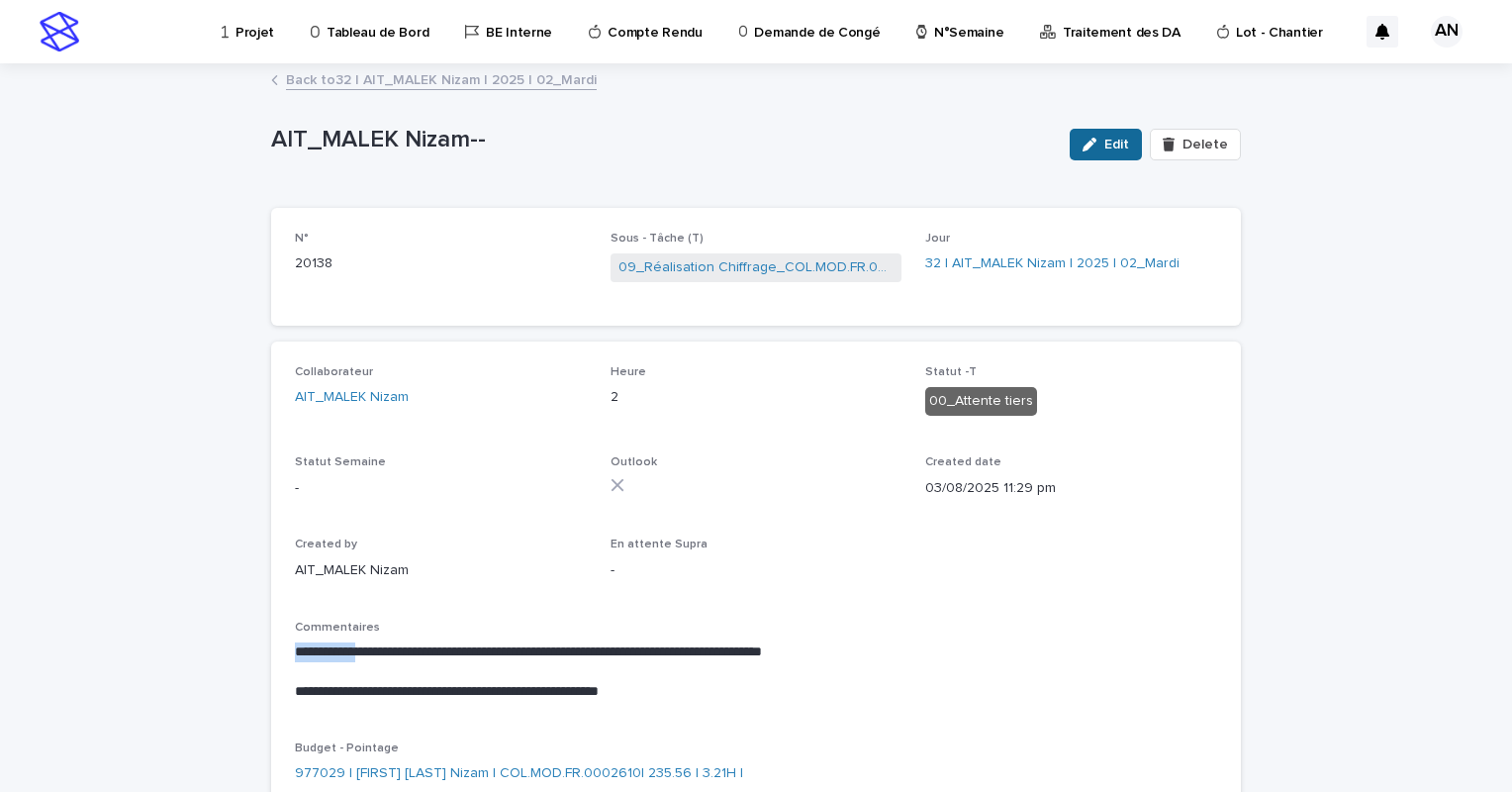 click on "Edit" at bounding box center (1116, 145) 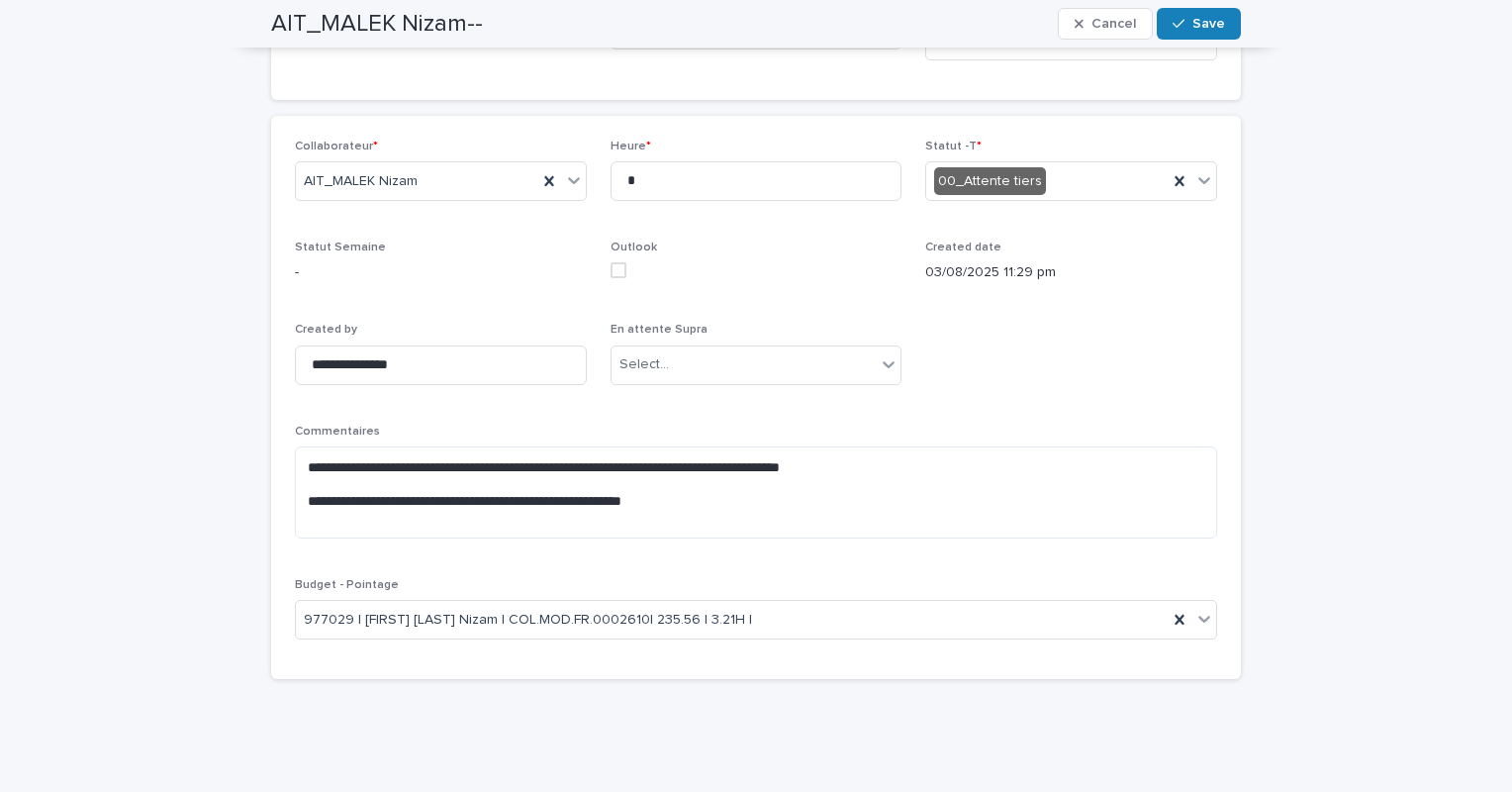 scroll, scrollTop: 170, scrollLeft: 0, axis: vertical 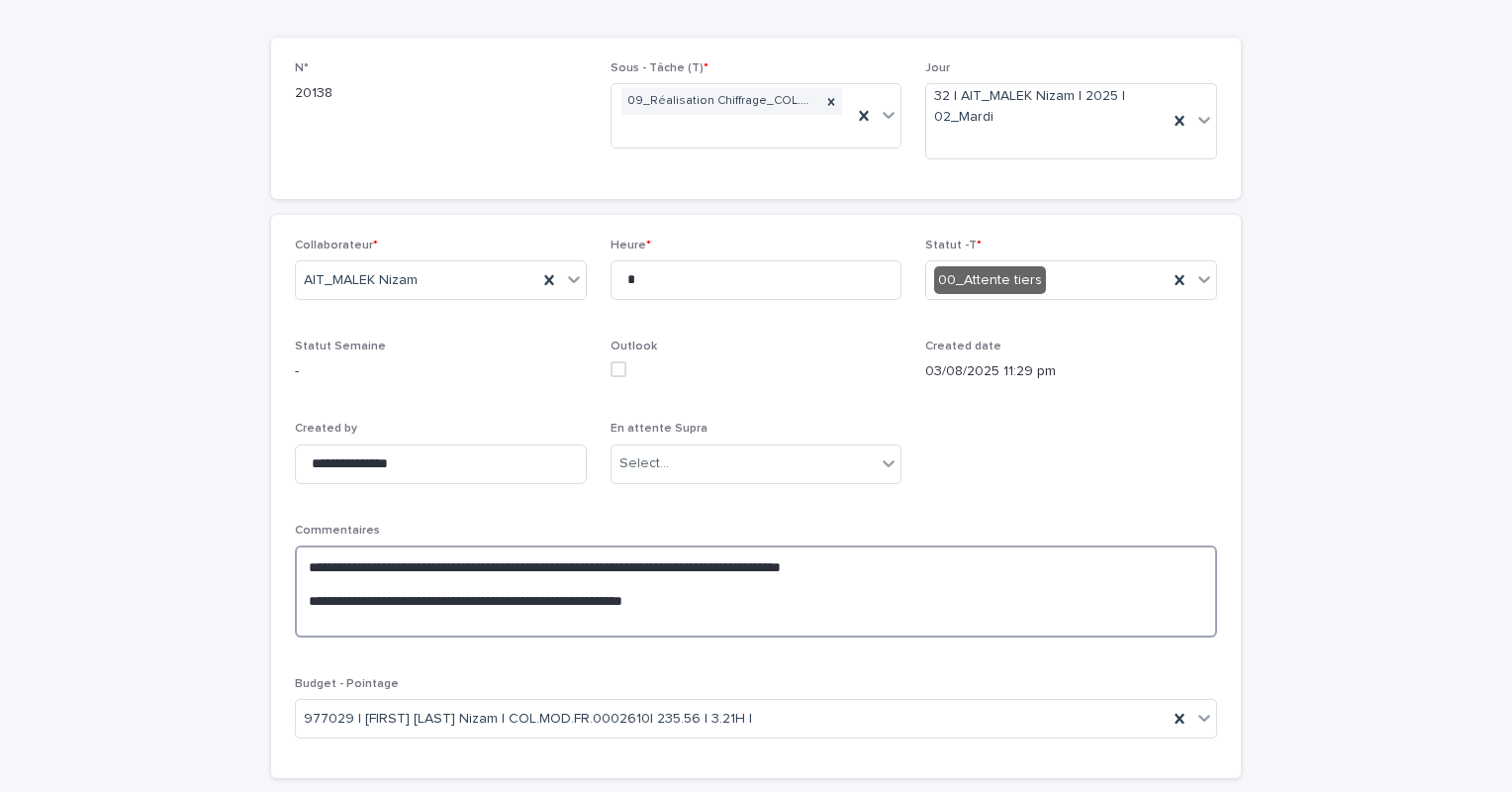 click on "**********" at bounding box center (756, 591) 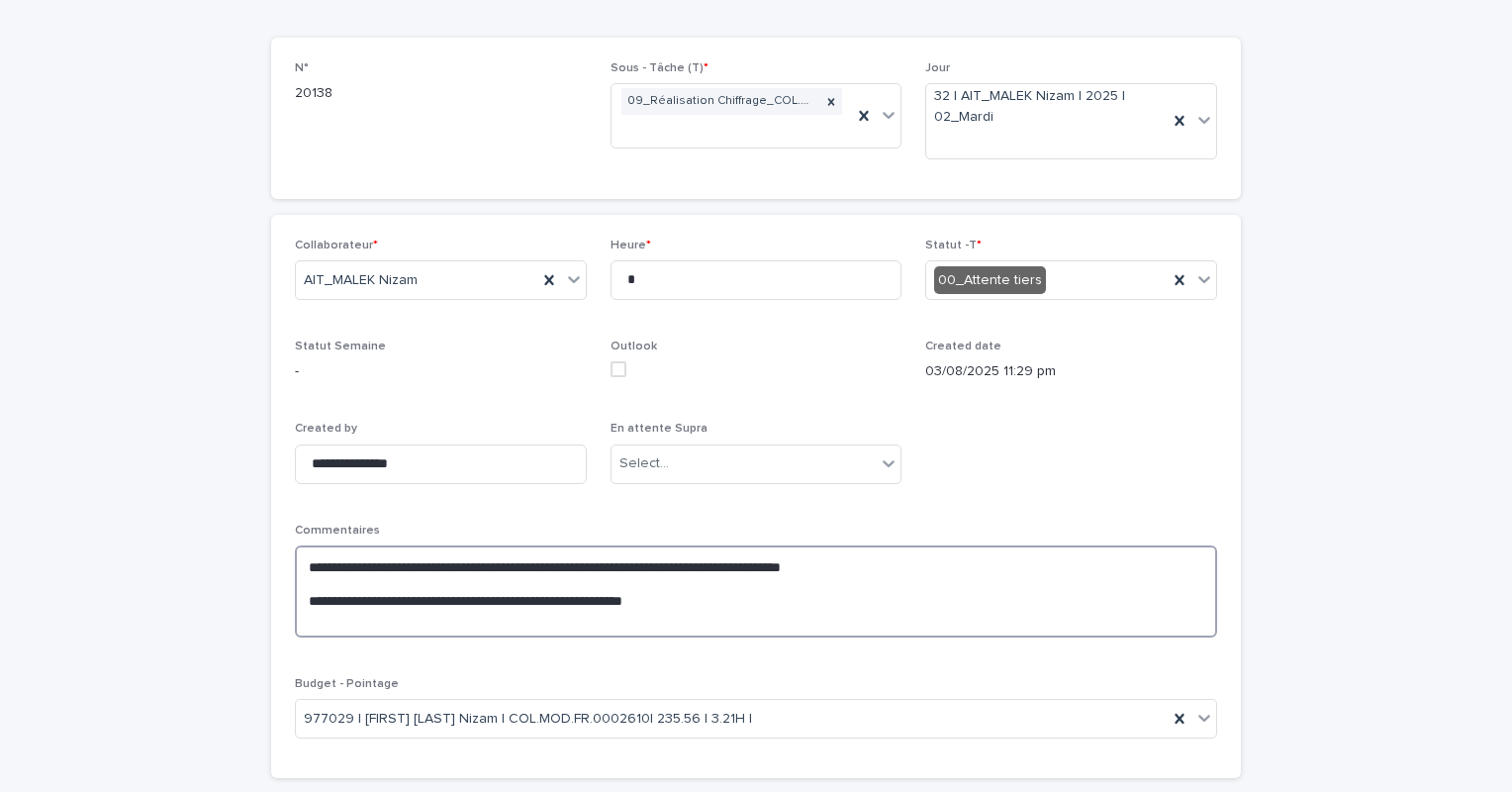 click on "**********" at bounding box center (756, 591) 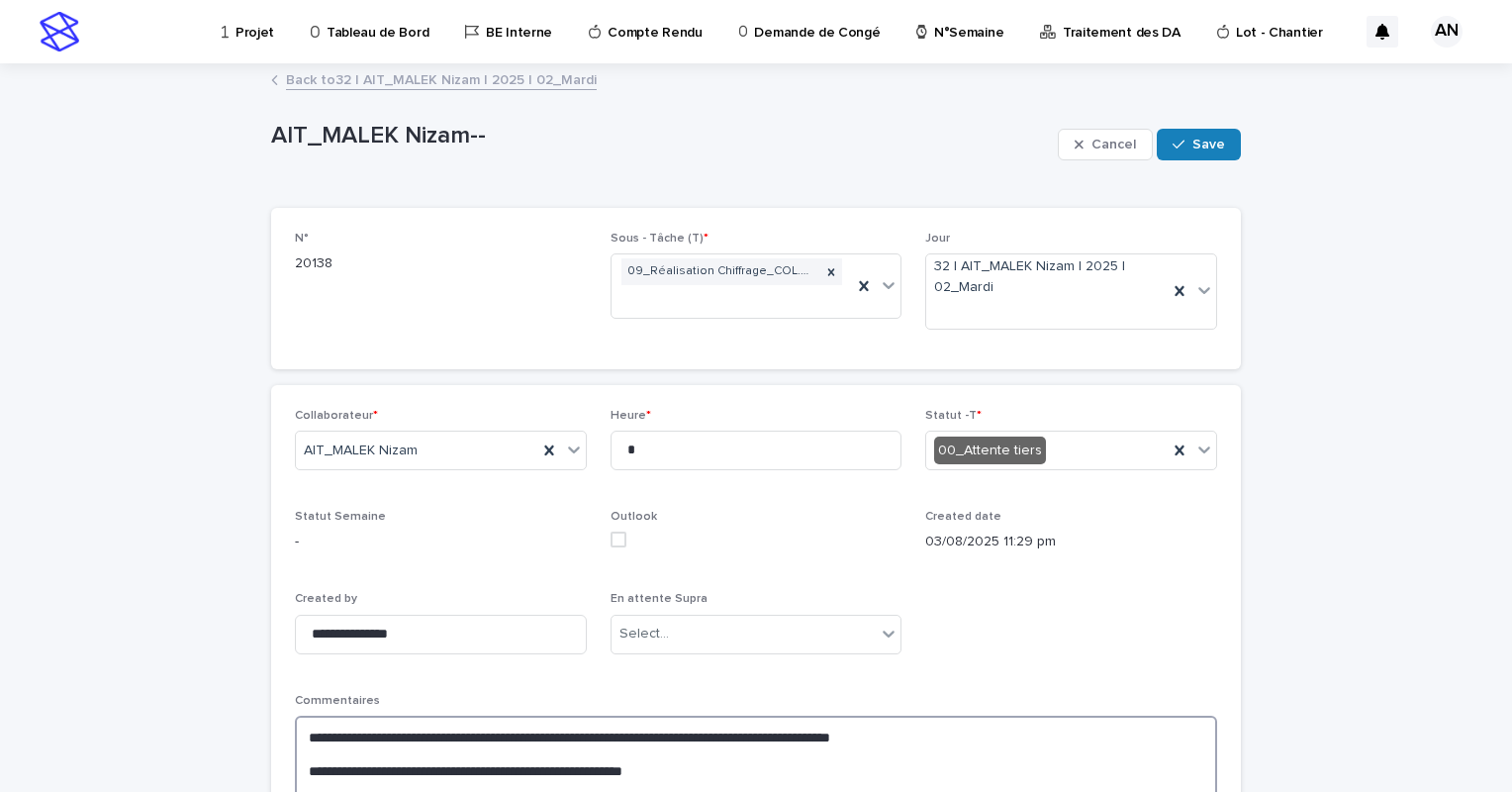 scroll, scrollTop: 198, scrollLeft: 0, axis: vertical 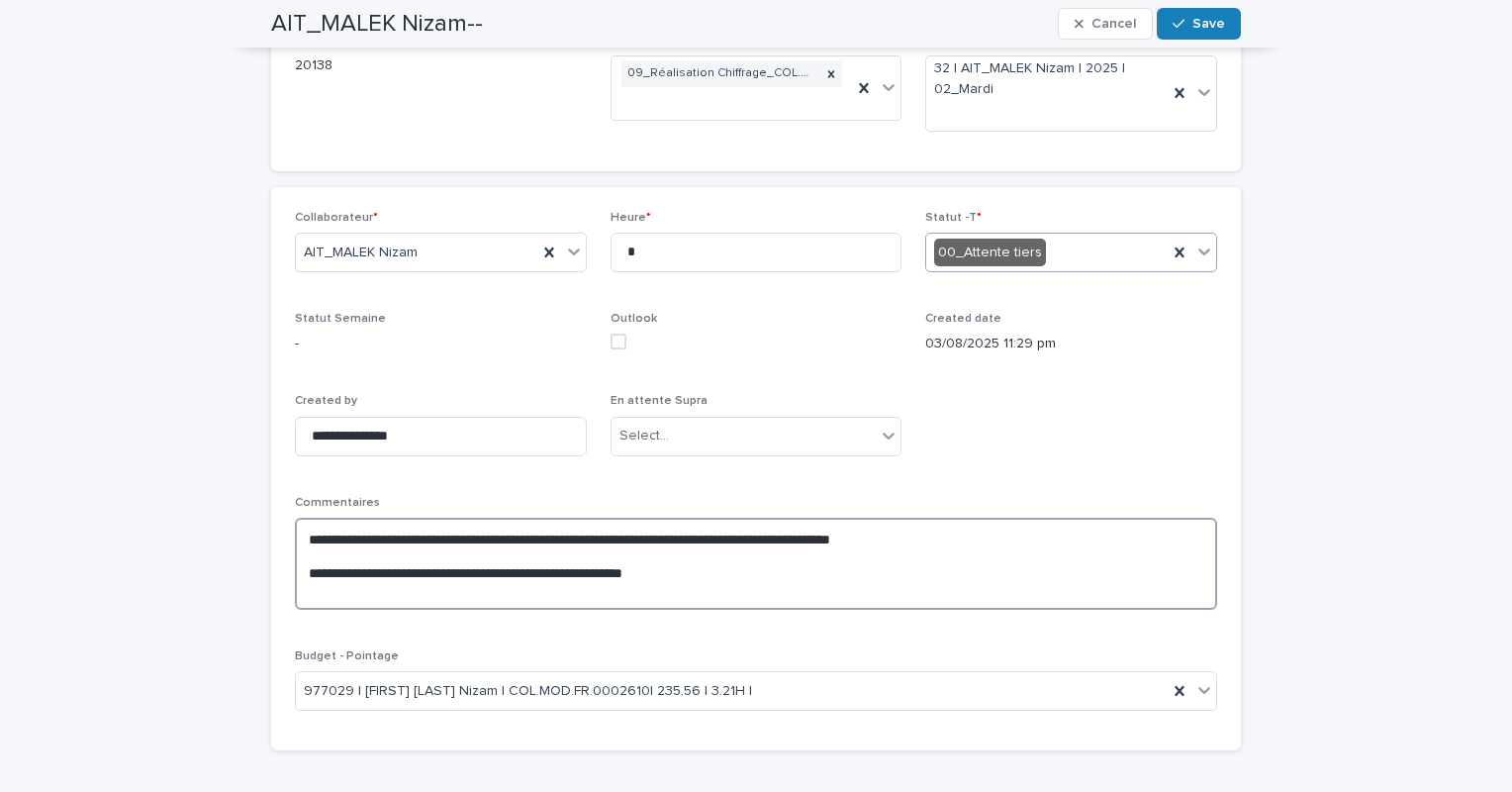 type on "**********" 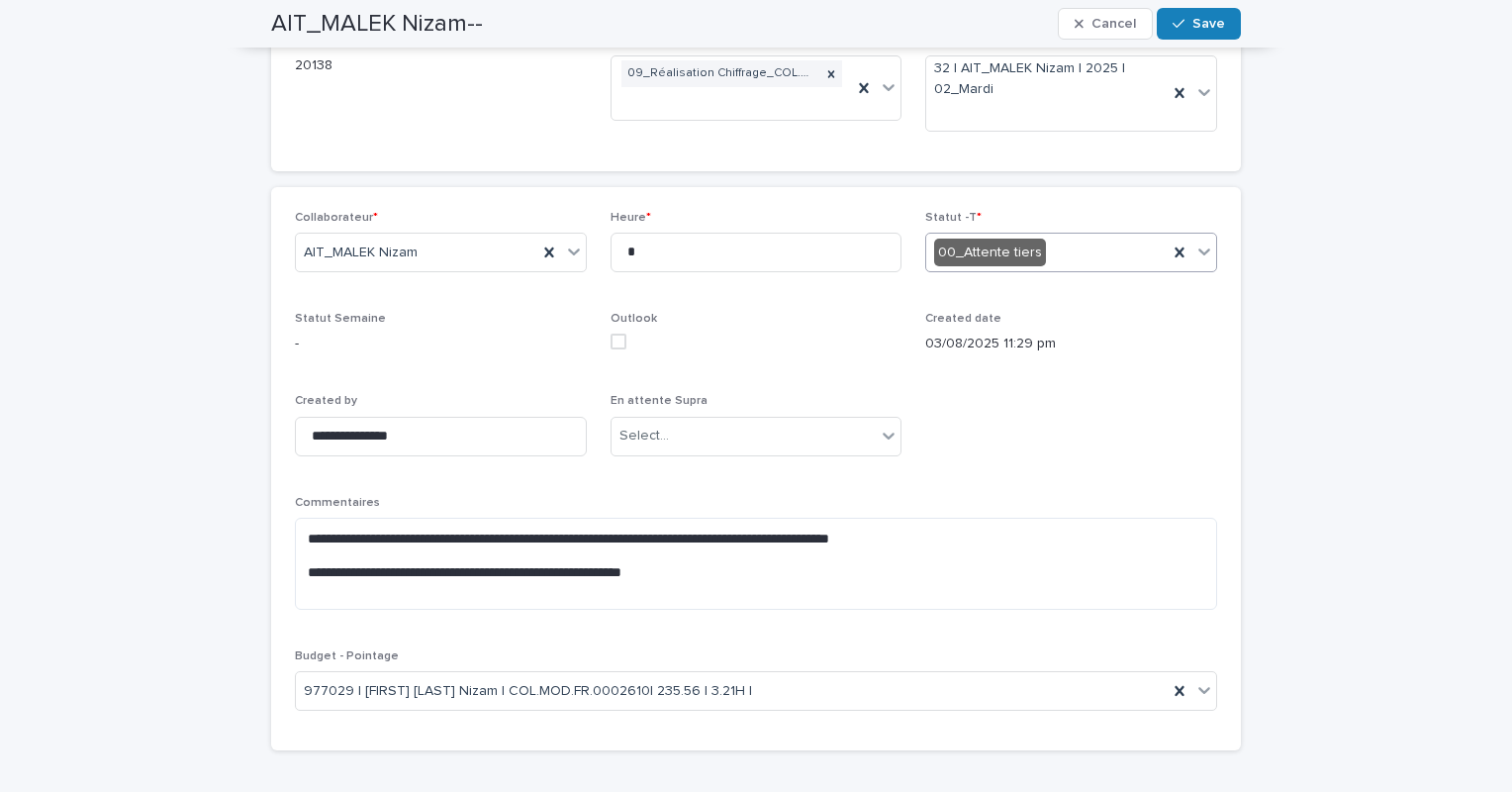 click 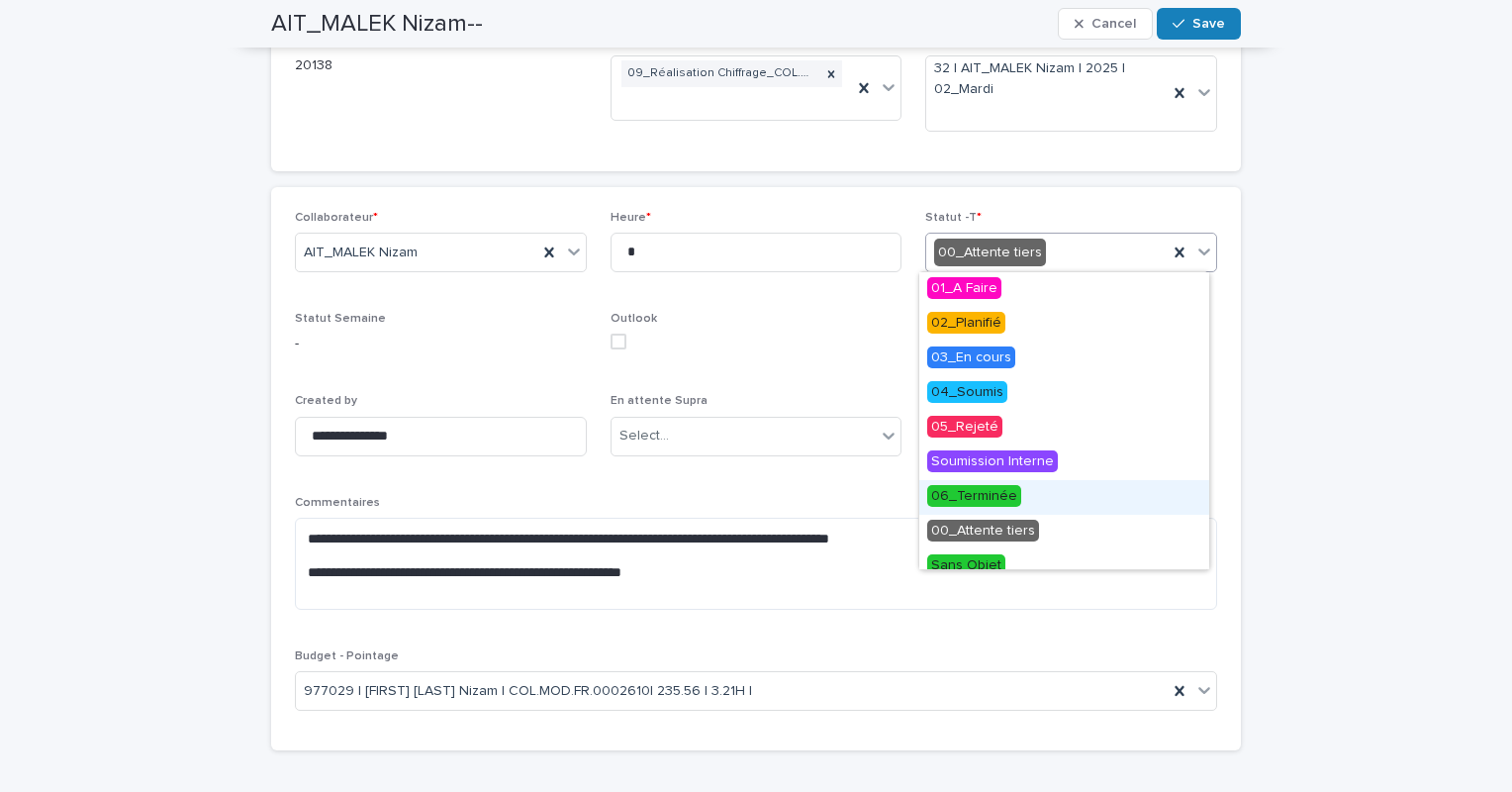 click on "06_Terminée" at bounding box center [974, 496] 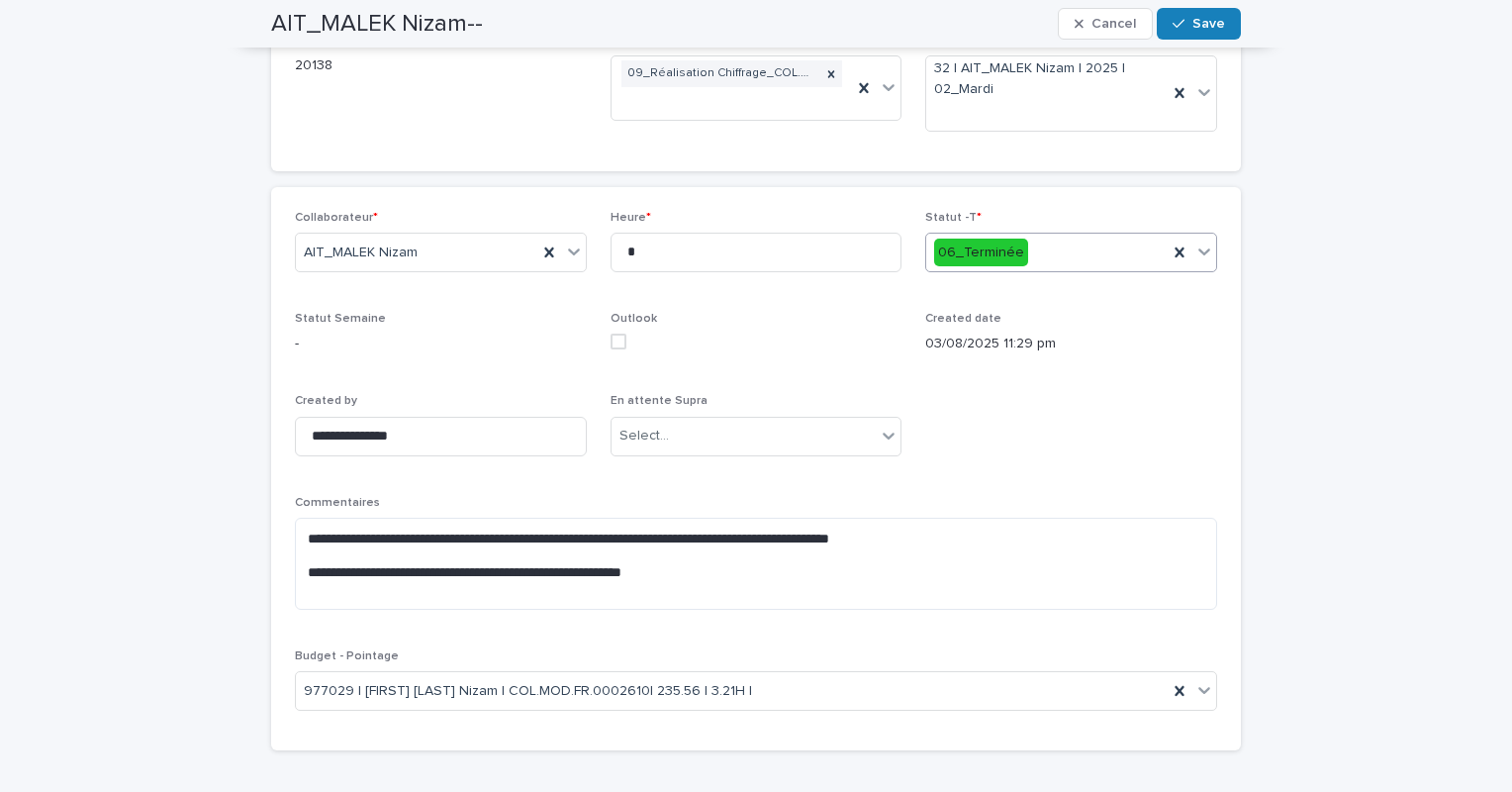 scroll, scrollTop: 0, scrollLeft: 0, axis: both 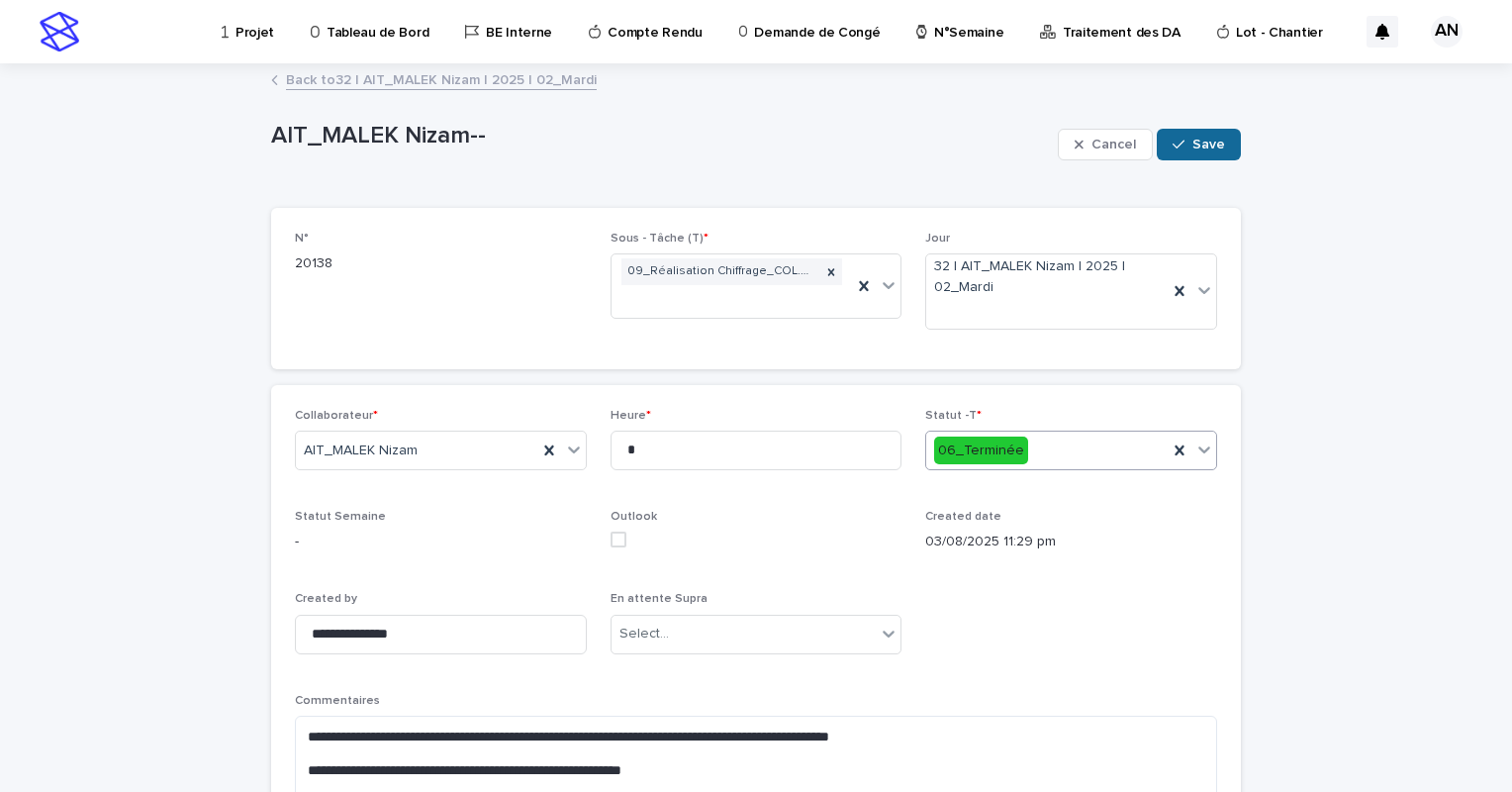 click on "Save" at bounding box center (1208, 145) 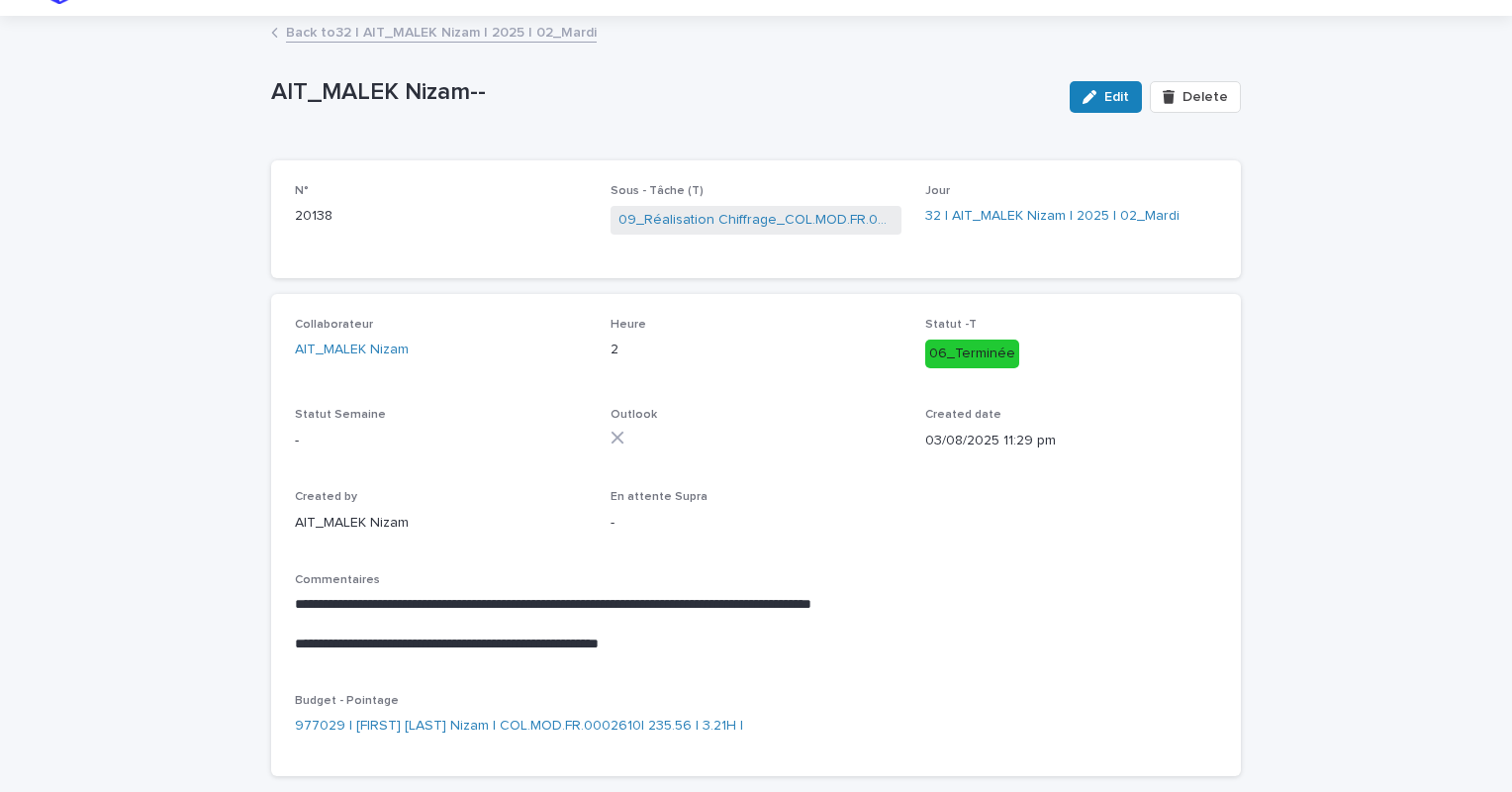scroll, scrollTop: 0, scrollLeft: 0, axis: both 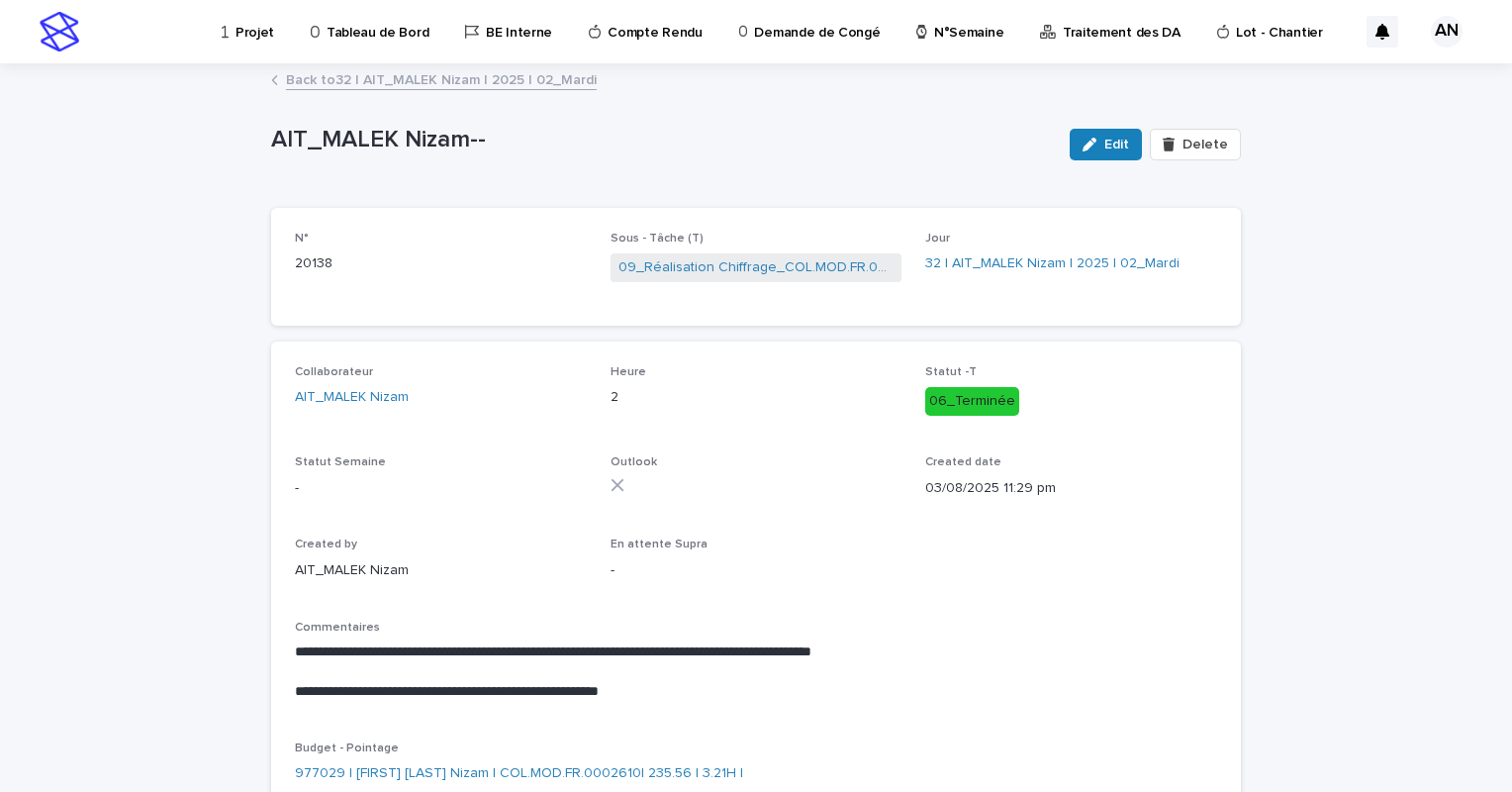 click on "Back to  32 | AIT_MALEK Nizam | 2025 | 02_Mardi" at bounding box center [441, 78] 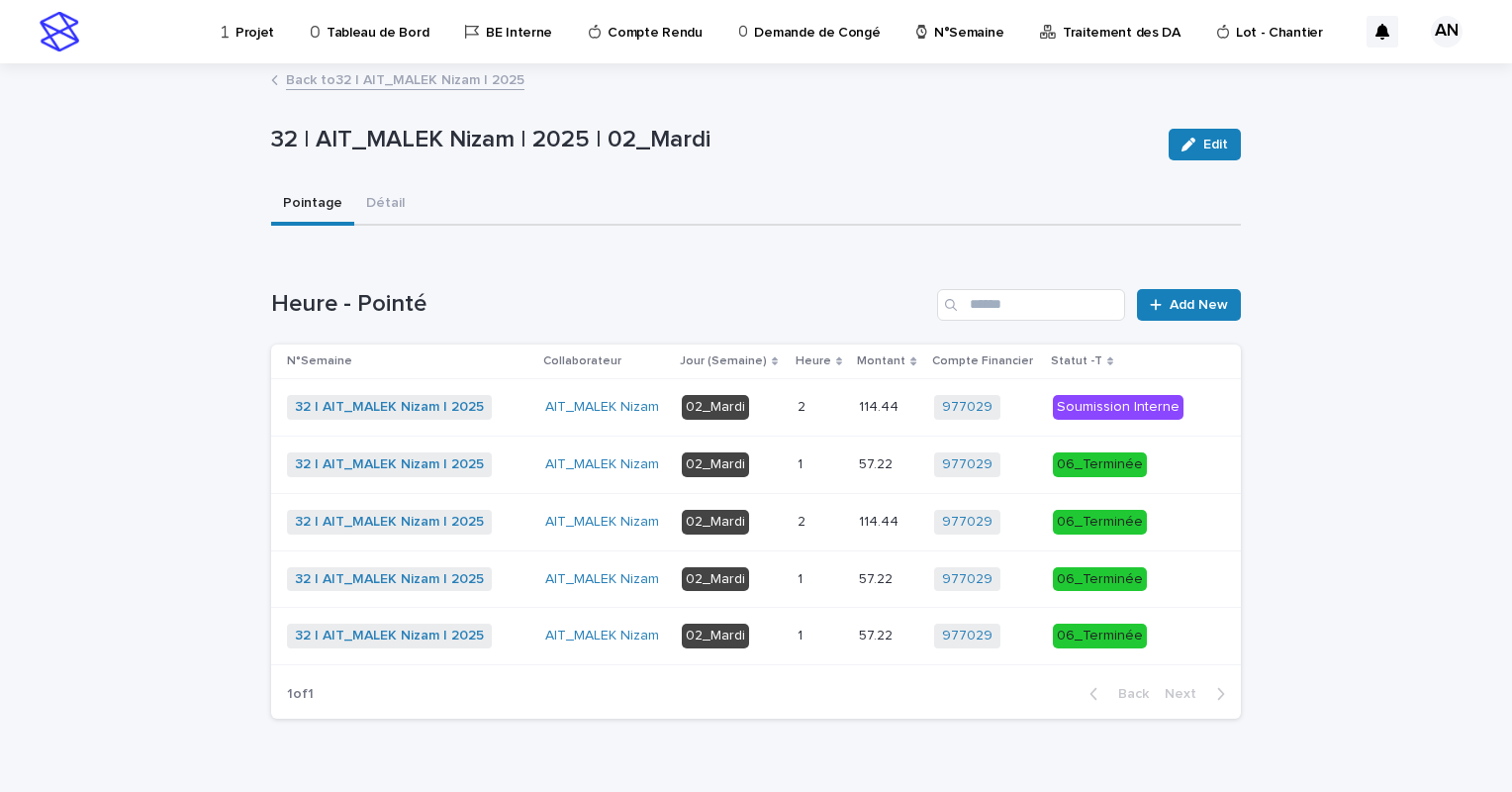 click on "Back to  32 | AIT_MALEK Nizam | 2025" at bounding box center [405, 78] 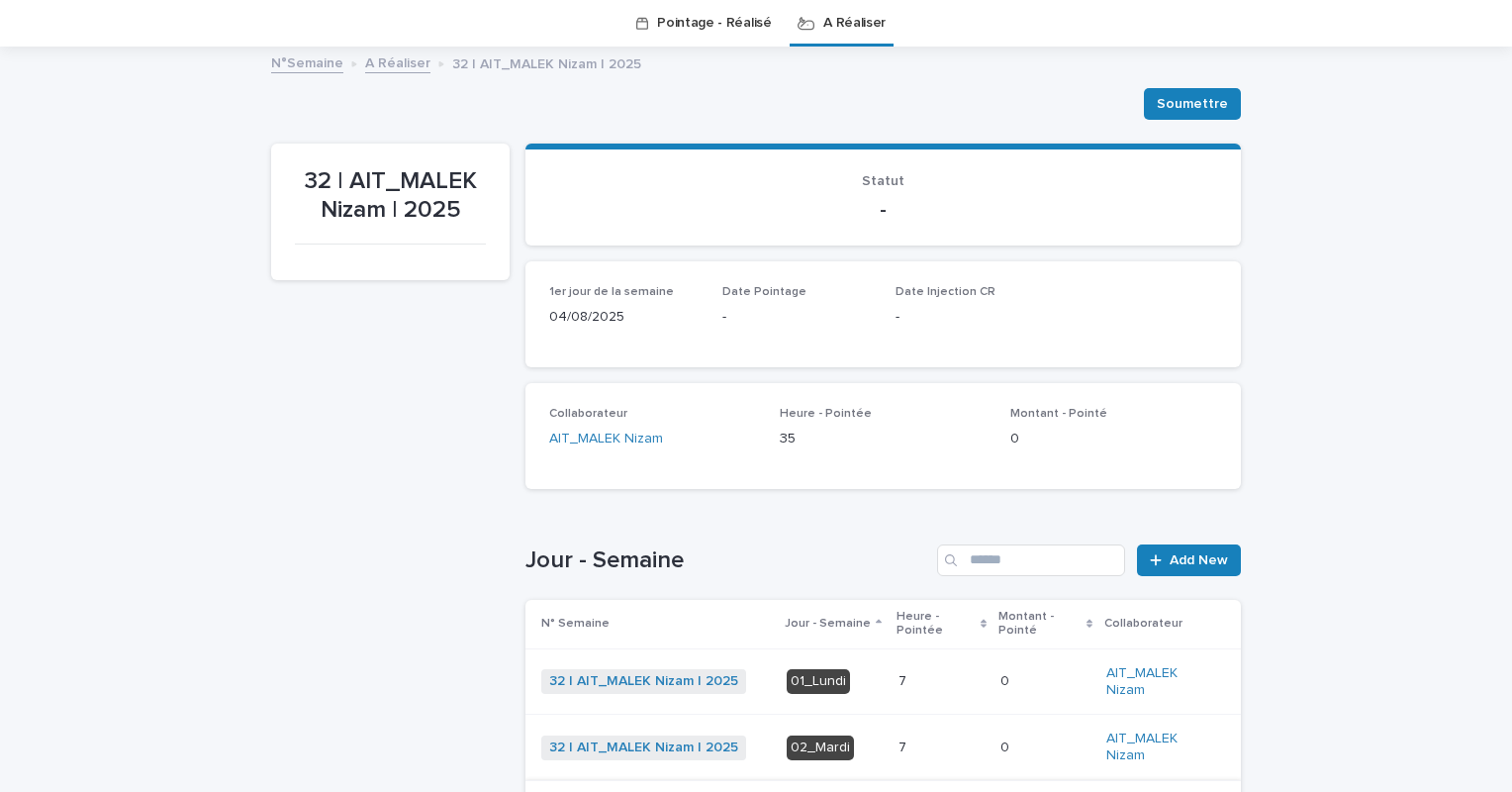 scroll, scrollTop: 459, scrollLeft: 0, axis: vertical 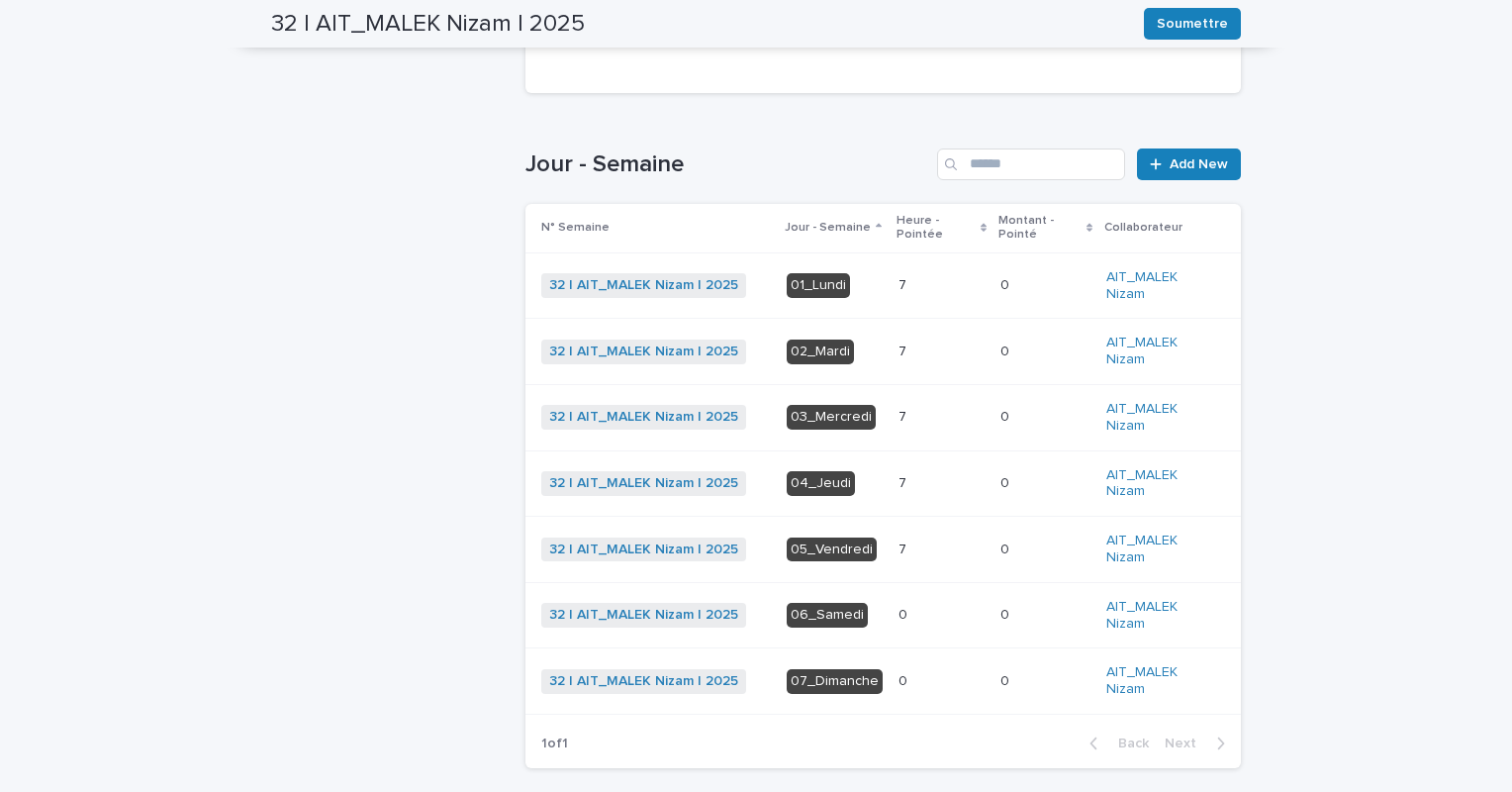click at bounding box center (941, 417) 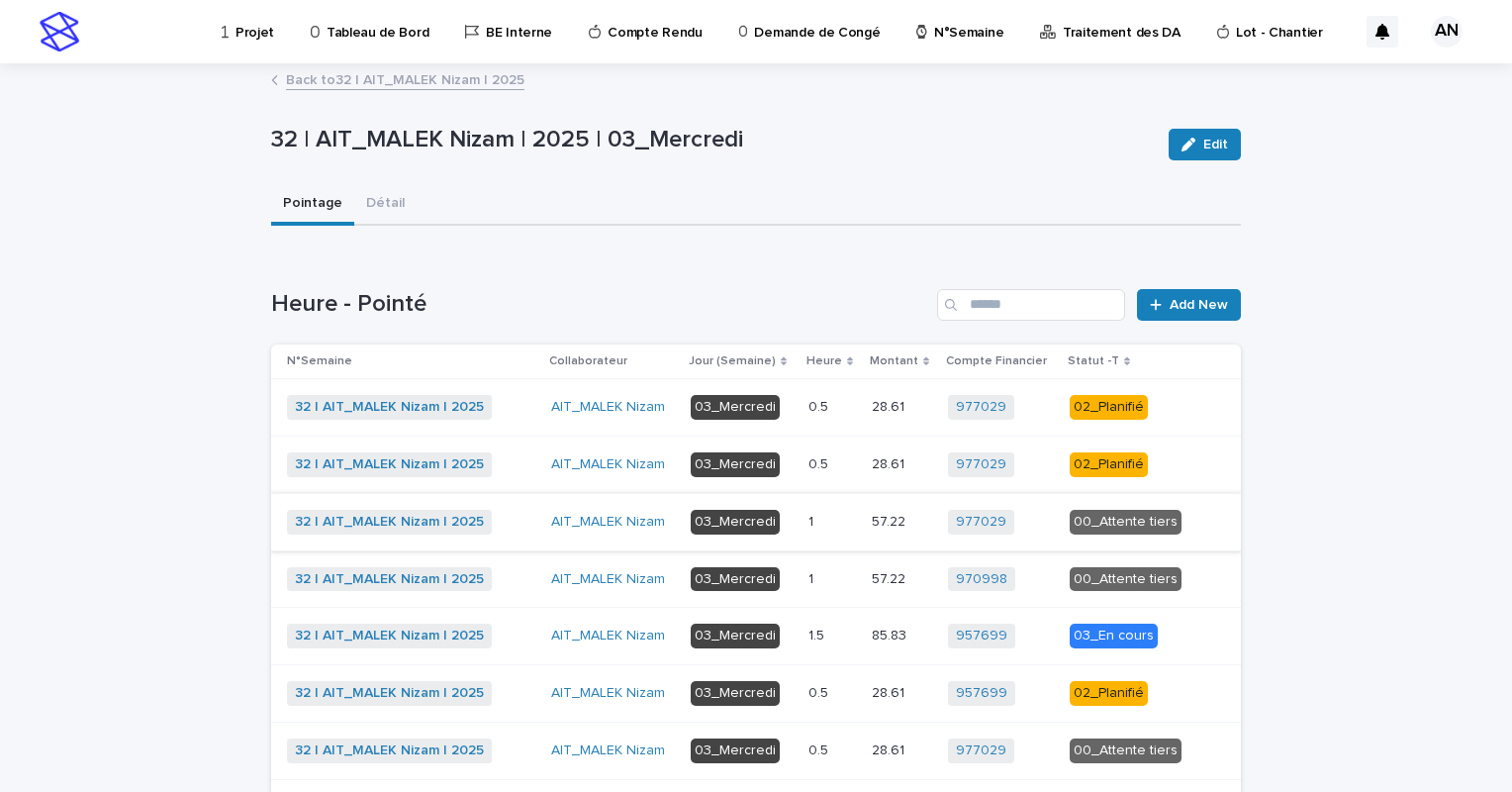 scroll, scrollTop: 198, scrollLeft: 0, axis: vertical 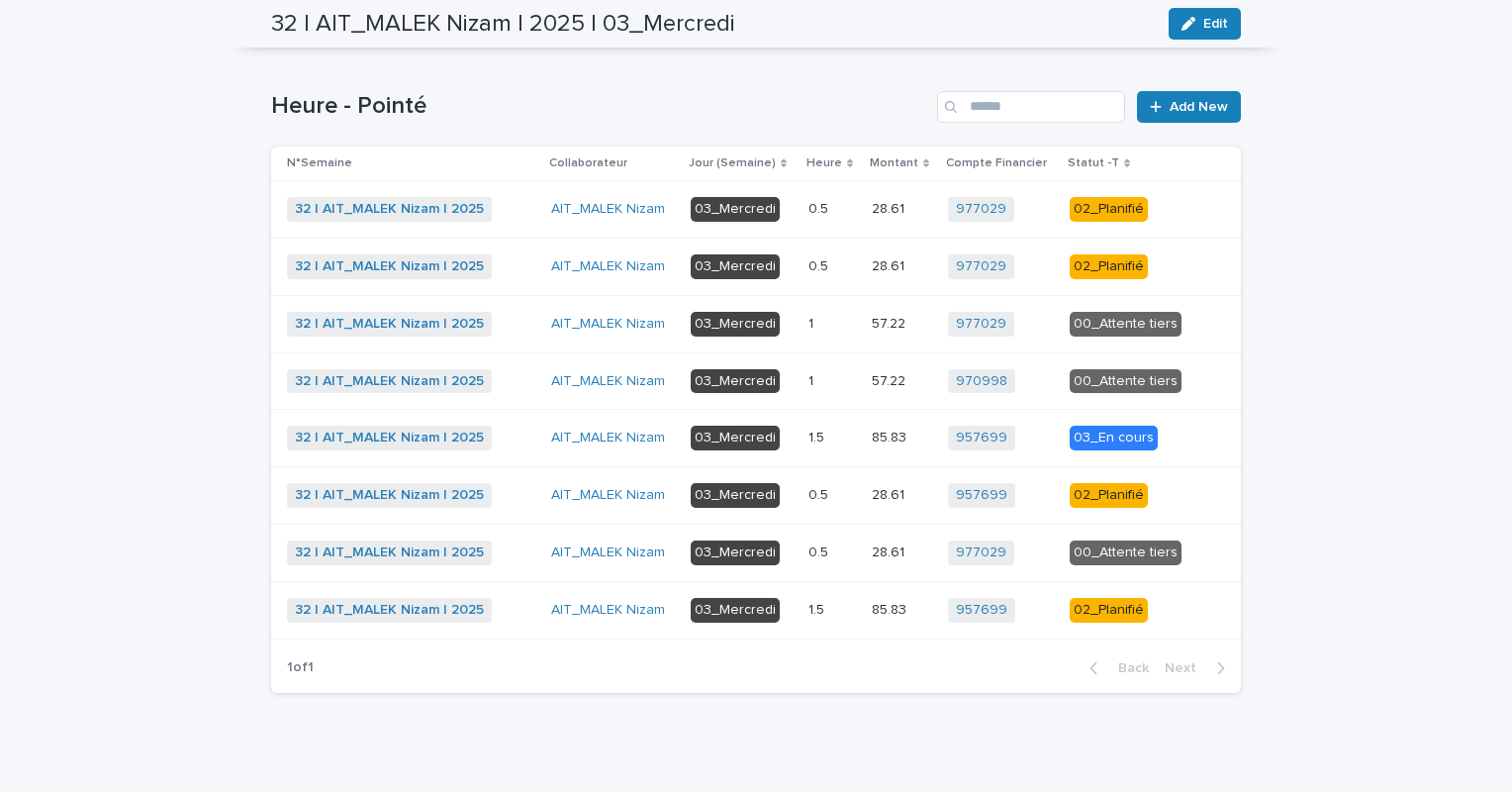 click at bounding box center [832, 209] 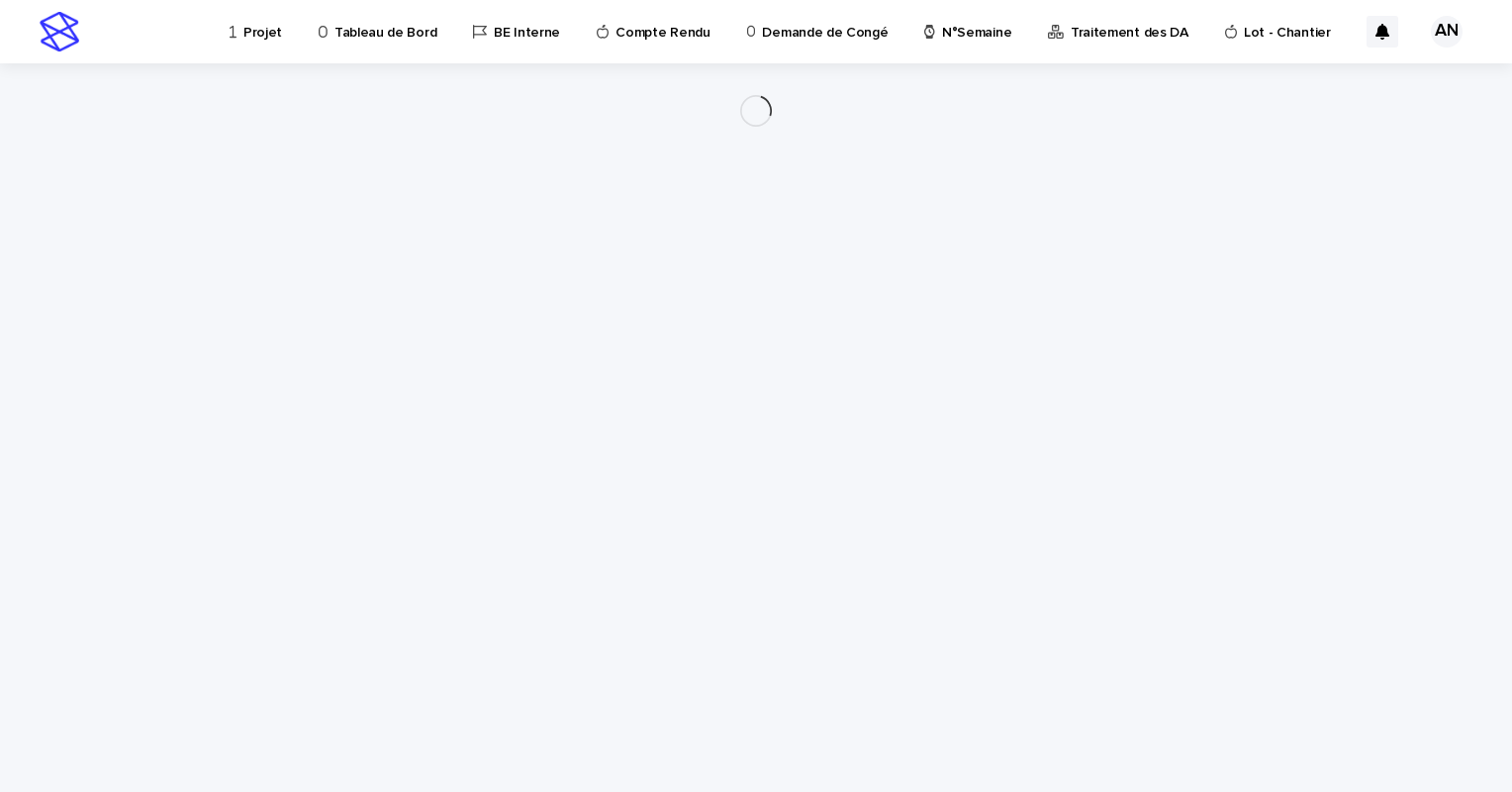 scroll, scrollTop: 0, scrollLeft: 0, axis: both 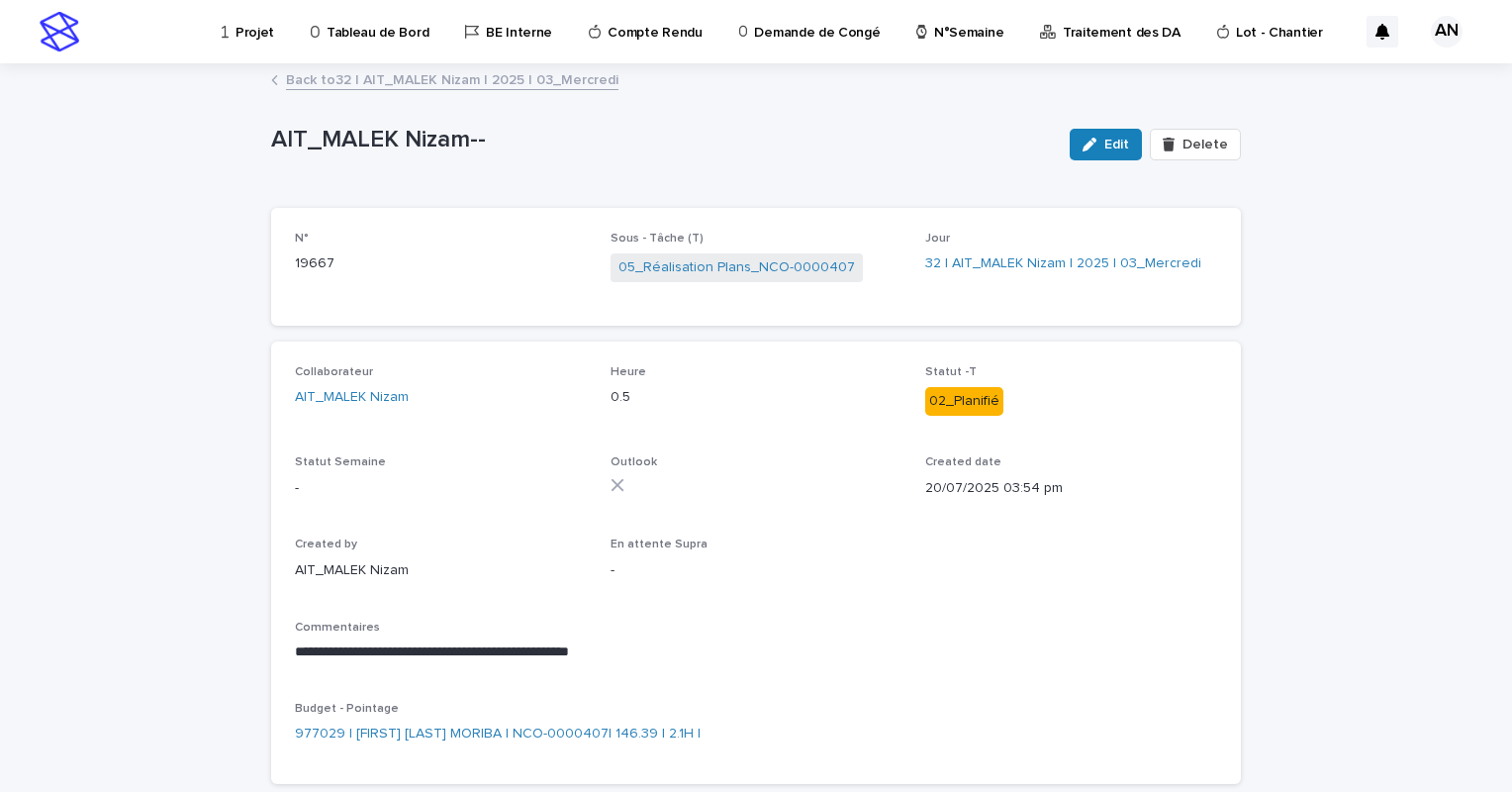 click on "Back to  32 | AIT_MALEK Nizam | 2025 | 03_Mercredi" at bounding box center [452, 78] 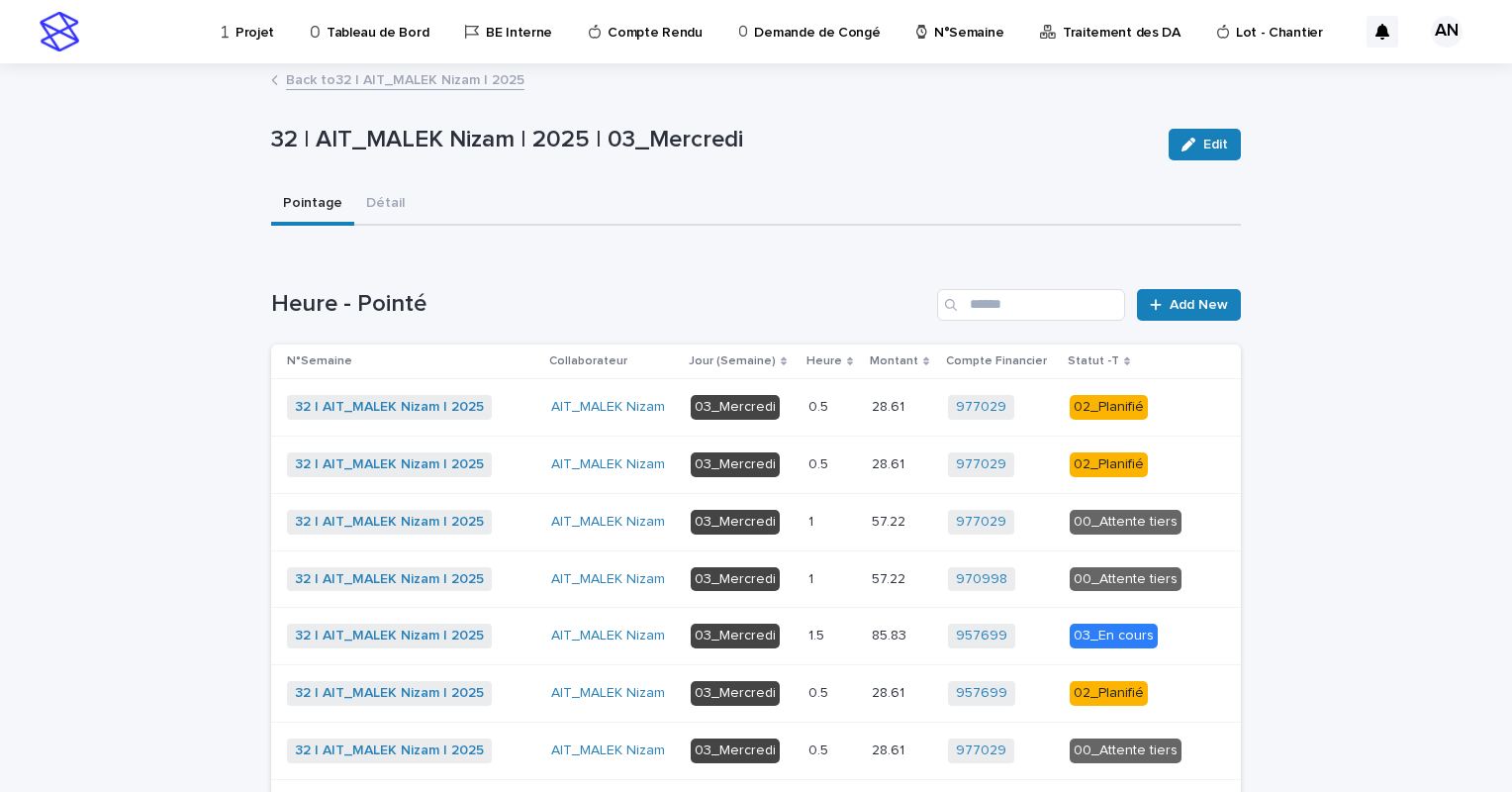 click on "0.5 0.5" at bounding box center (832, 464) 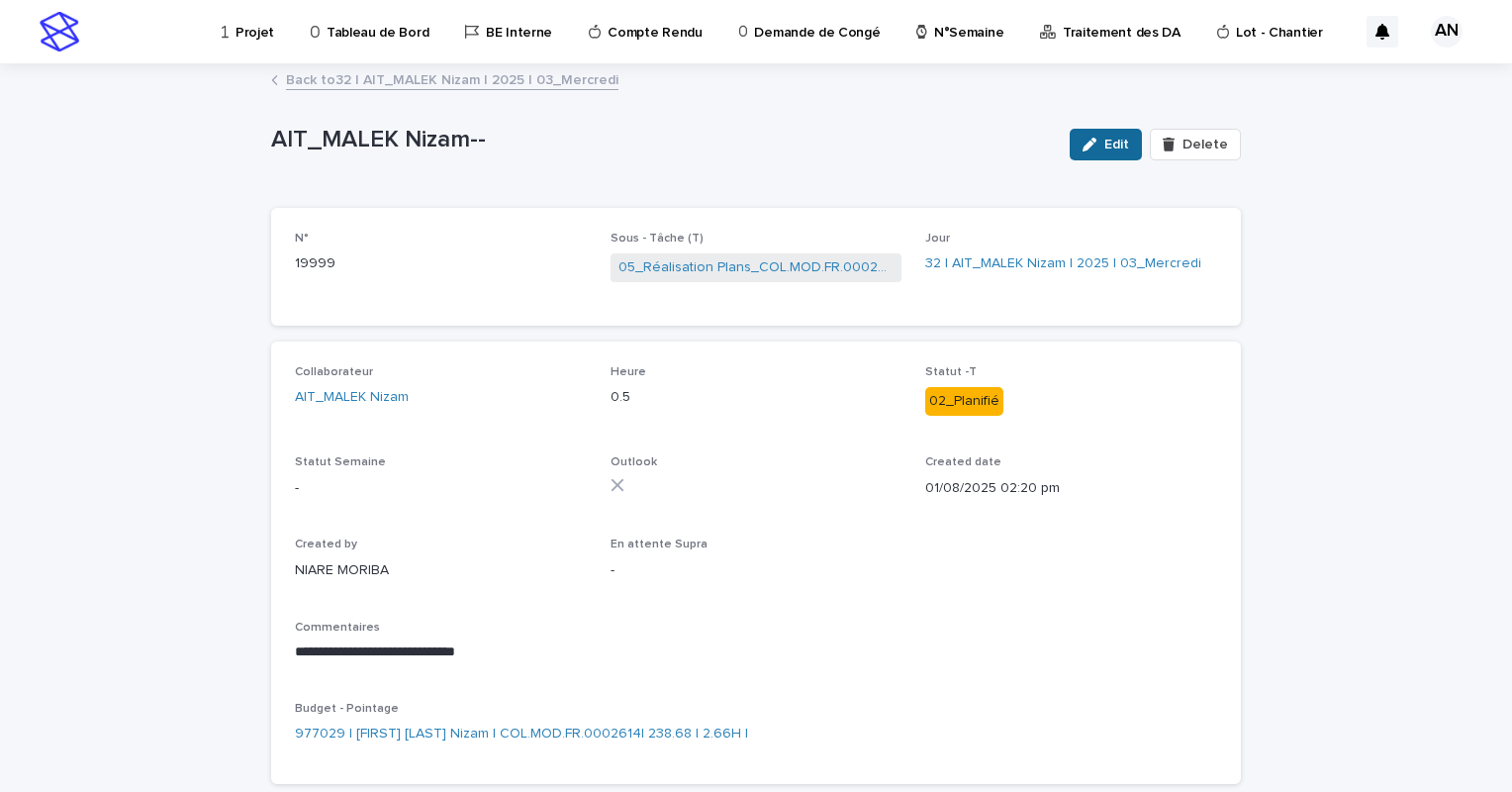 click on "Edit" at bounding box center [1105, 145] 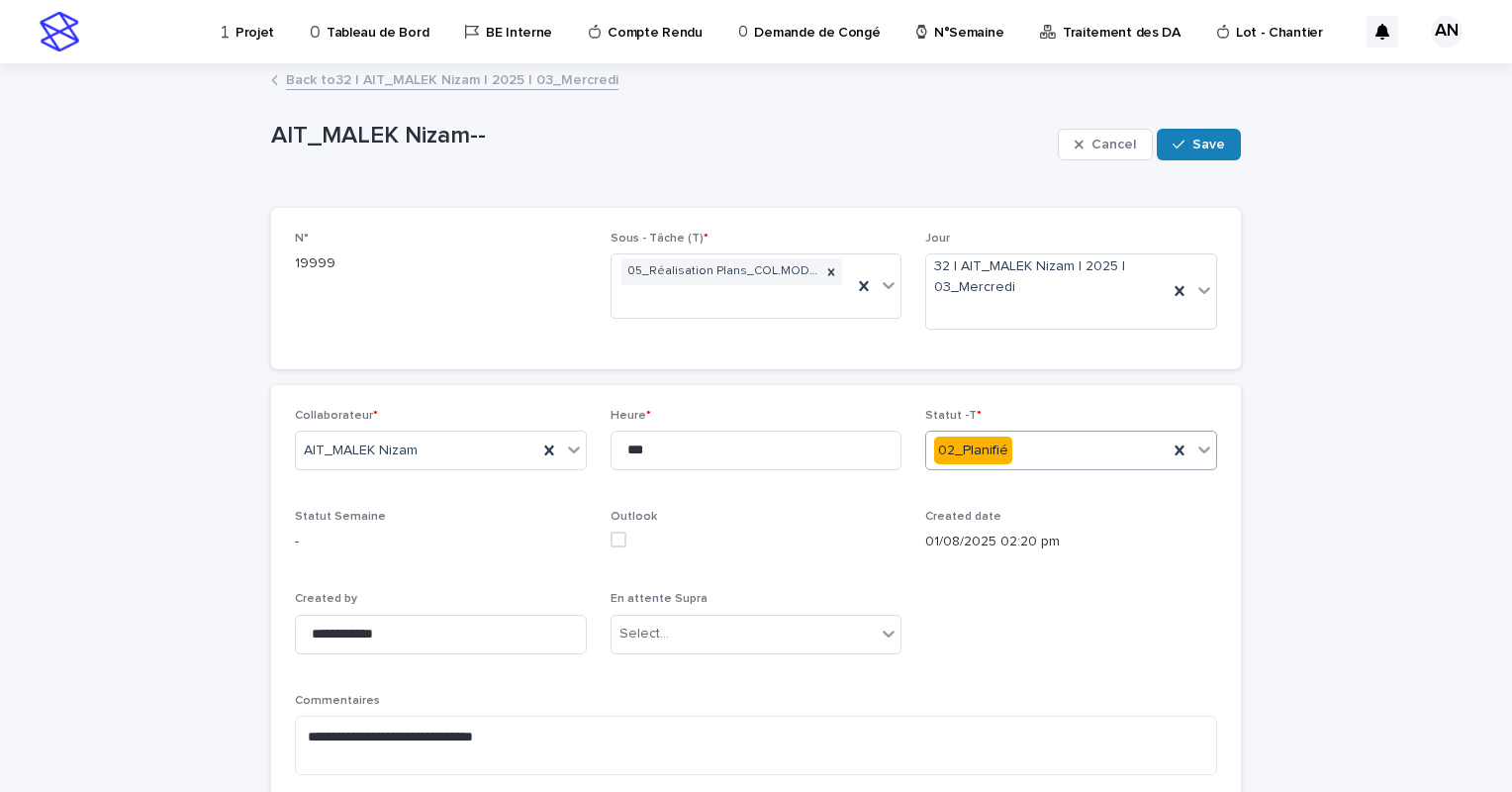 click 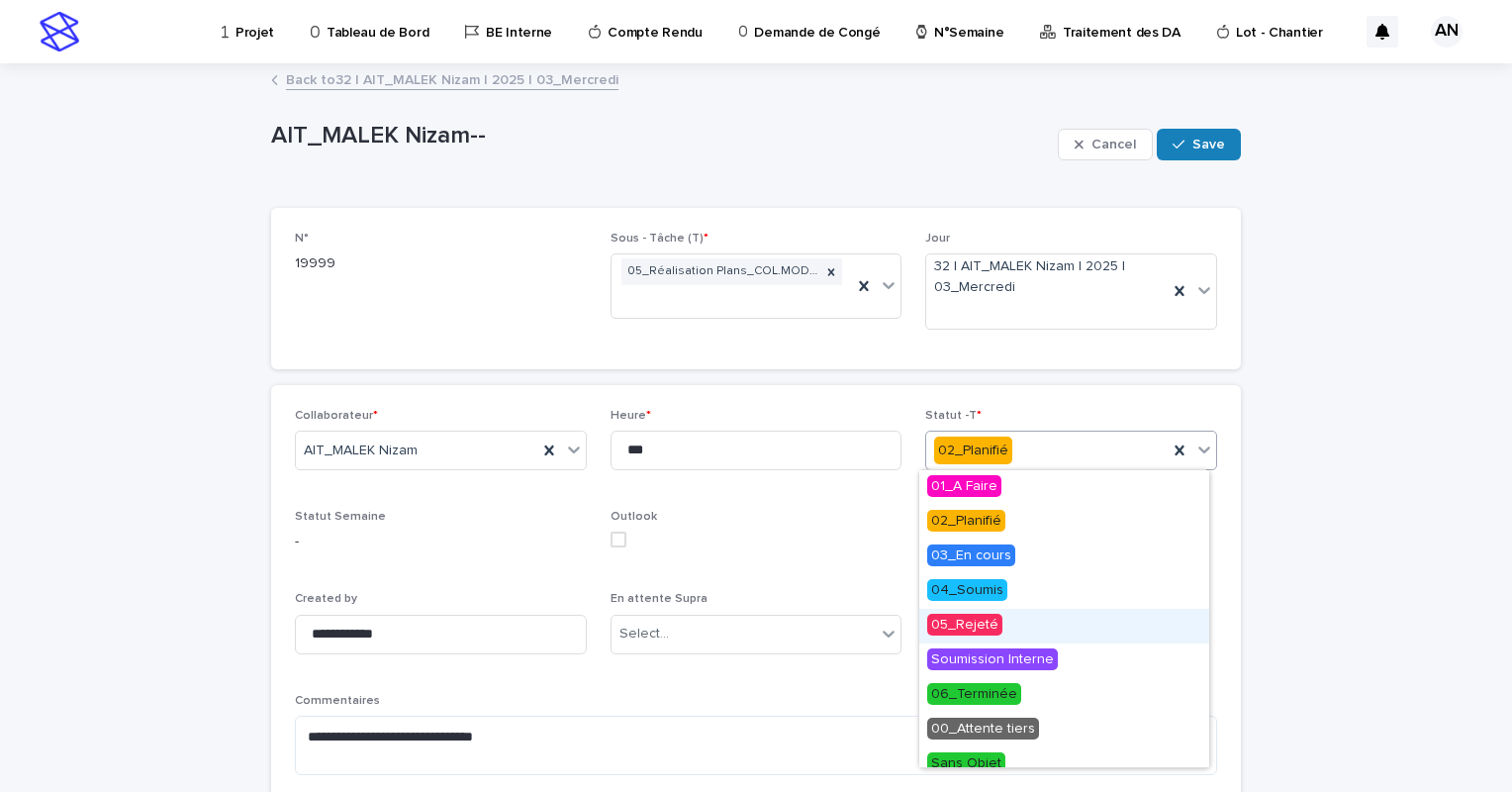 click on "**********" at bounding box center (756, 547) 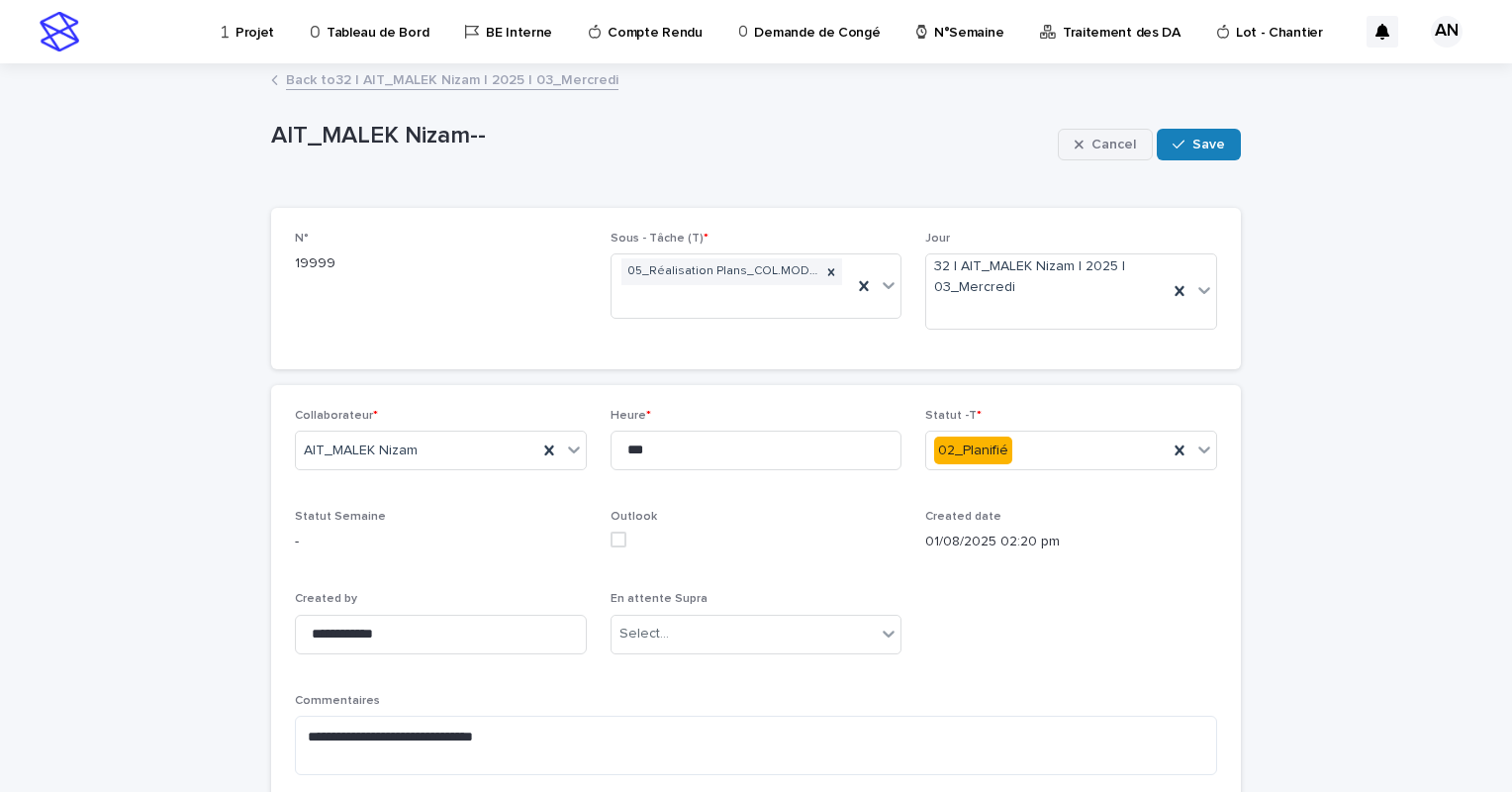 click on "Cancel" at bounding box center [1105, 145] 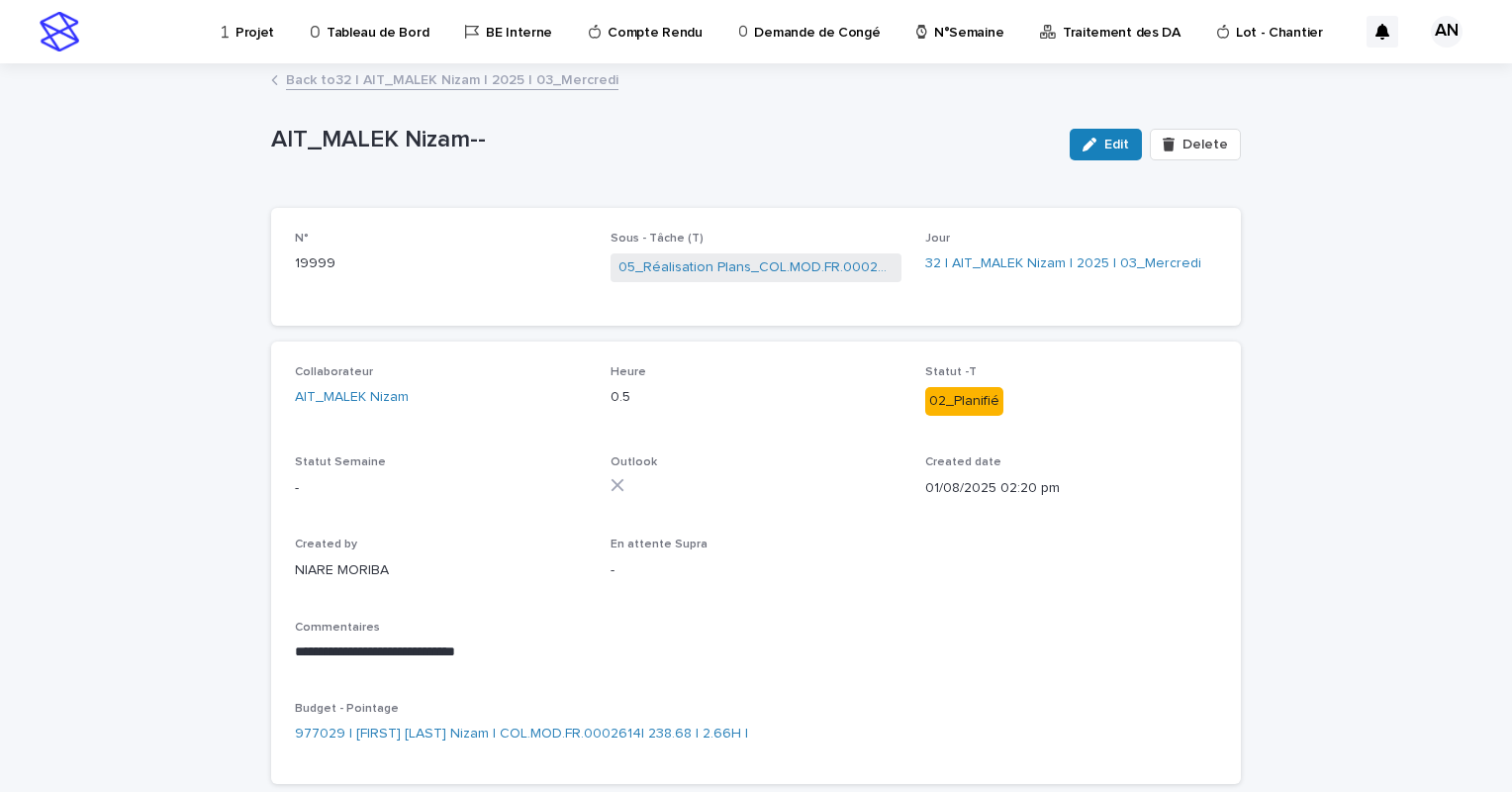 click on "Back to  32 | AIT_MALEK Nizam | 2025 | 03_Mercredi" at bounding box center [452, 78] 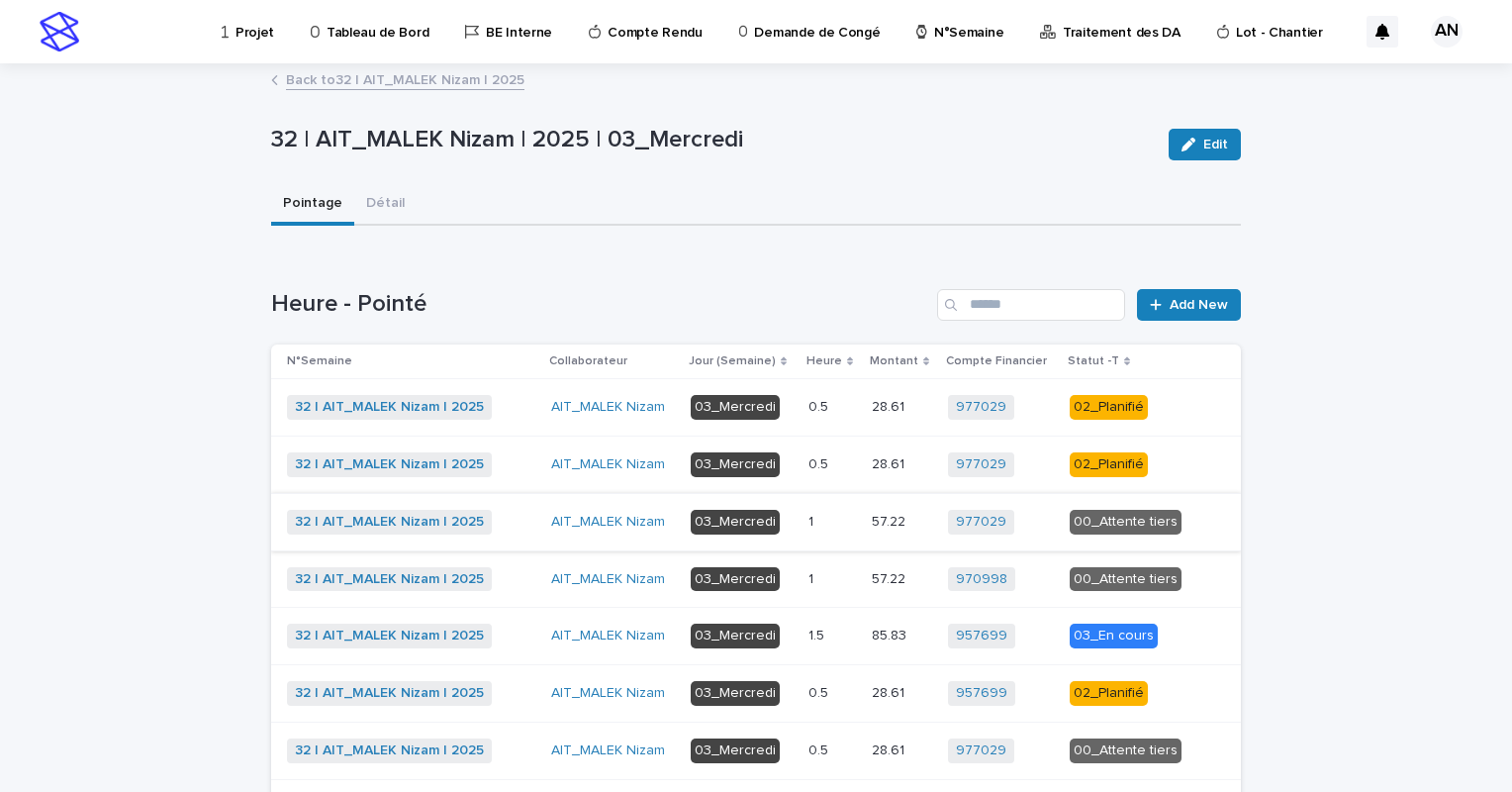 scroll, scrollTop: 99, scrollLeft: 0, axis: vertical 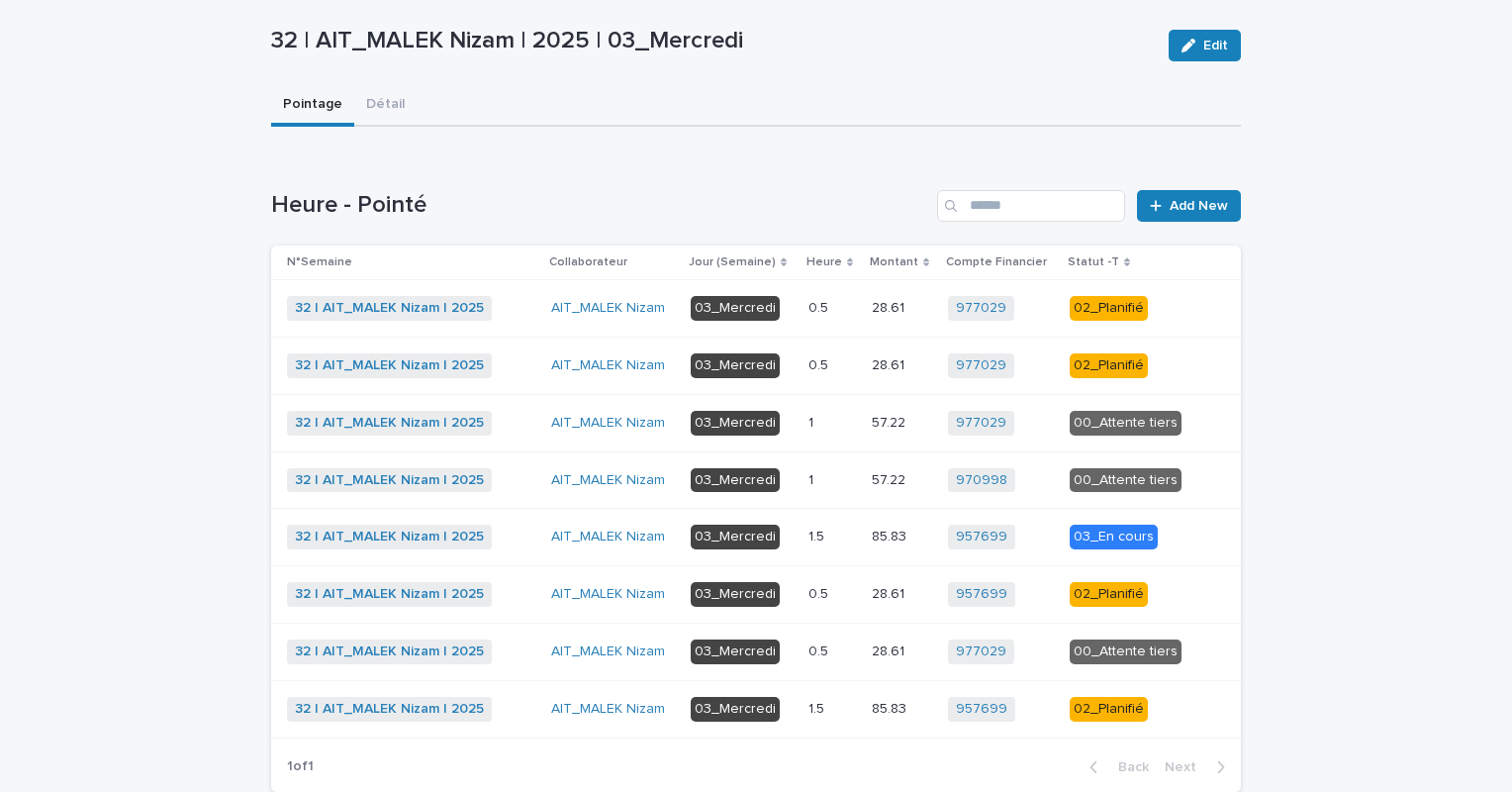 click at bounding box center [832, 594] 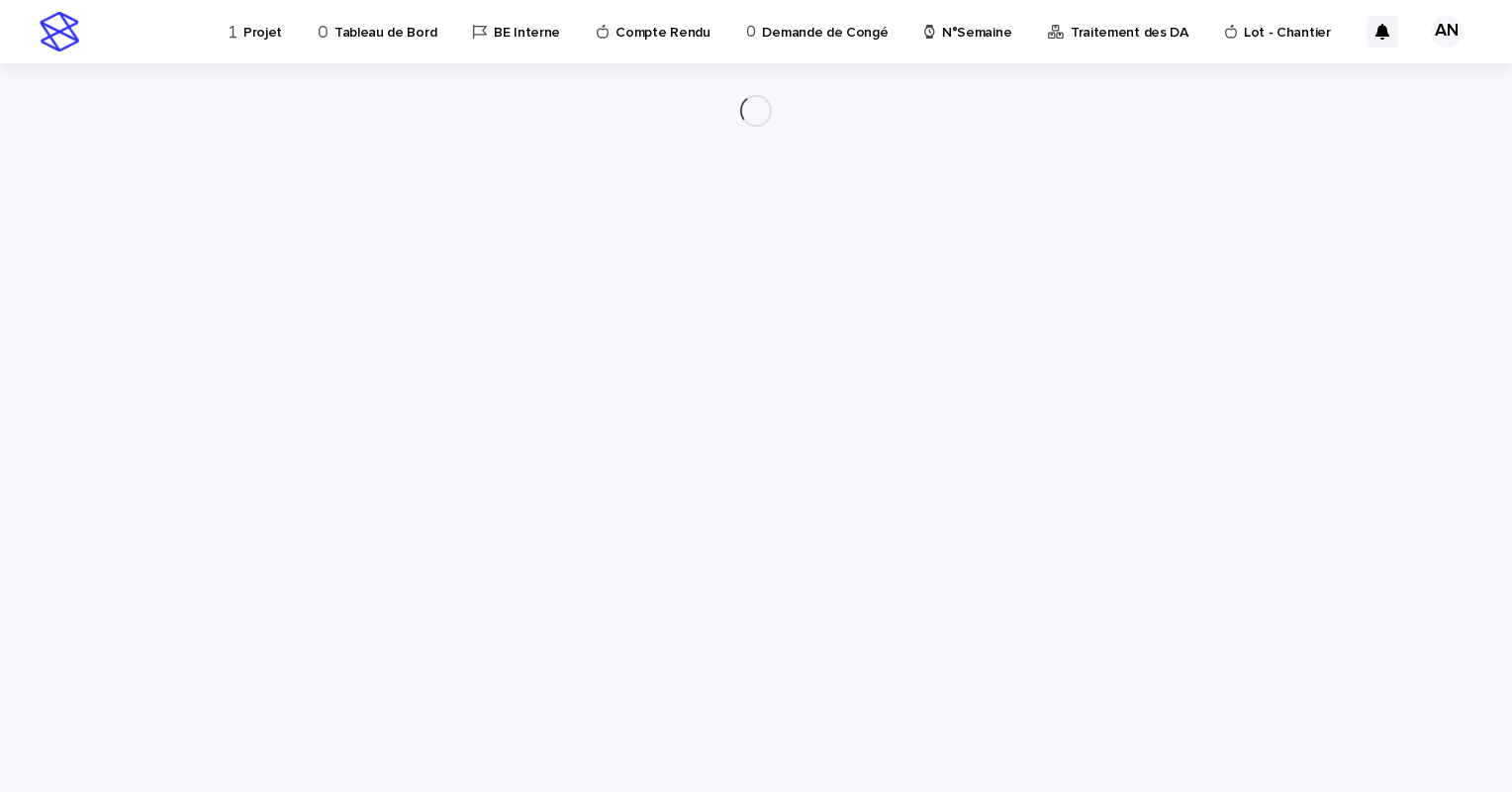 scroll, scrollTop: 0, scrollLeft: 0, axis: both 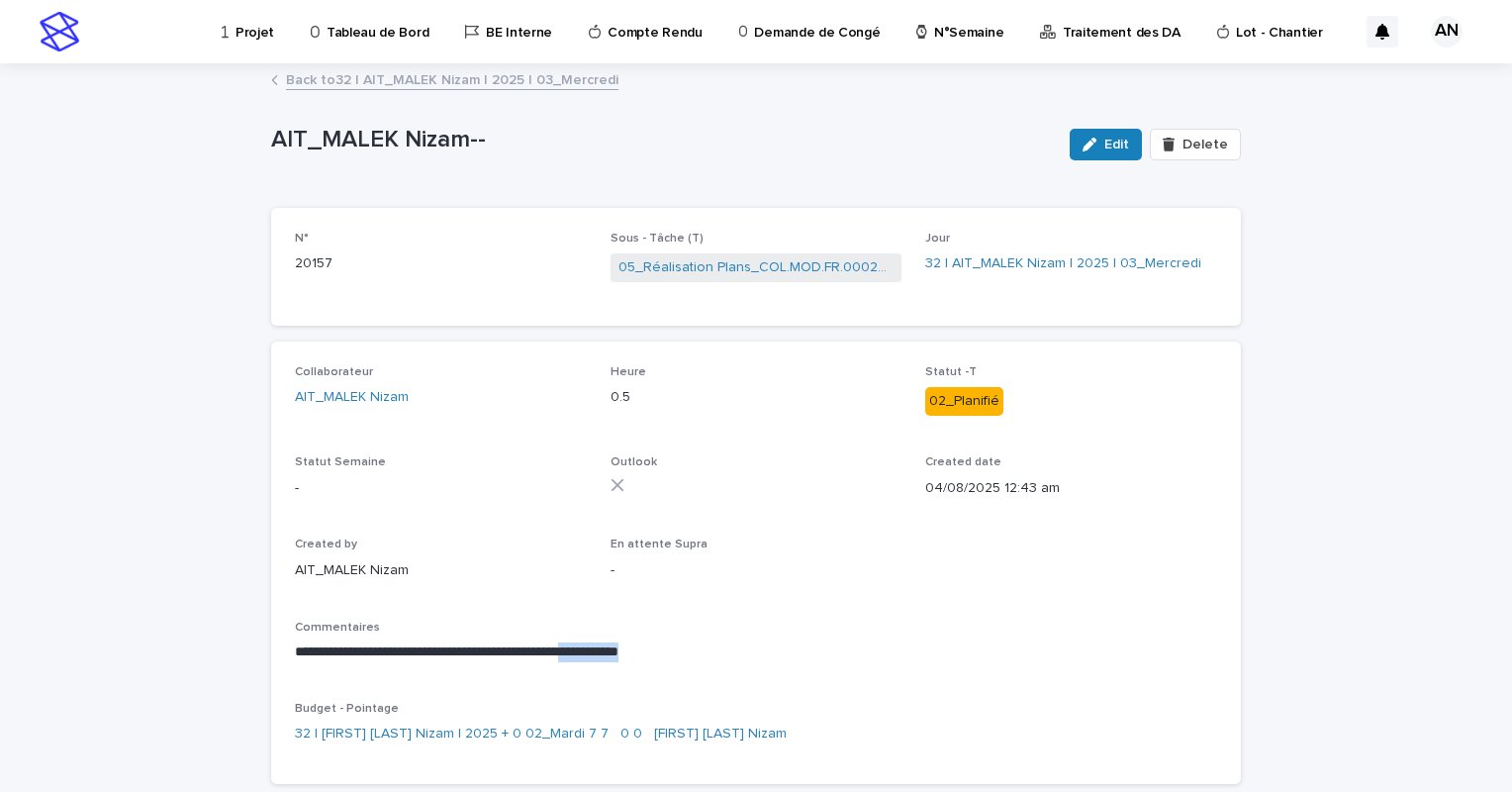 drag, startPoint x: 697, startPoint y: 646, endPoint x: 613, endPoint y: 650, distance: 84.09518 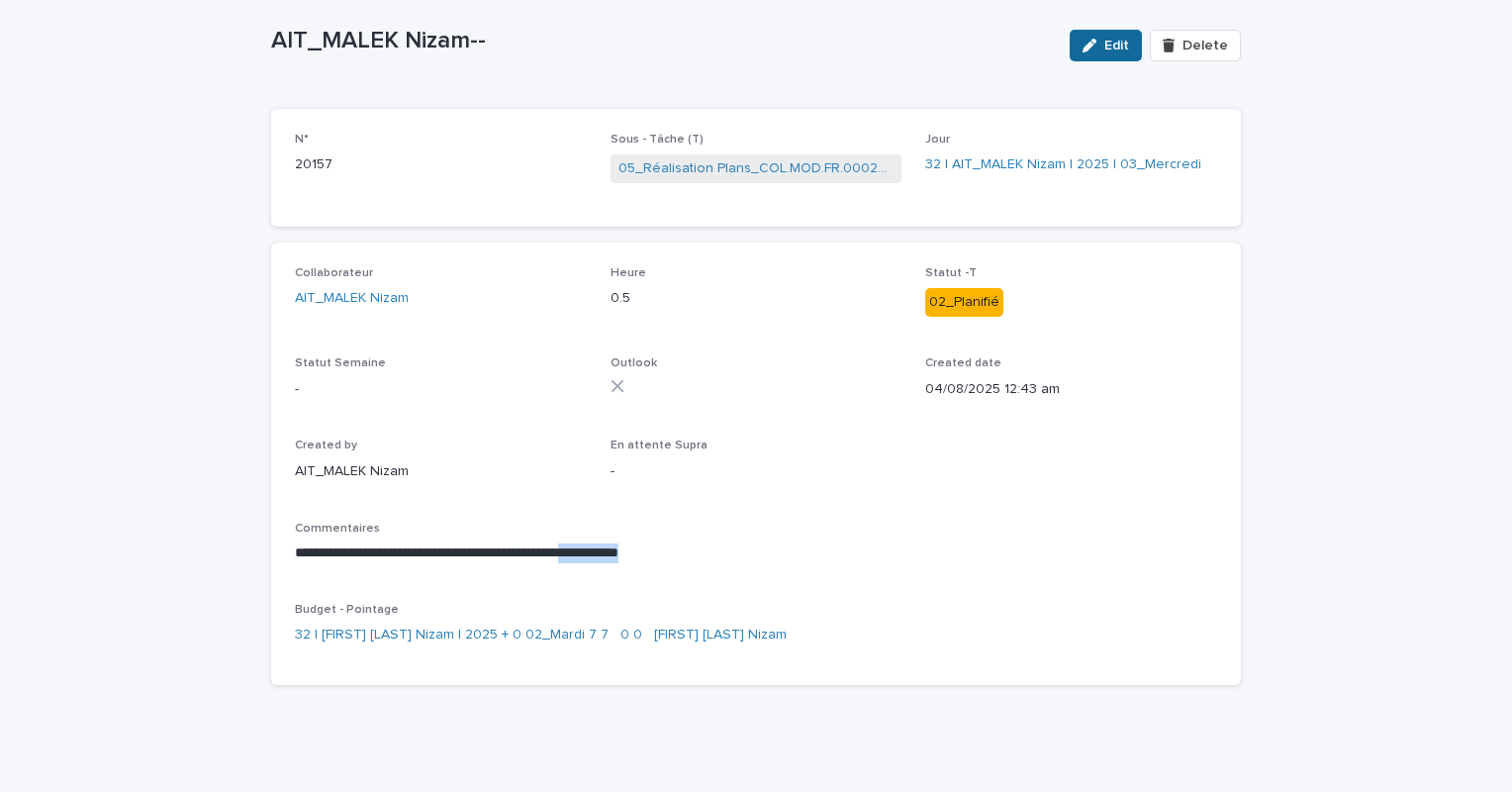 click on "Edit" at bounding box center (1116, 46) 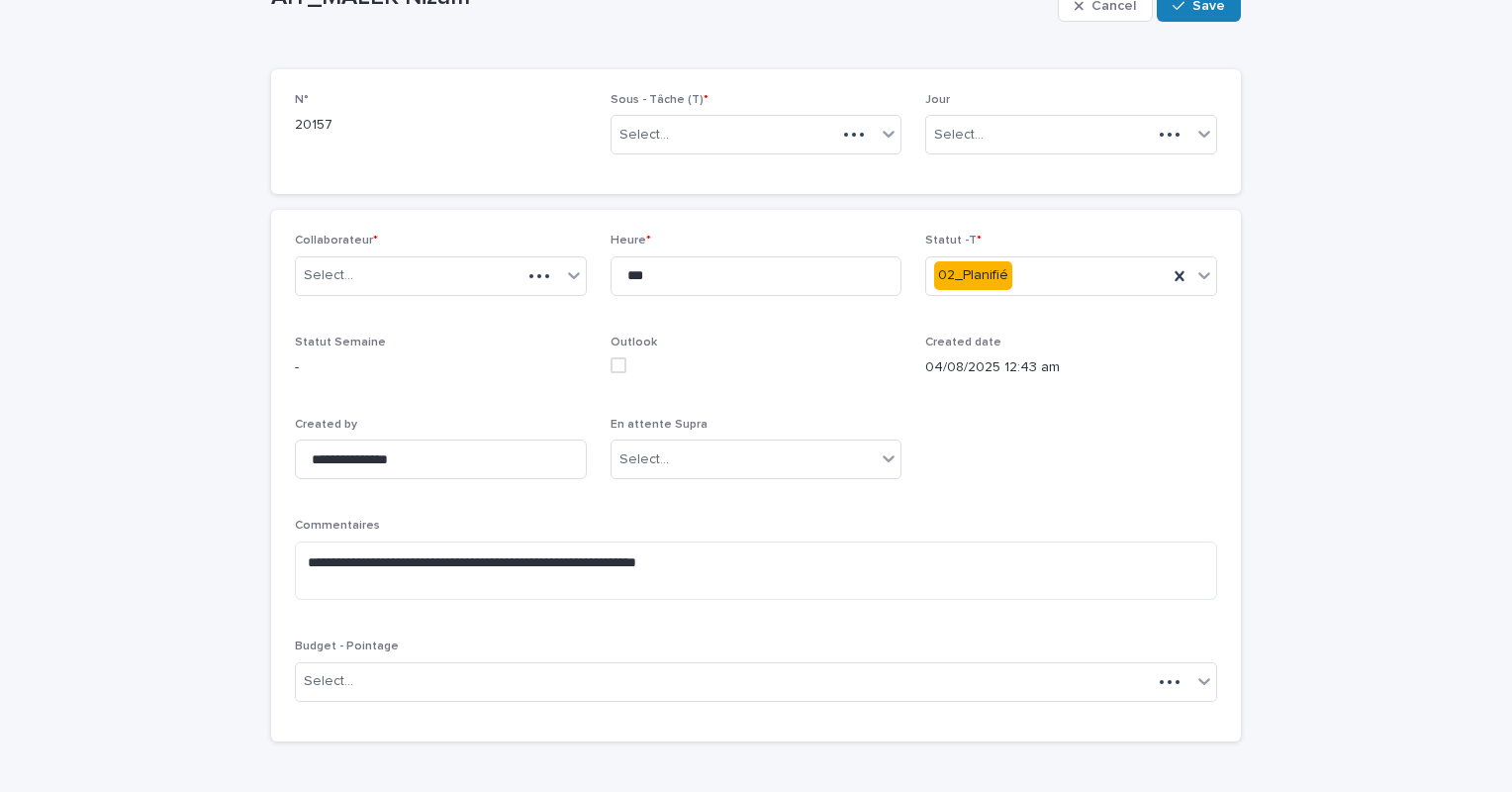 scroll, scrollTop: 156, scrollLeft: 0, axis: vertical 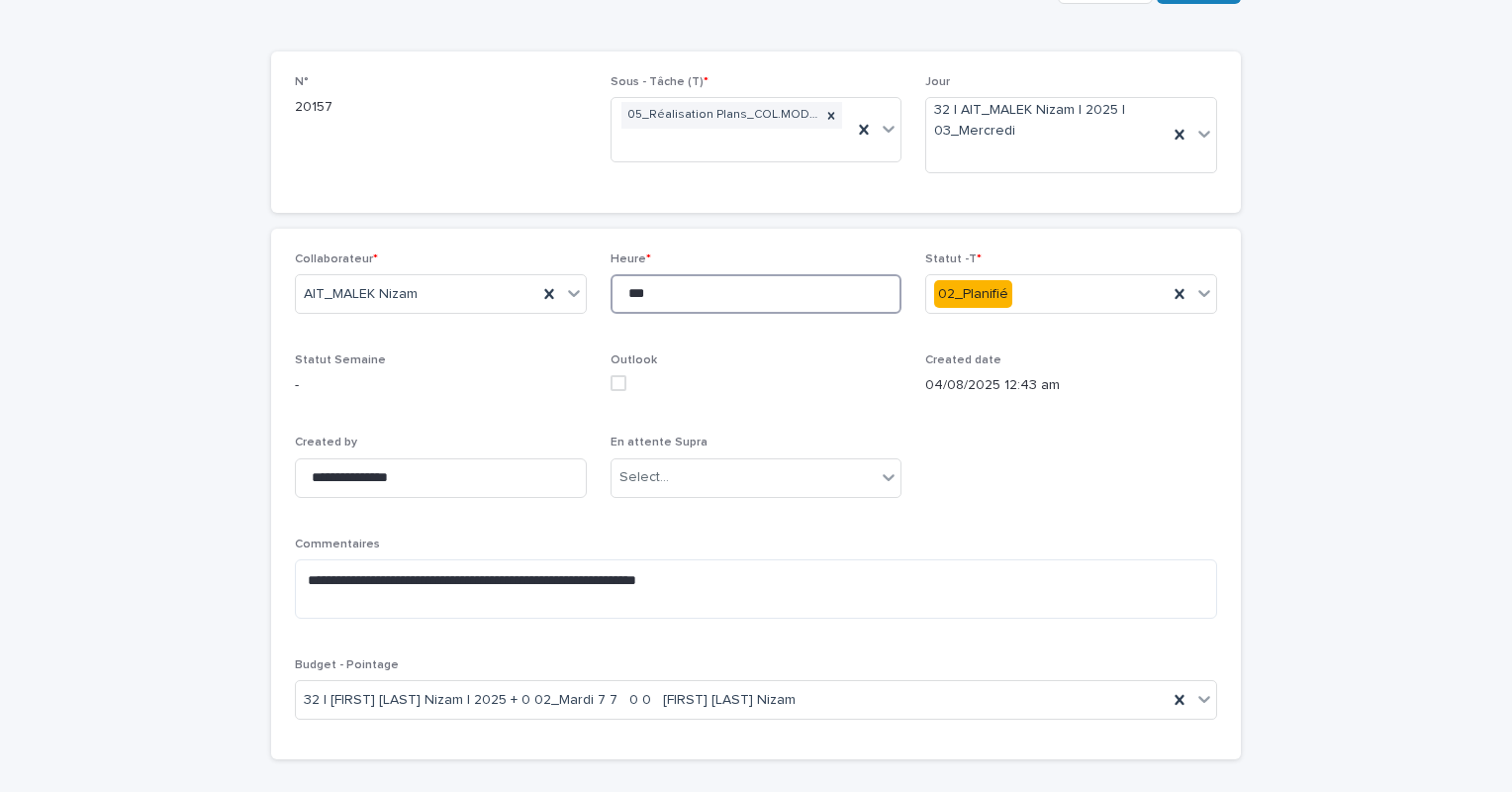 click on "***" at bounding box center [756, 294] 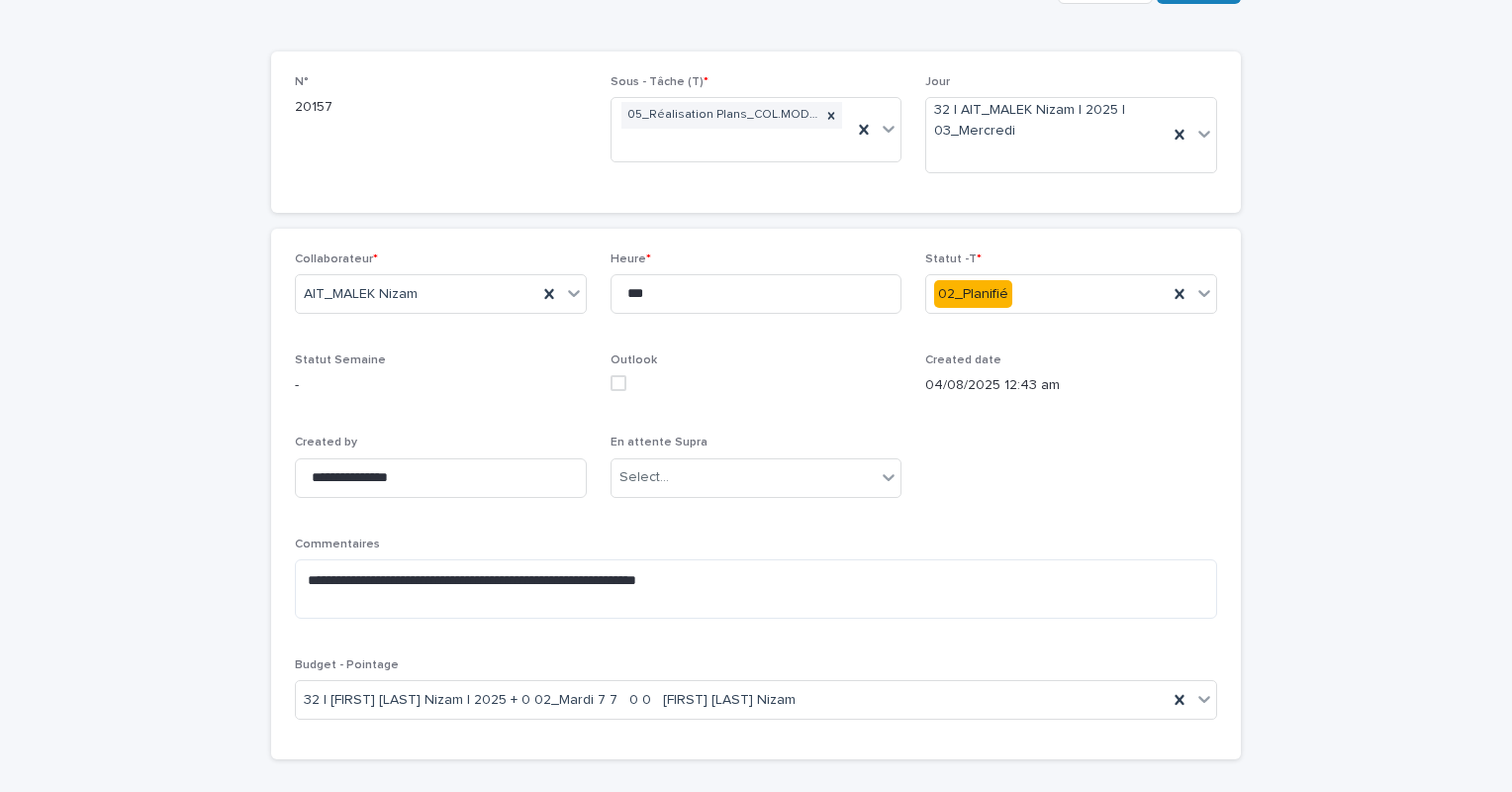 click on "**********" at bounding box center [756, 391] 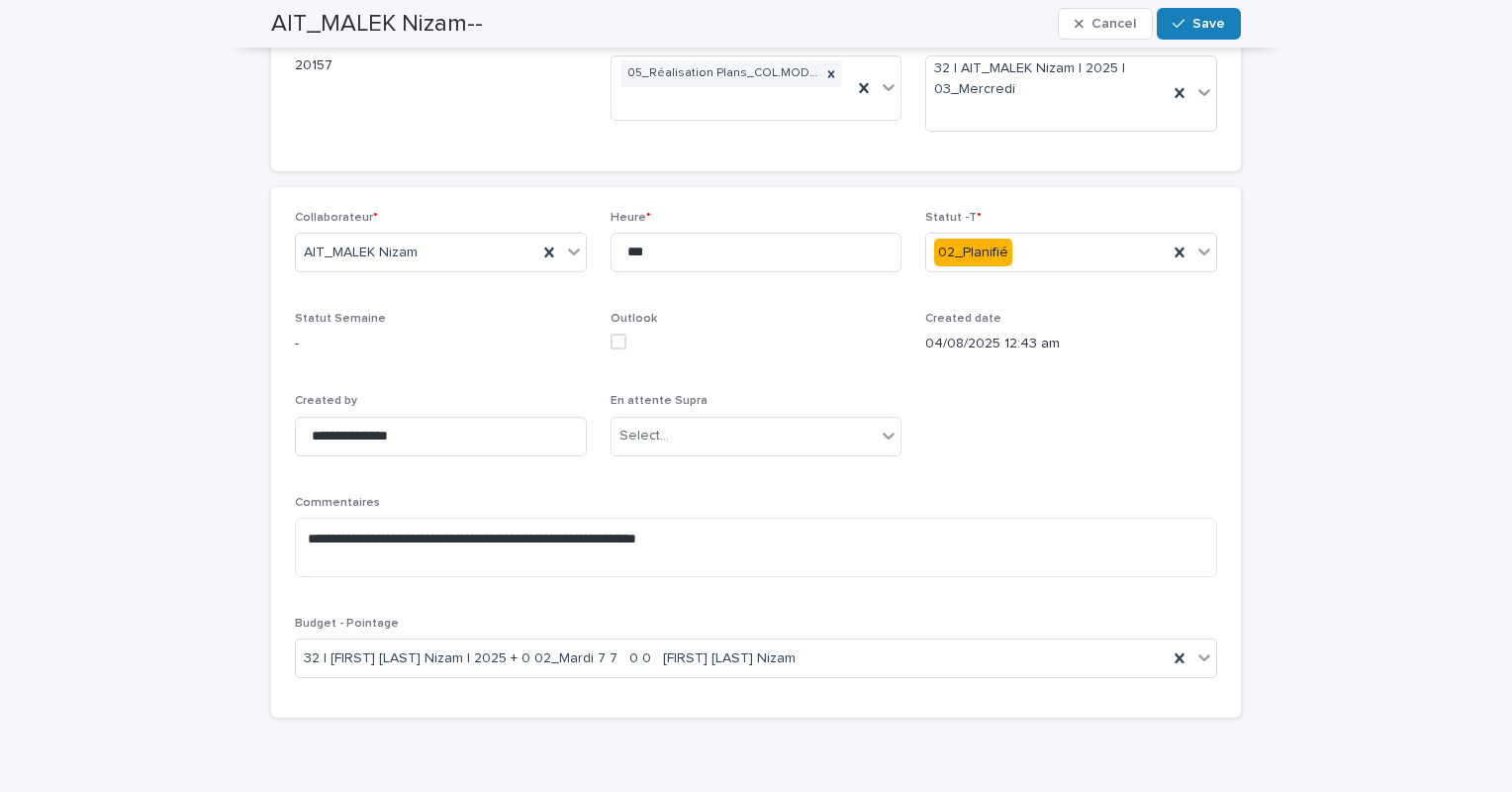 scroll, scrollTop: 99, scrollLeft: 0, axis: vertical 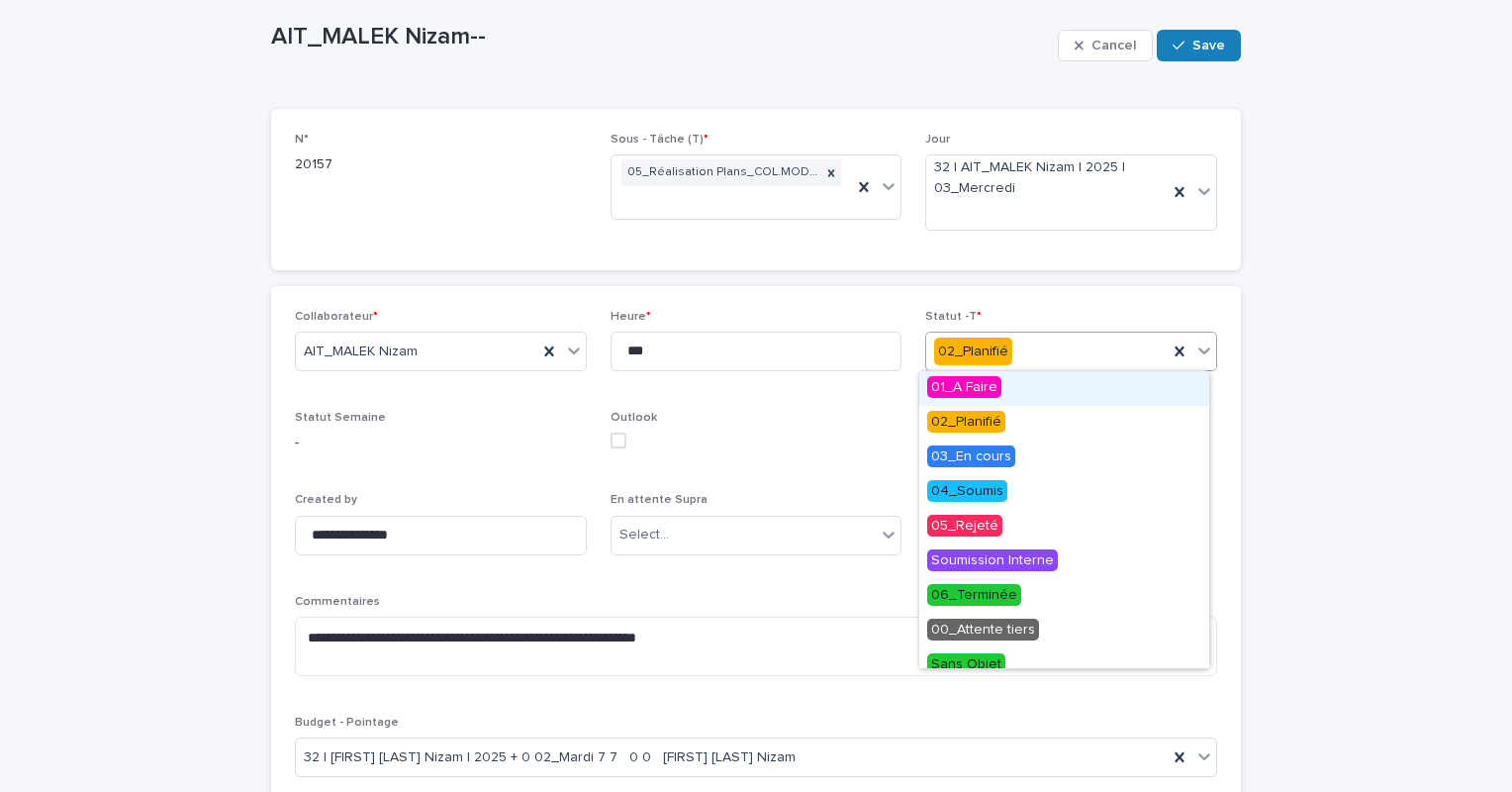 click 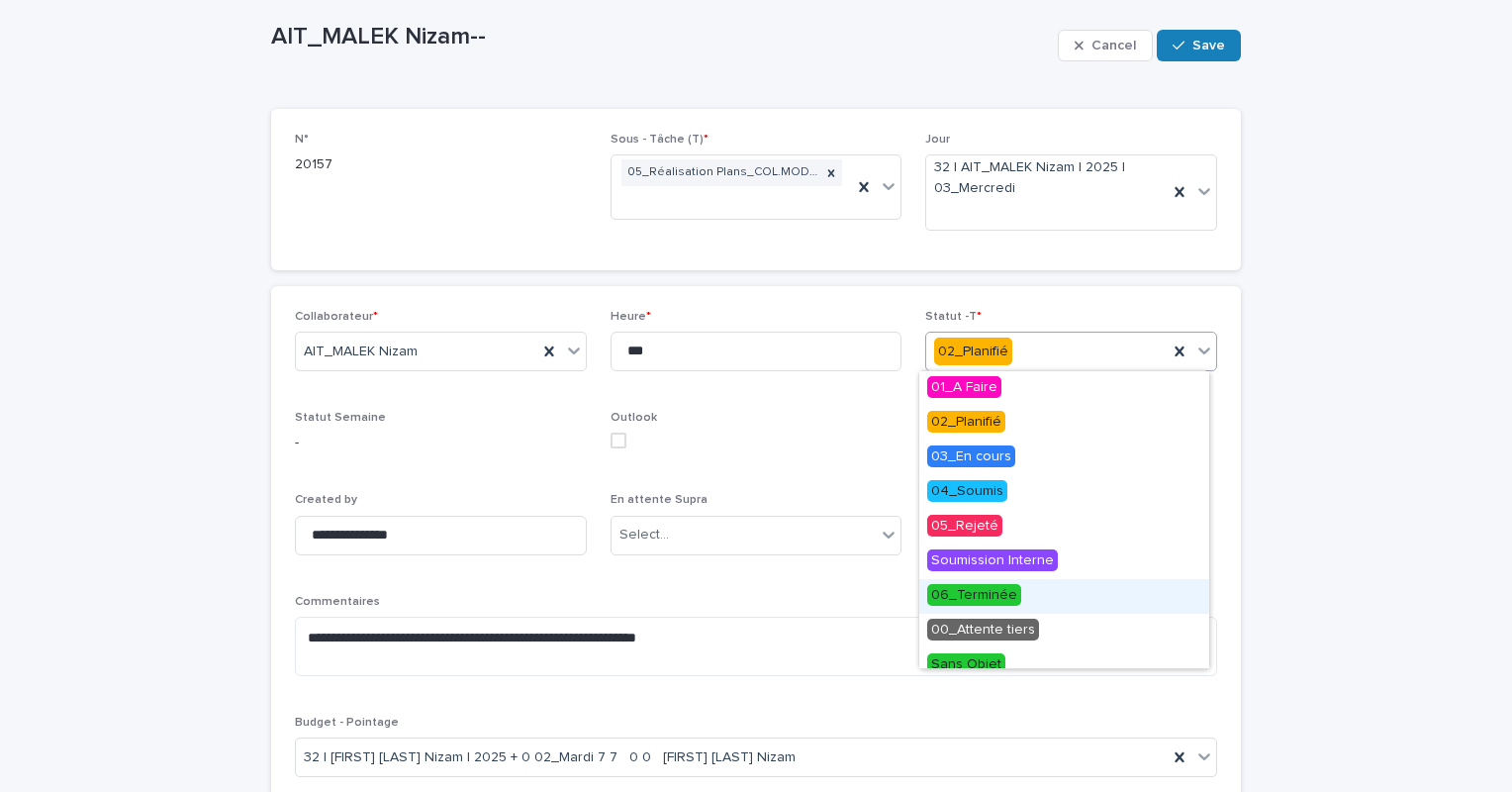 click on "06_Terminée" at bounding box center (974, 595) 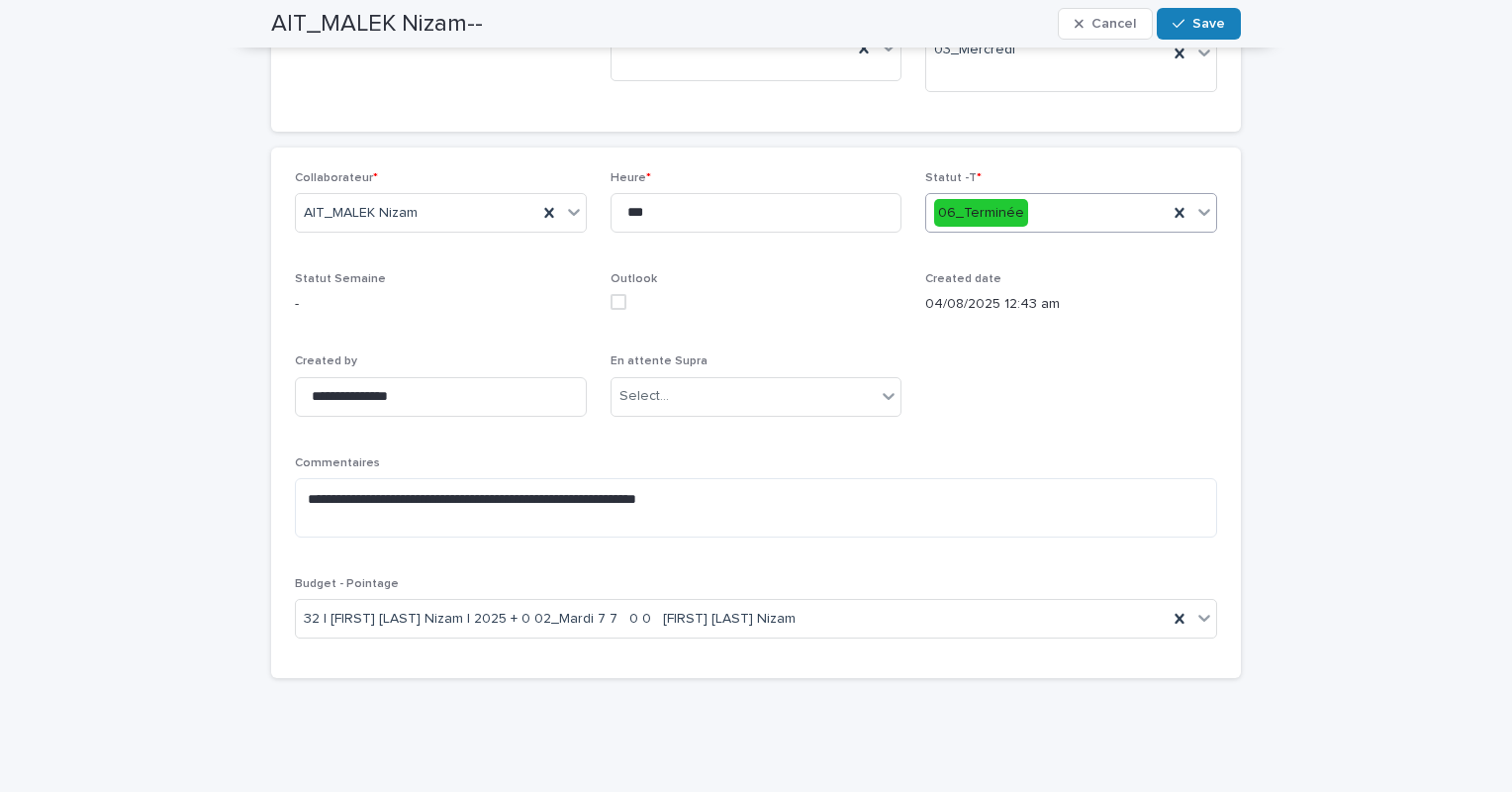 scroll, scrollTop: 0, scrollLeft: 0, axis: both 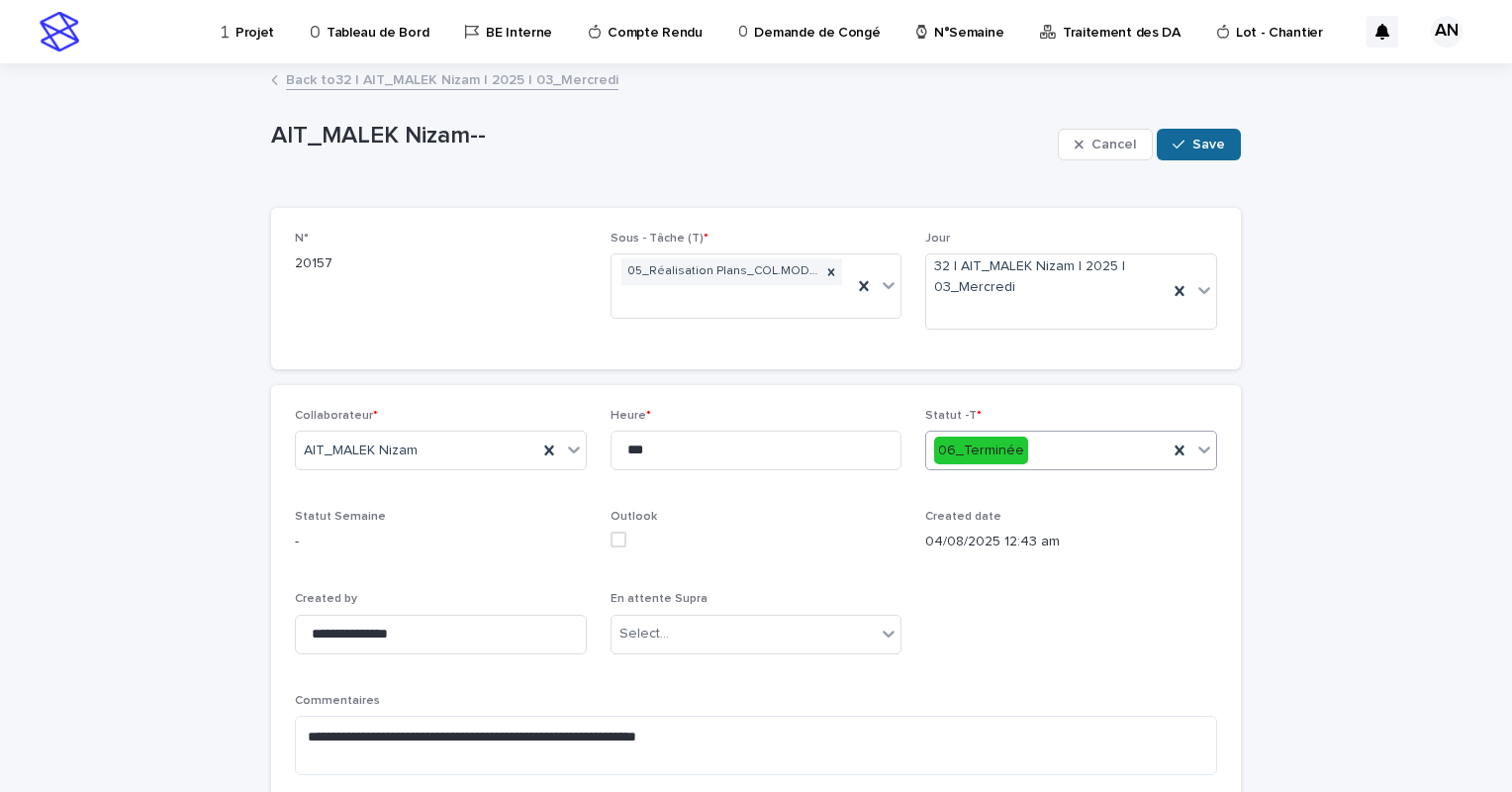 click on "Save" at bounding box center [1208, 145] 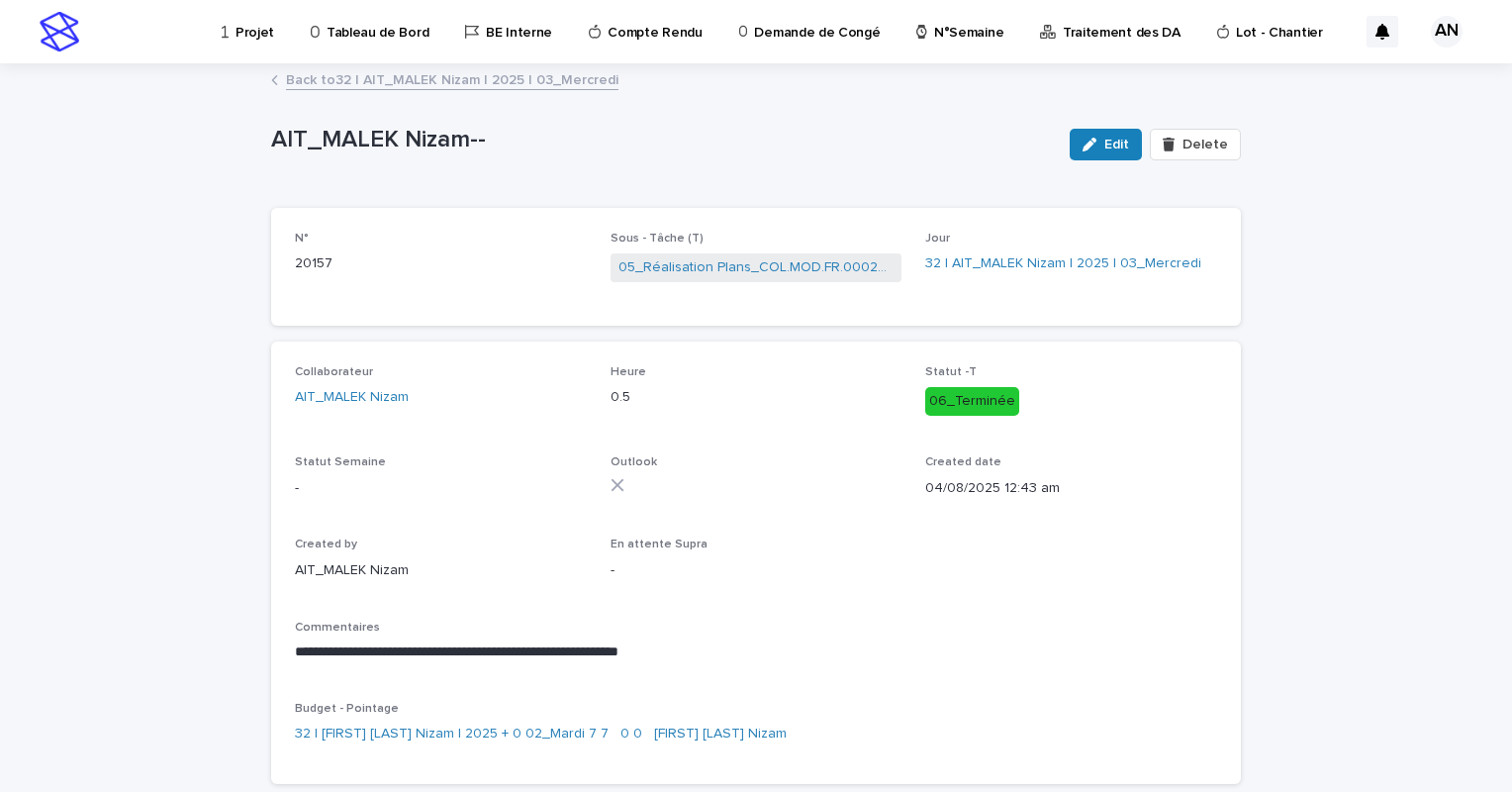 click on "Back to  32 | AIT_MALEK Nizam | 2025 | 03_Mercredi" at bounding box center (452, 78) 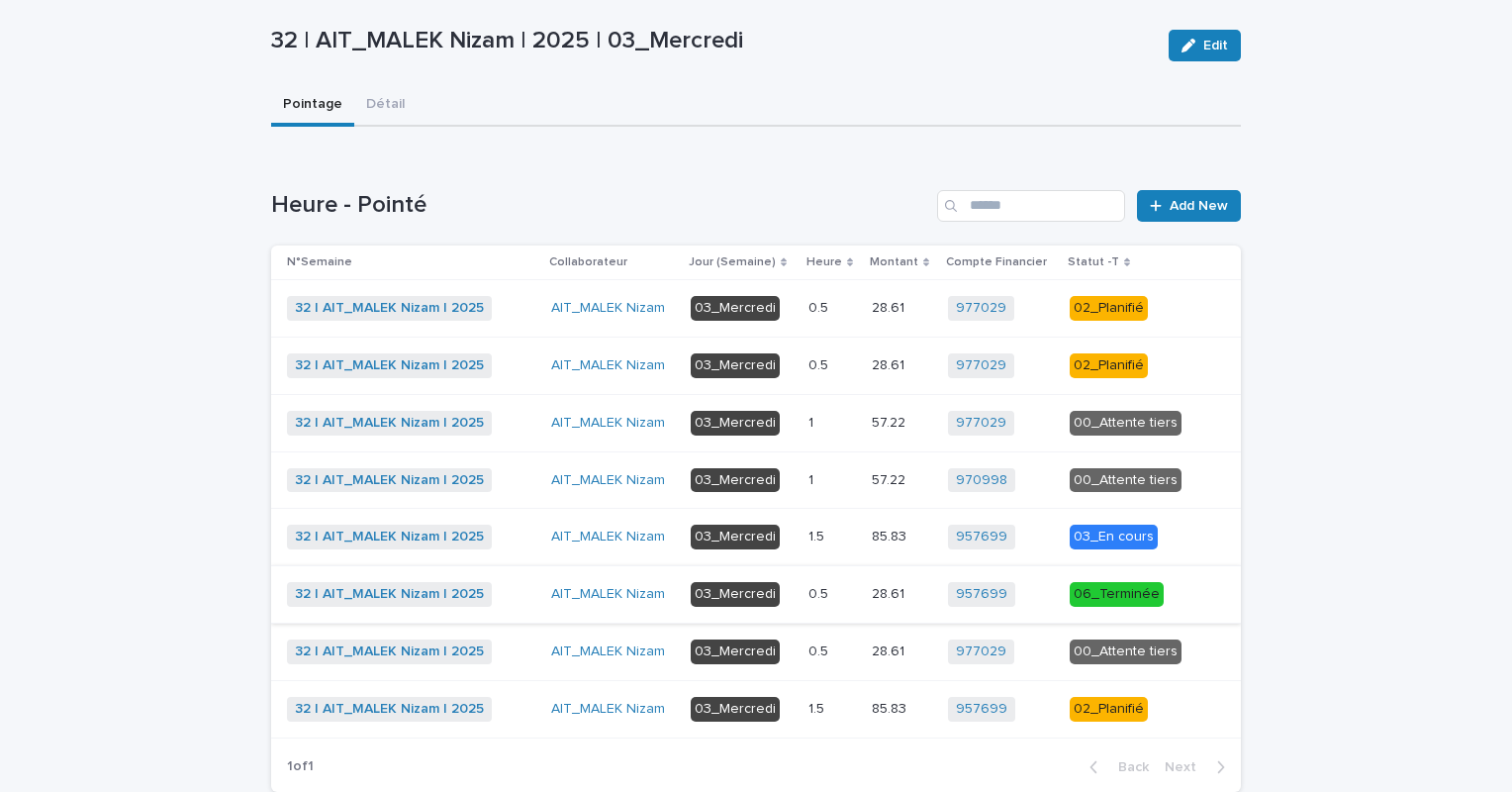 scroll, scrollTop: 198, scrollLeft: 0, axis: vertical 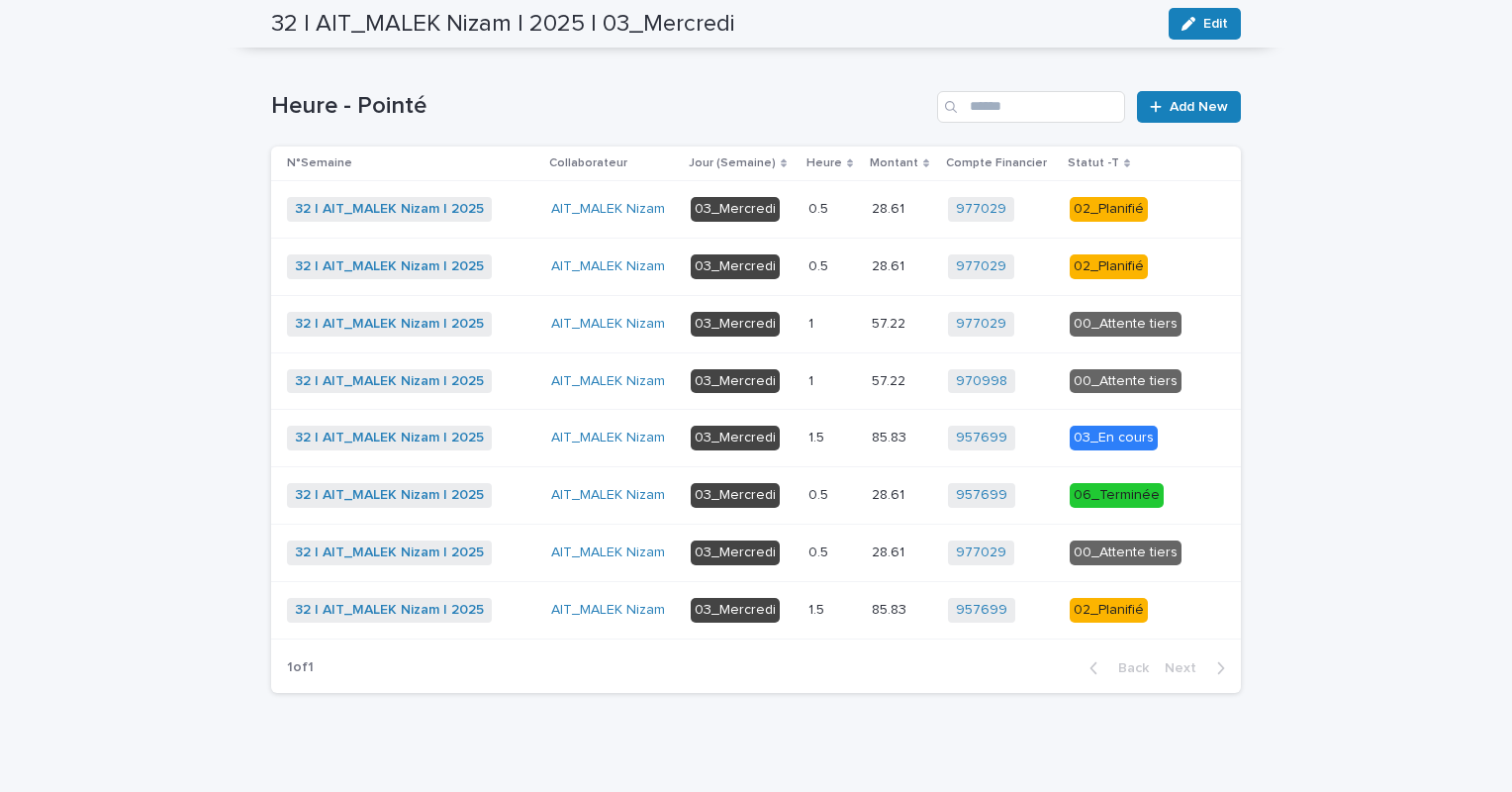 click at bounding box center (832, 610) 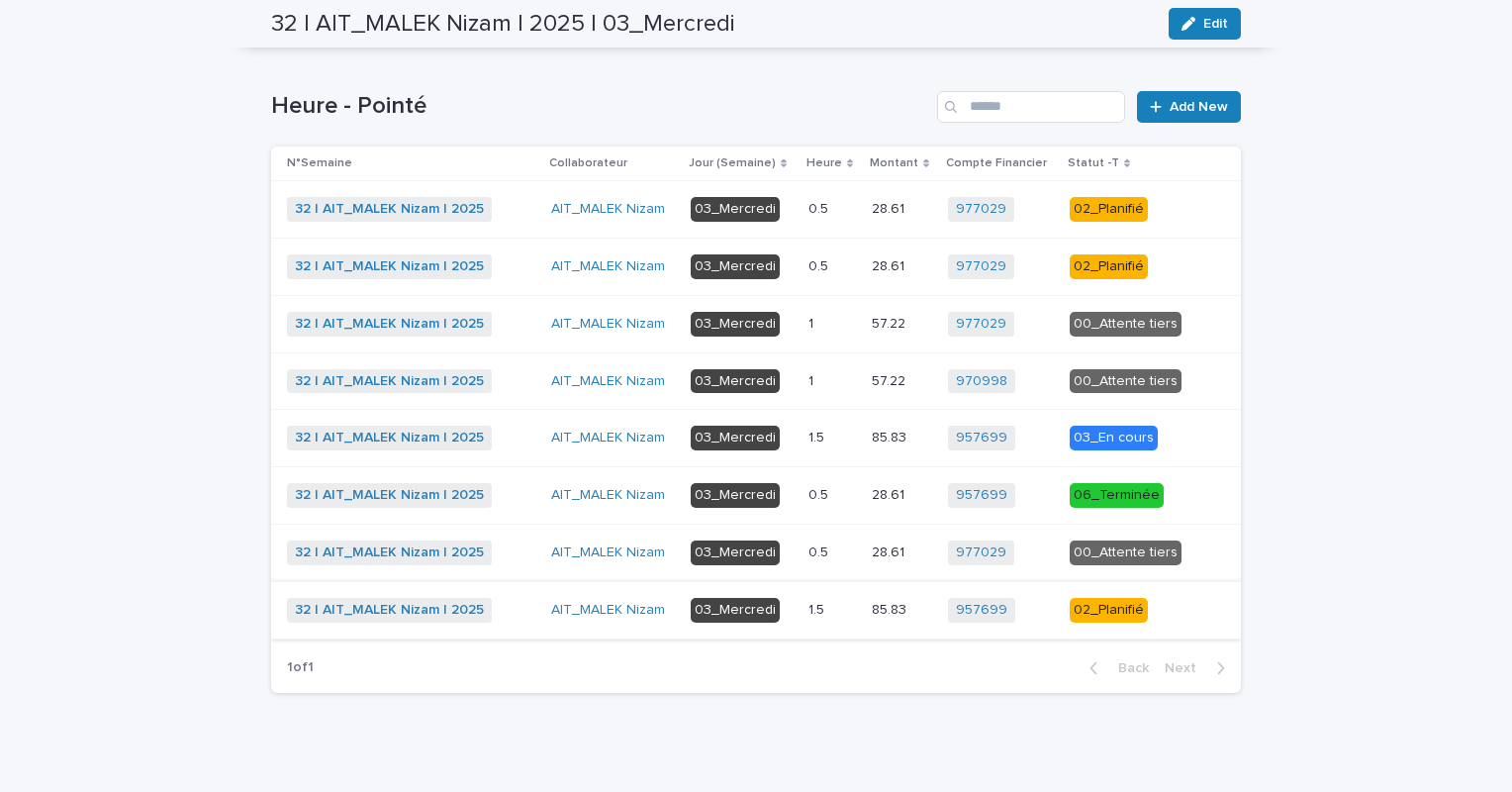 scroll, scrollTop: 0, scrollLeft: 0, axis: both 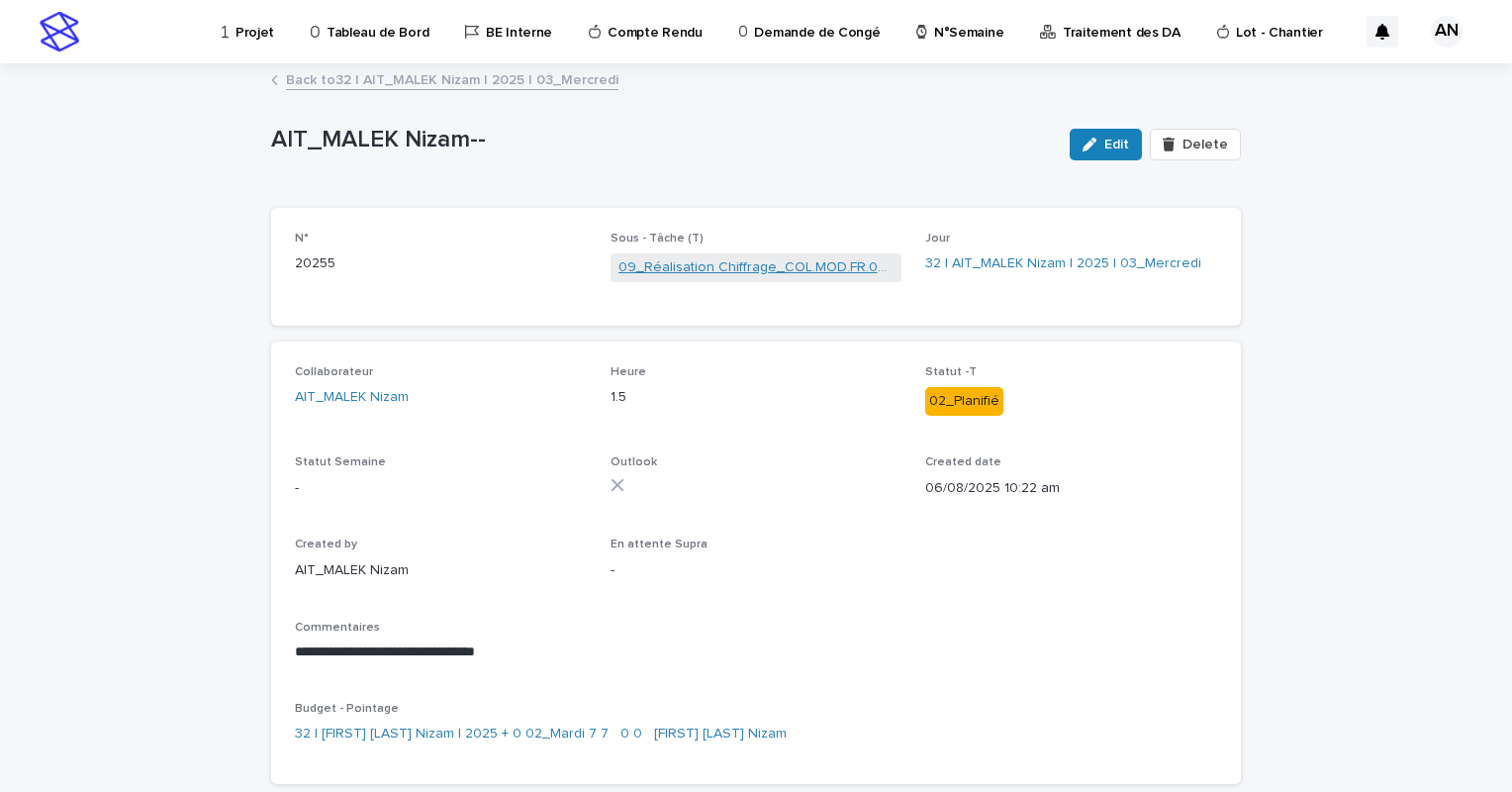 click on "09_Réalisation Chiffrage_COL.MOD.FR.0002936" at bounding box center (756, 267) 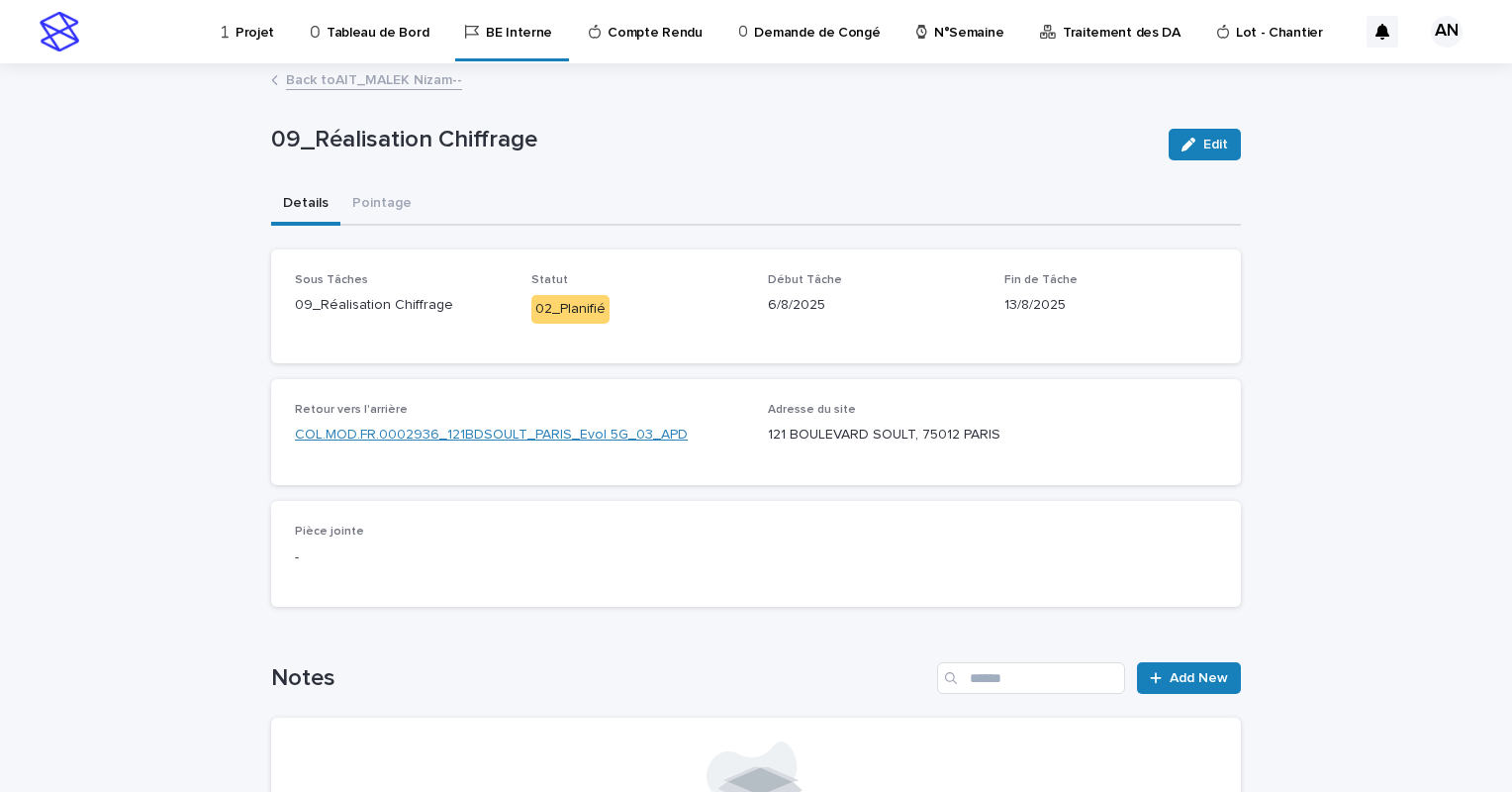 click on "COL.MOD.FR.0002936_121BDSOULT_PARIS_Evol 5G_03_APD" at bounding box center [491, 435] 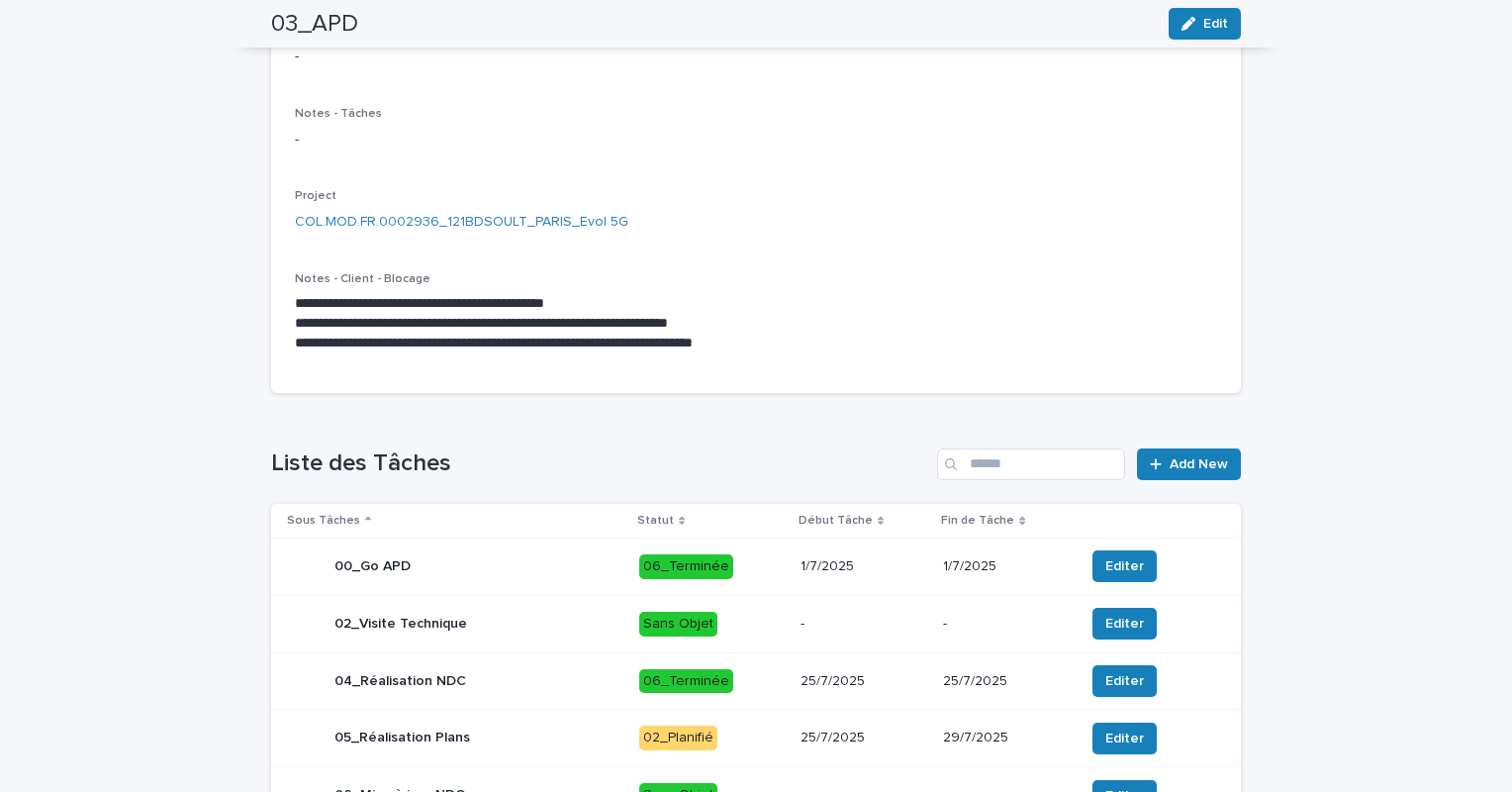 scroll, scrollTop: 0, scrollLeft: 0, axis: both 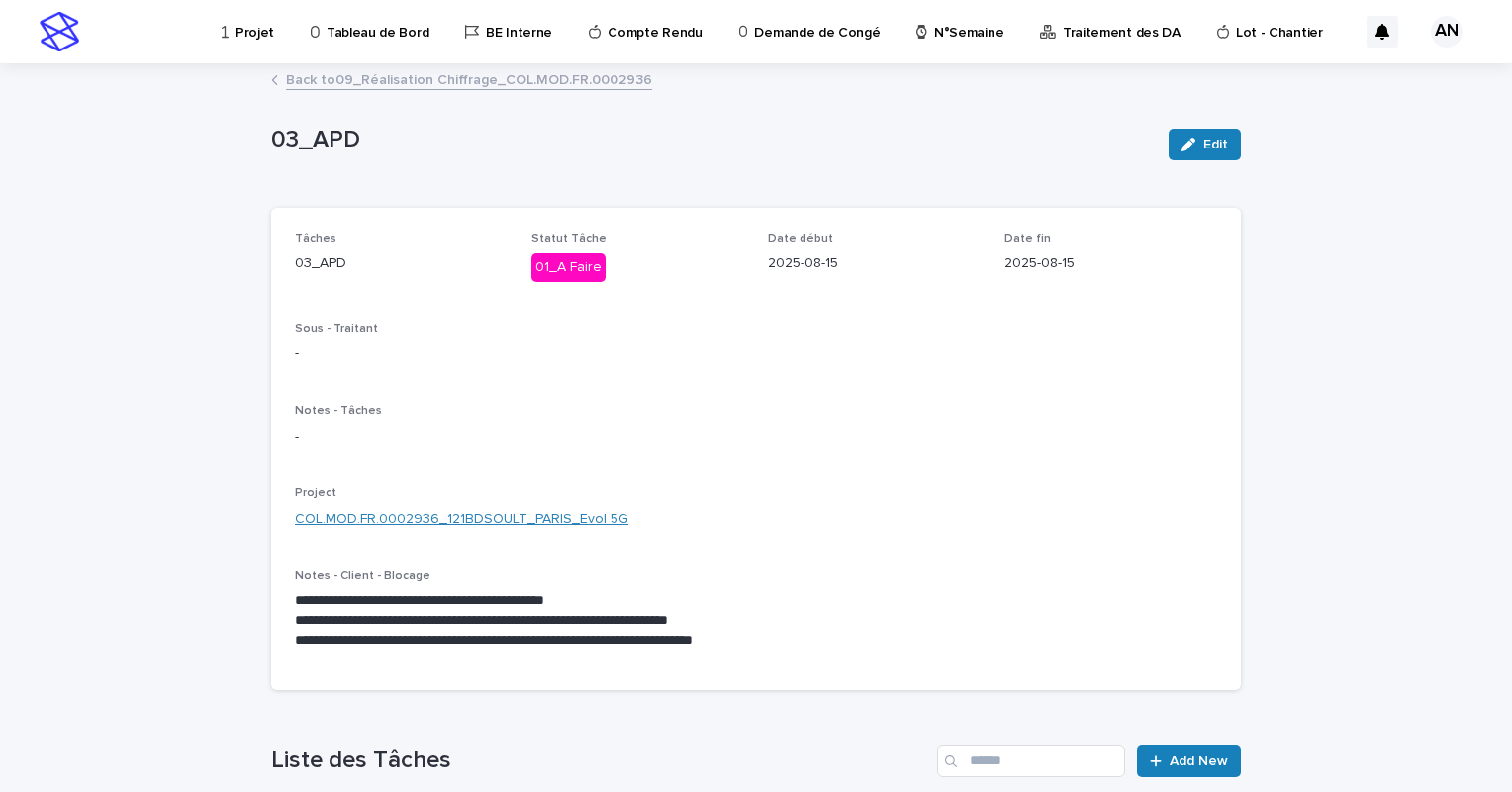 click on "COL.MOD.FR.0002936_121BDSOULT_PARIS_Evol 5G" at bounding box center [461, 519] 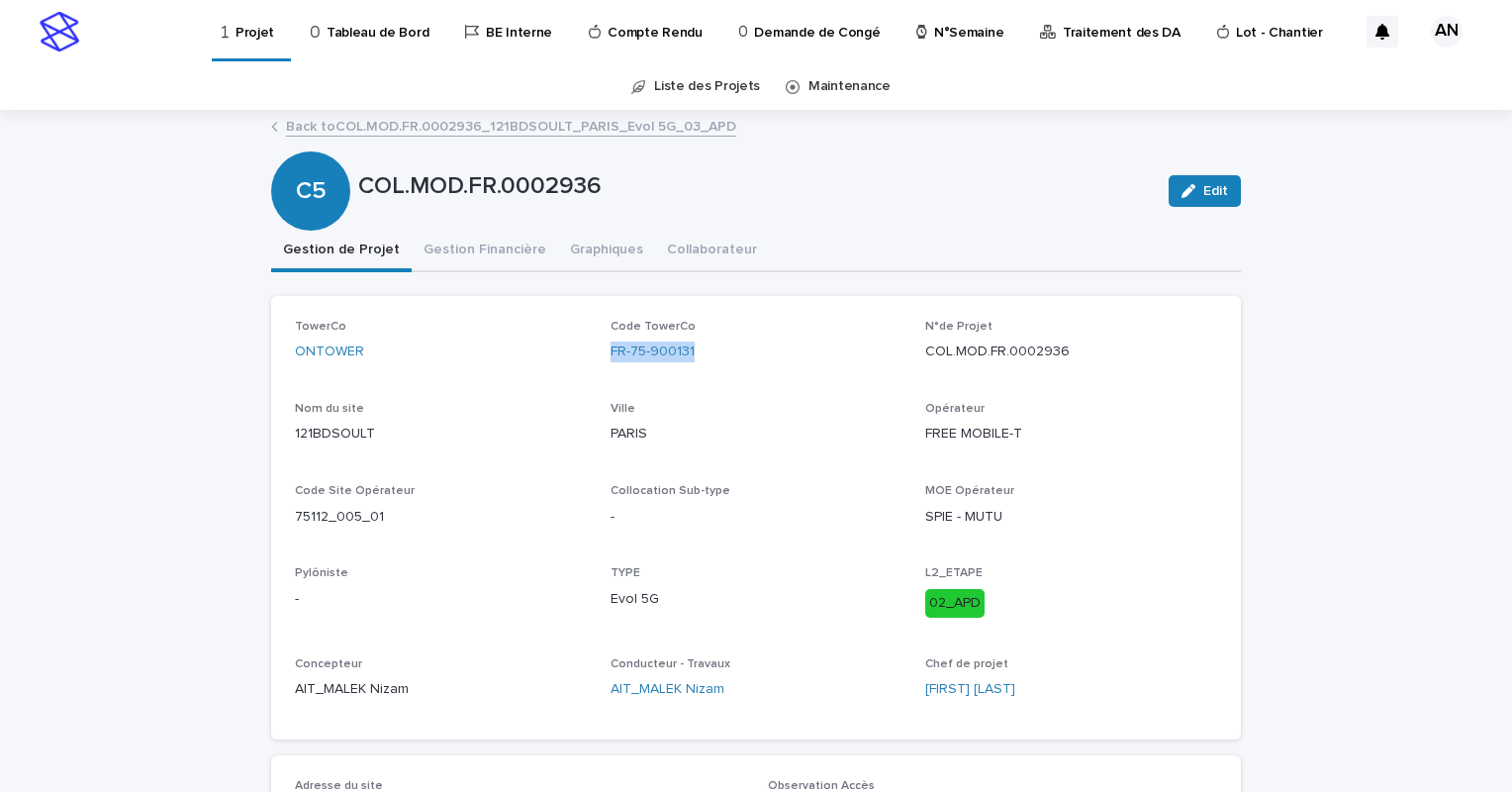 drag, startPoint x: 729, startPoint y: 346, endPoint x: 594, endPoint y: 376, distance: 138.29317 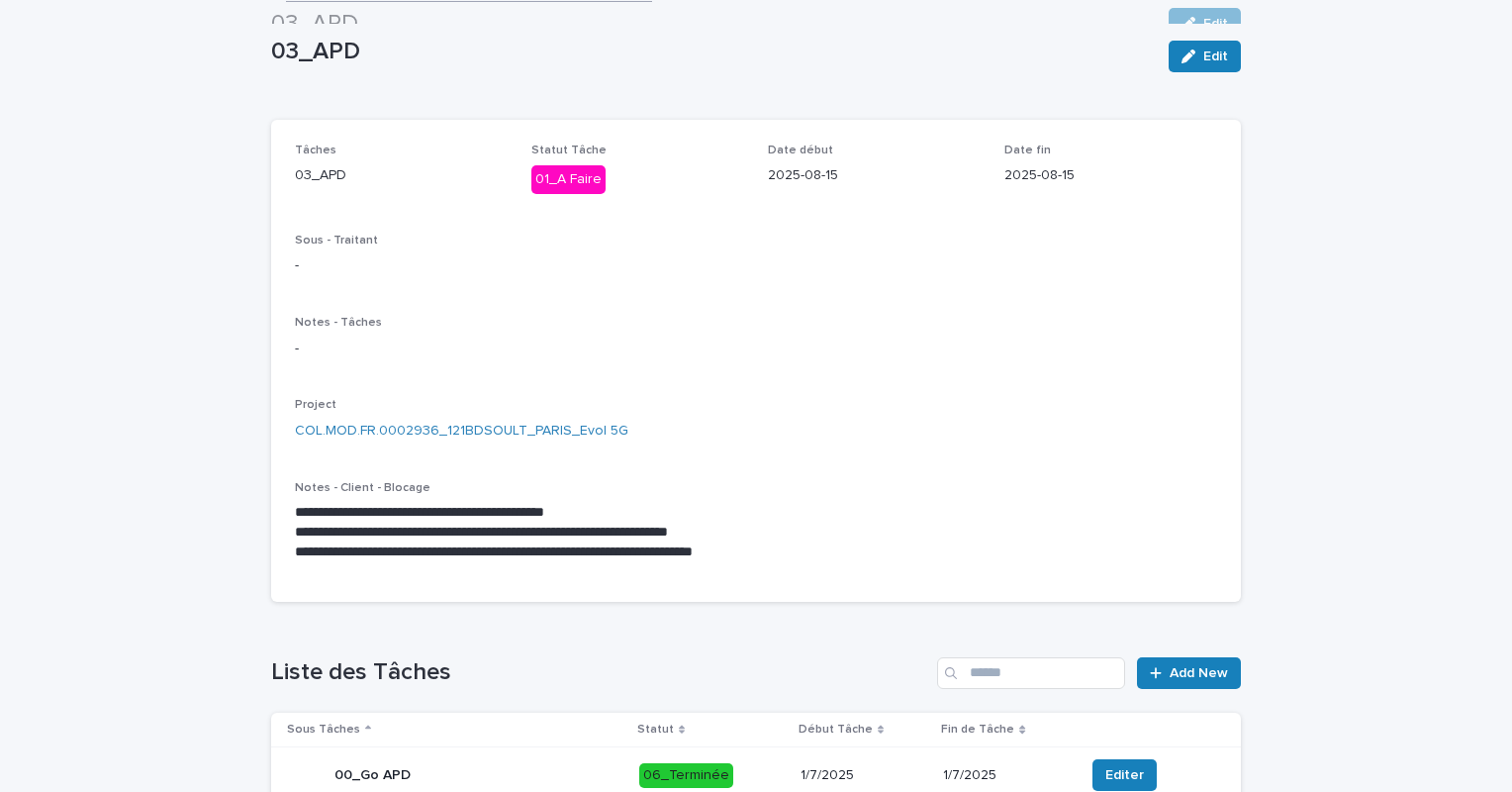 scroll, scrollTop: 0, scrollLeft: 0, axis: both 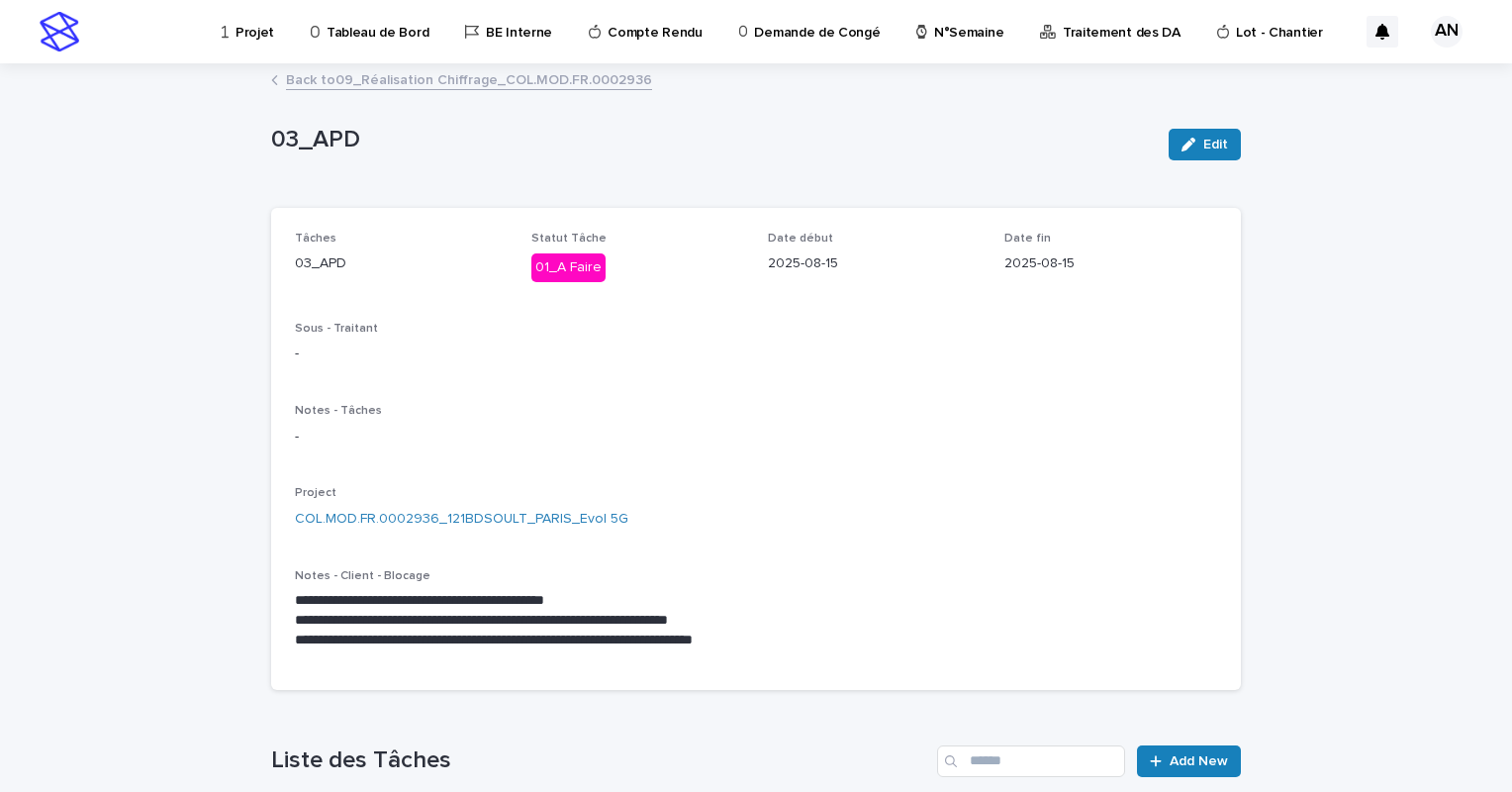 click on "Back to  09_Réalisation Chiffrage_COL.MOD.FR.0002936" at bounding box center (469, 78) 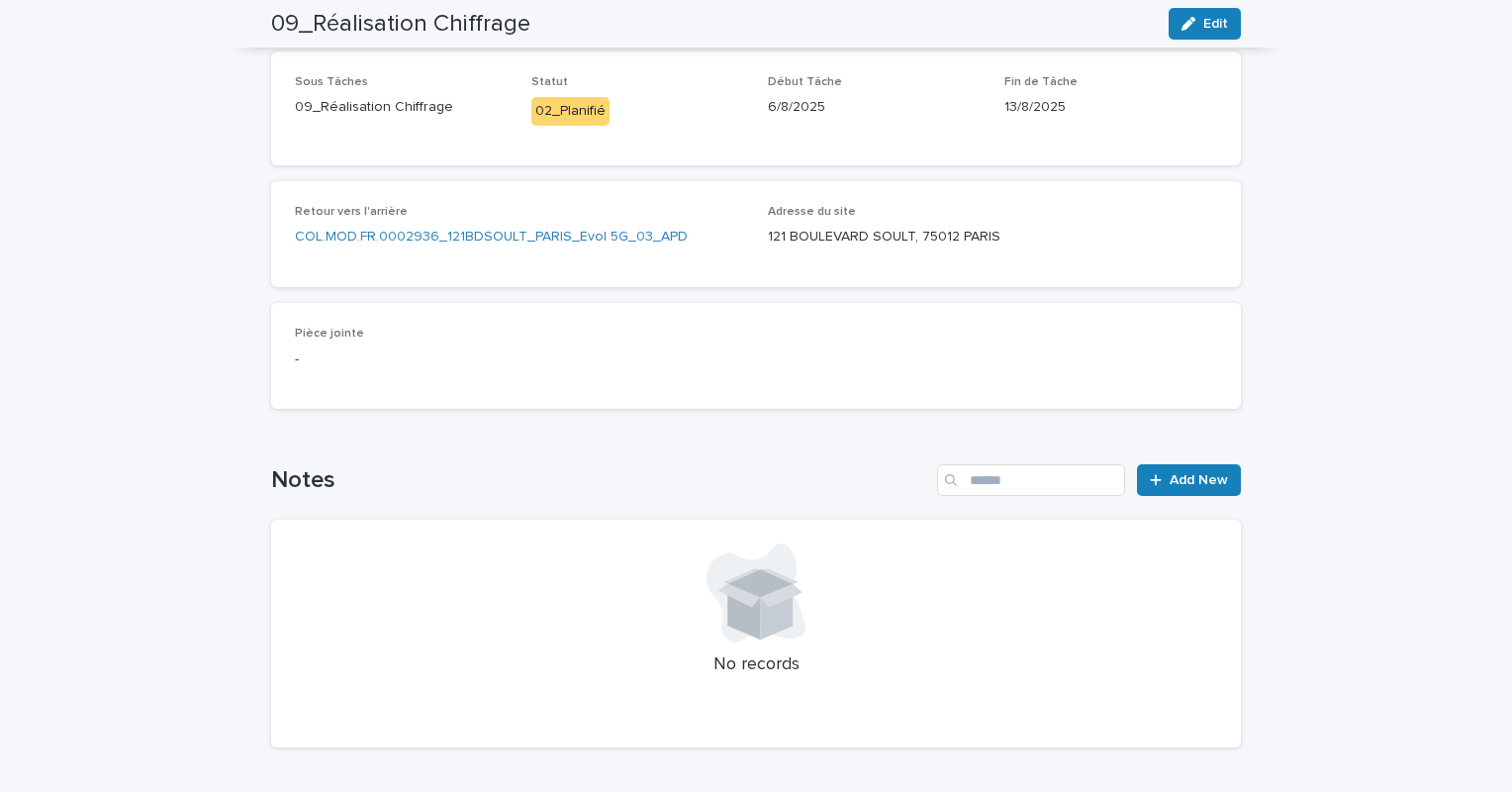 scroll, scrollTop: 0, scrollLeft: 0, axis: both 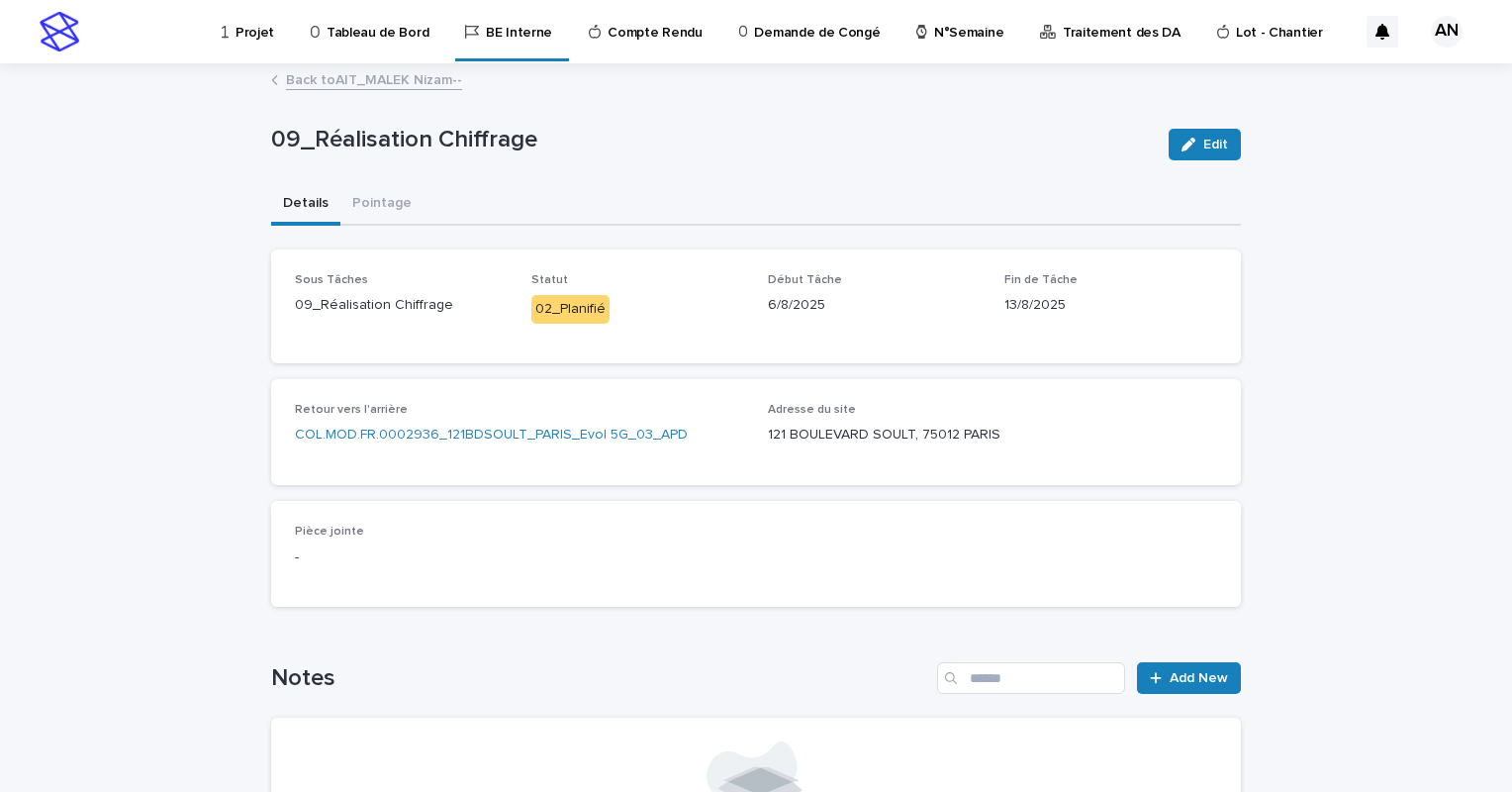 click on "Back to  AIT_MALEK Nizam--" at bounding box center (374, 78) 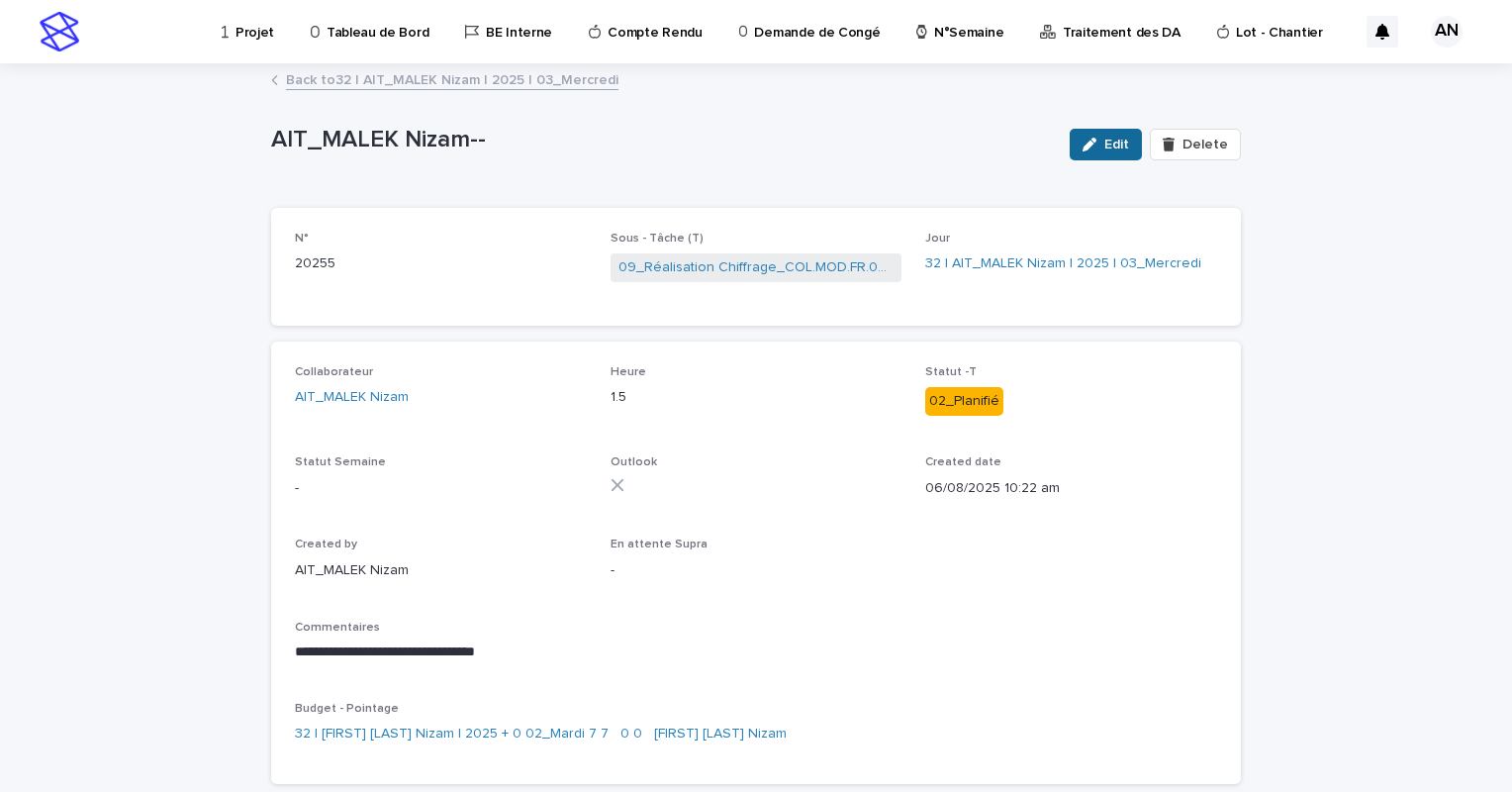click 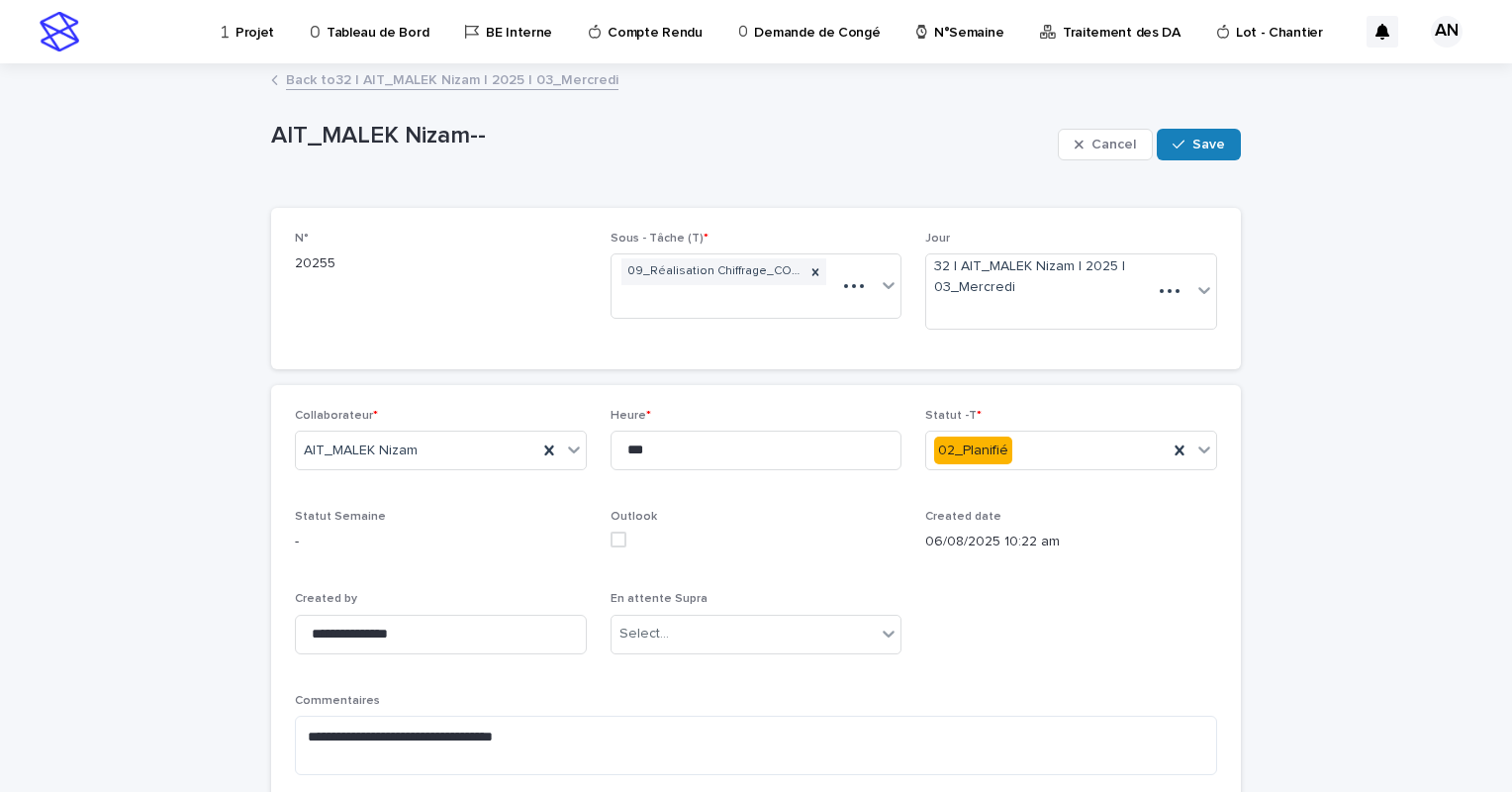 scroll, scrollTop: 198, scrollLeft: 0, axis: vertical 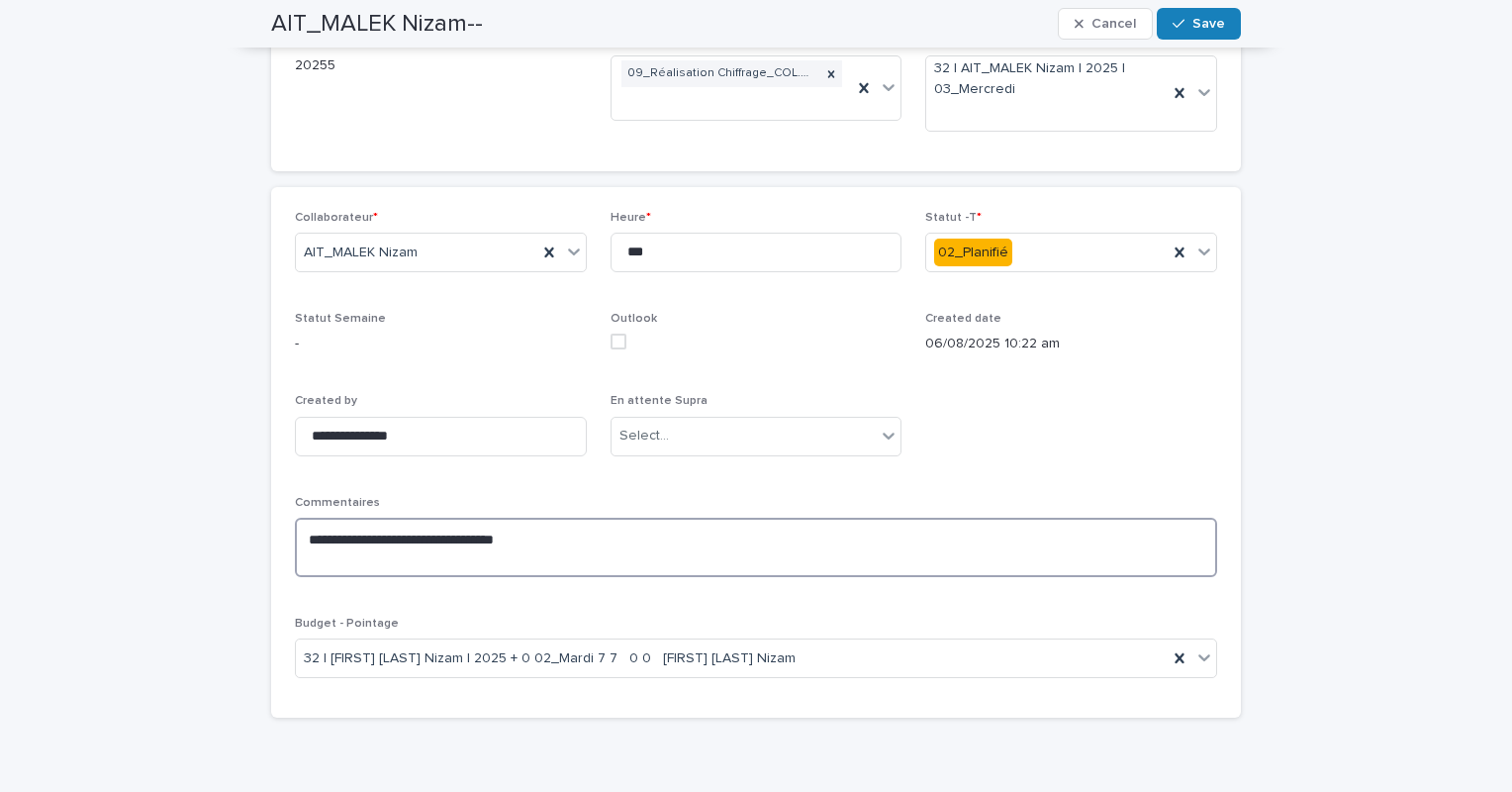 click on "**********" at bounding box center [756, 547] 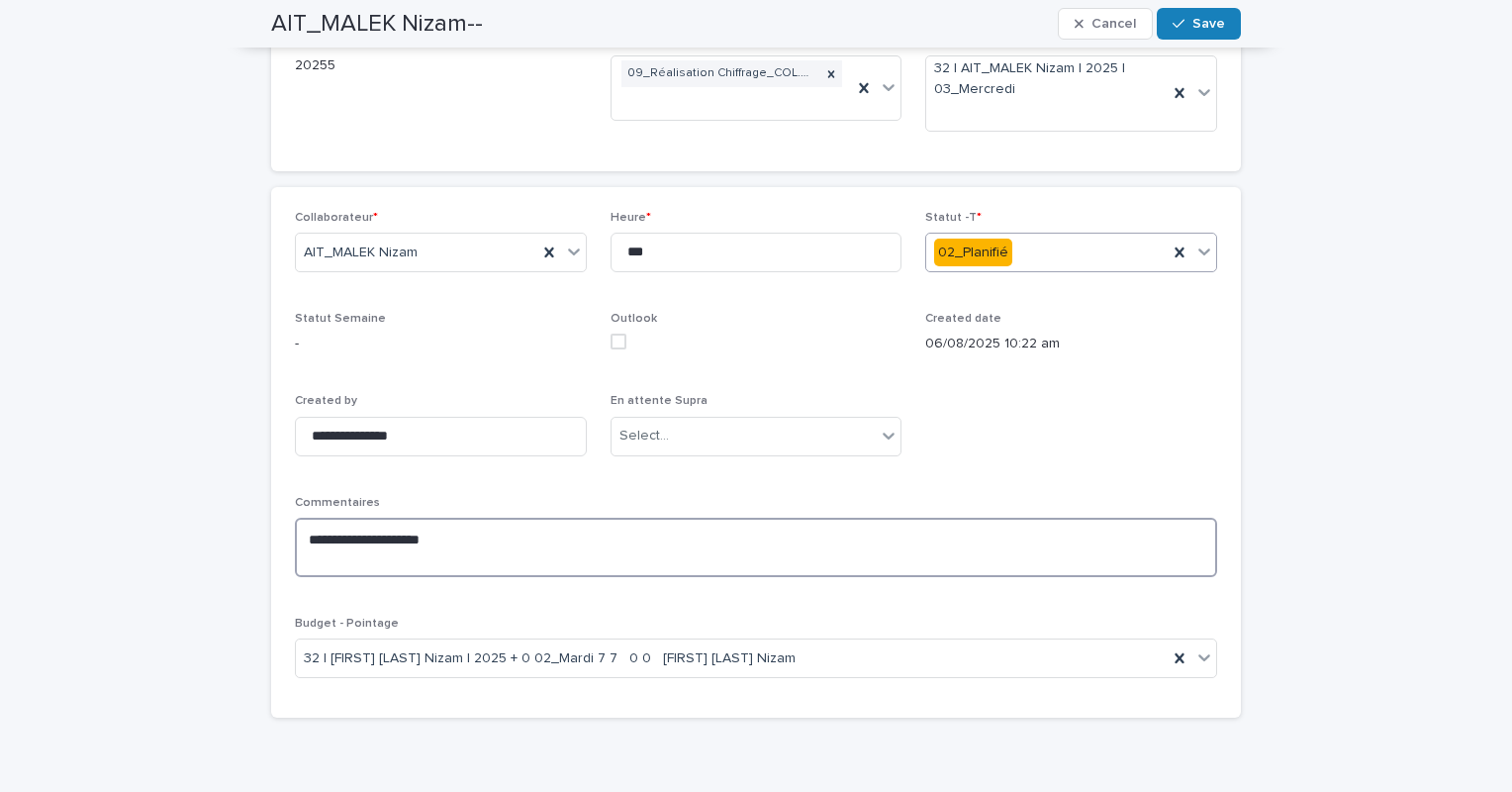 type on "**********" 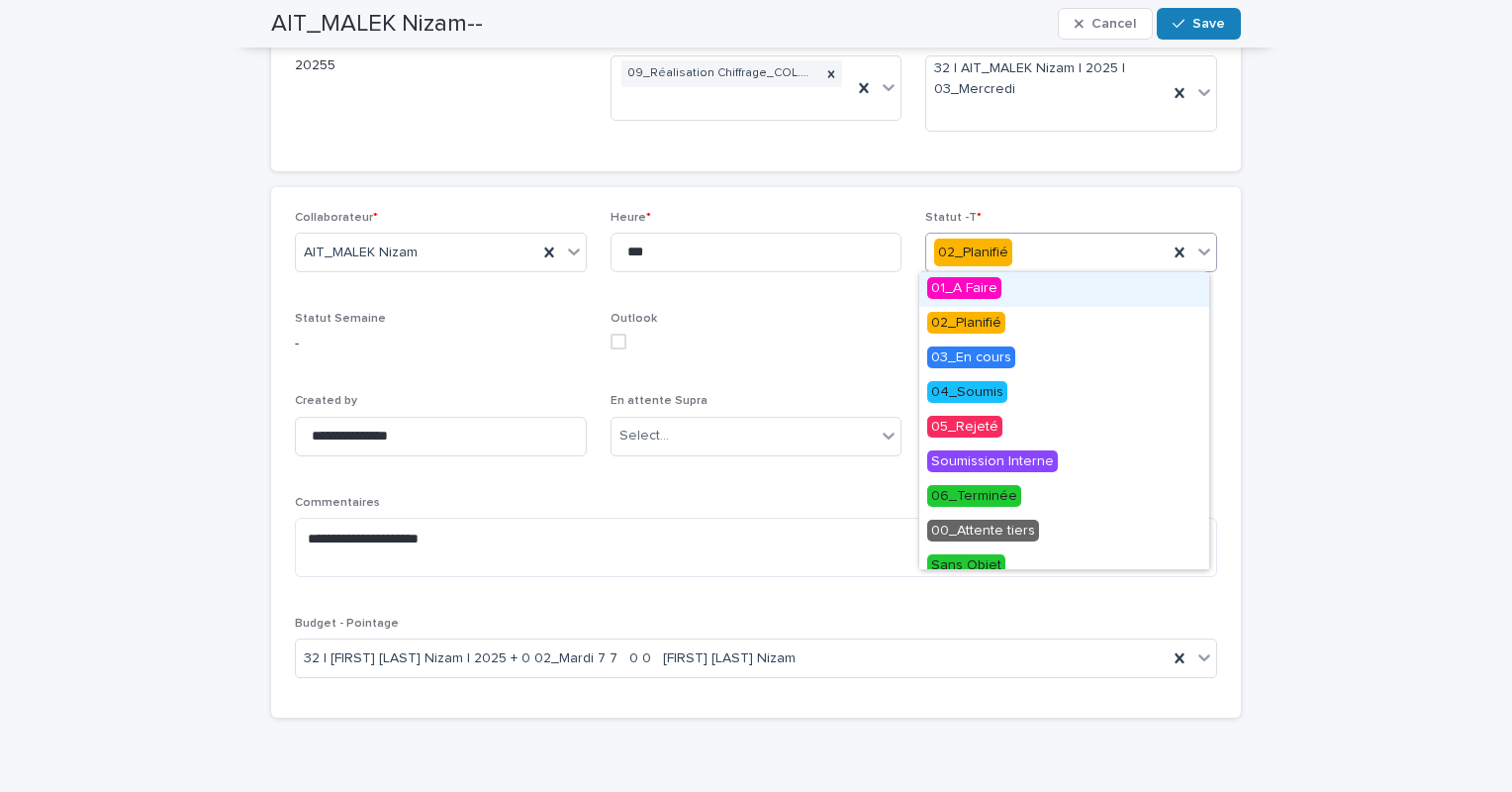 click 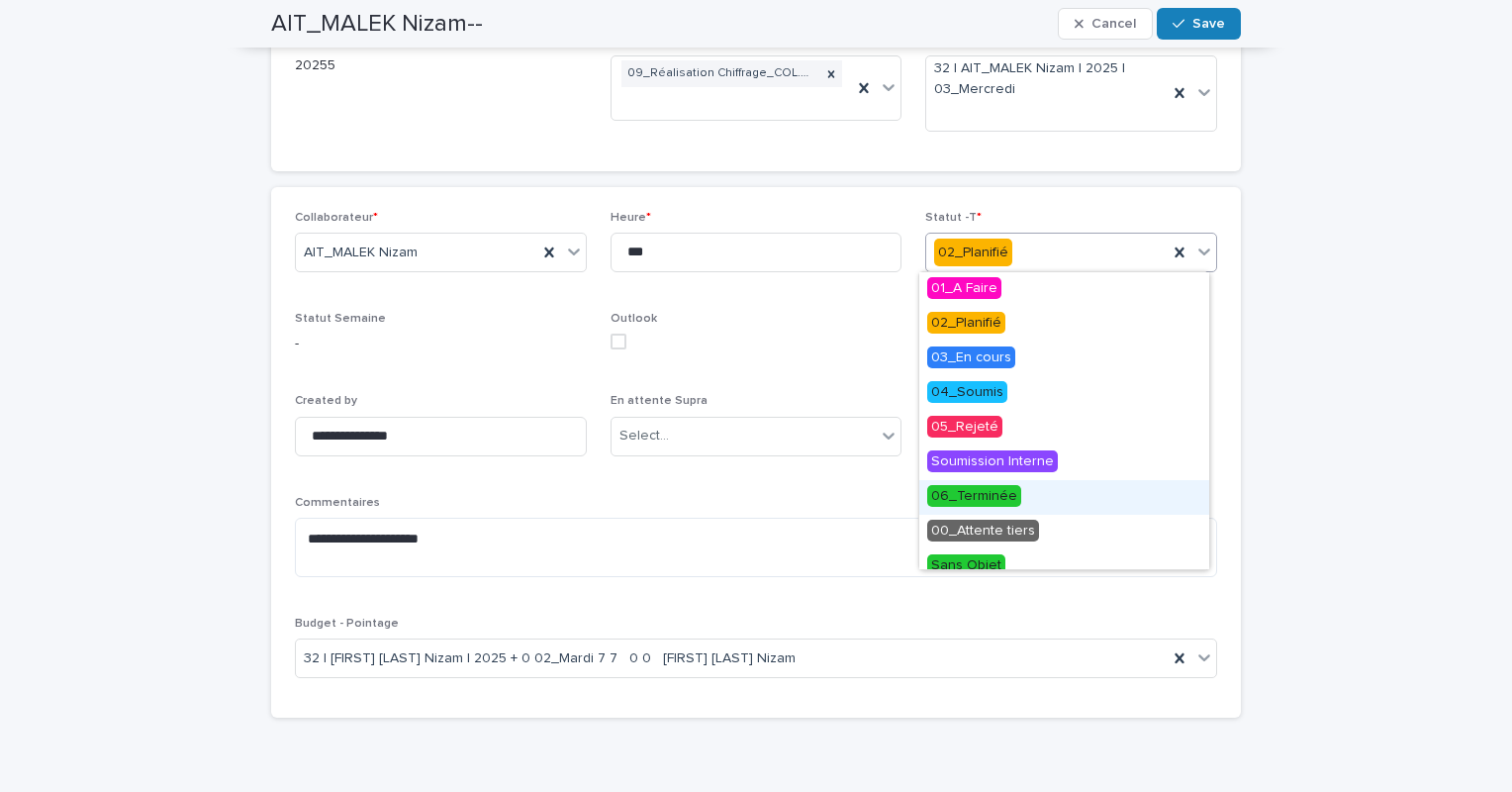 click on "06_Terminée" at bounding box center [1064, 497] 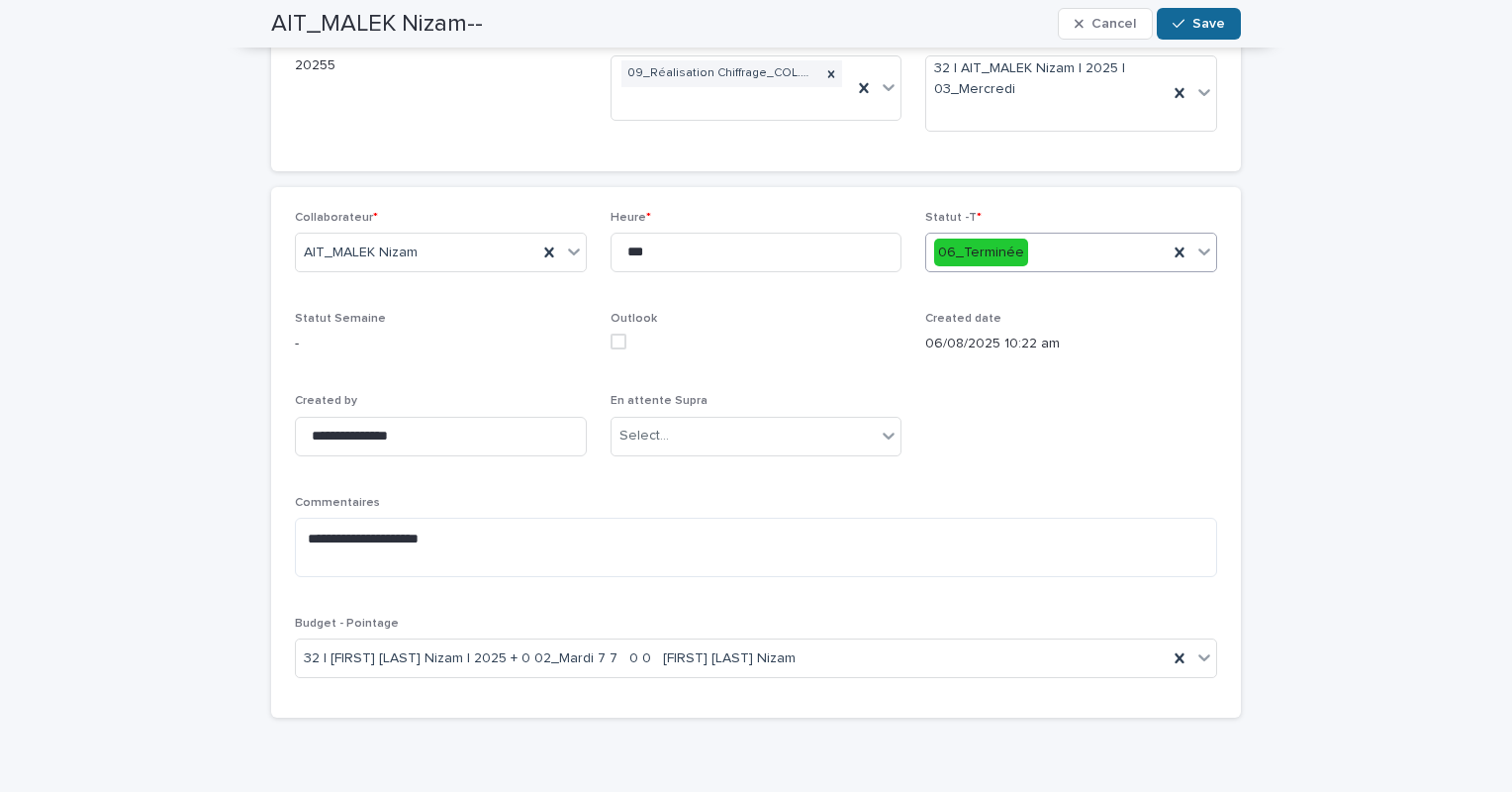 click on "Save" at bounding box center (1208, 24) 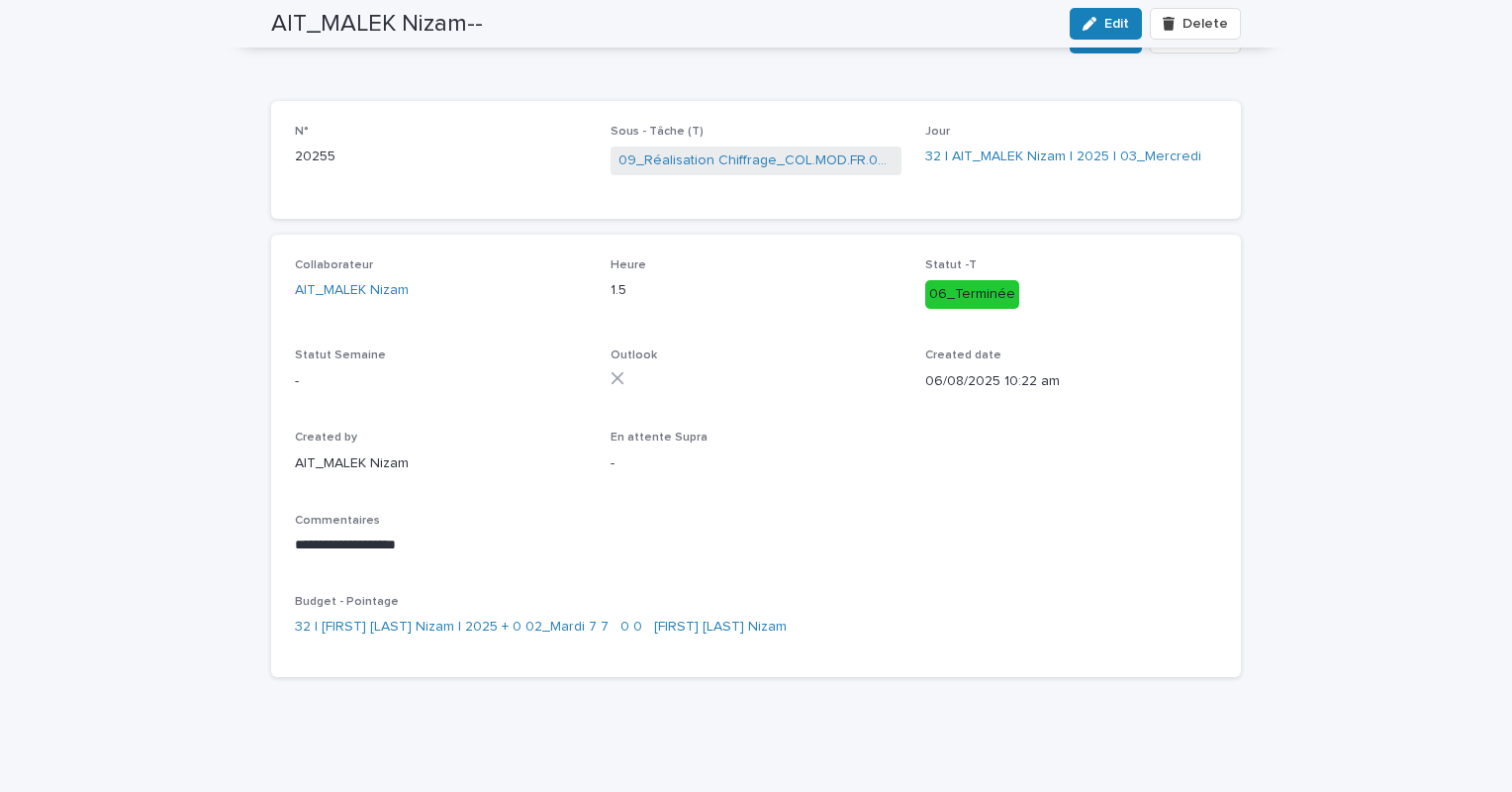 scroll, scrollTop: 107, scrollLeft: 0, axis: vertical 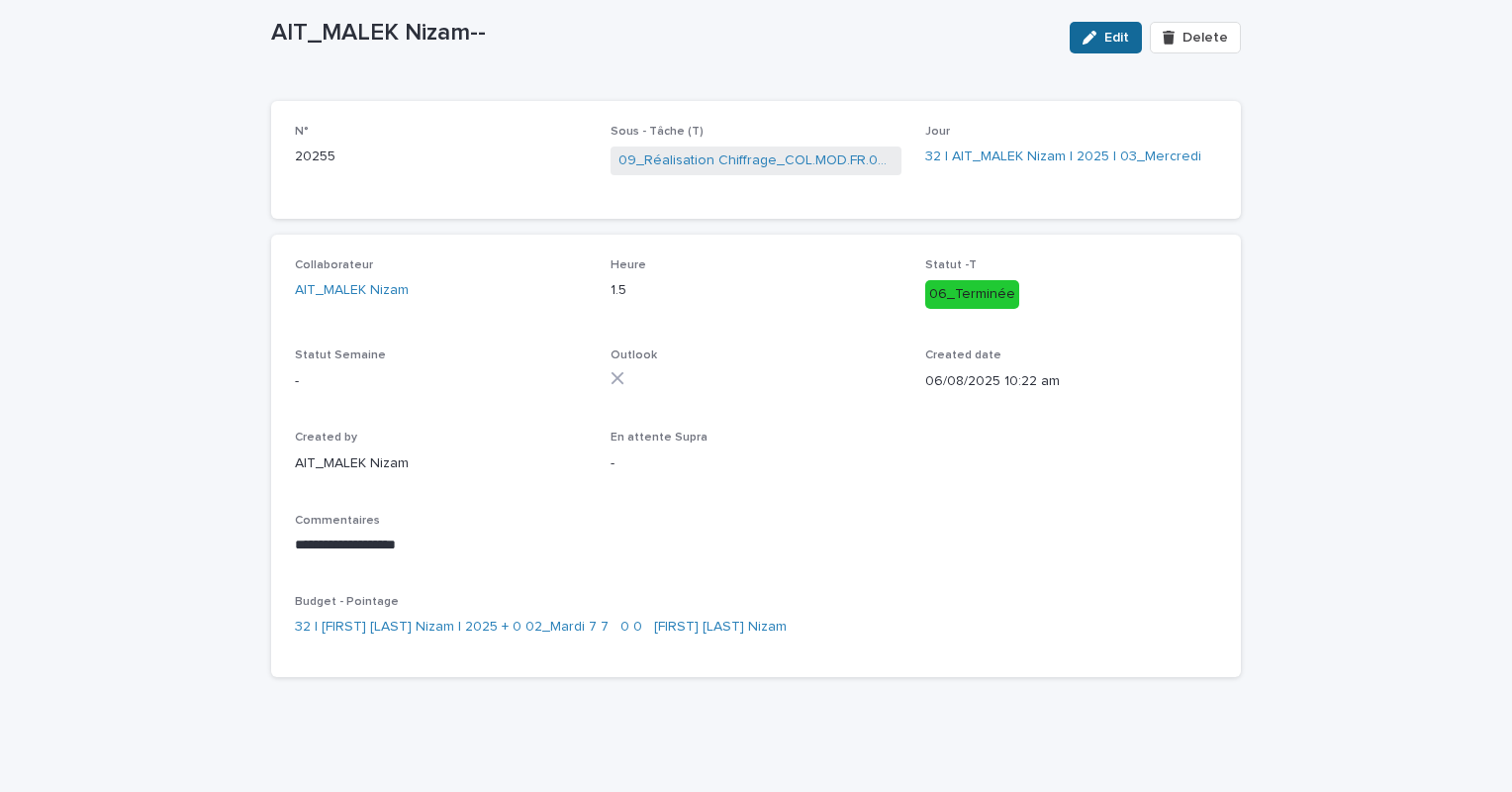 click on "Edit" at bounding box center (1116, 38) 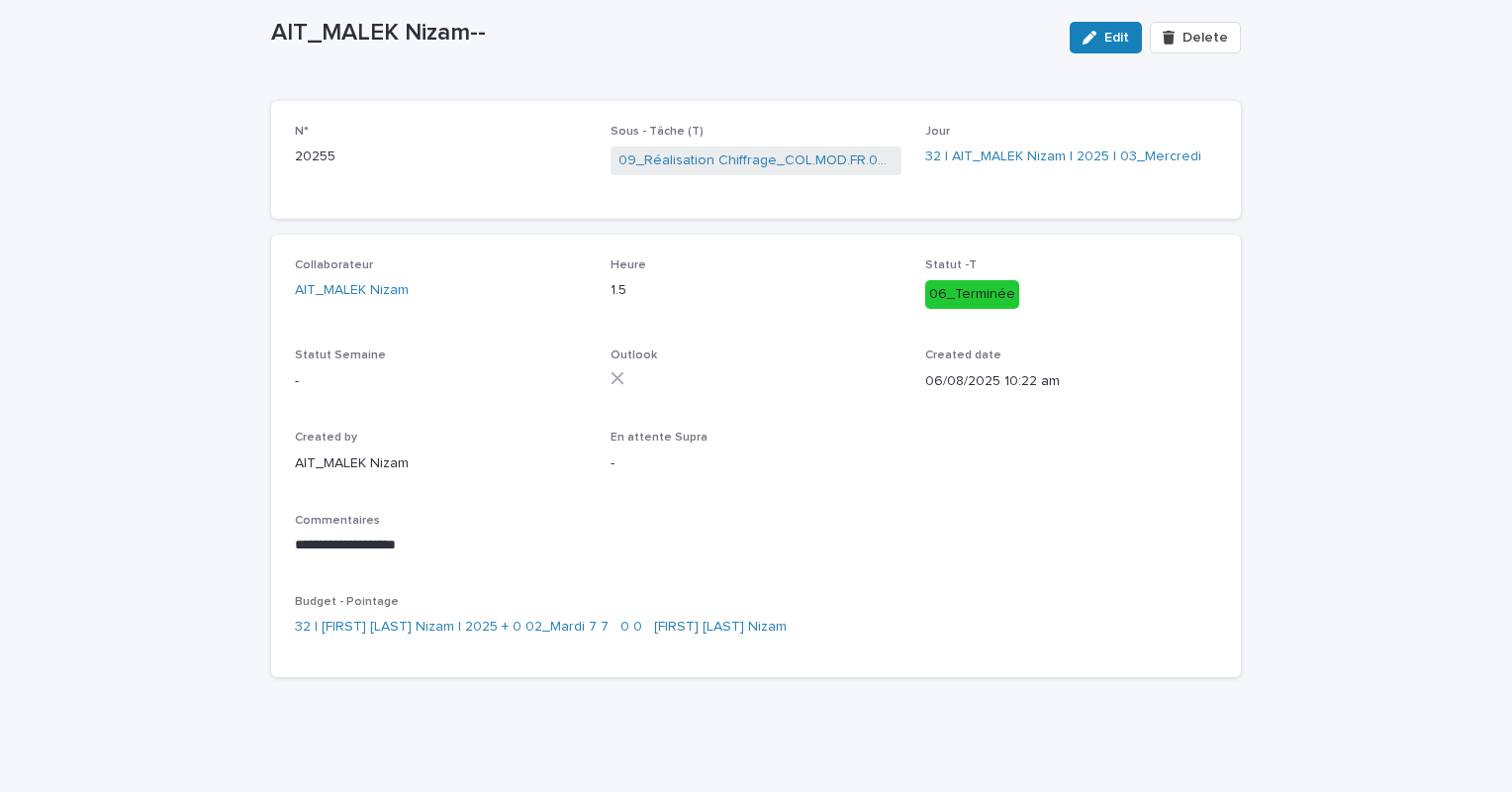 scroll, scrollTop: 163, scrollLeft: 0, axis: vertical 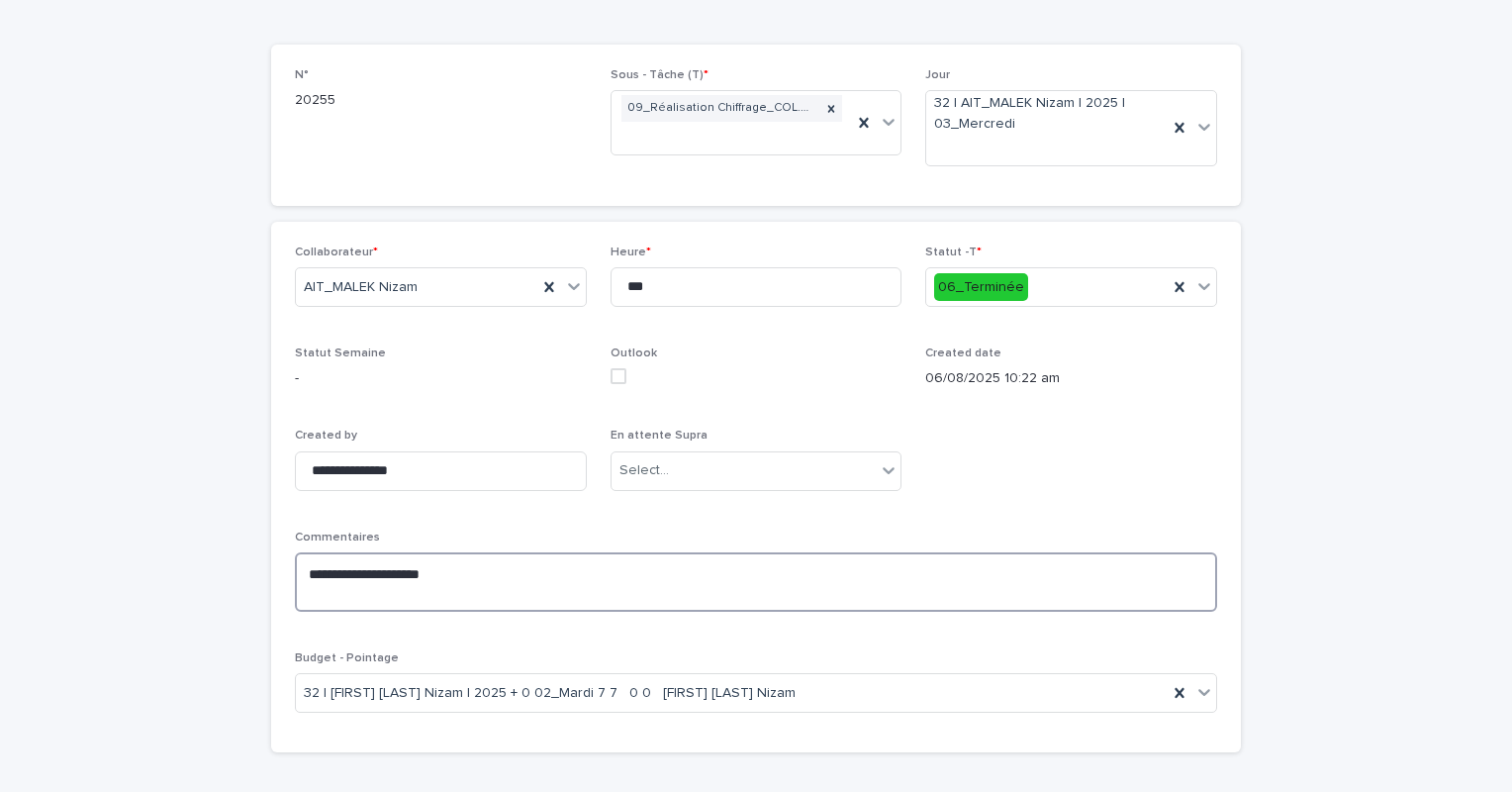 click on "**********" at bounding box center (756, 582) 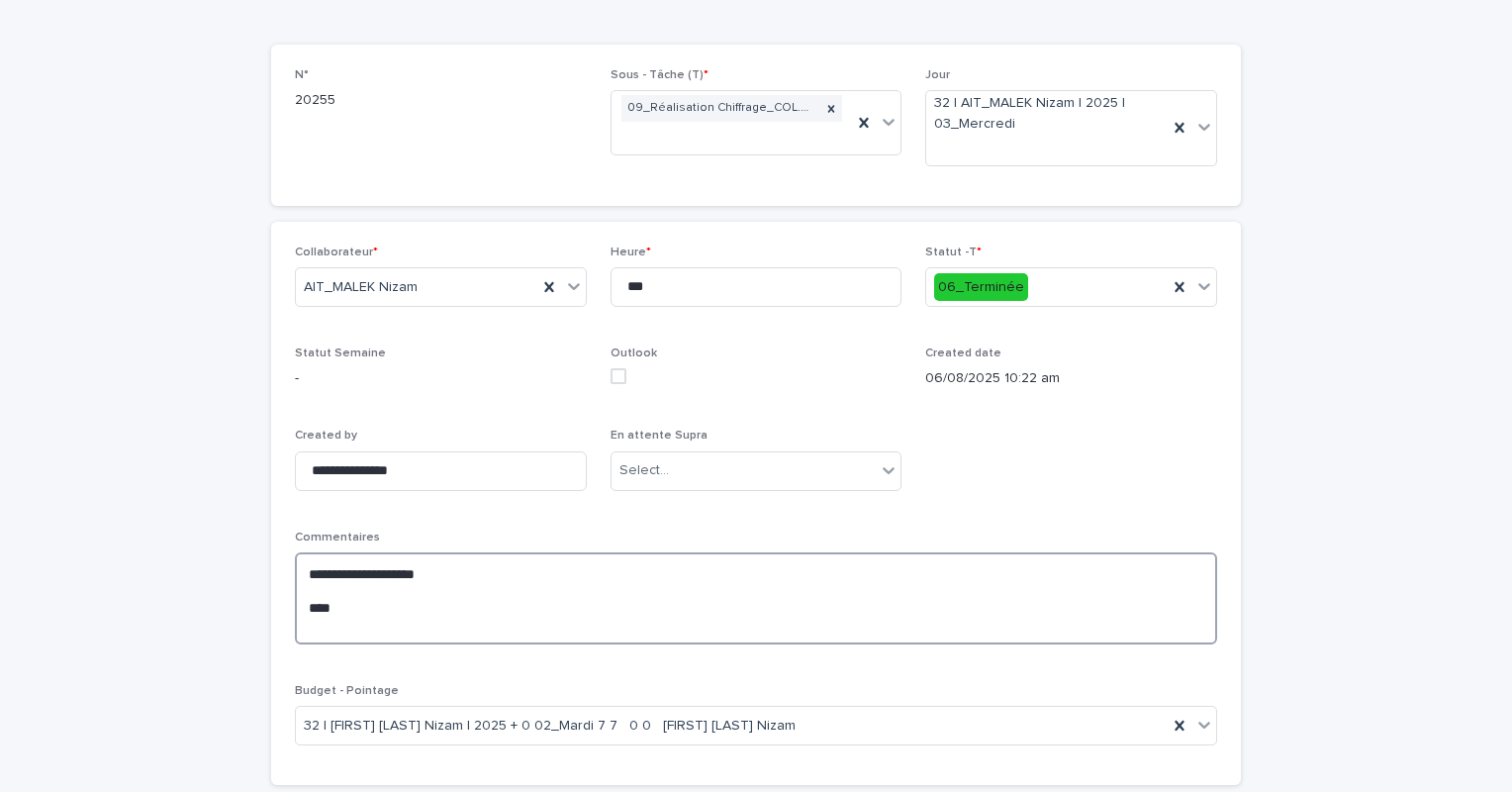 click on "**********" at bounding box center (756, 598) 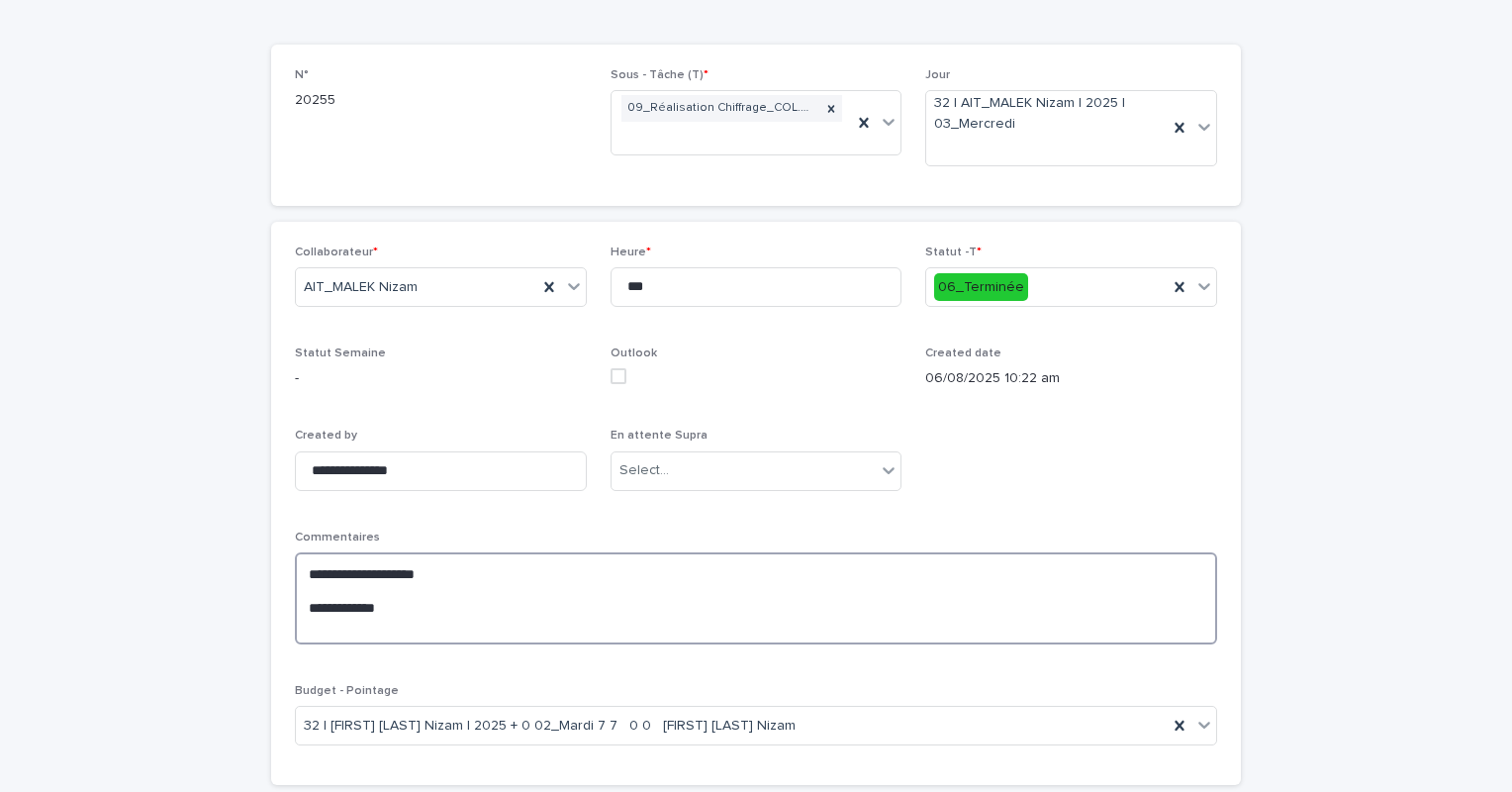 type on "**********" 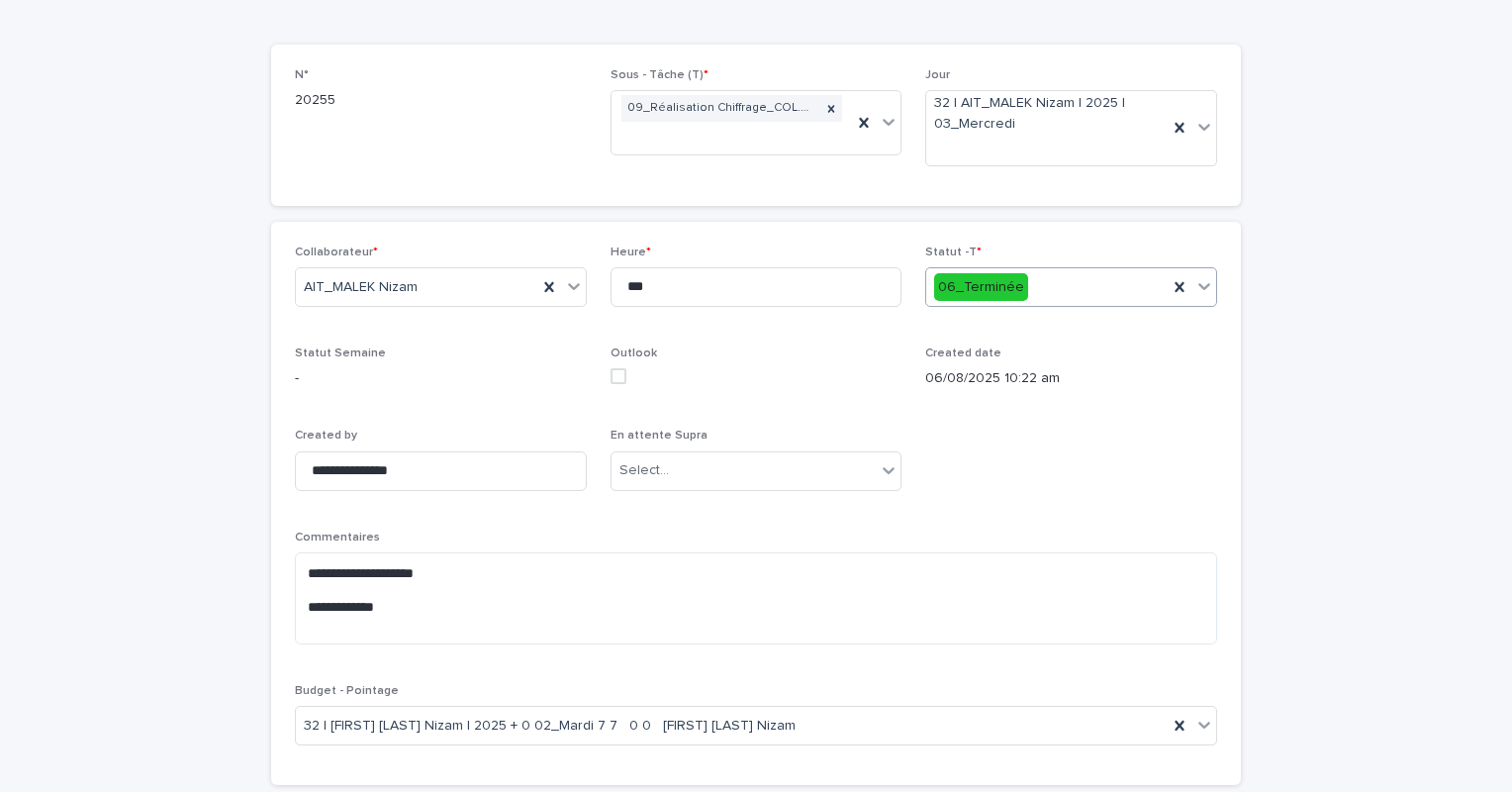 click 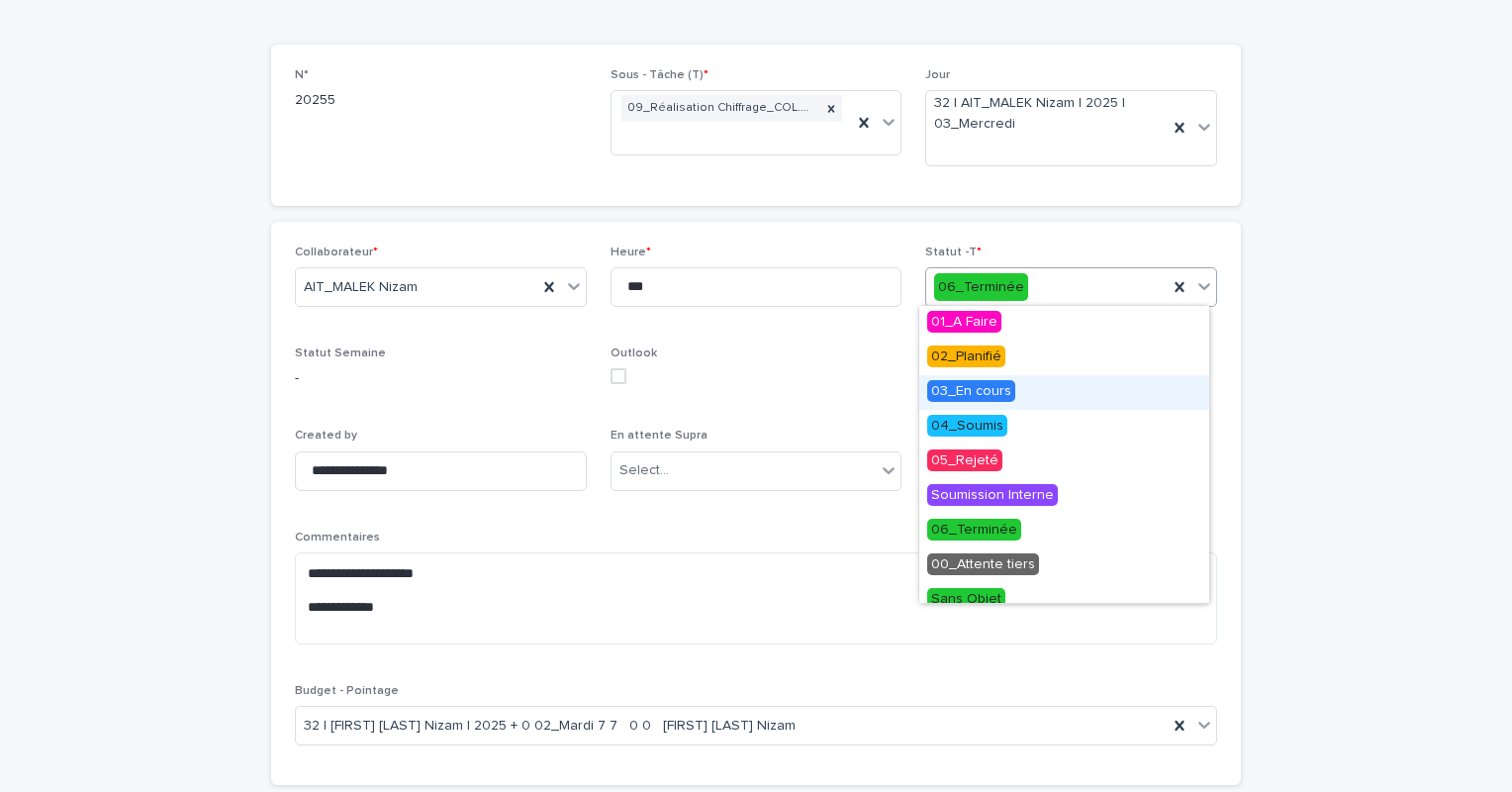 click on "03_En cours" at bounding box center [1064, 392] 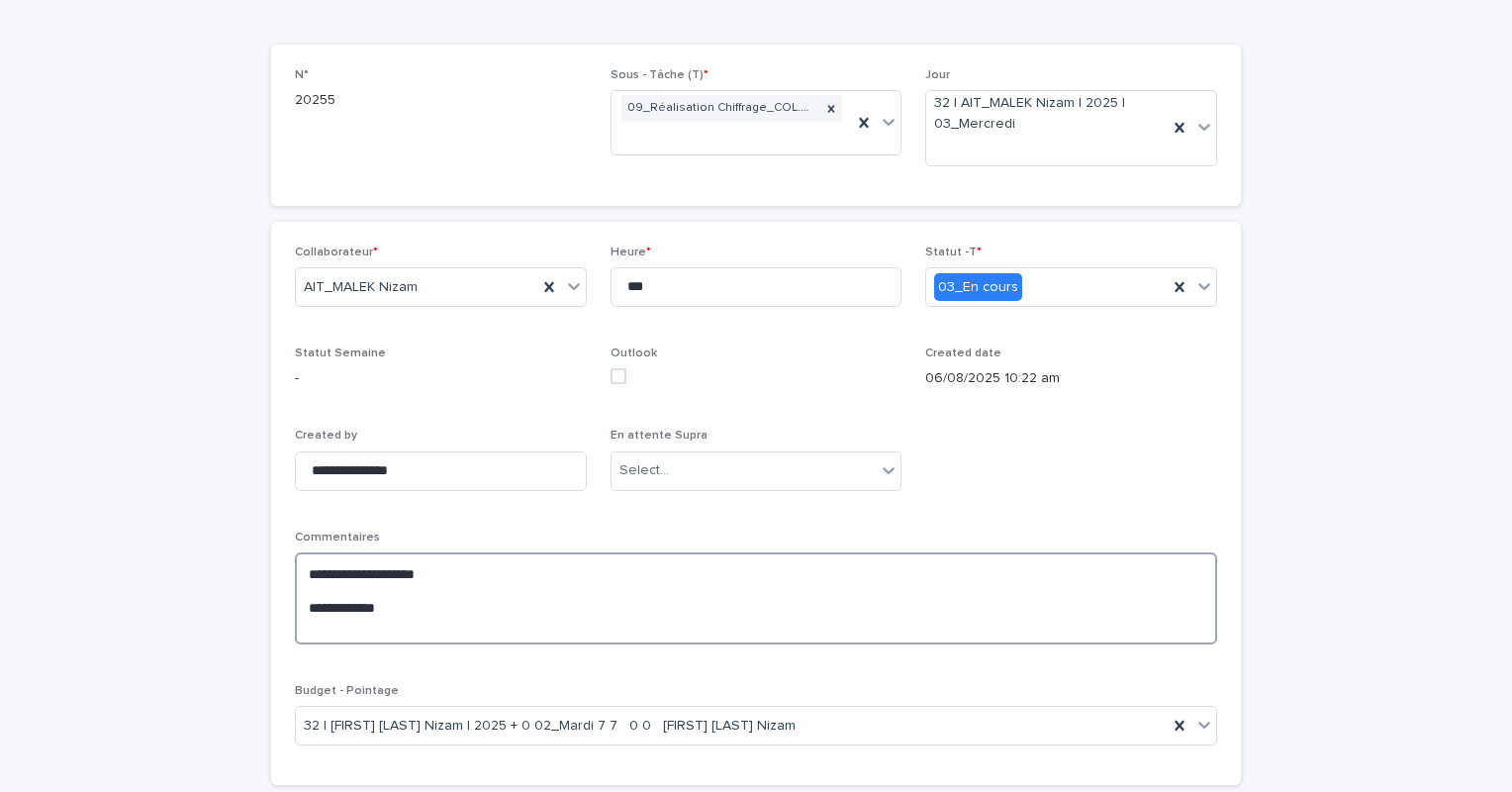 click on "**********" at bounding box center (756, 598) 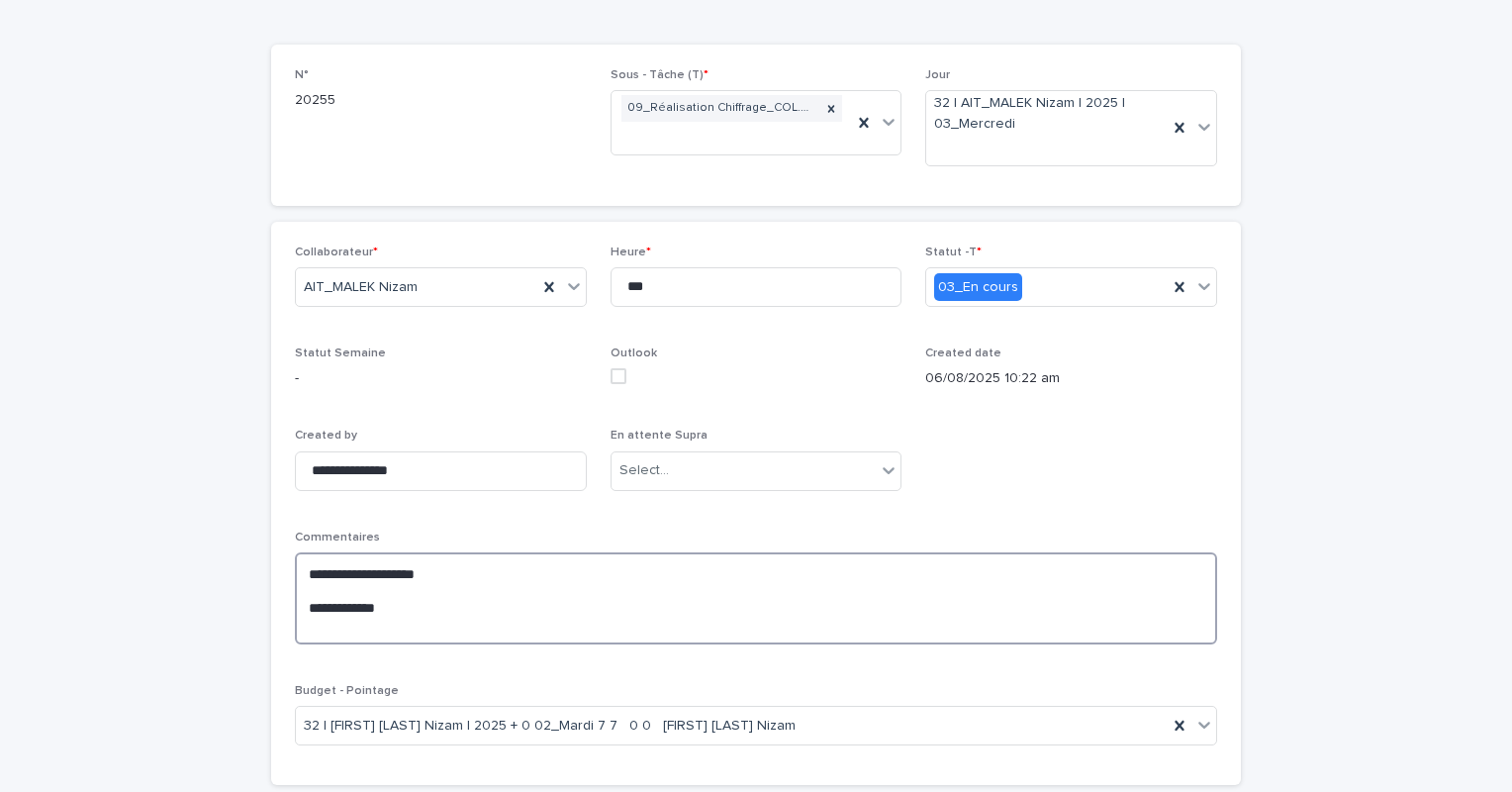 scroll, scrollTop: 0, scrollLeft: 0, axis: both 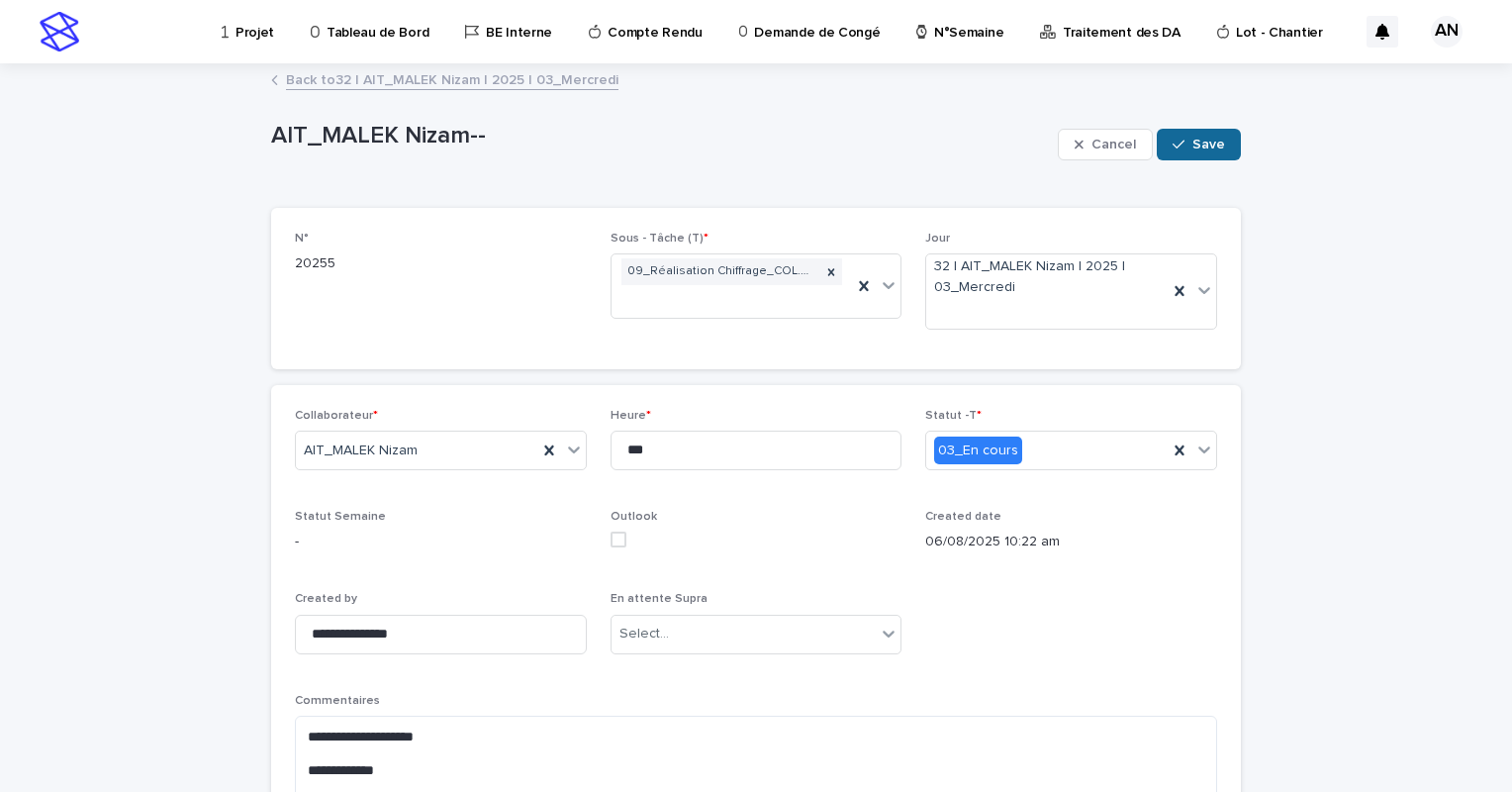 click on "Save" at bounding box center [1208, 145] 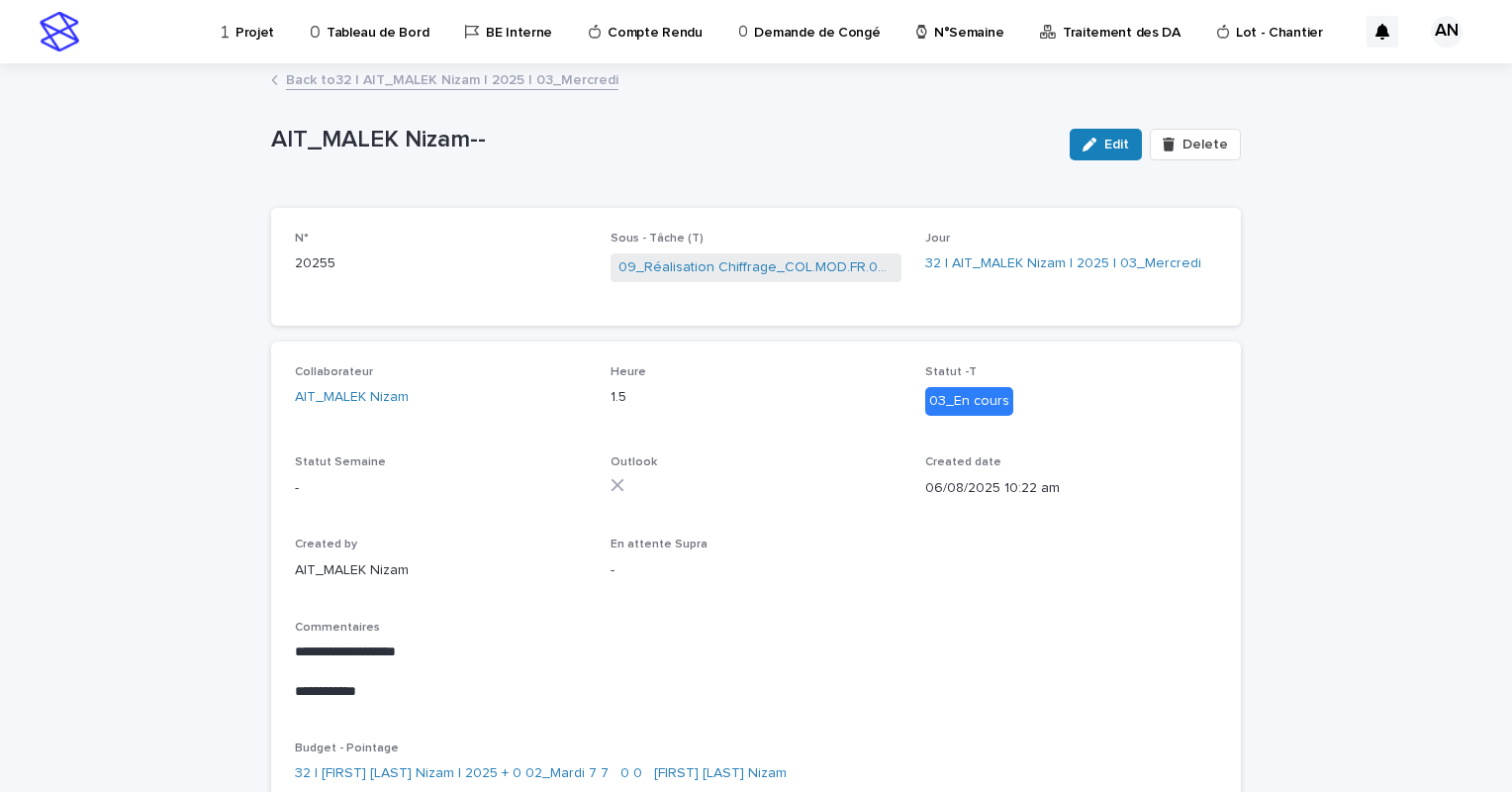 click on "Back to  32 | AIT_MALEK Nizam | 2025 | 03_Mercredi" at bounding box center [452, 78] 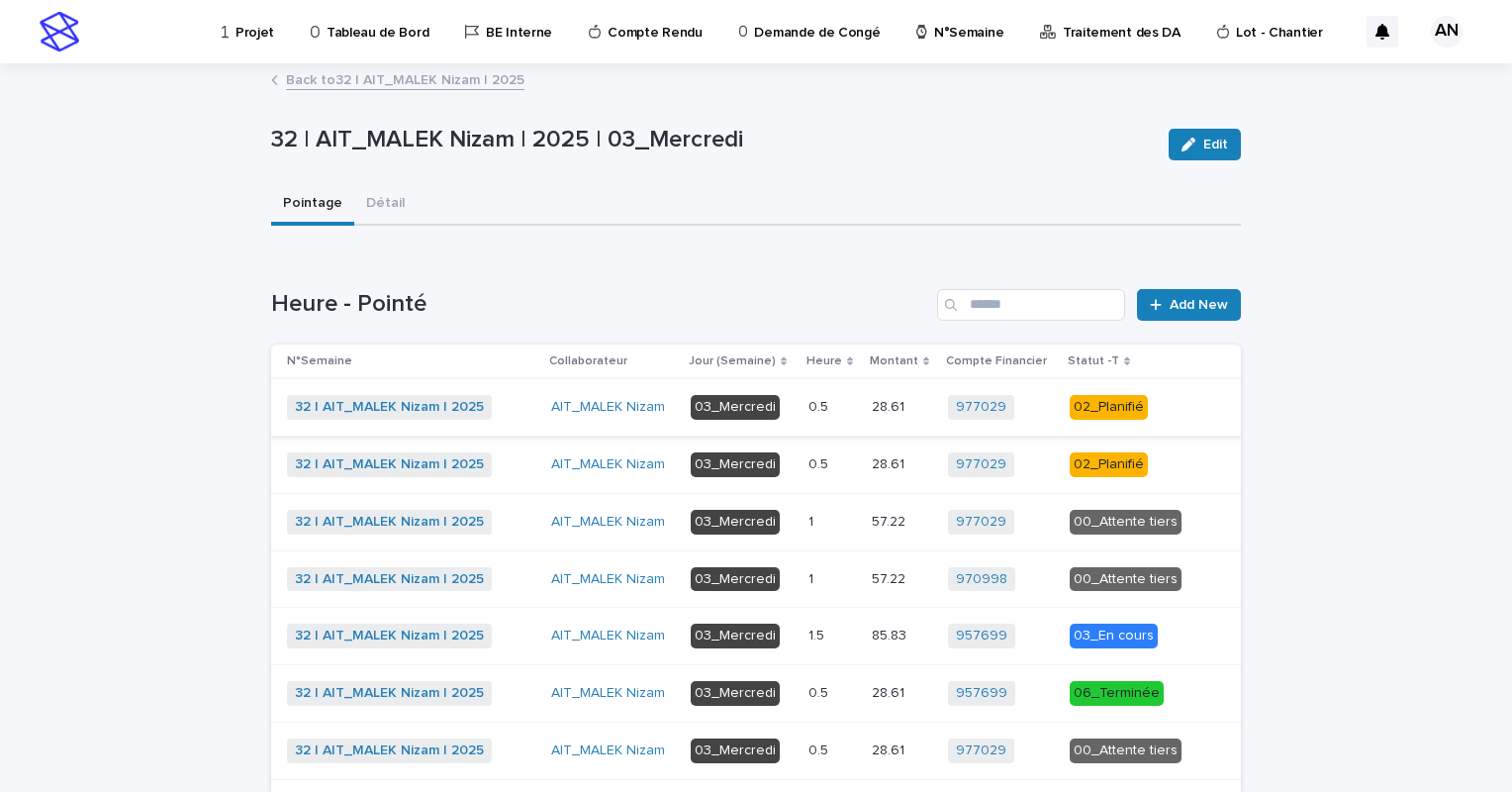 scroll, scrollTop: 99, scrollLeft: 0, axis: vertical 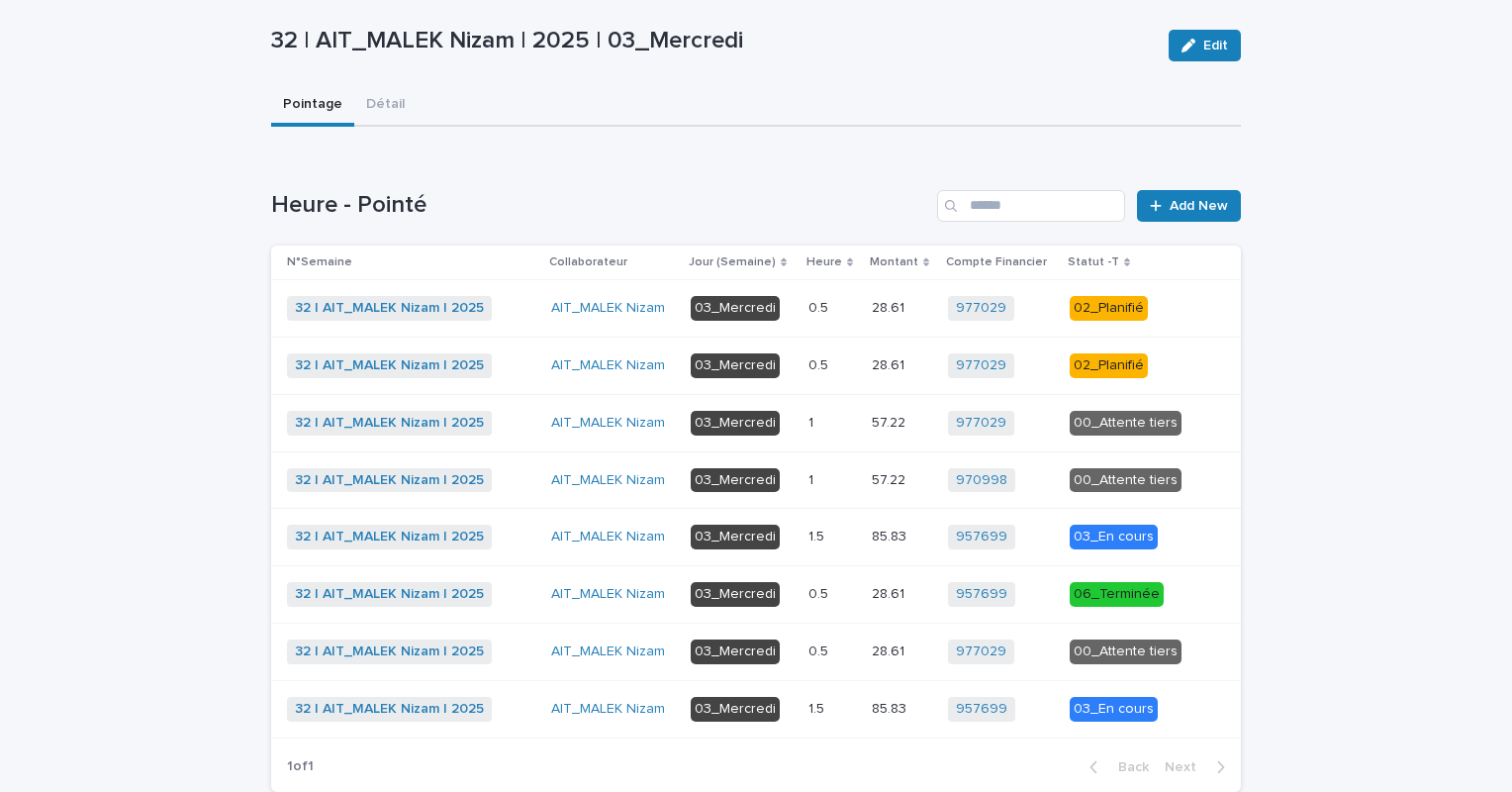 click at bounding box center (832, 365) 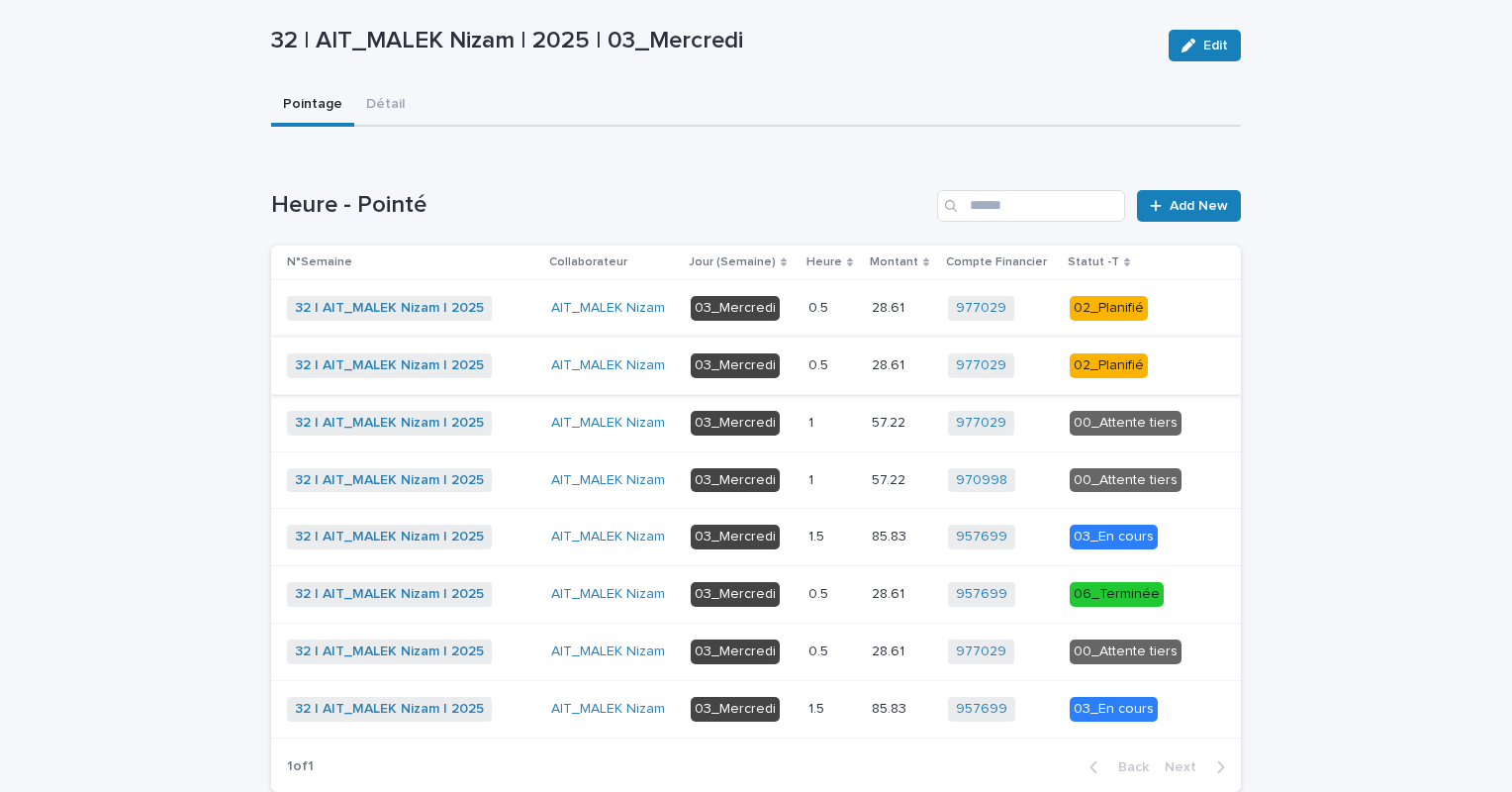 scroll, scrollTop: 0, scrollLeft: 0, axis: both 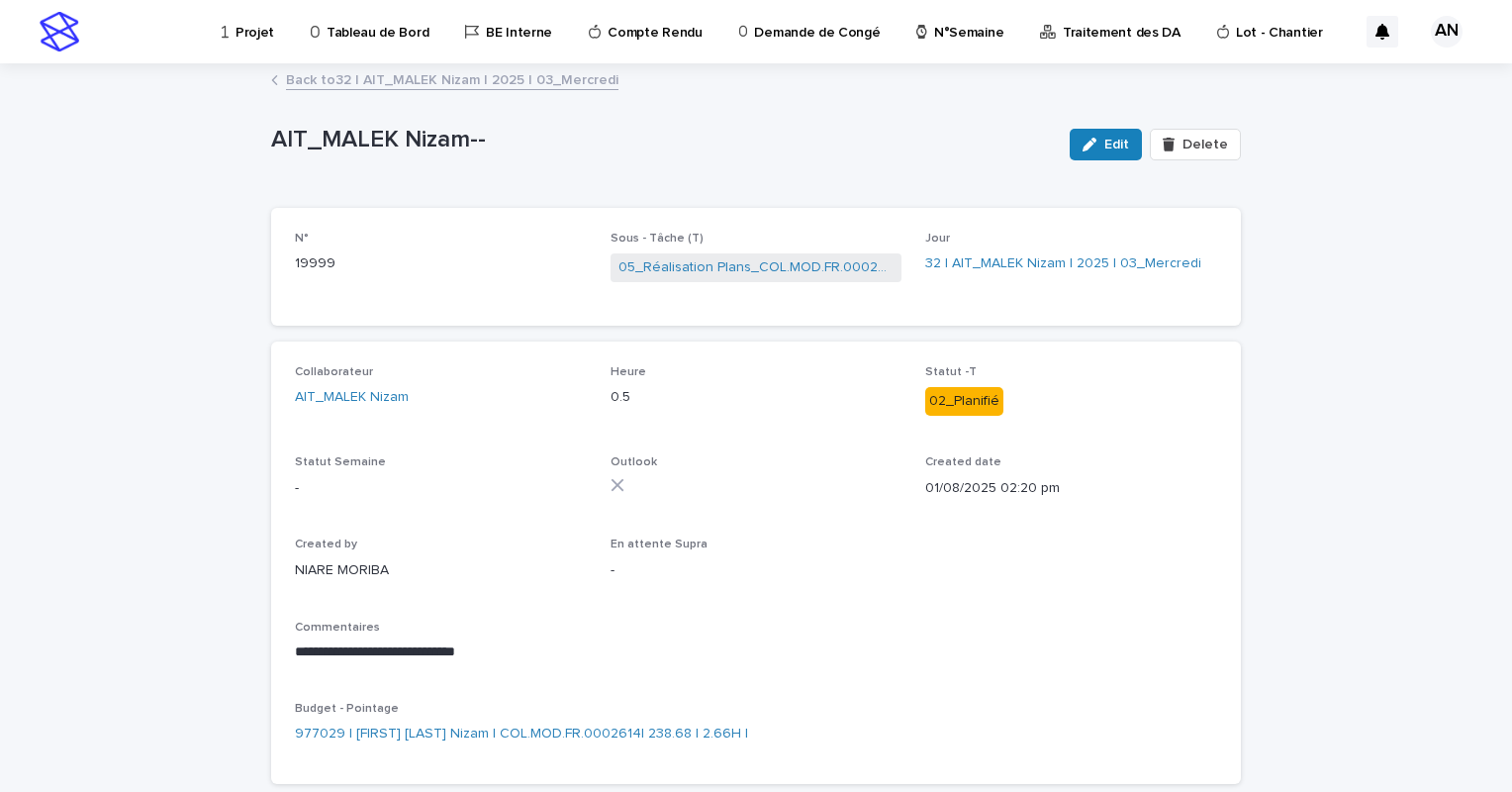 click on "Back to  32 | AIT_MALEK Nizam | 2025 | 03_Mercredi" at bounding box center [452, 78] 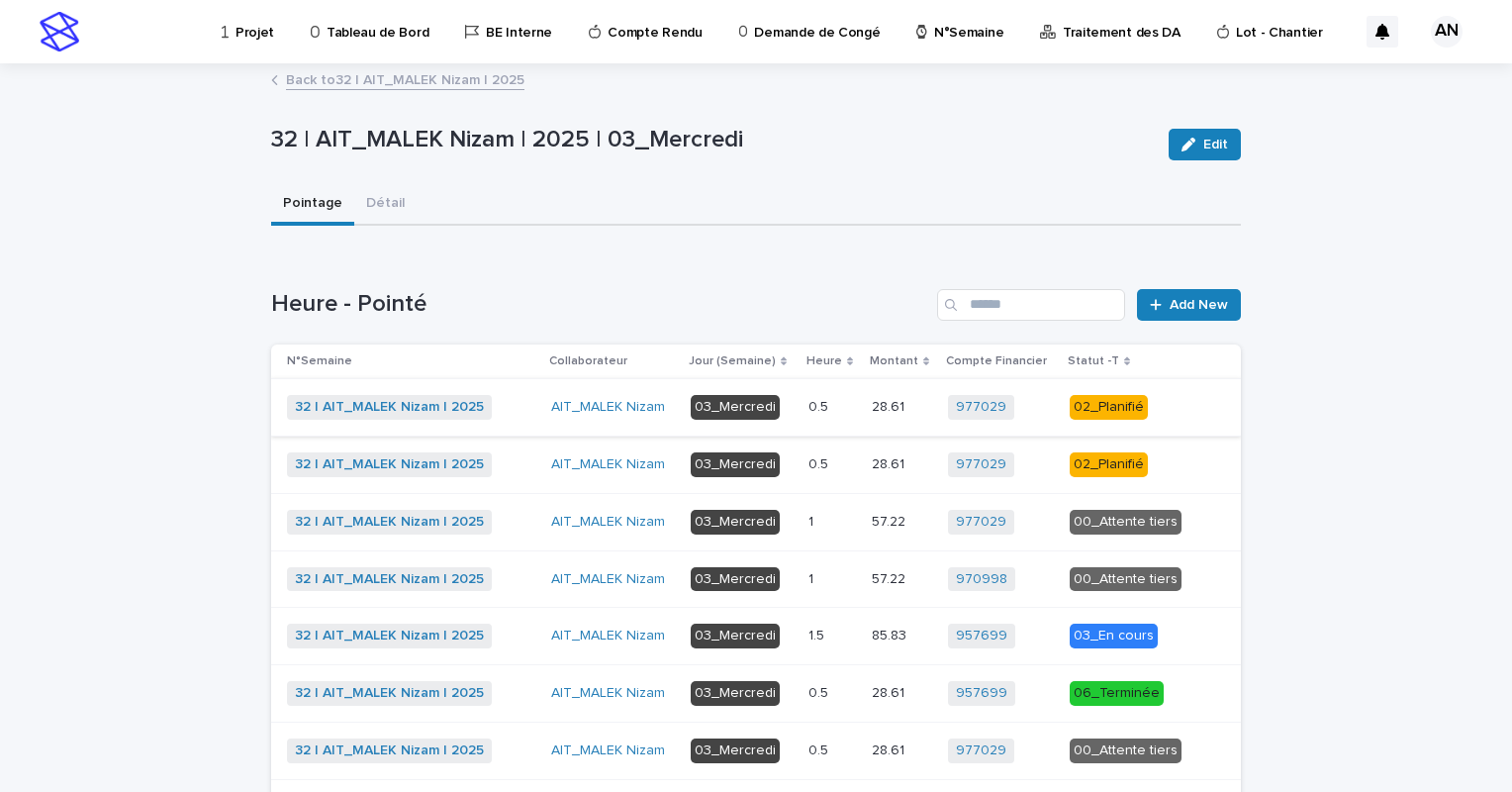 scroll, scrollTop: 99, scrollLeft: 0, axis: vertical 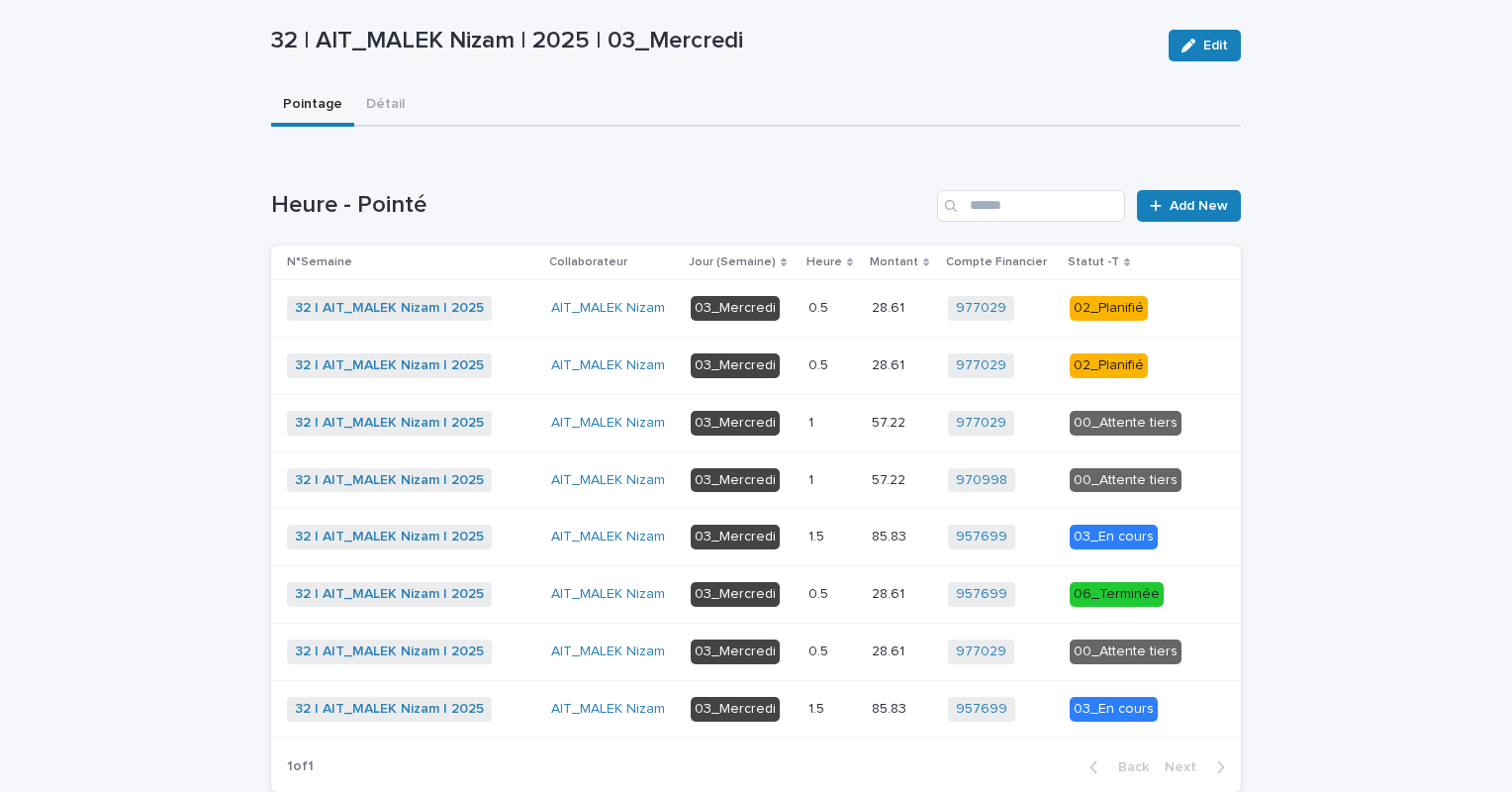 click at bounding box center (832, 365) 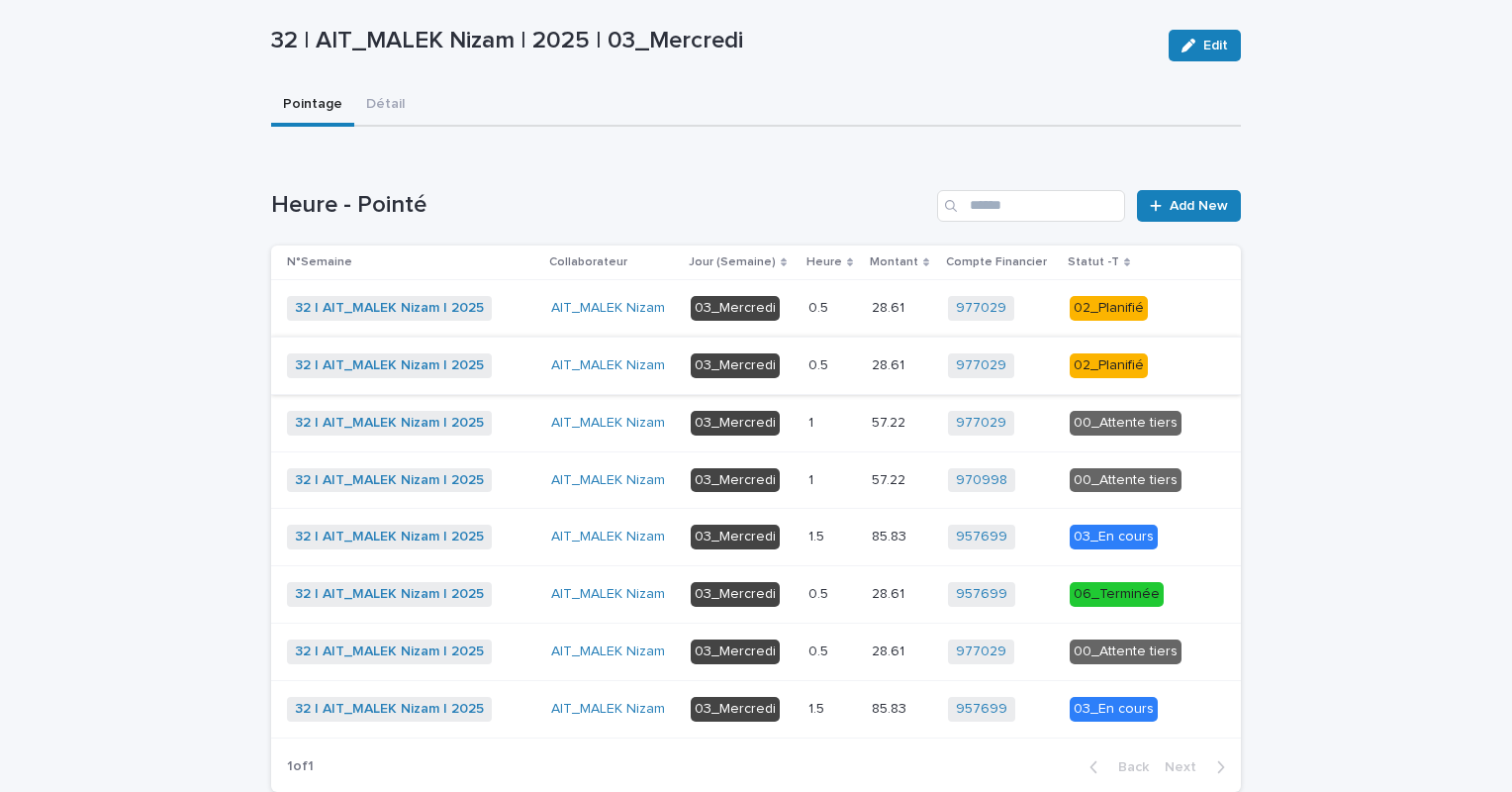 scroll, scrollTop: 0, scrollLeft: 0, axis: both 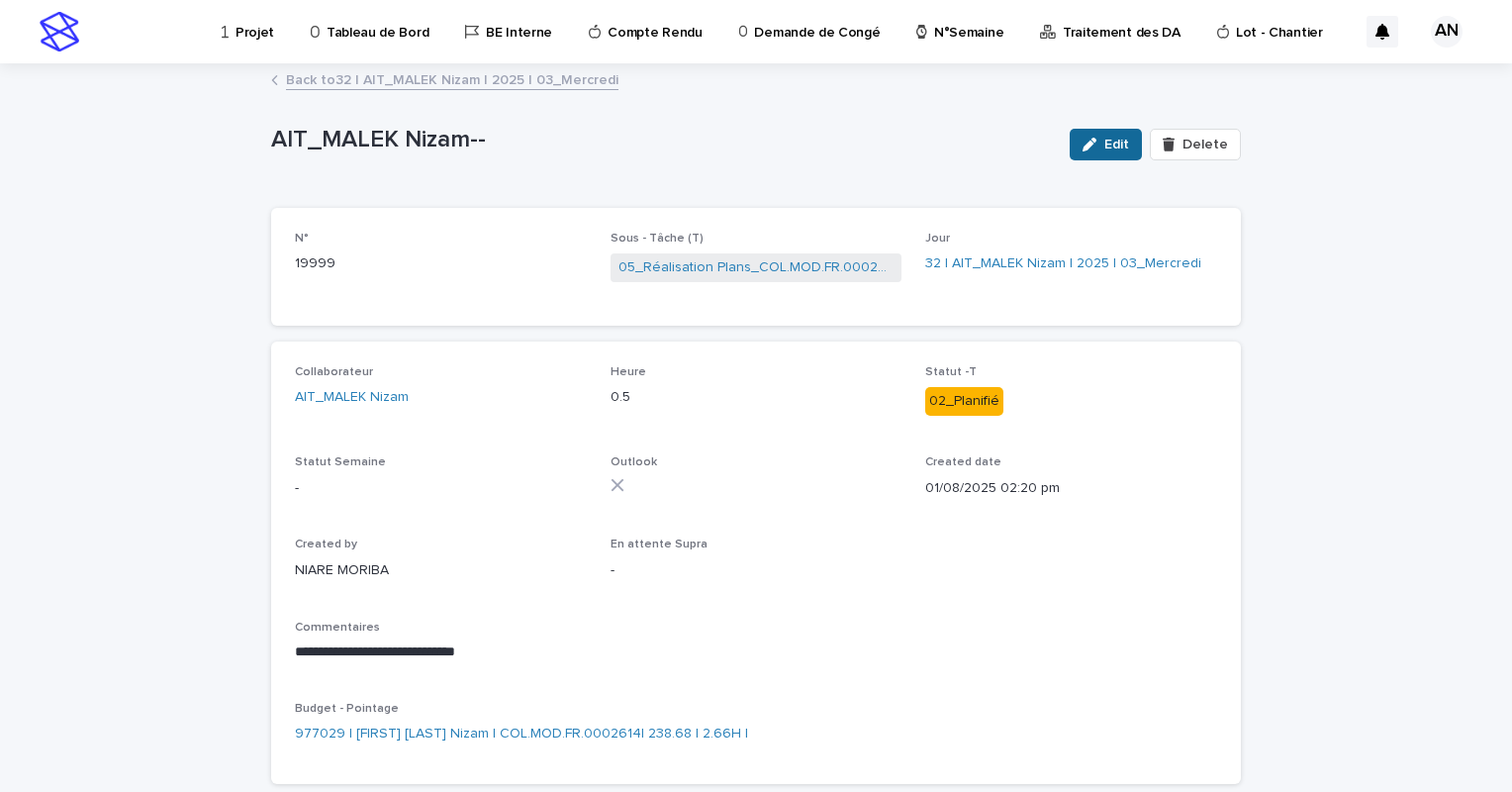 click on "Edit" at bounding box center (1116, 145) 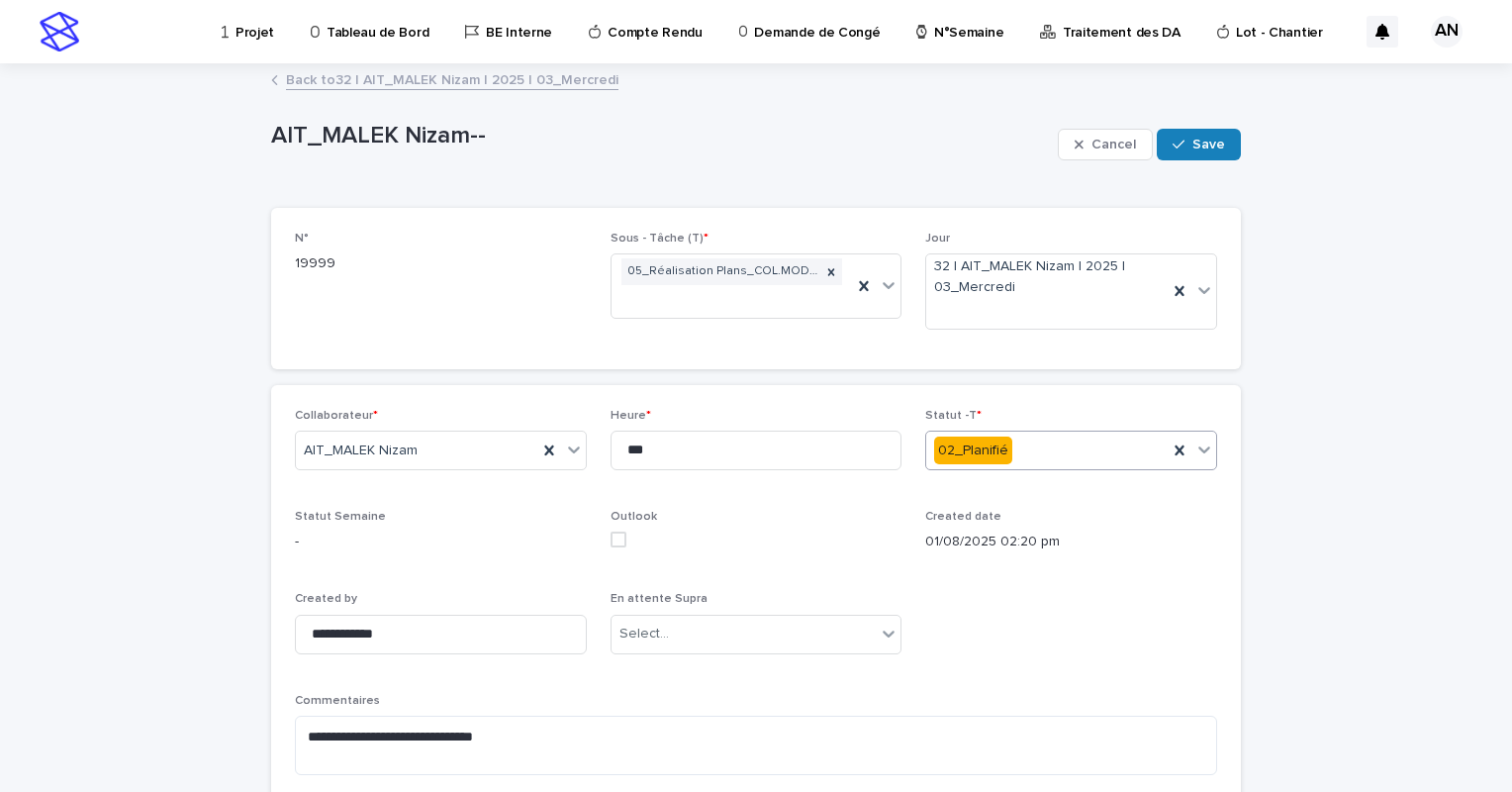 click at bounding box center (1204, 449) 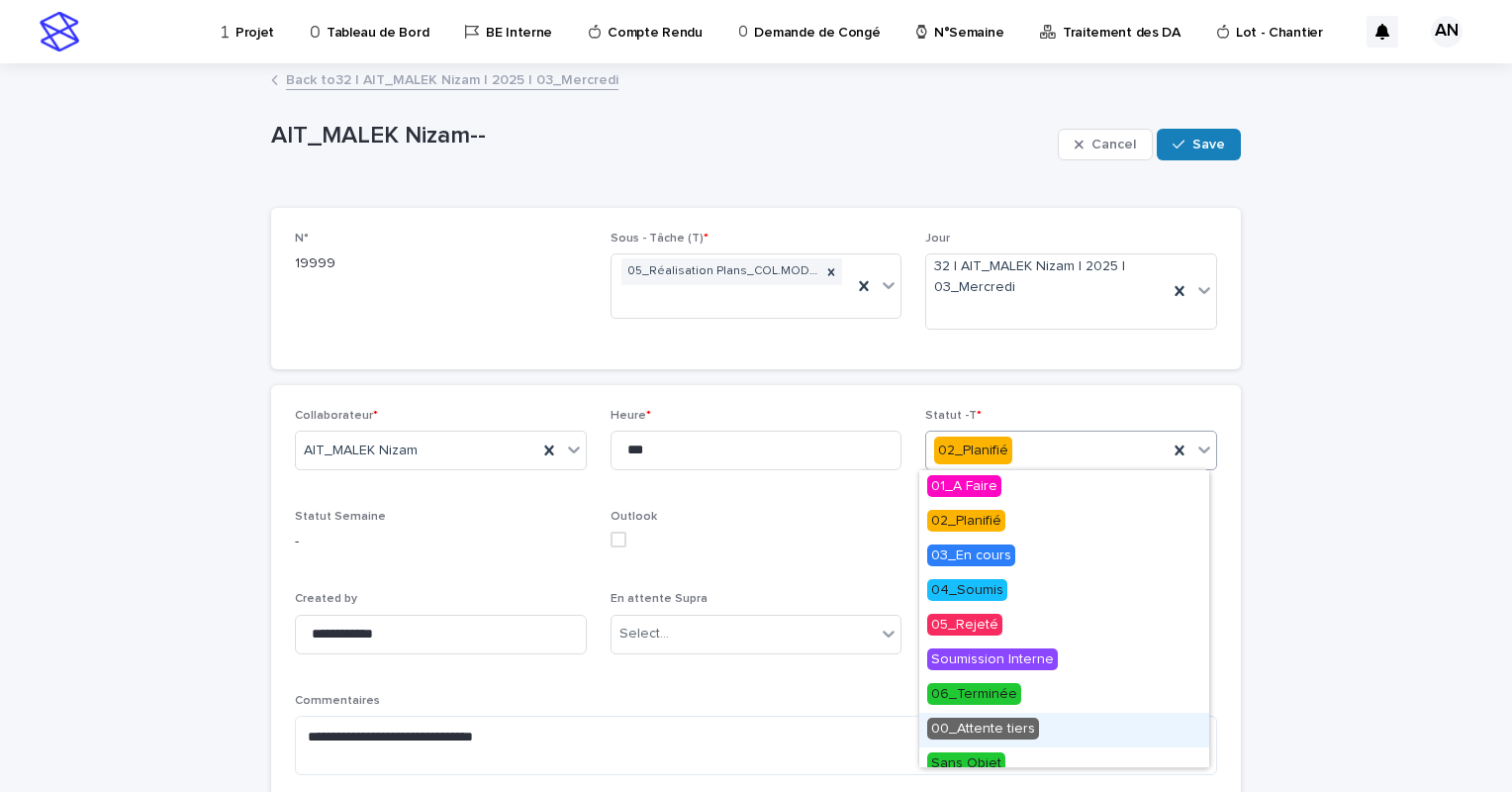 click on "00_Attente tiers" at bounding box center (983, 729) 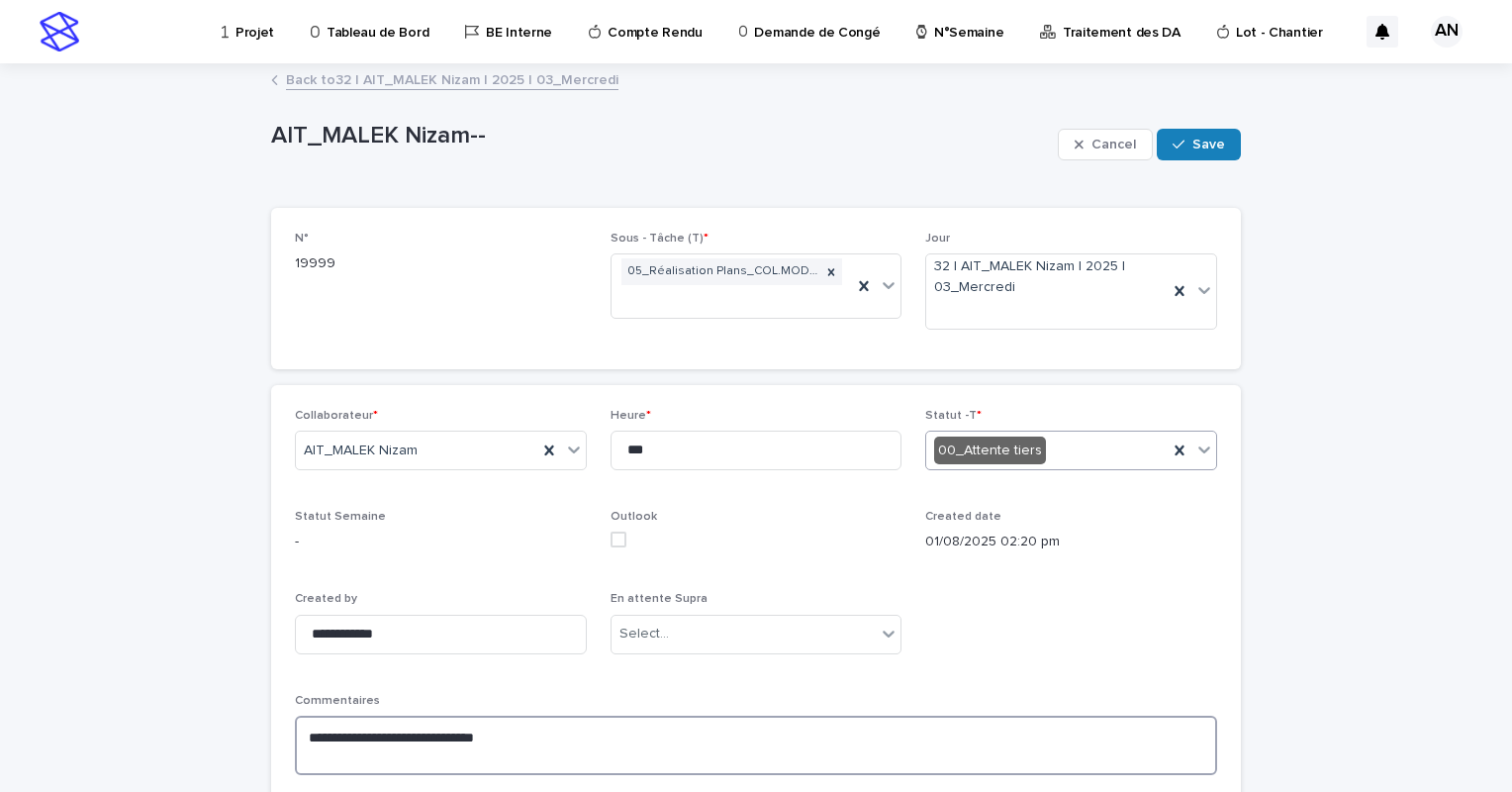click on "**********" at bounding box center [756, 745] 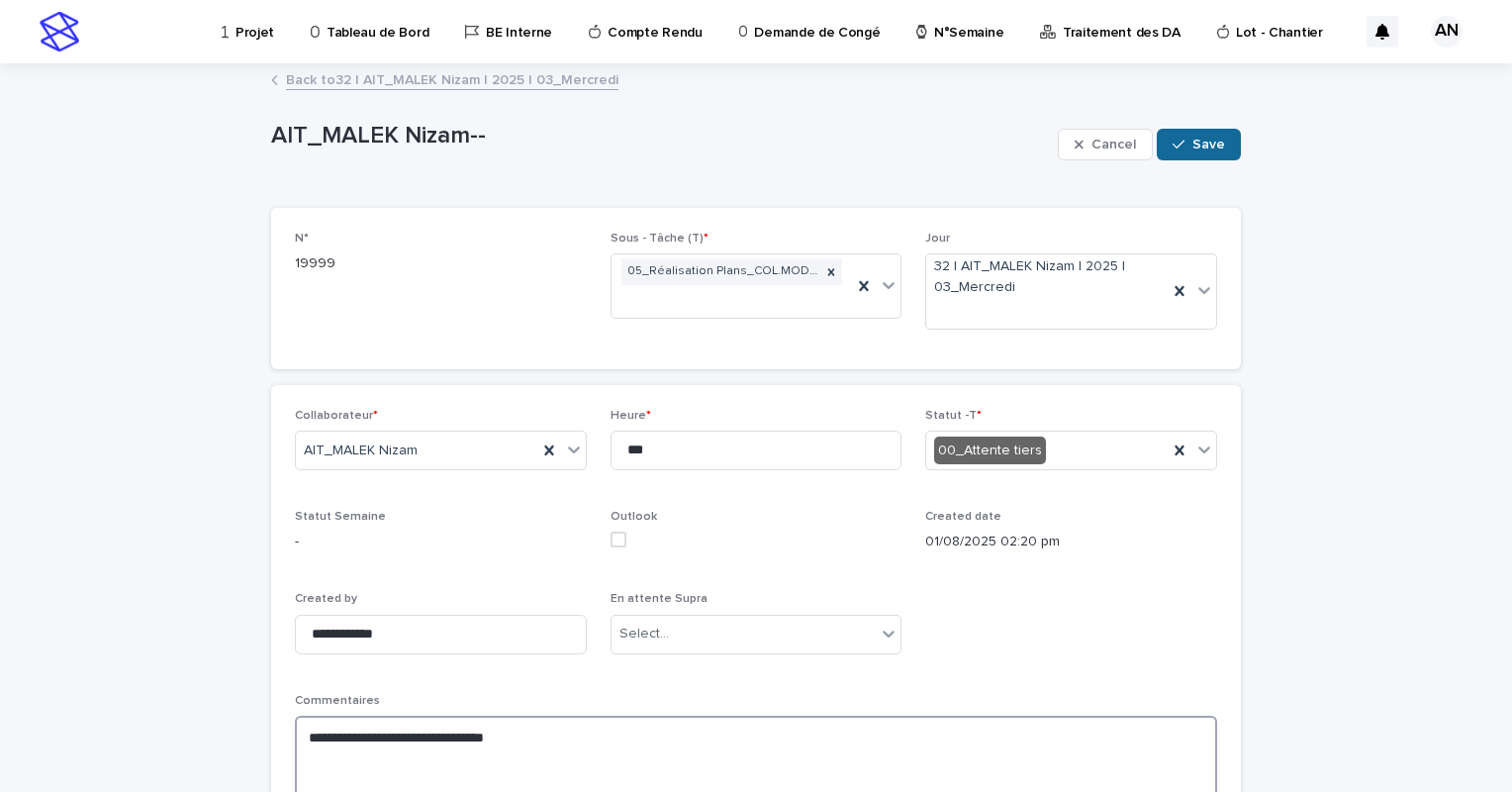 type on "**********" 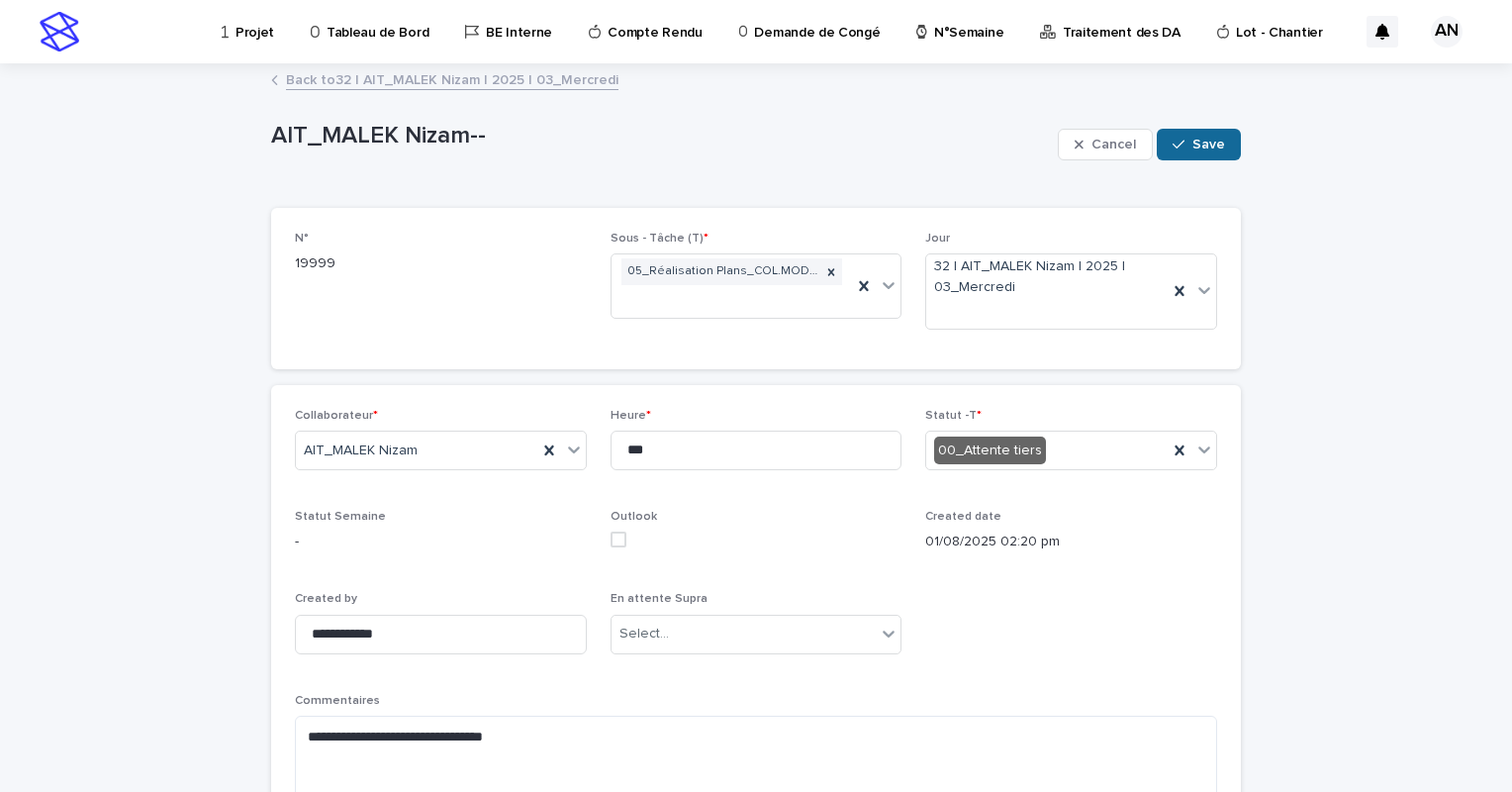 click on "Save" at bounding box center (1208, 145) 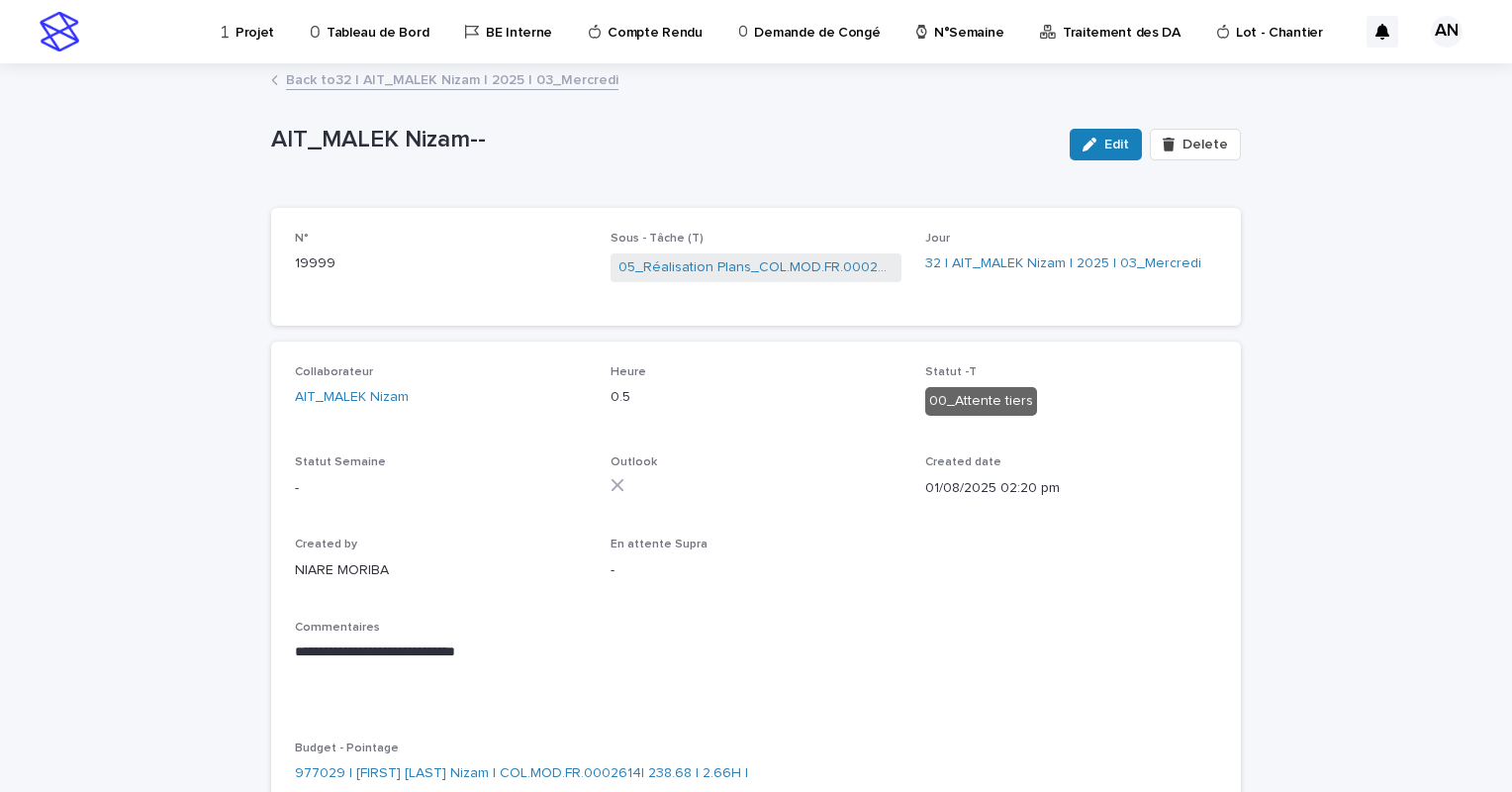 click on "Back to  32 | AIT_MALEK Nizam | 2025 | 03_Mercredi" at bounding box center [452, 78] 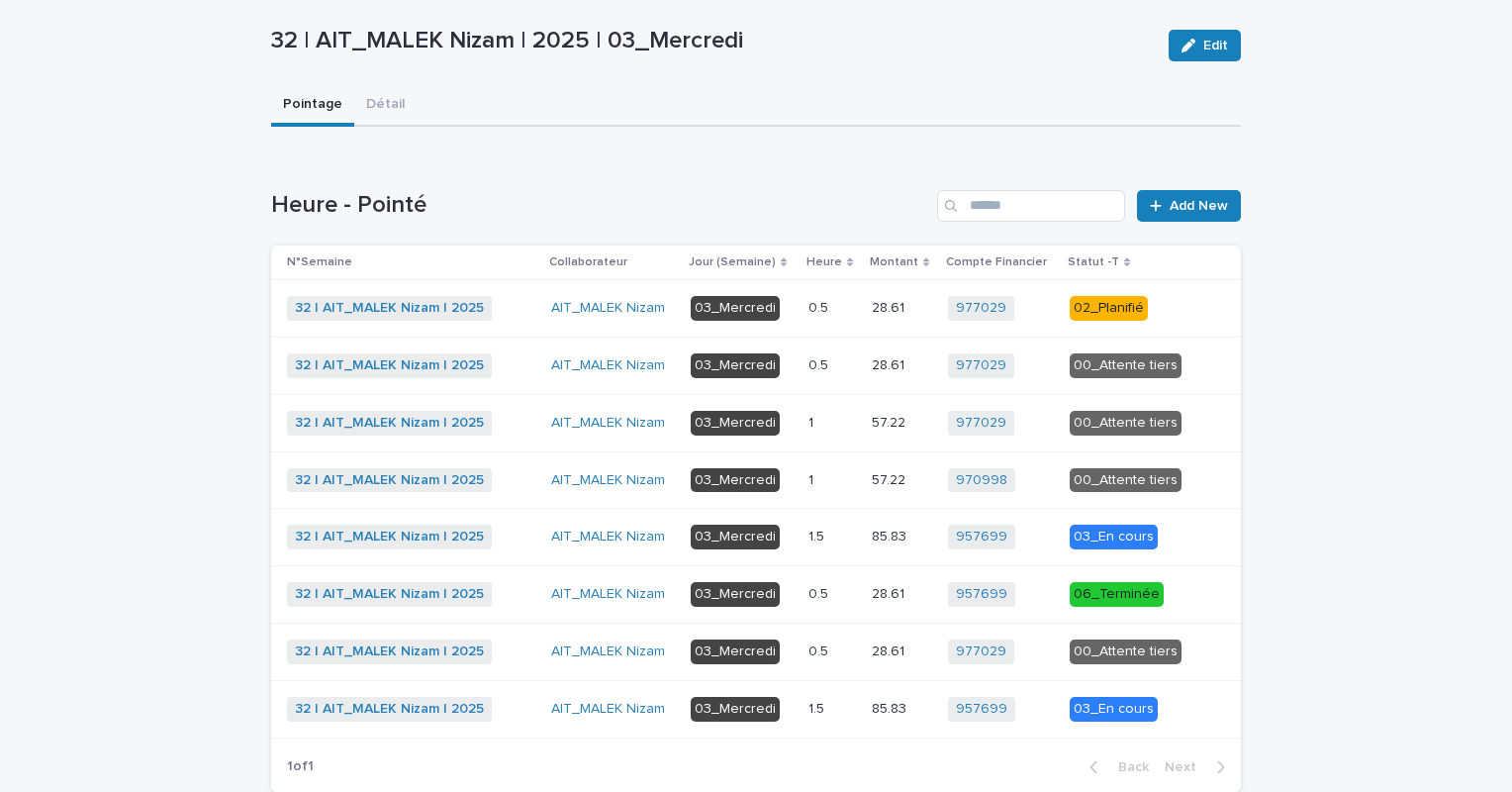 scroll, scrollTop: 0, scrollLeft: 0, axis: both 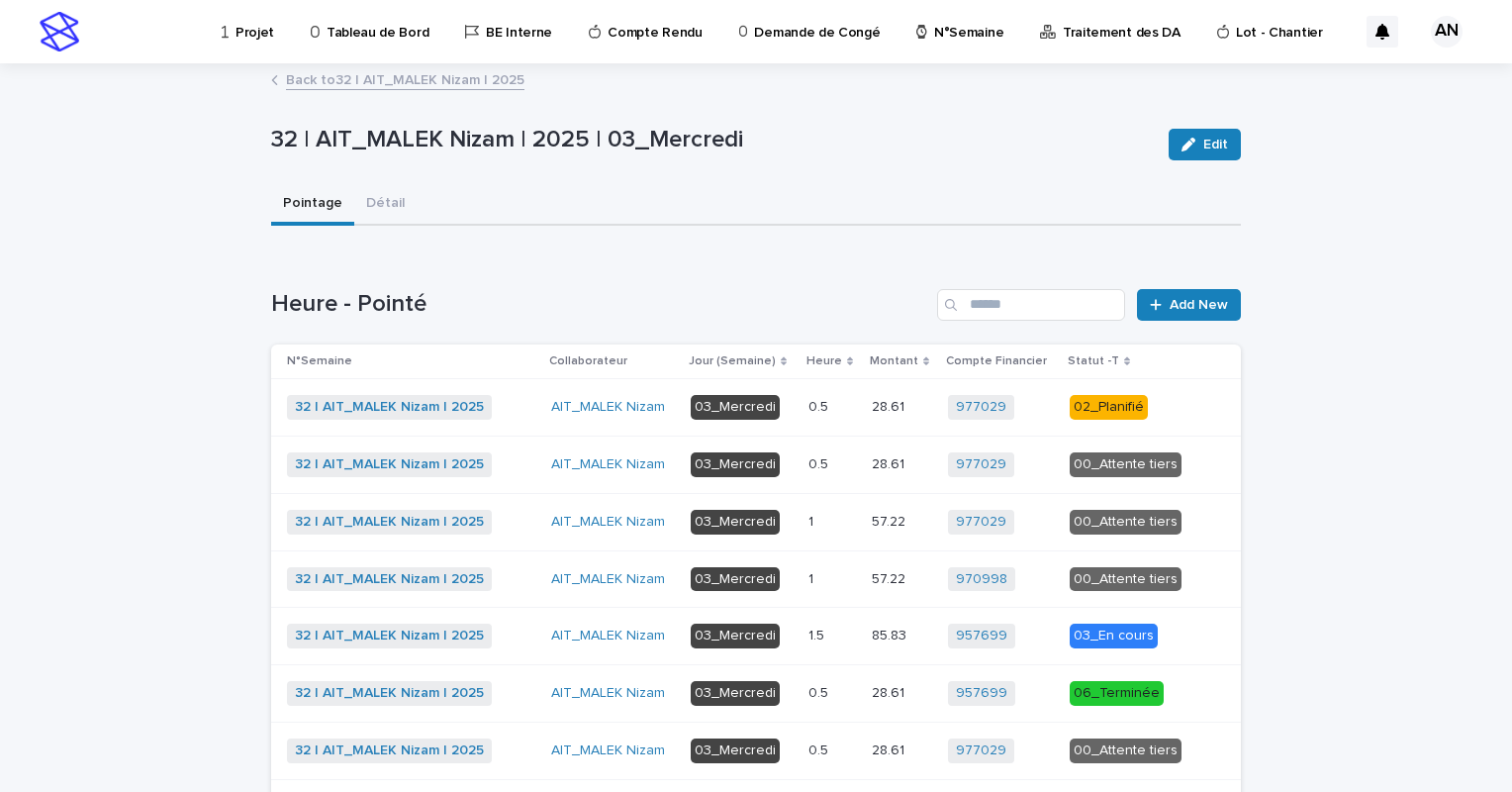 click on "Back to  32 | AIT_MALEK Nizam | 2025" at bounding box center [405, 78] 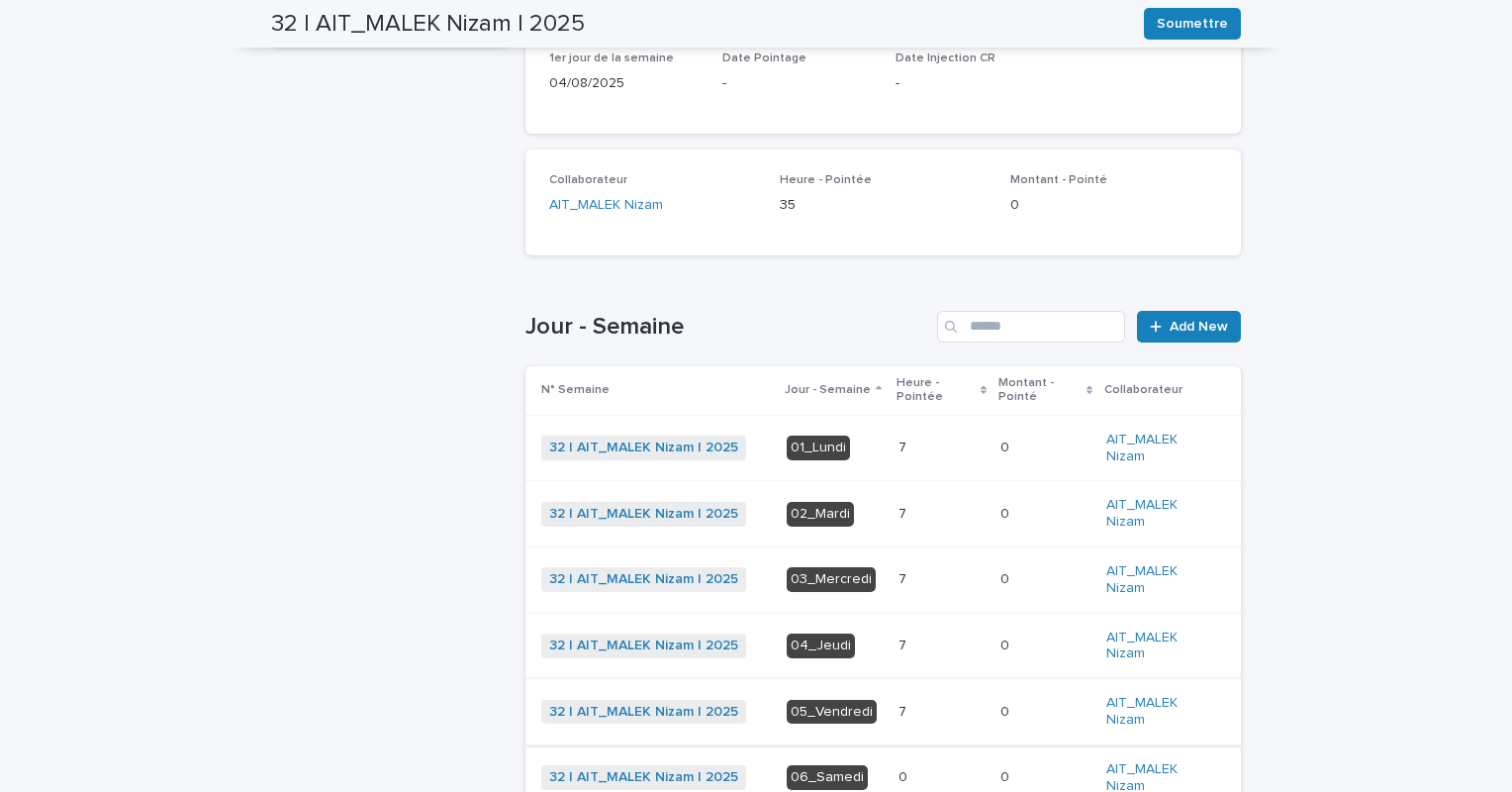 scroll, scrollTop: 547, scrollLeft: 0, axis: vertical 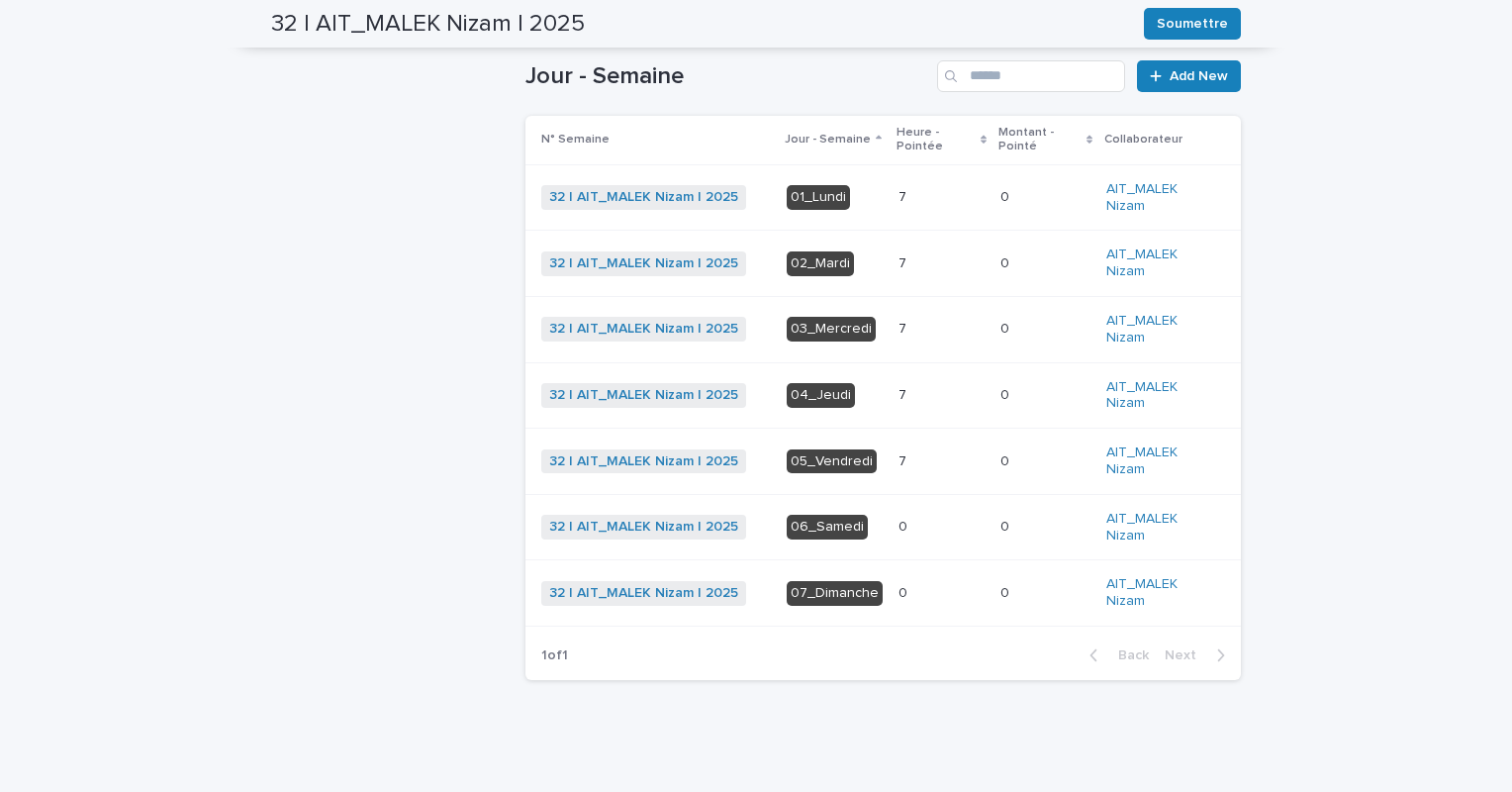 click on "7 7" at bounding box center (941, 395) 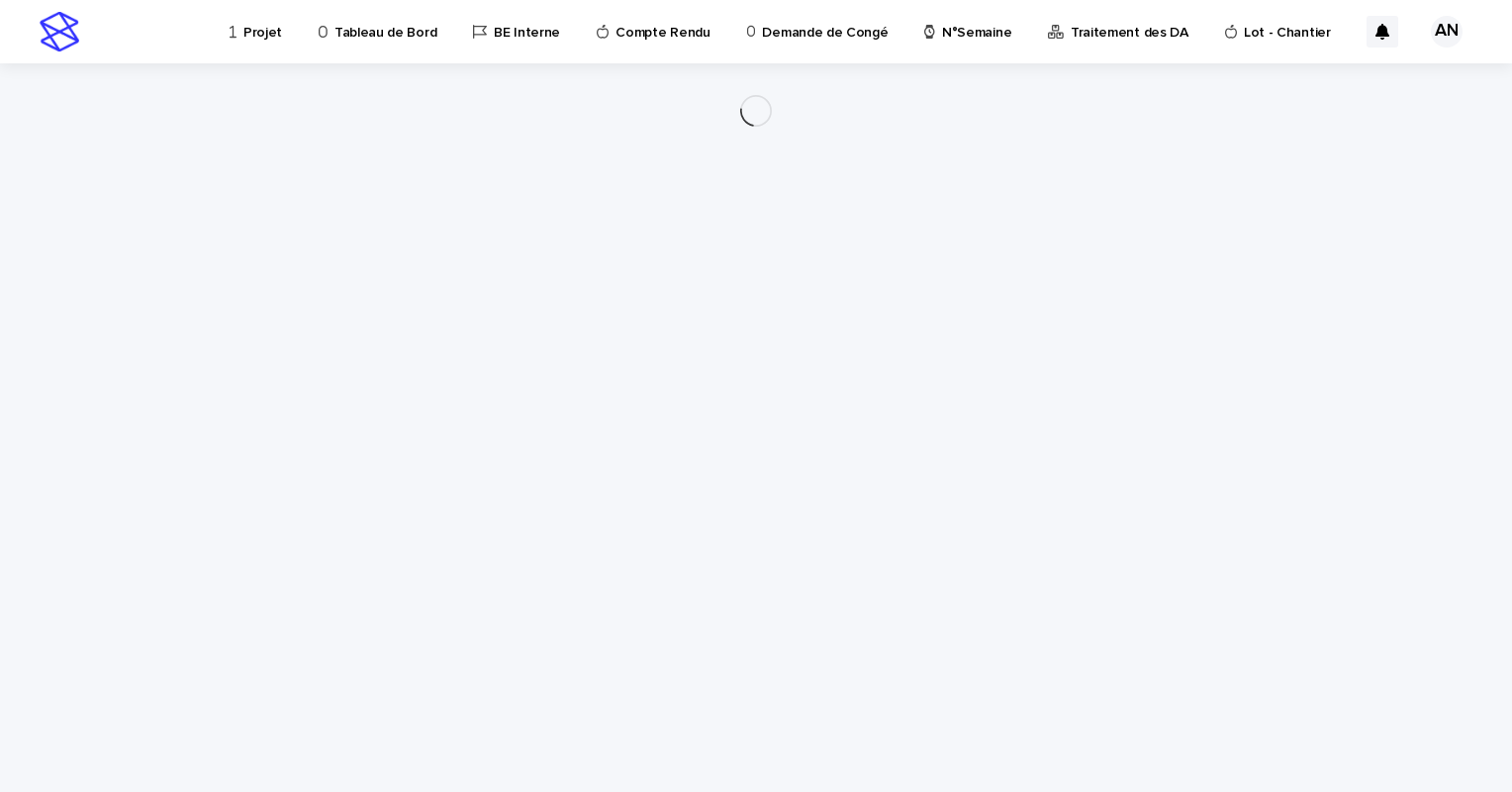 scroll, scrollTop: 0, scrollLeft: 0, axis: both 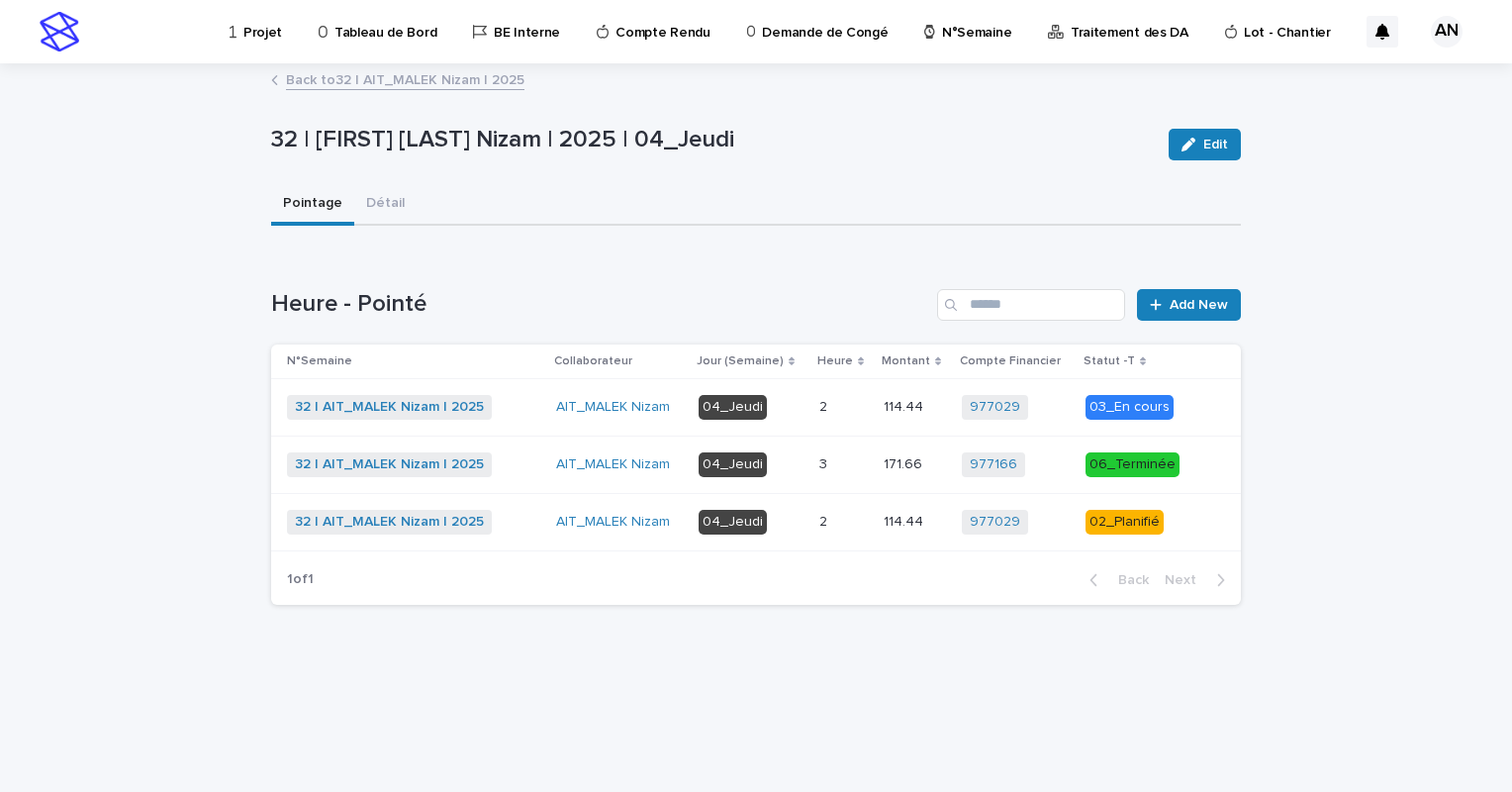 click at bounding box center (843, 407) 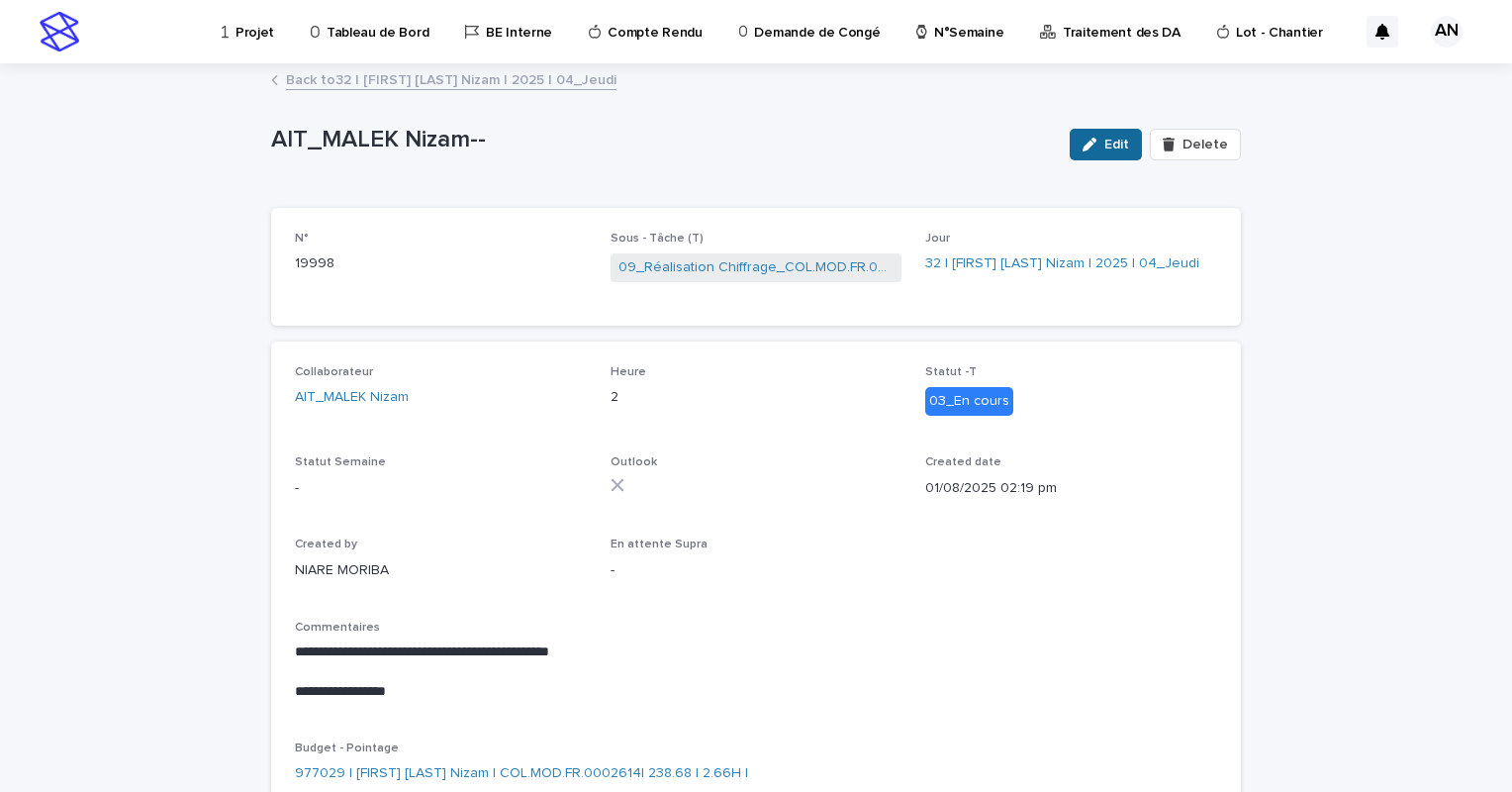 click on "Edit" at bounding box center (1116, 145) 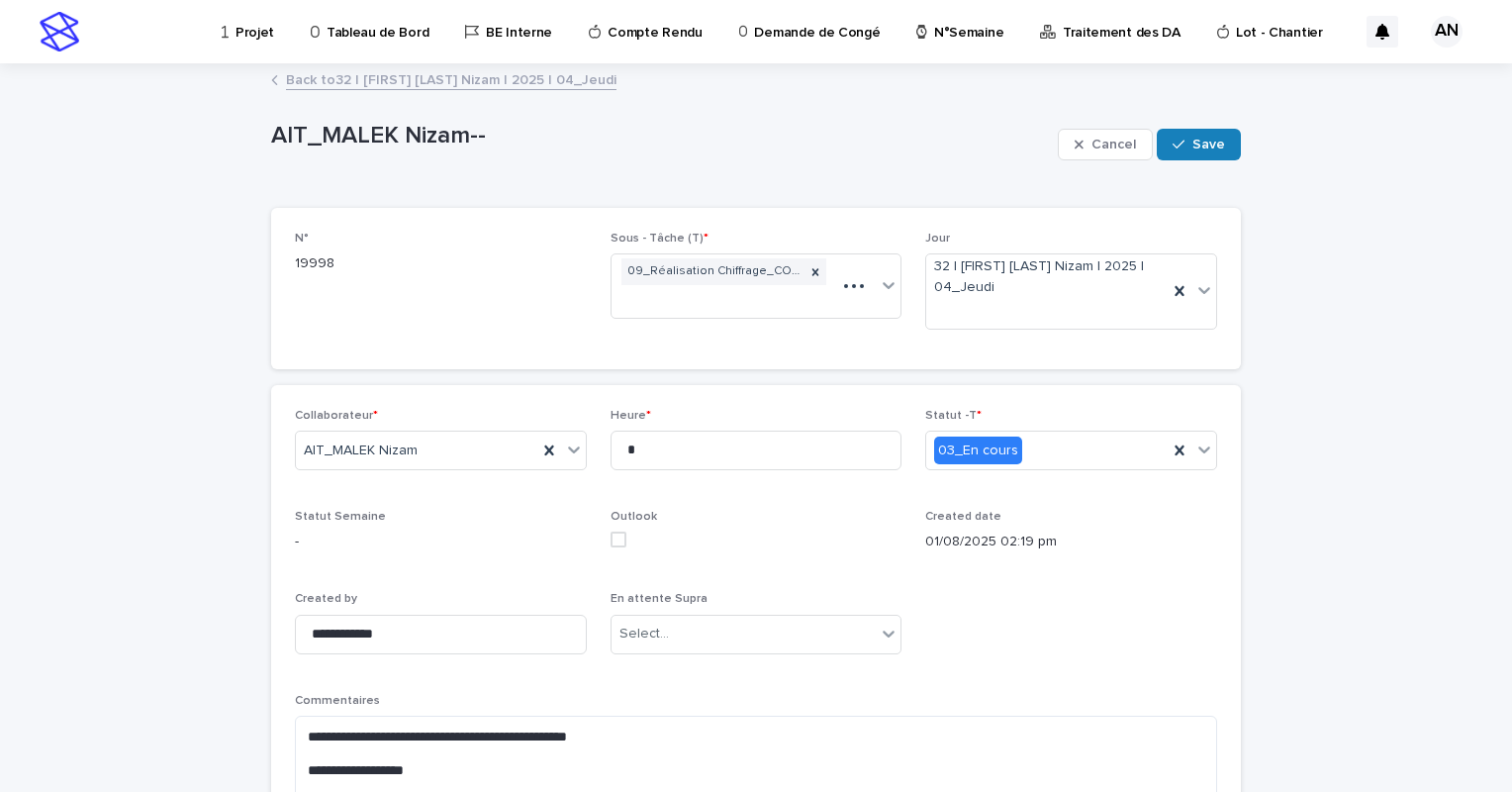 scroll, scrollTop: 198, scrollLeft: 0, axis: vertical 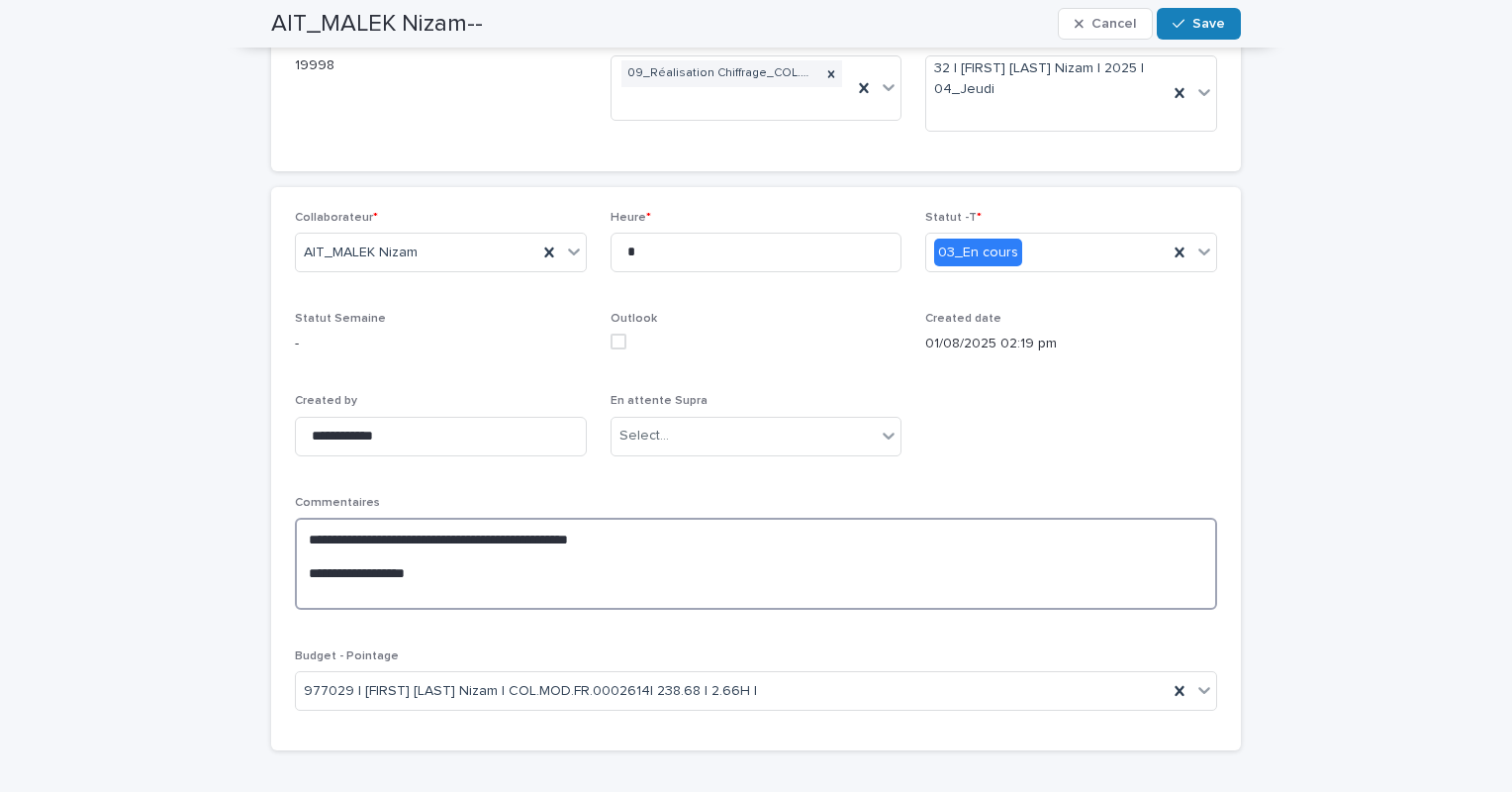 click on "**********" at bounding box center (756, 563) 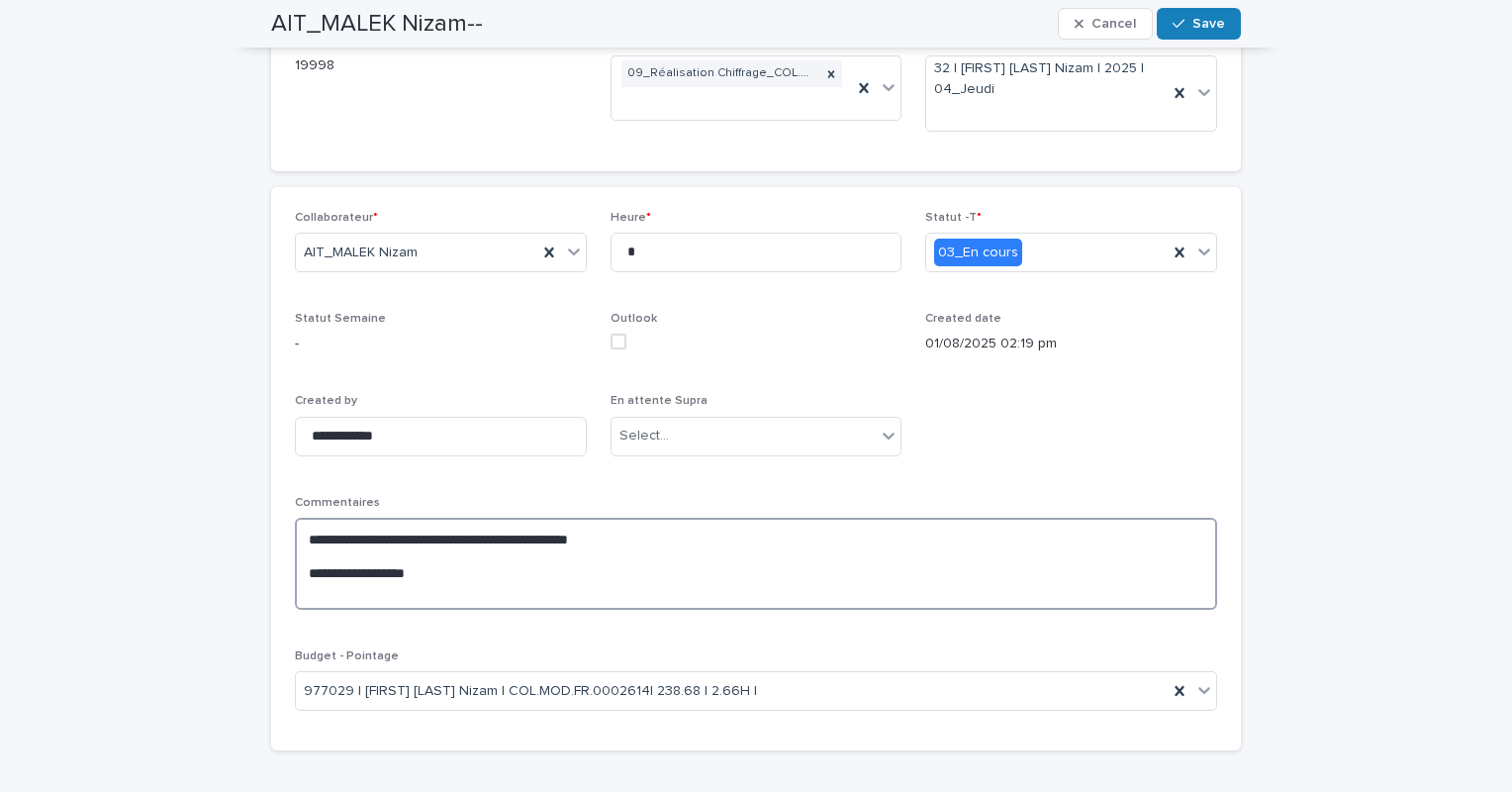 click on "**********" at bounding box center [756, 563] 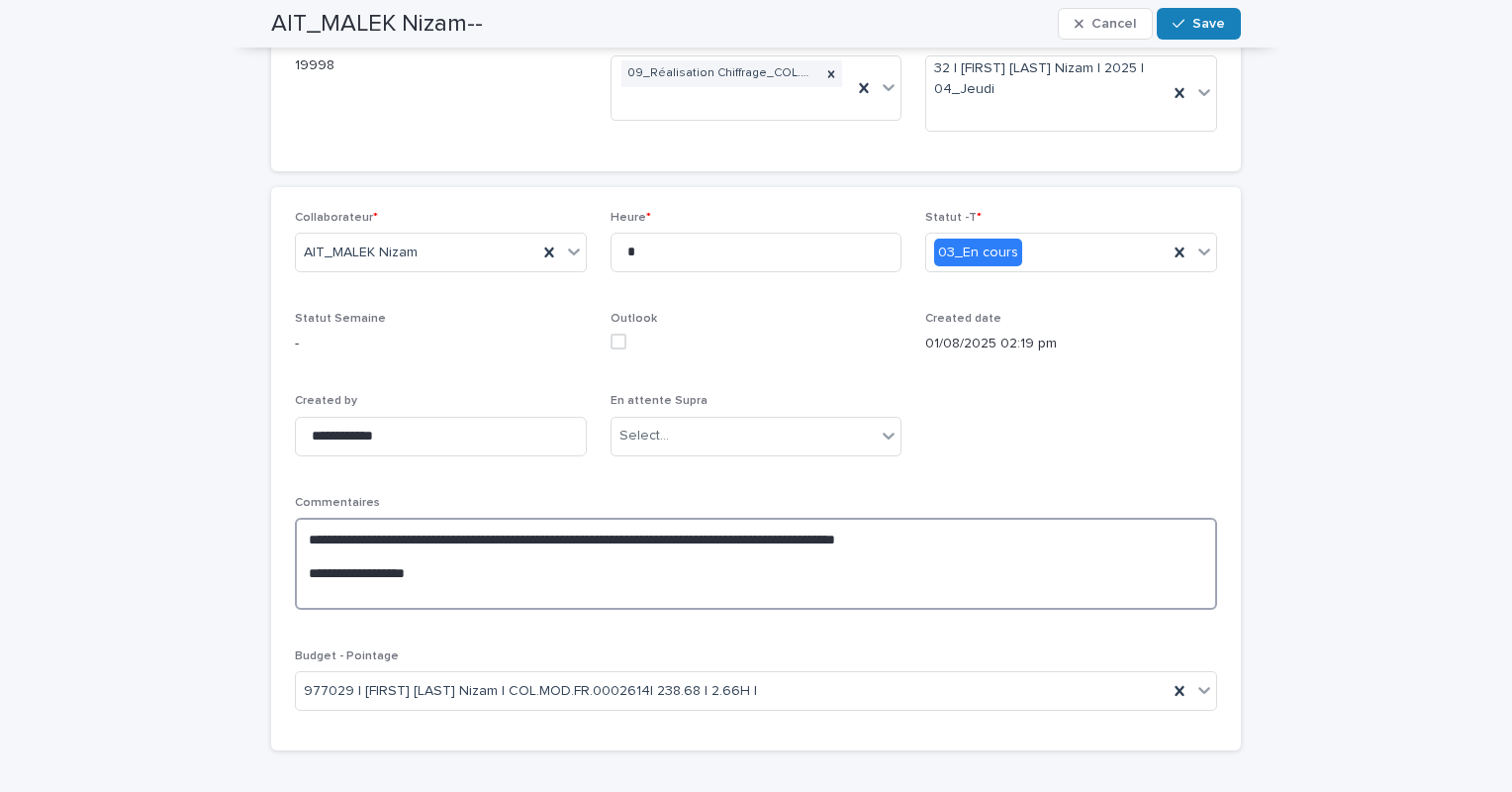 scroll, scrollTop: 0, scrollLeft: 0, axis: both 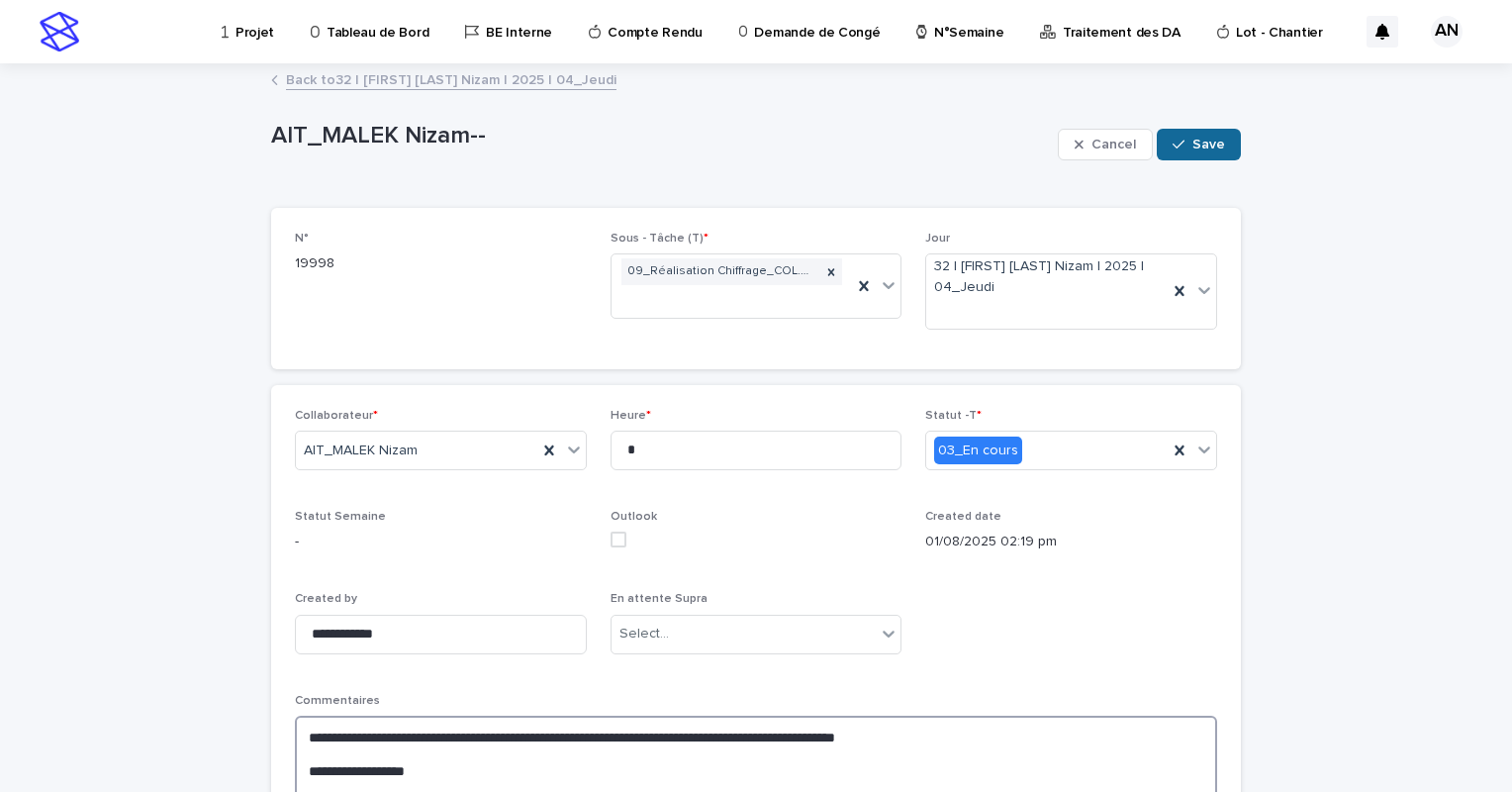 type on "**********" 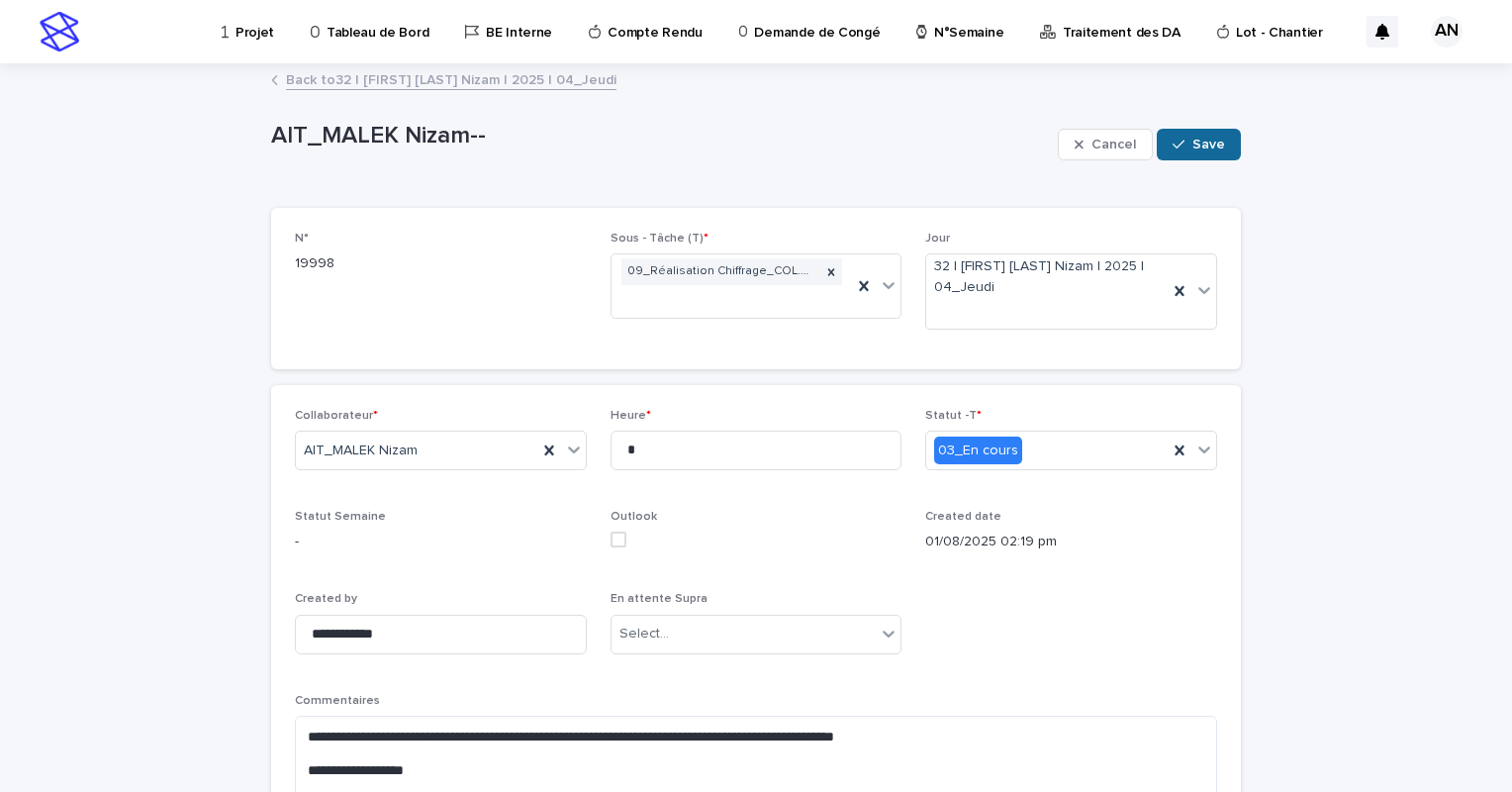 click on "Save" at bounding box center [1208, 145] 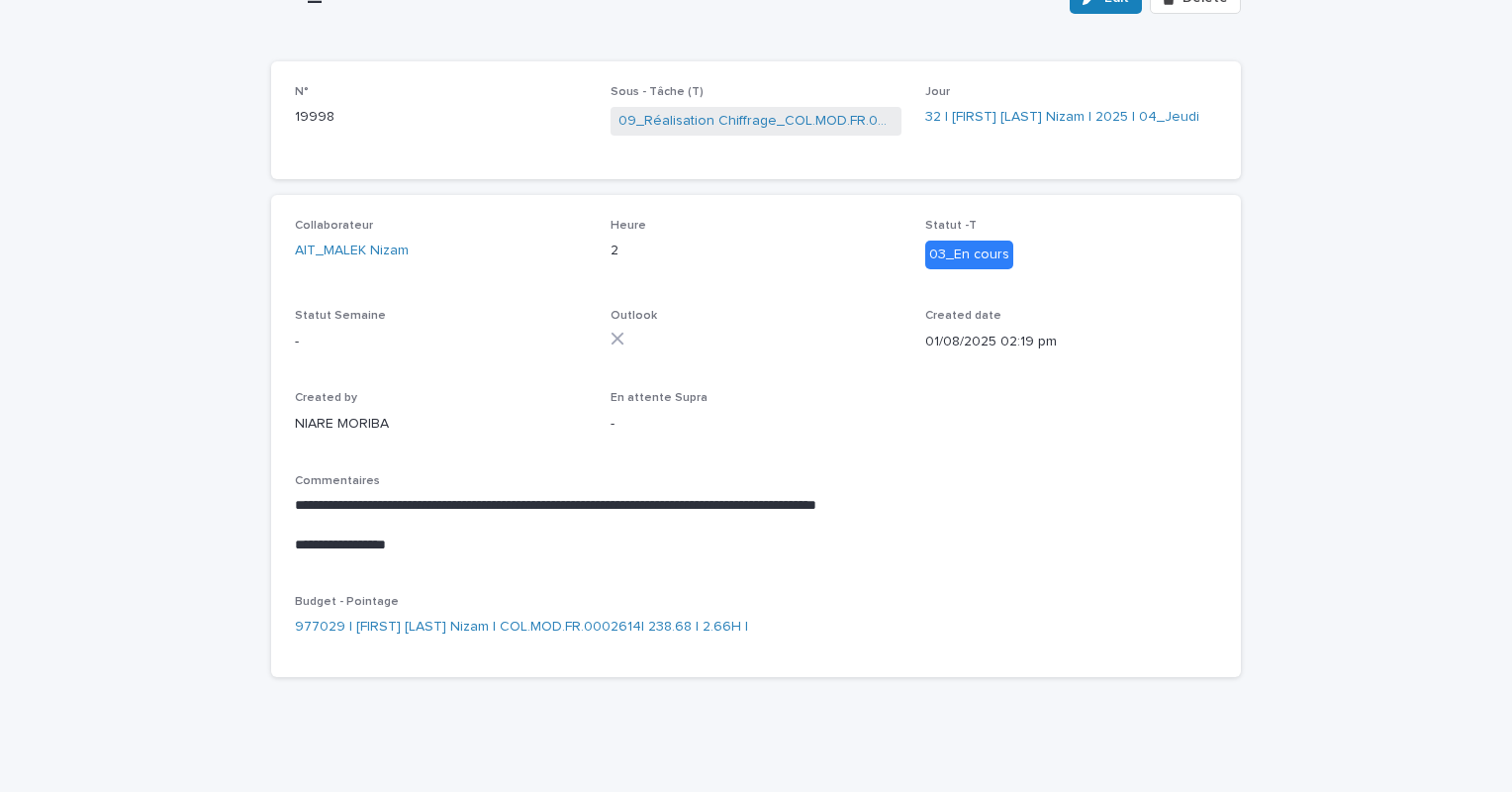 scroll, scrollTop: 0, scrollLeft: 0, axis: both 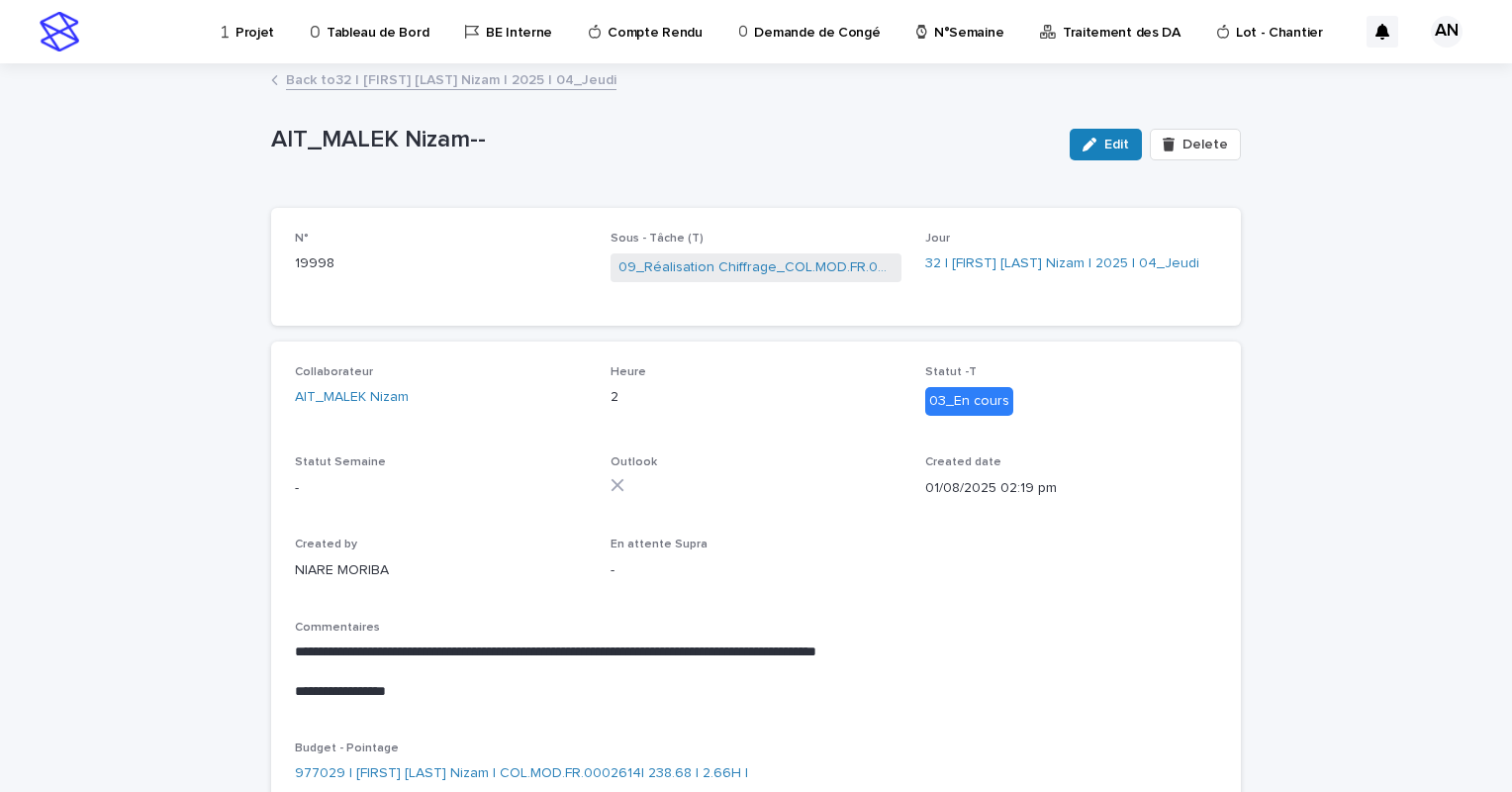 click on "Back to  32 | AIT_MALEK Nizam | 2025 | 04_Jeudi" at bounding box center (451, 78) 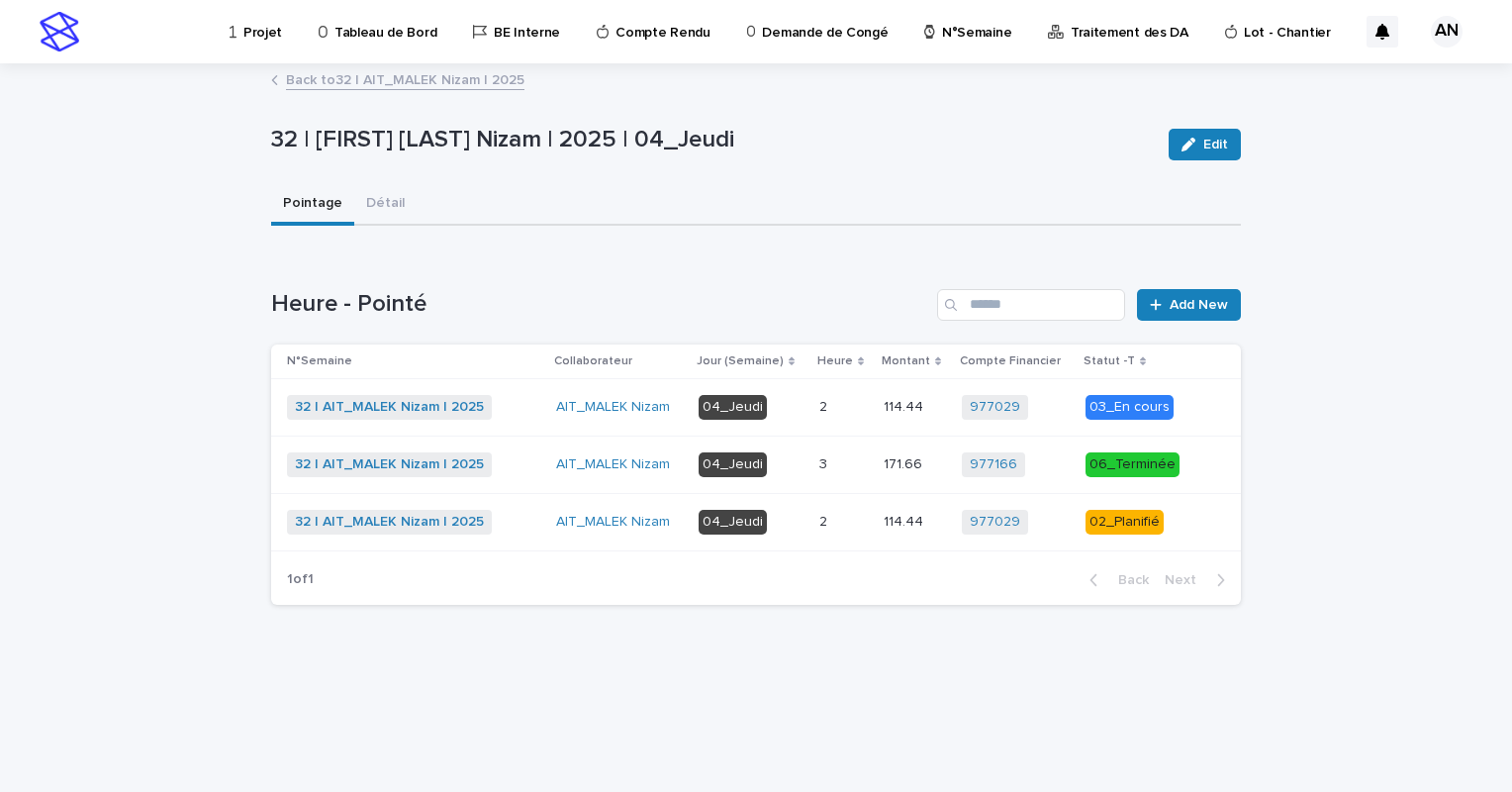click at bounding box center [843, 522] 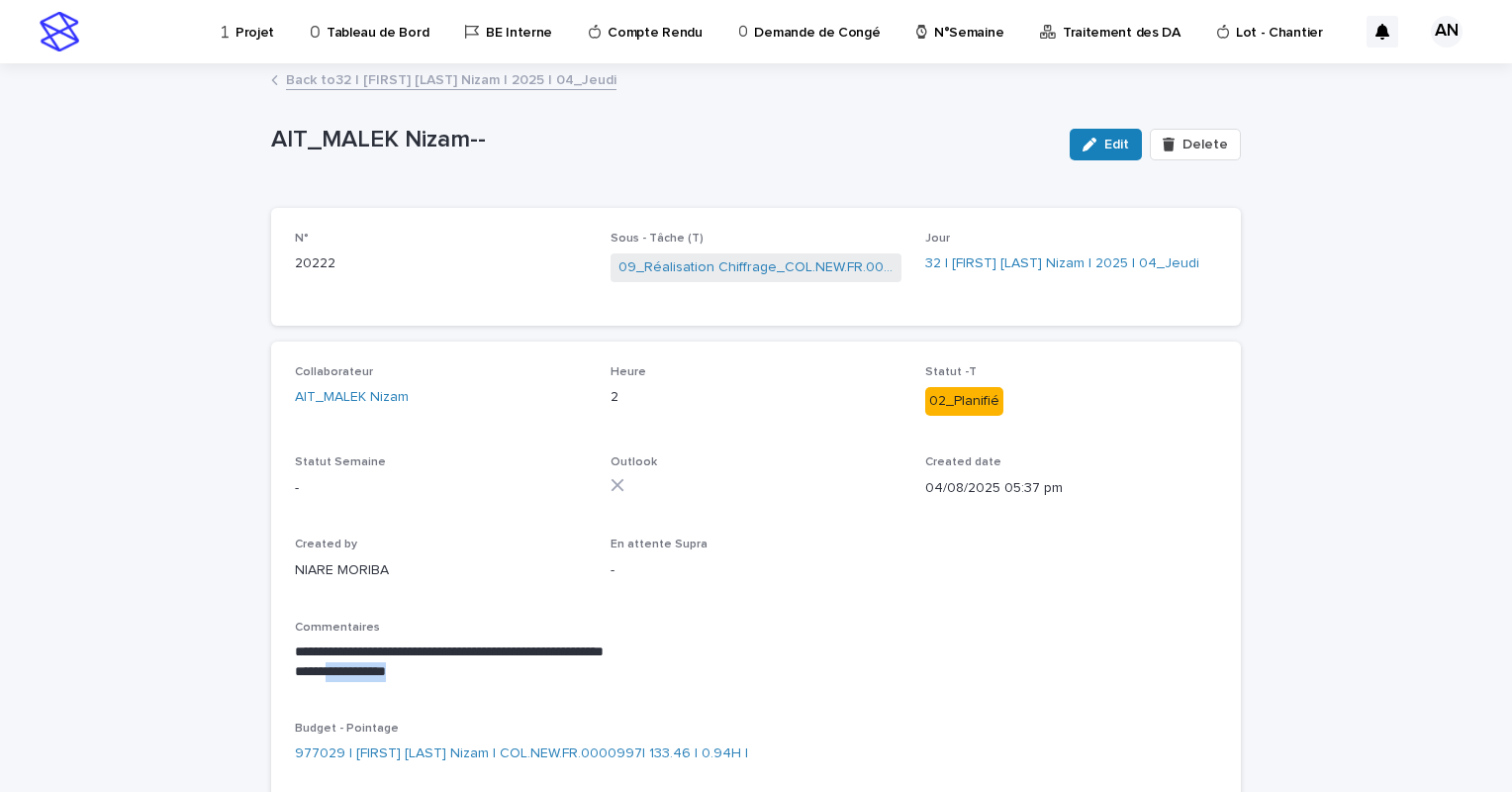 drag, startPoint x: 428, startPoint y: 672, endPoint x: 329, endPoint y: 674, distance: 99.0202 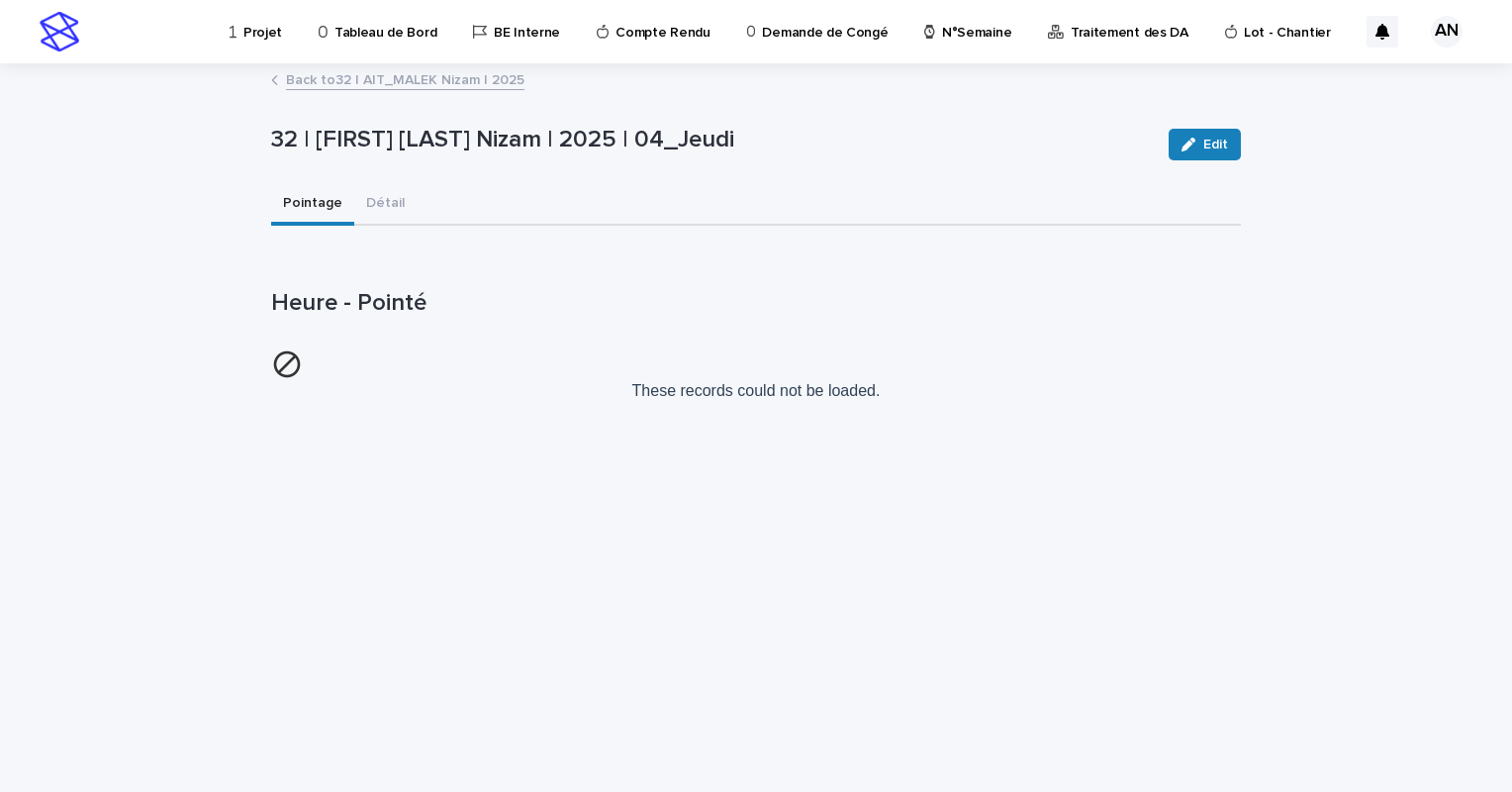click on "Back to  32 | AIT_MALEK Nizam | 2025" at bounding box center [405, 78] 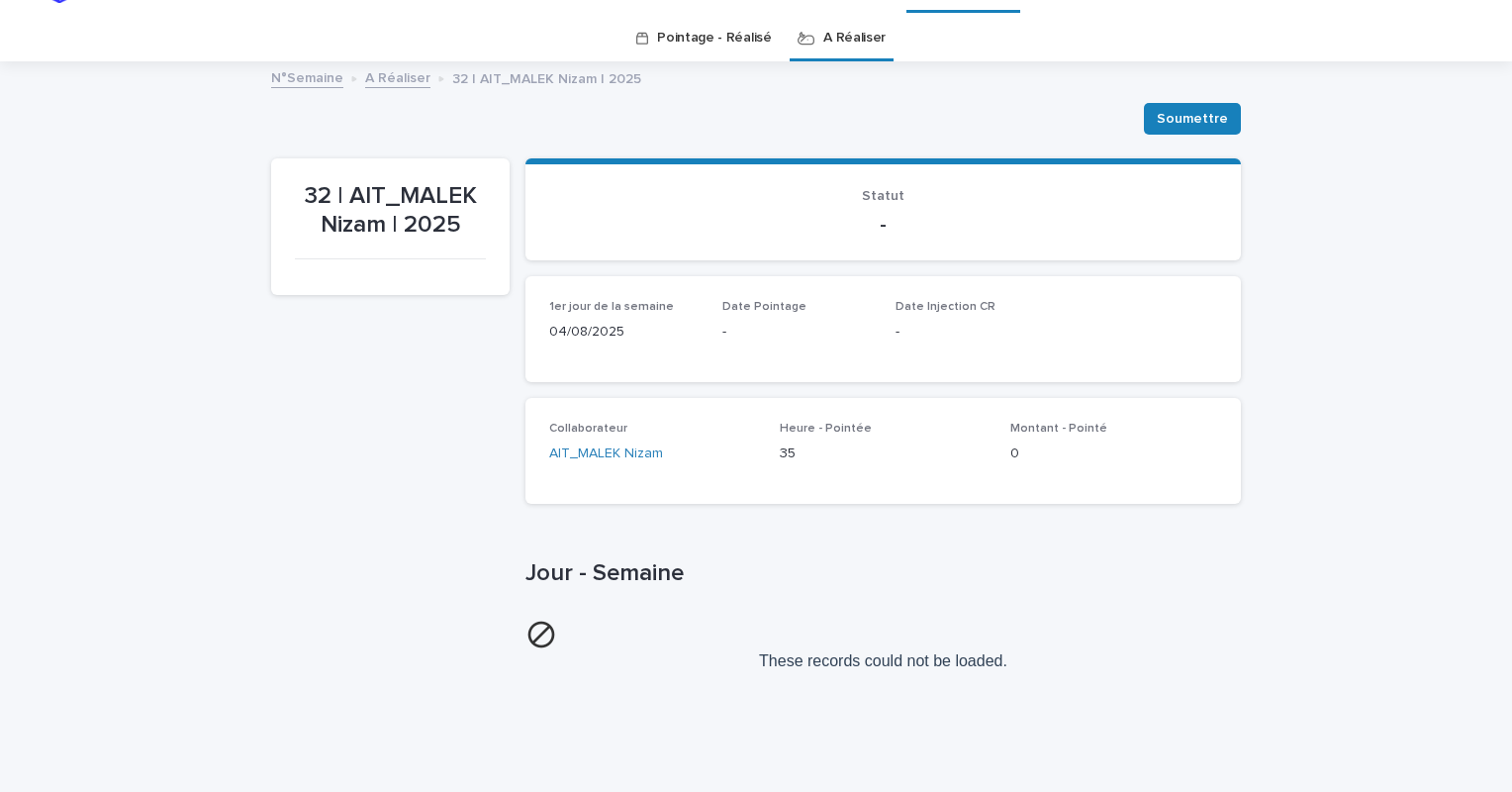 scroll, scrollTop: 0, scrollLeft: 0, axis: both 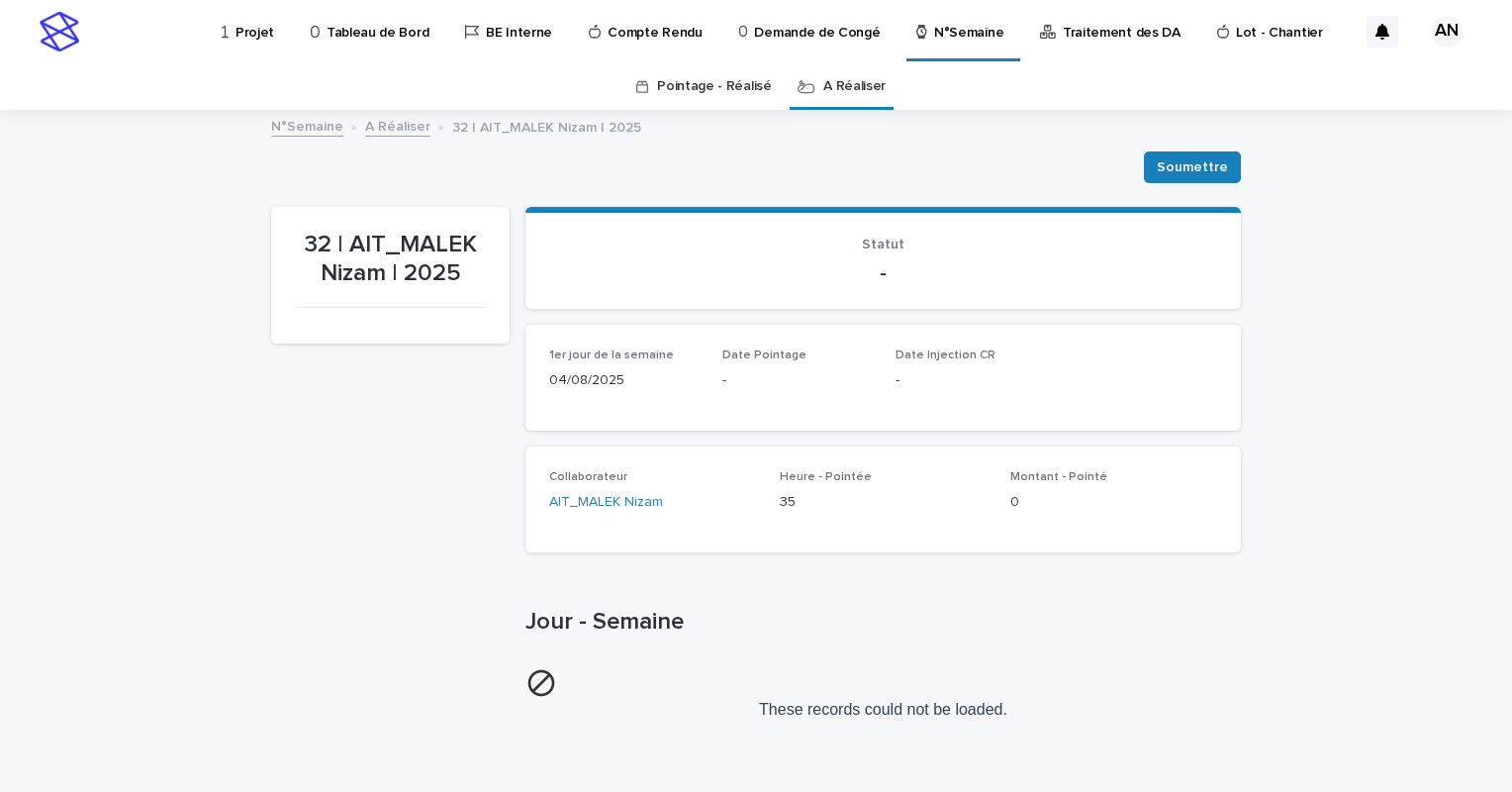 click on "A Réaliser" at bounding box center (854, 86) 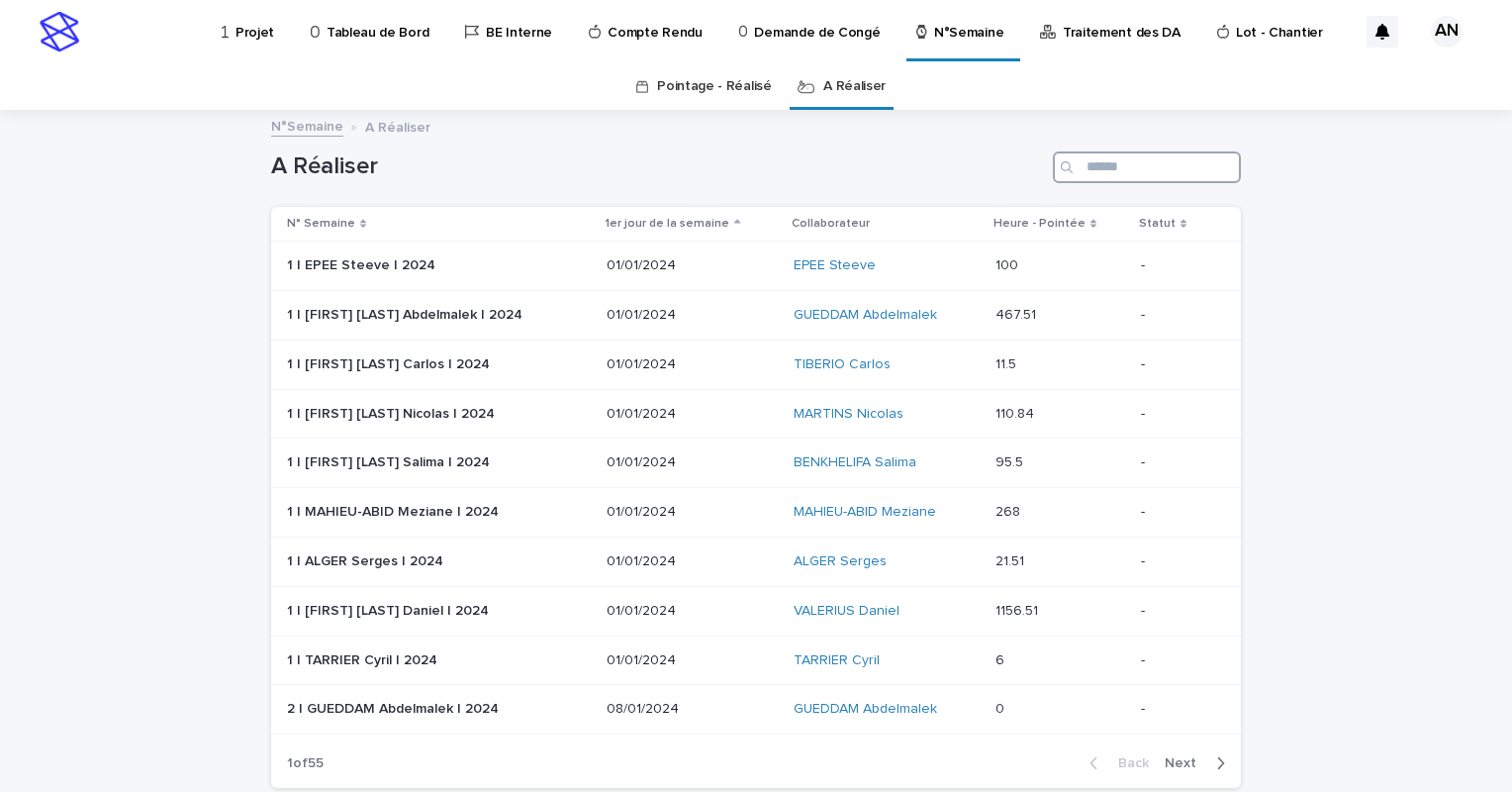 click at bounding box center (1147, 167) 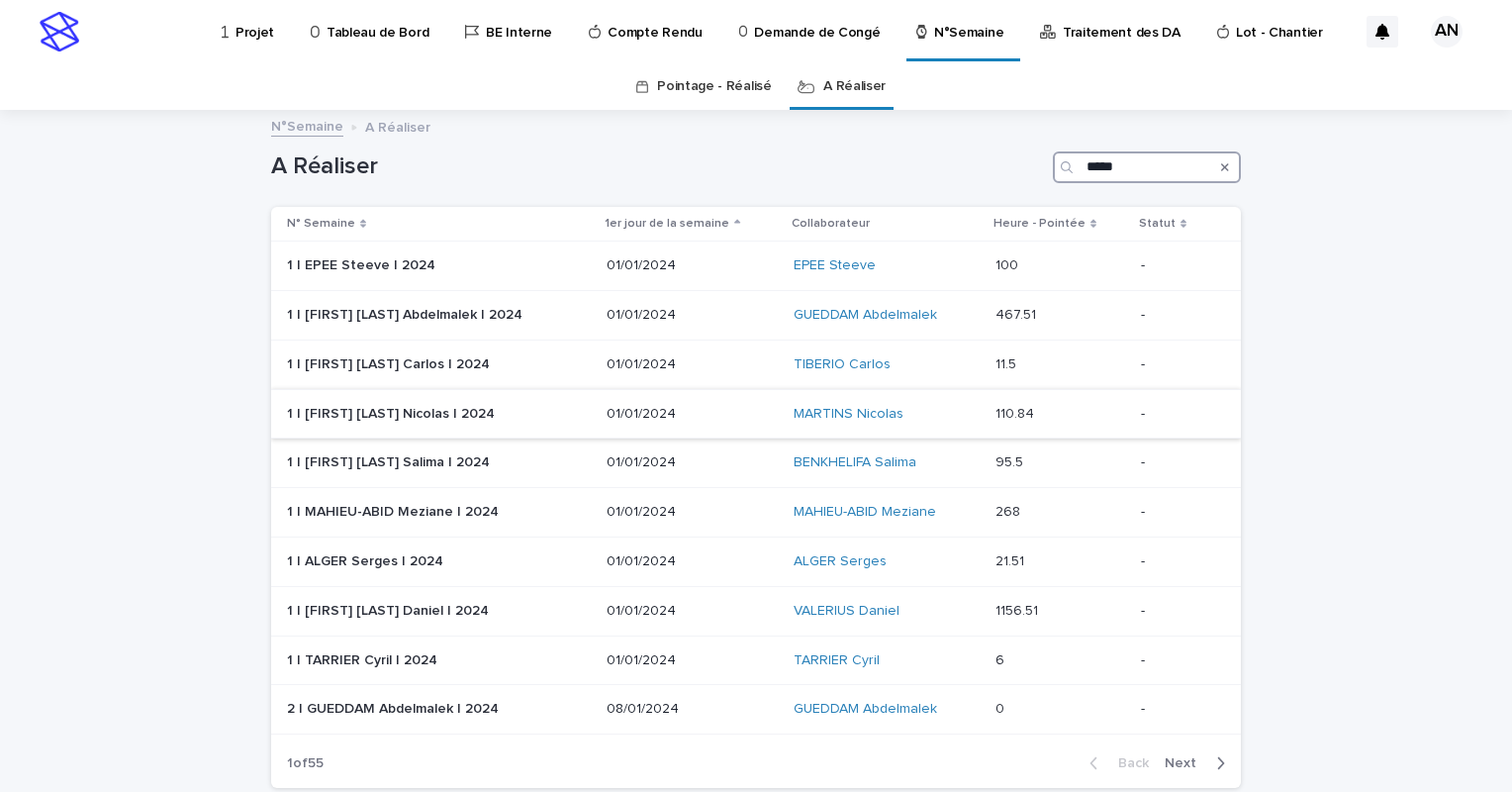 type on "*****" 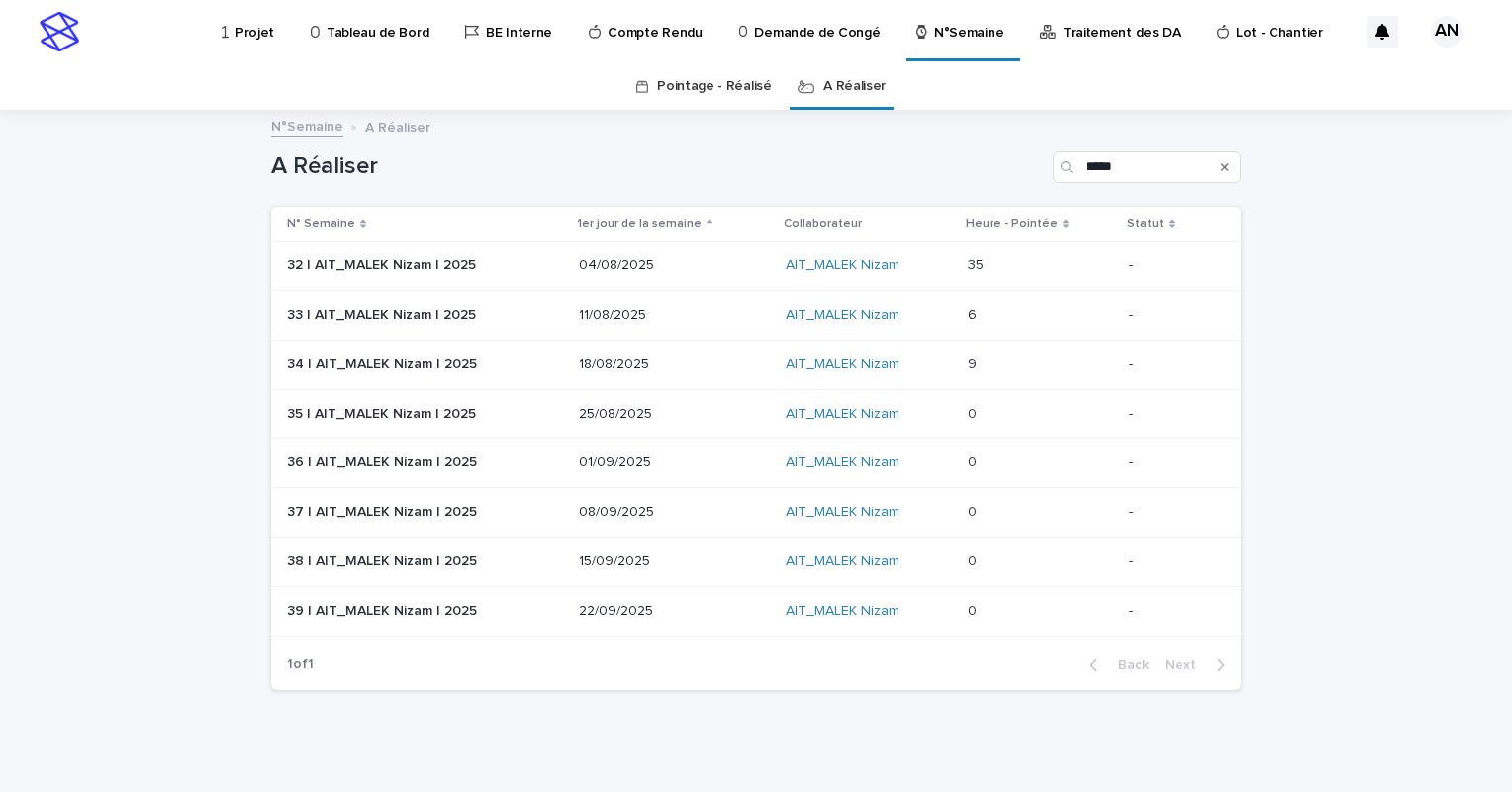click on "AIT_MALEK Nizam" at bounding box center (869, 265) 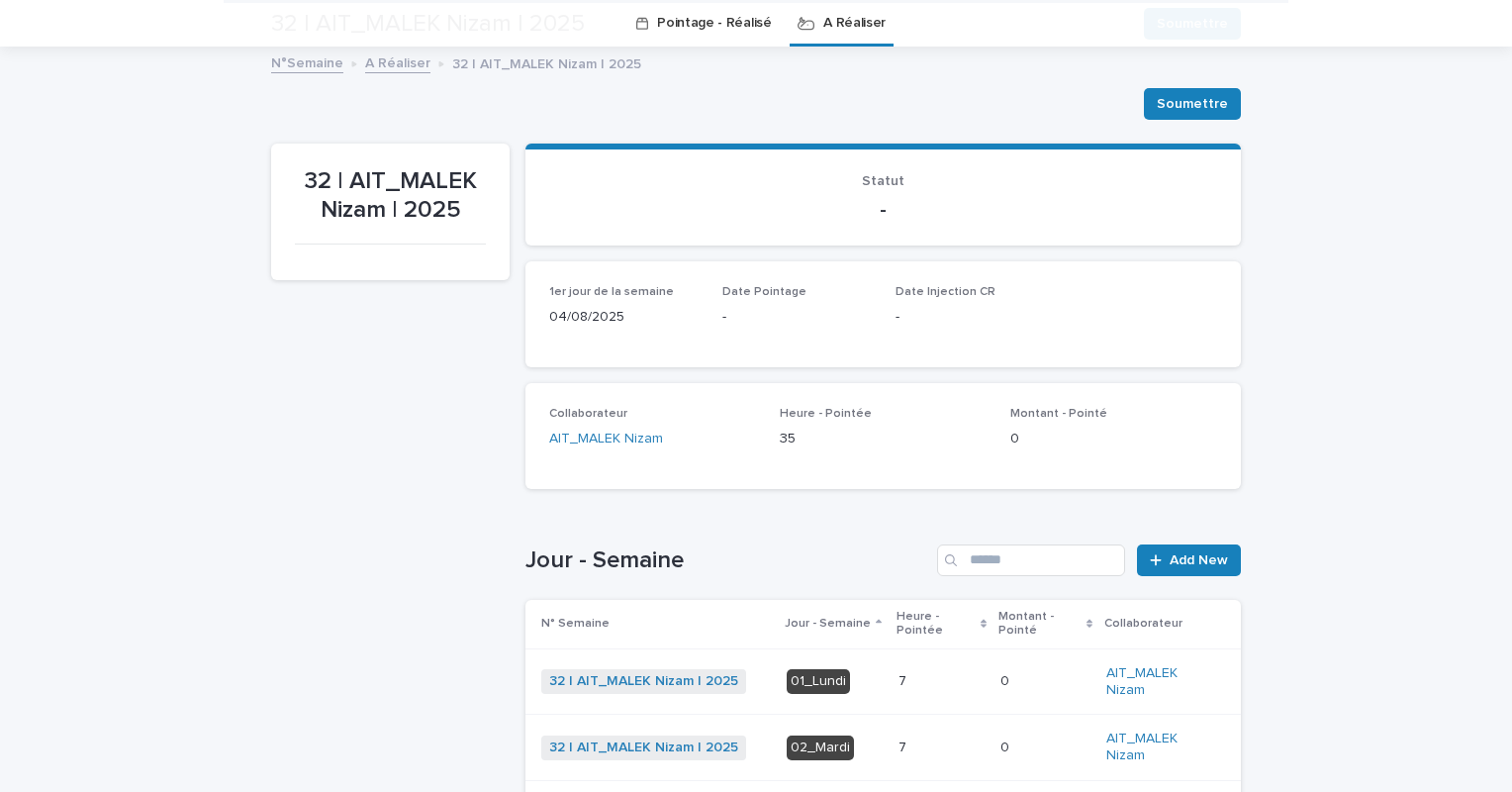 scroll, scrollTop: 459, scrollLeft: 0, axis: vertical 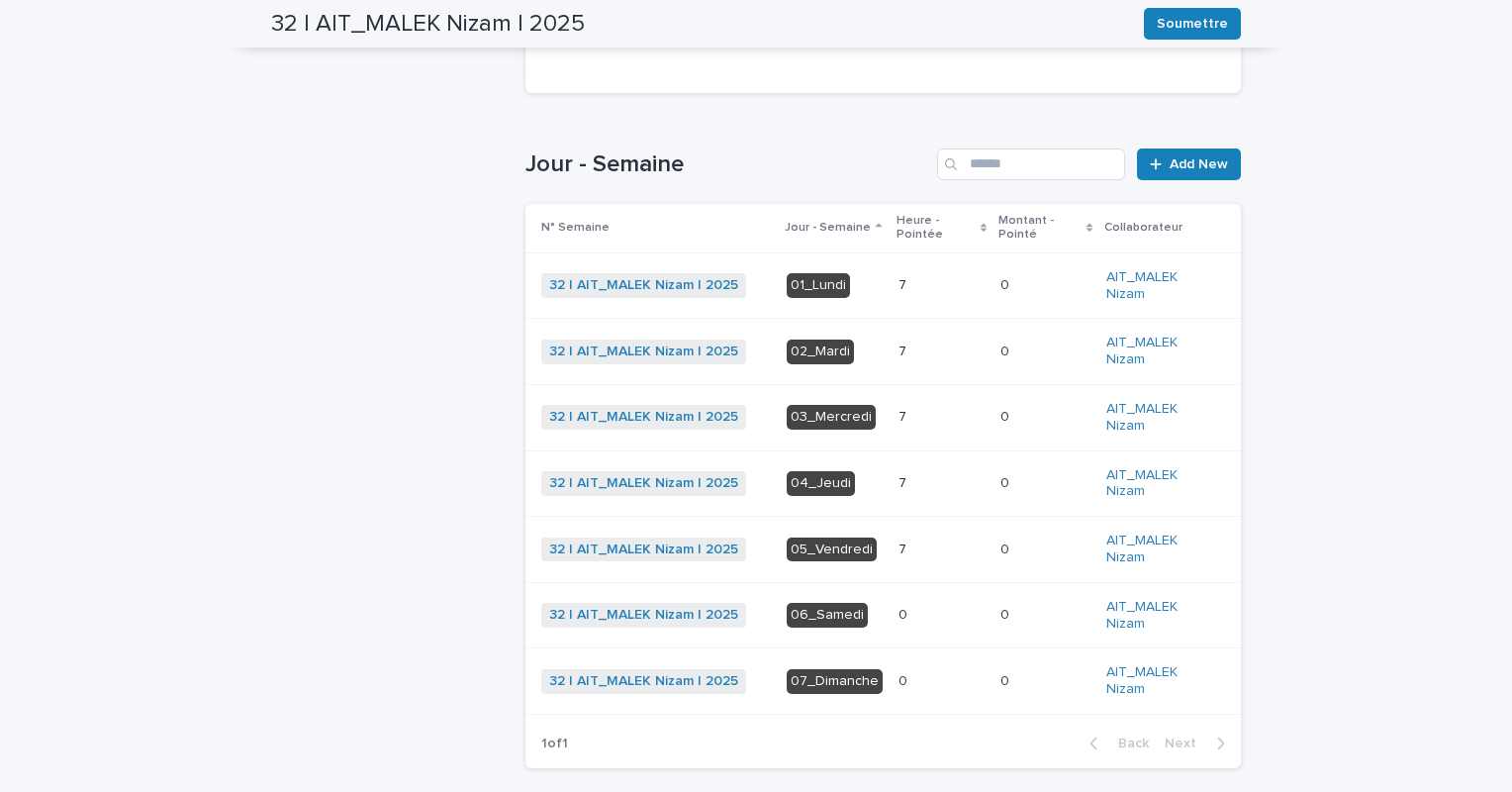 click on "7 7" at bounding box center (941, 549) 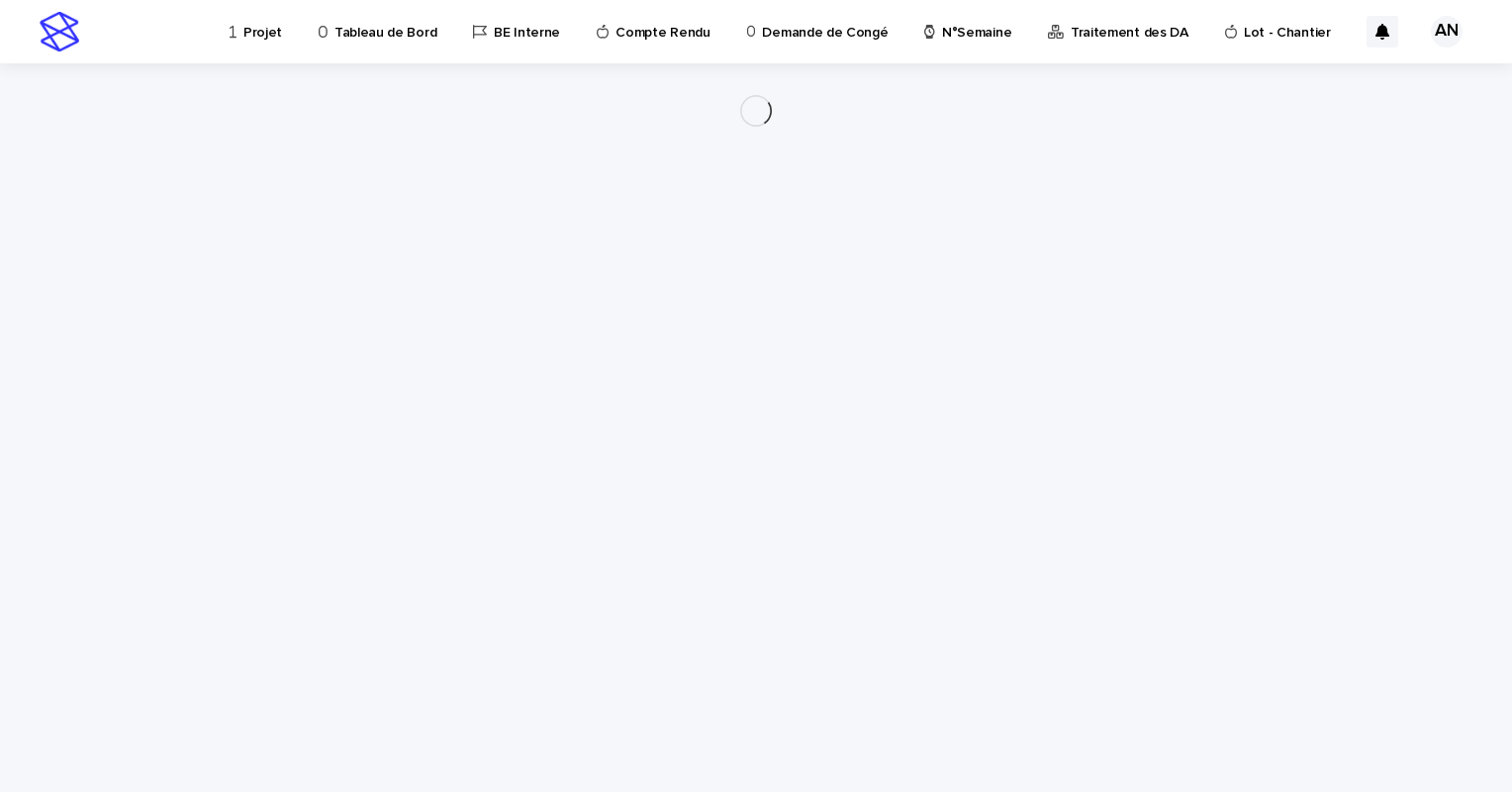 scroll, scrollTop: 0, scrollLeft: 0, axis: both 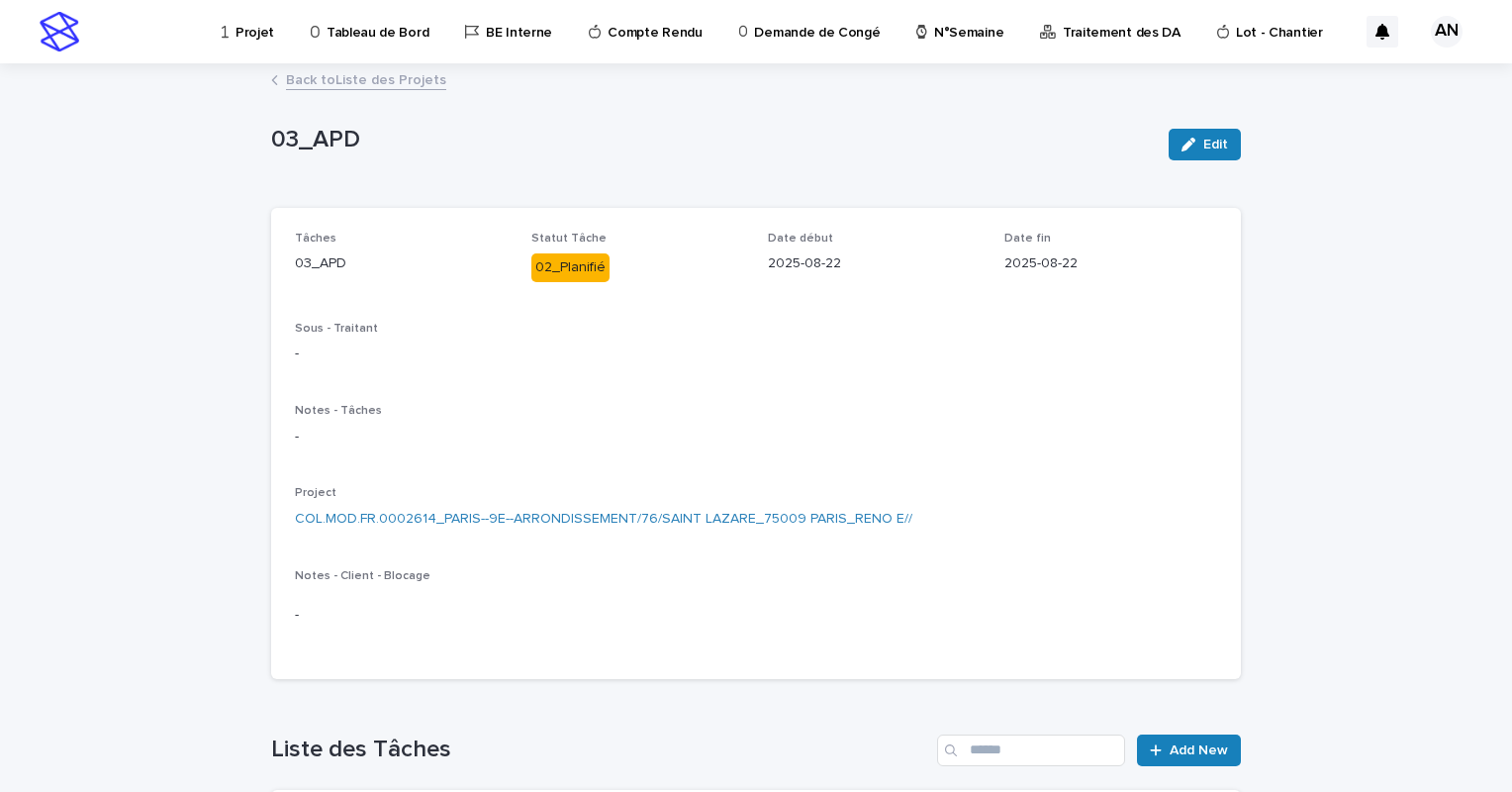 click on "N°Semaine" at bounding box center [969, 21] 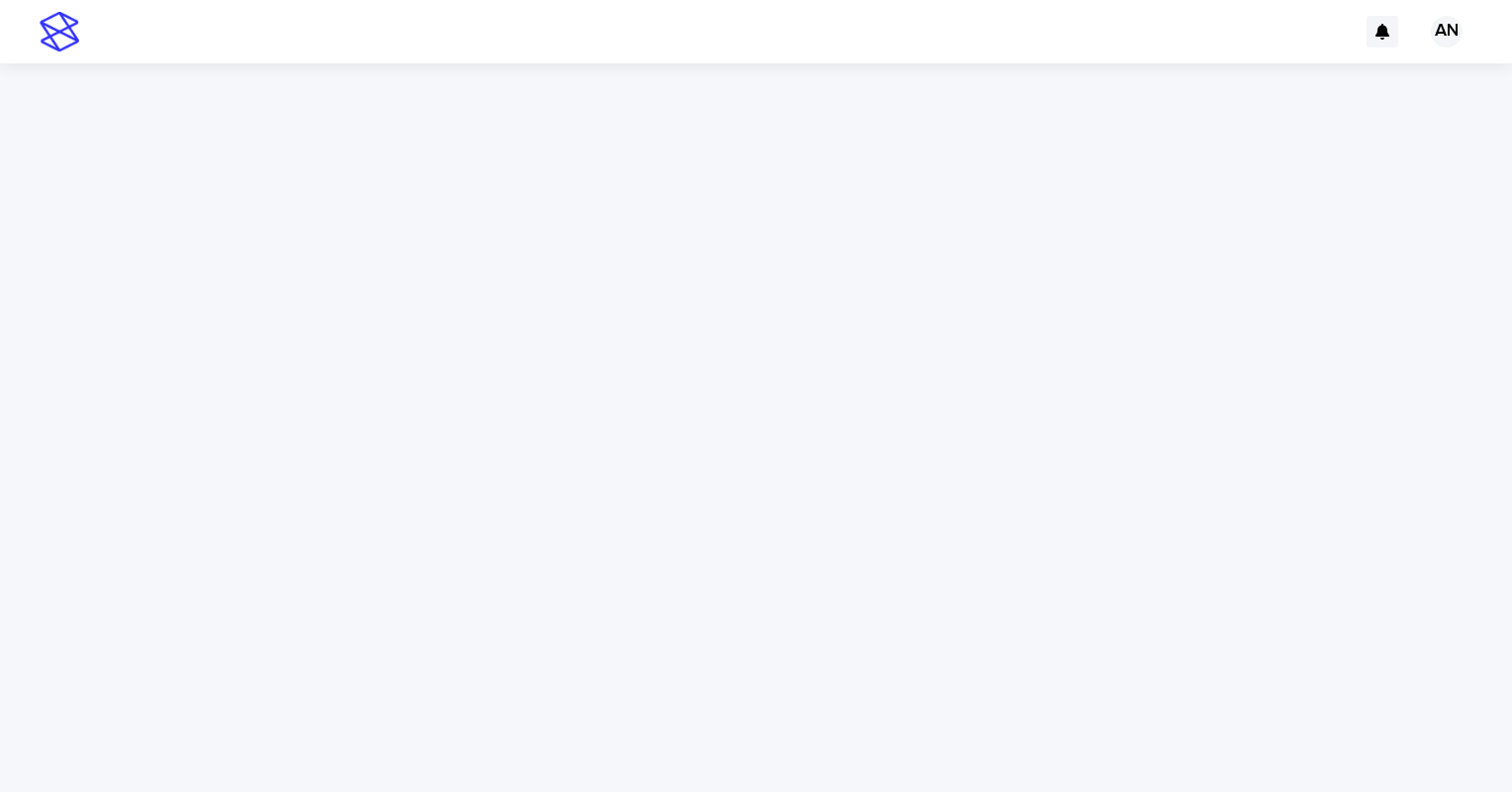 scroll, scrollTop: 0, scrollLeft: 0, axis: both 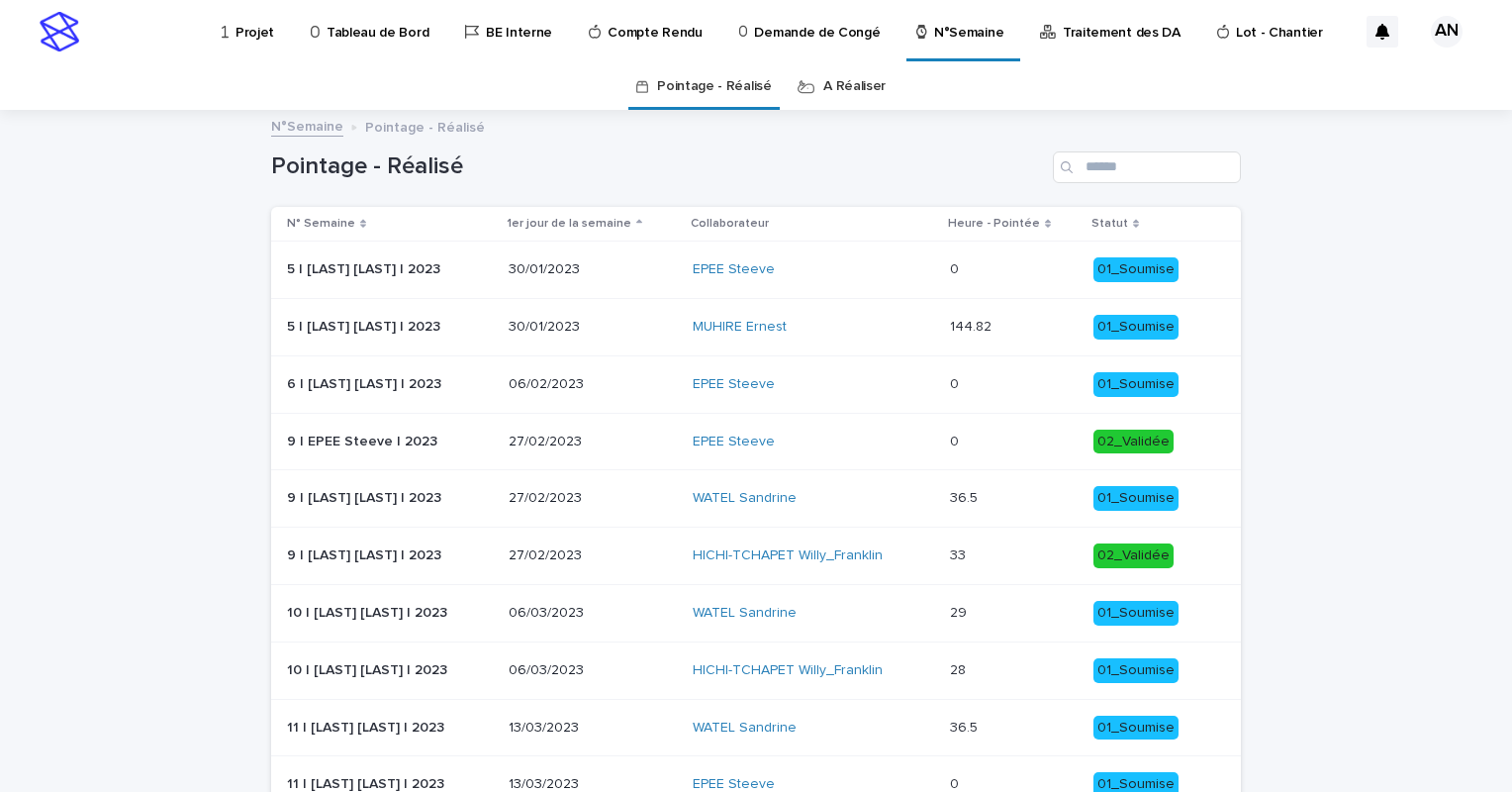 click on "A Réaliser" at bounding box center (854, 86) 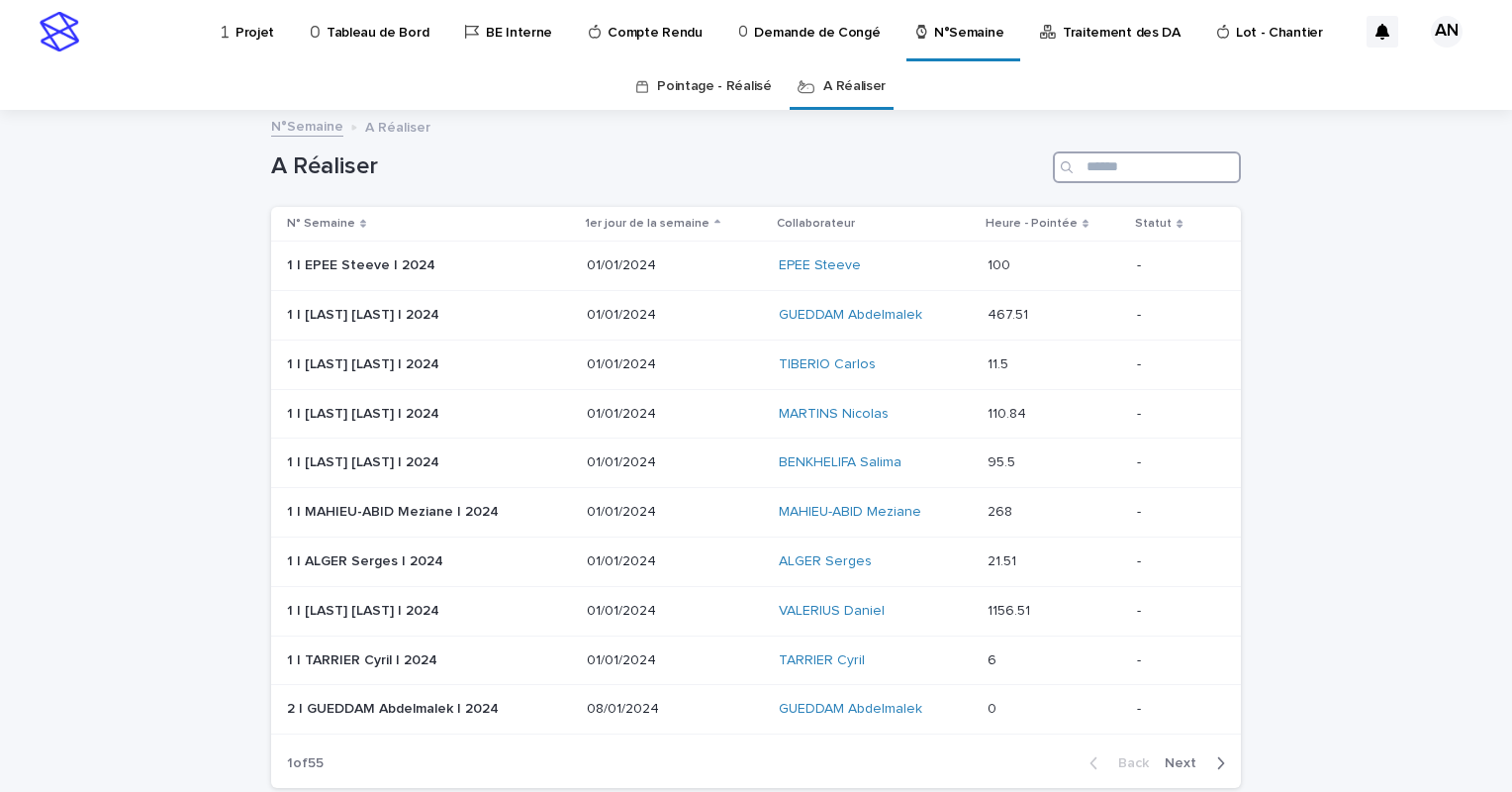 click at bounding box center [1147, 167] 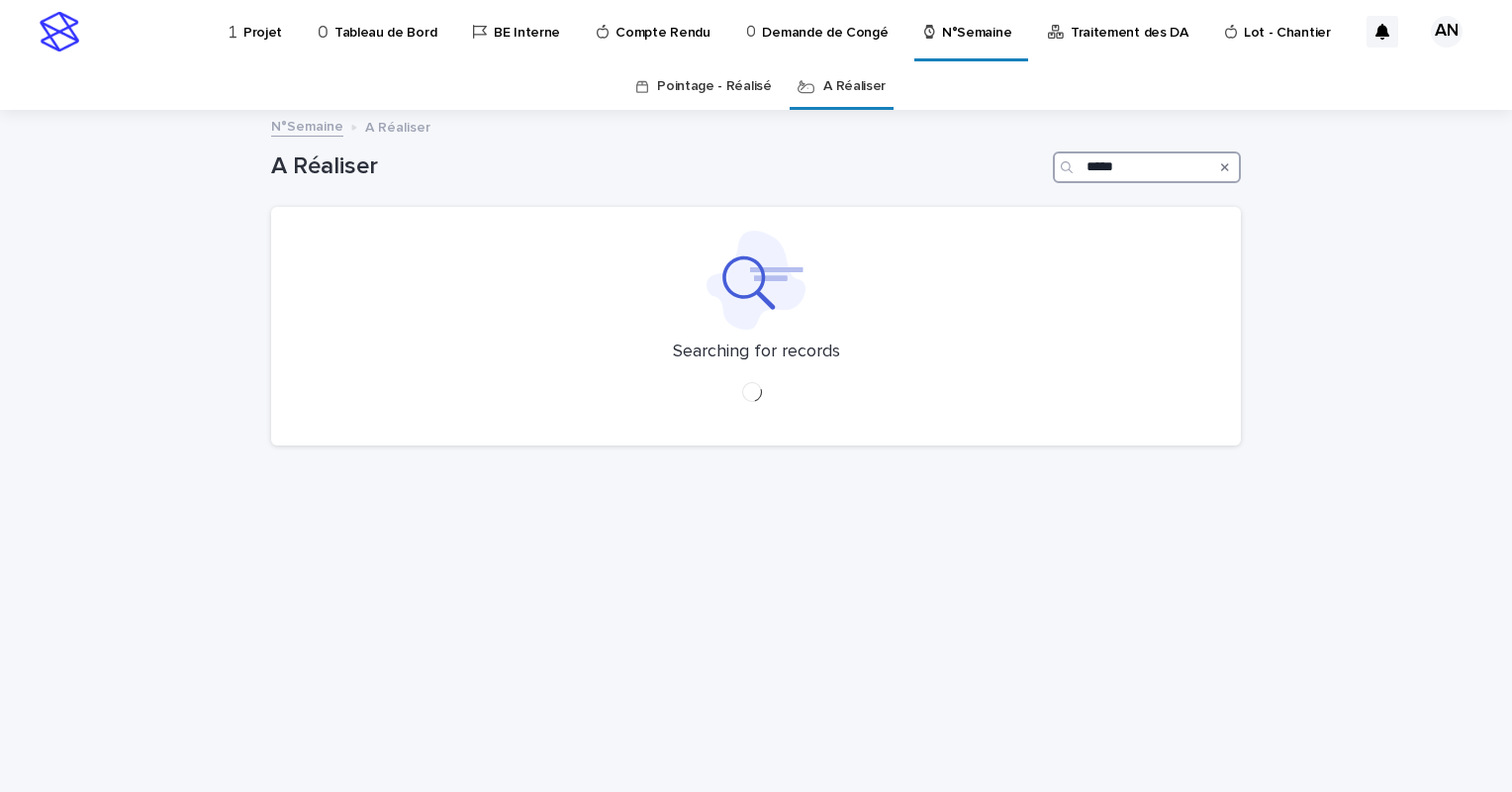 type on "*****" 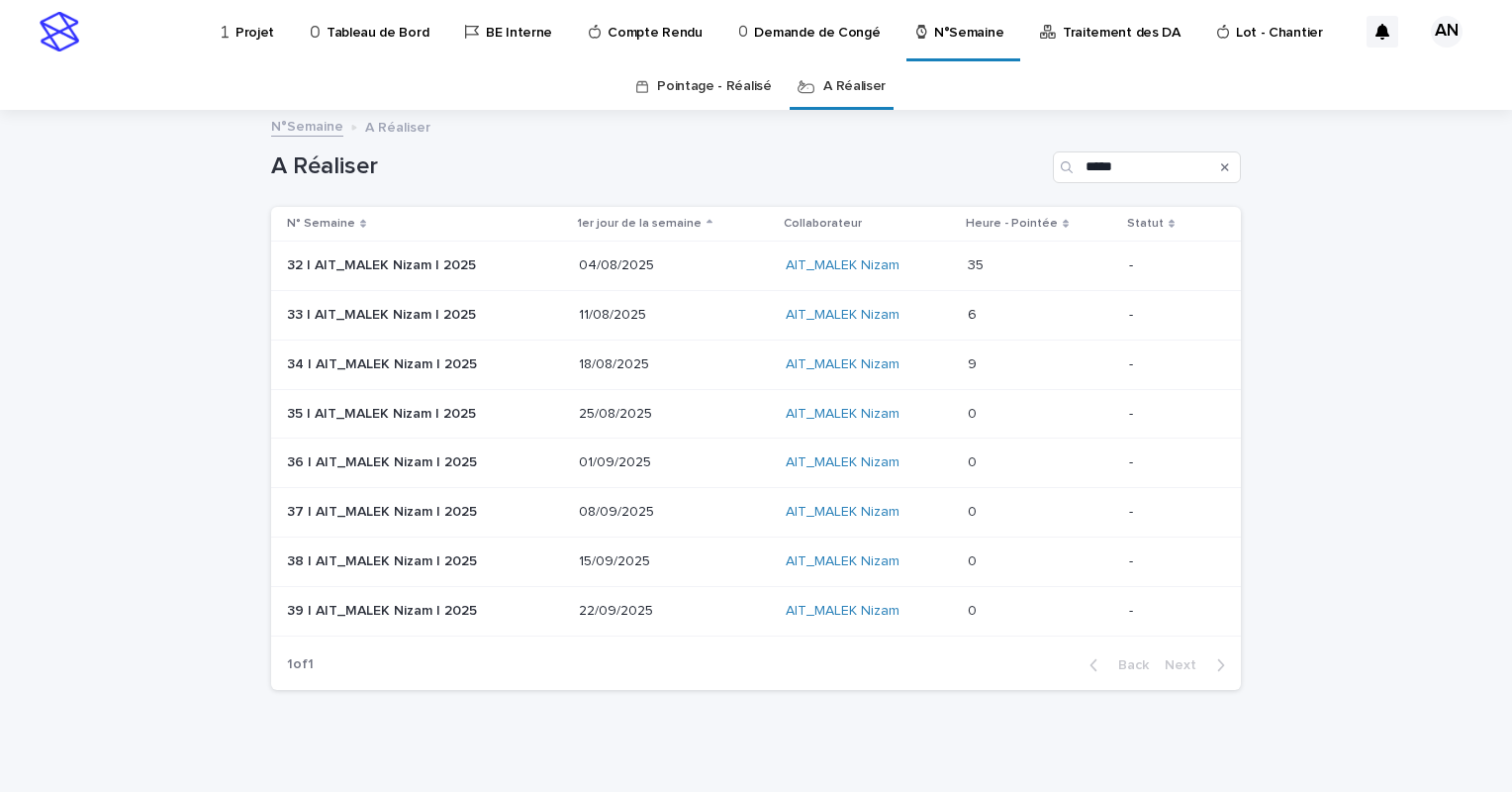 click at bounding box center (1040, 265) 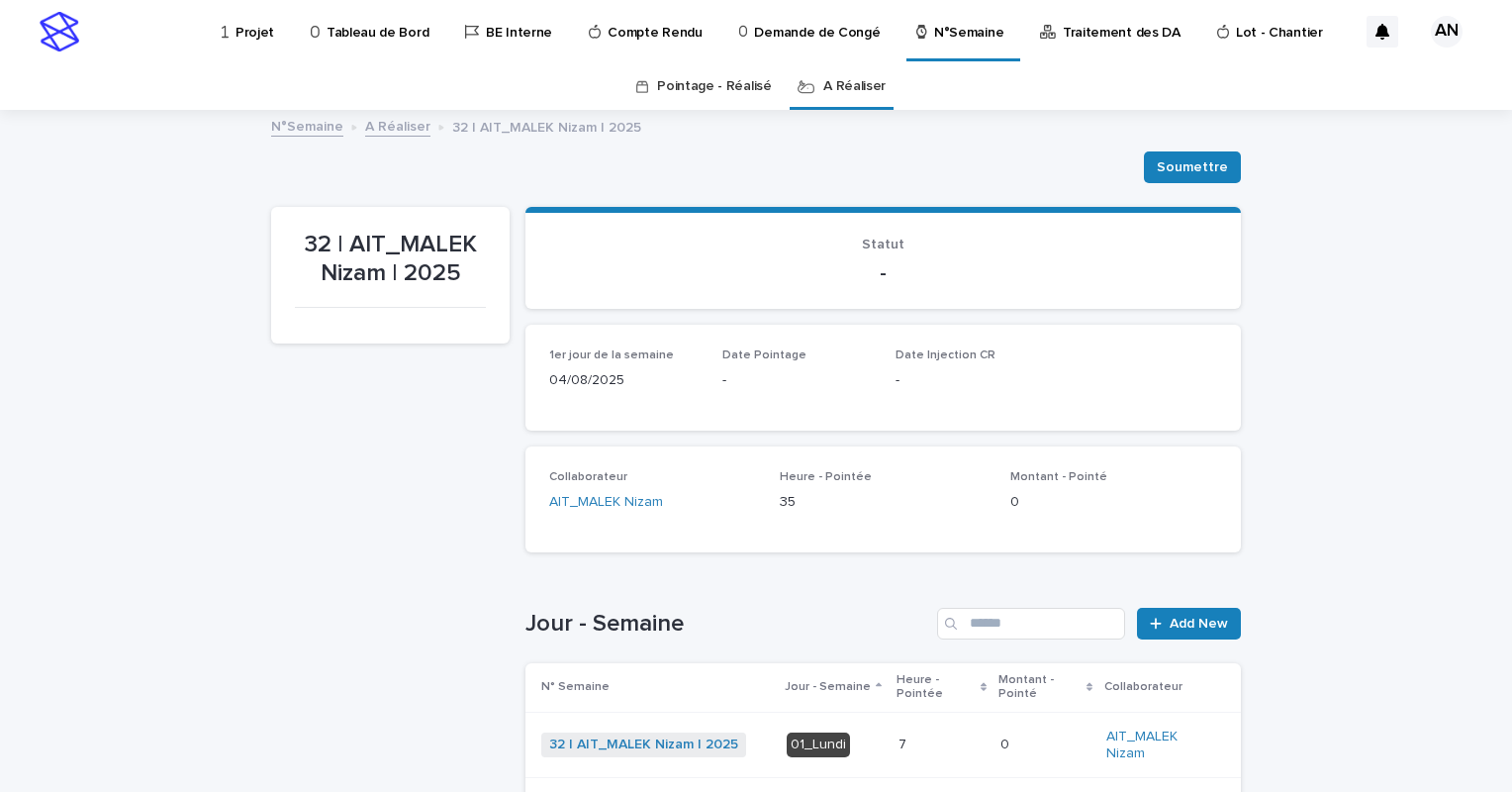scroll, scrollTop: 495, scrollLeft: 0, axis: vertical 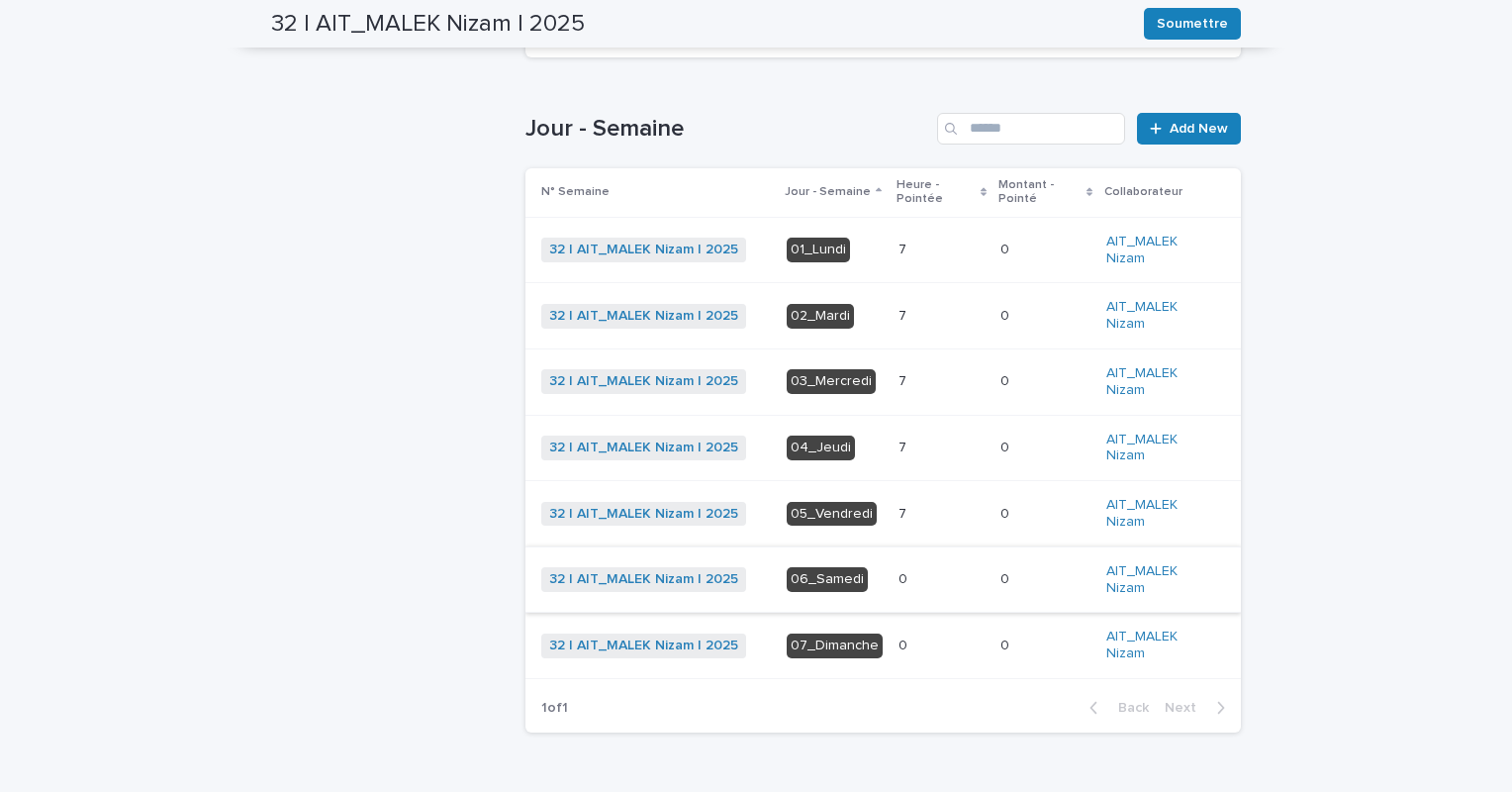 click at bounding box center (941, 514) 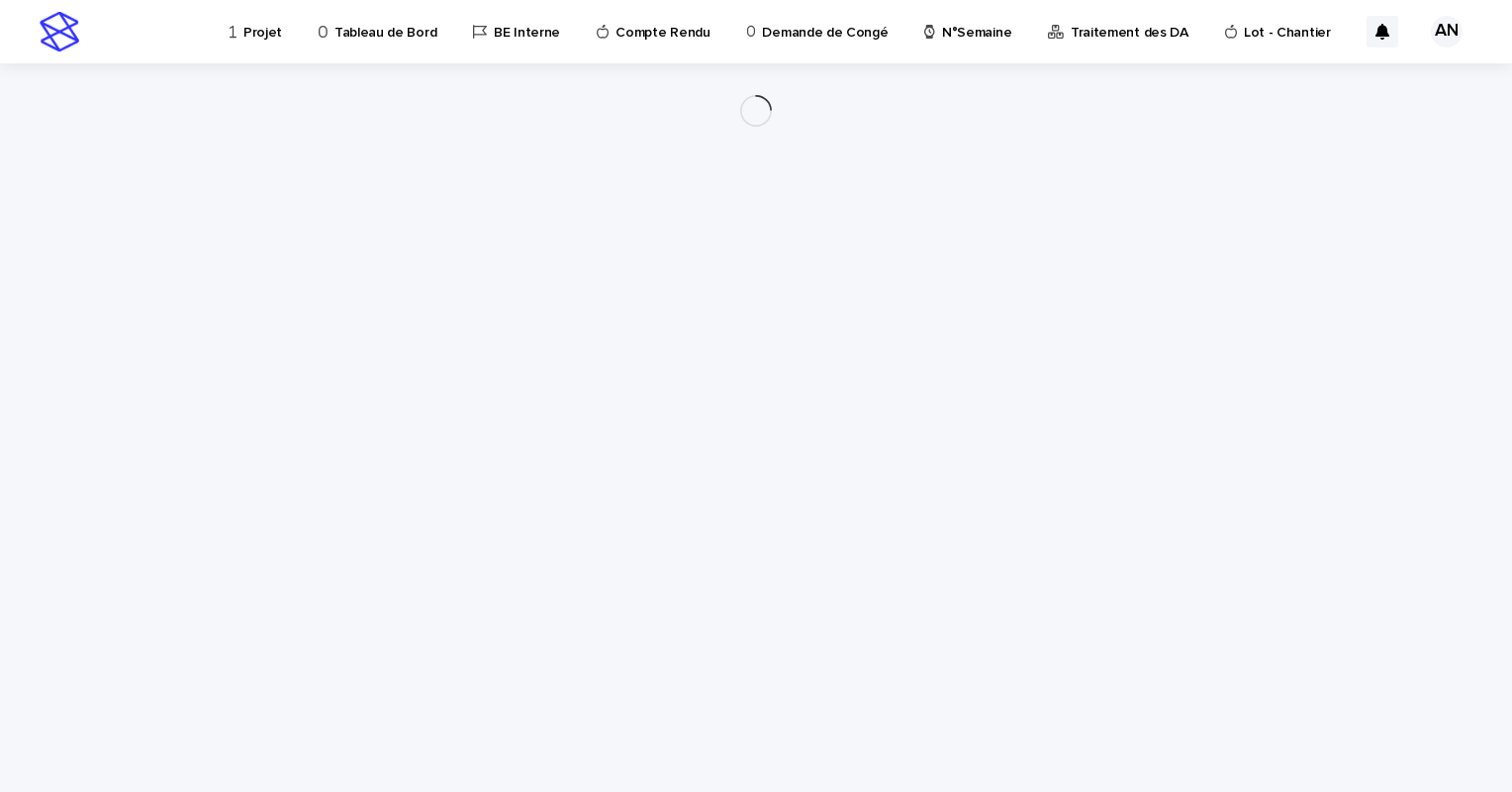 scroll, scrollTop: 0, scrollLeft: 0, axis: both 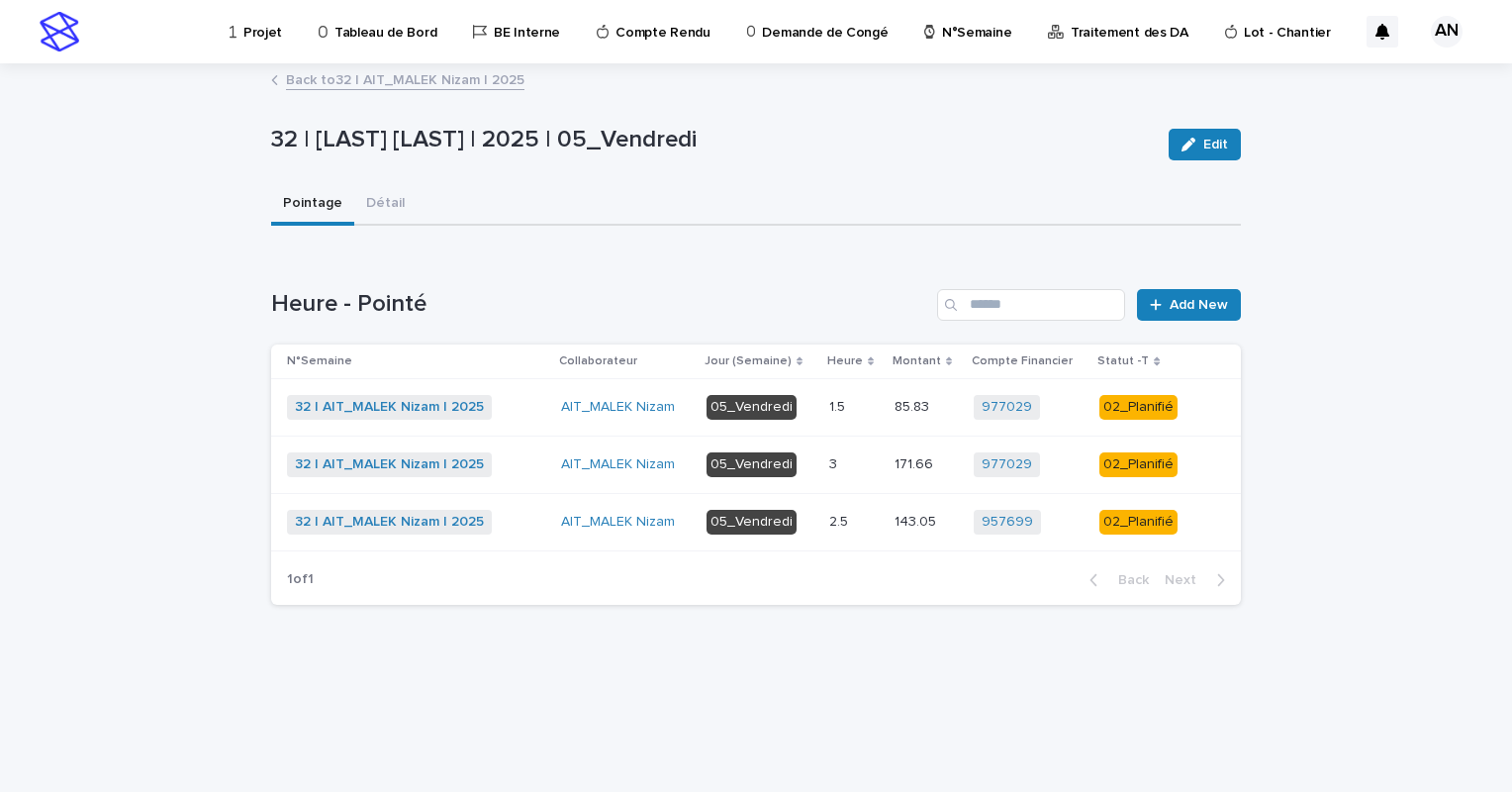 click at bounding box center (854, 522) 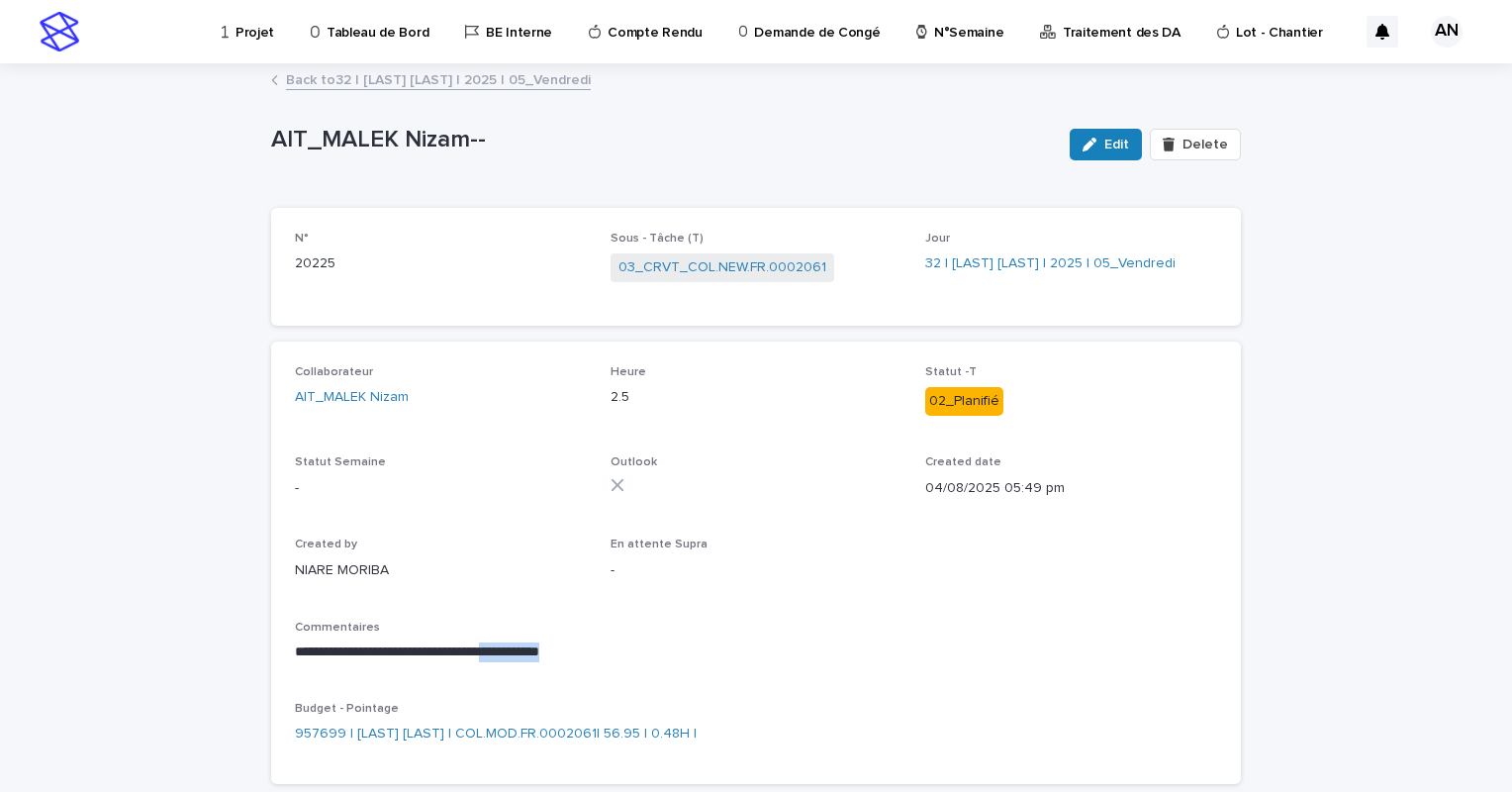 drag, startPoint x: 619, startPoint y: 649, endPoint x: 526, endPoint y: 649, distance: 93 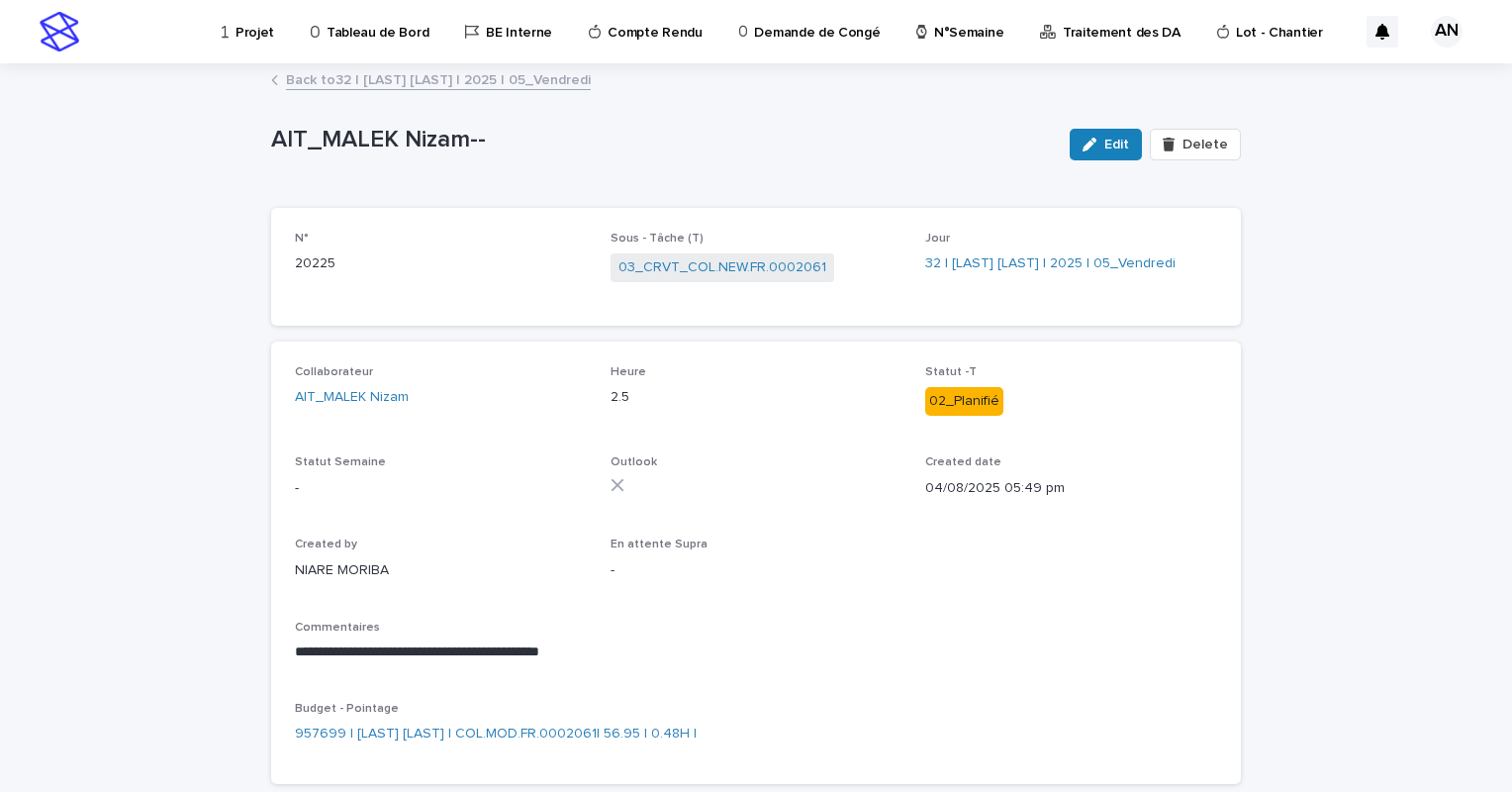 click on "Commentaires" at bounding box center (756, 628) 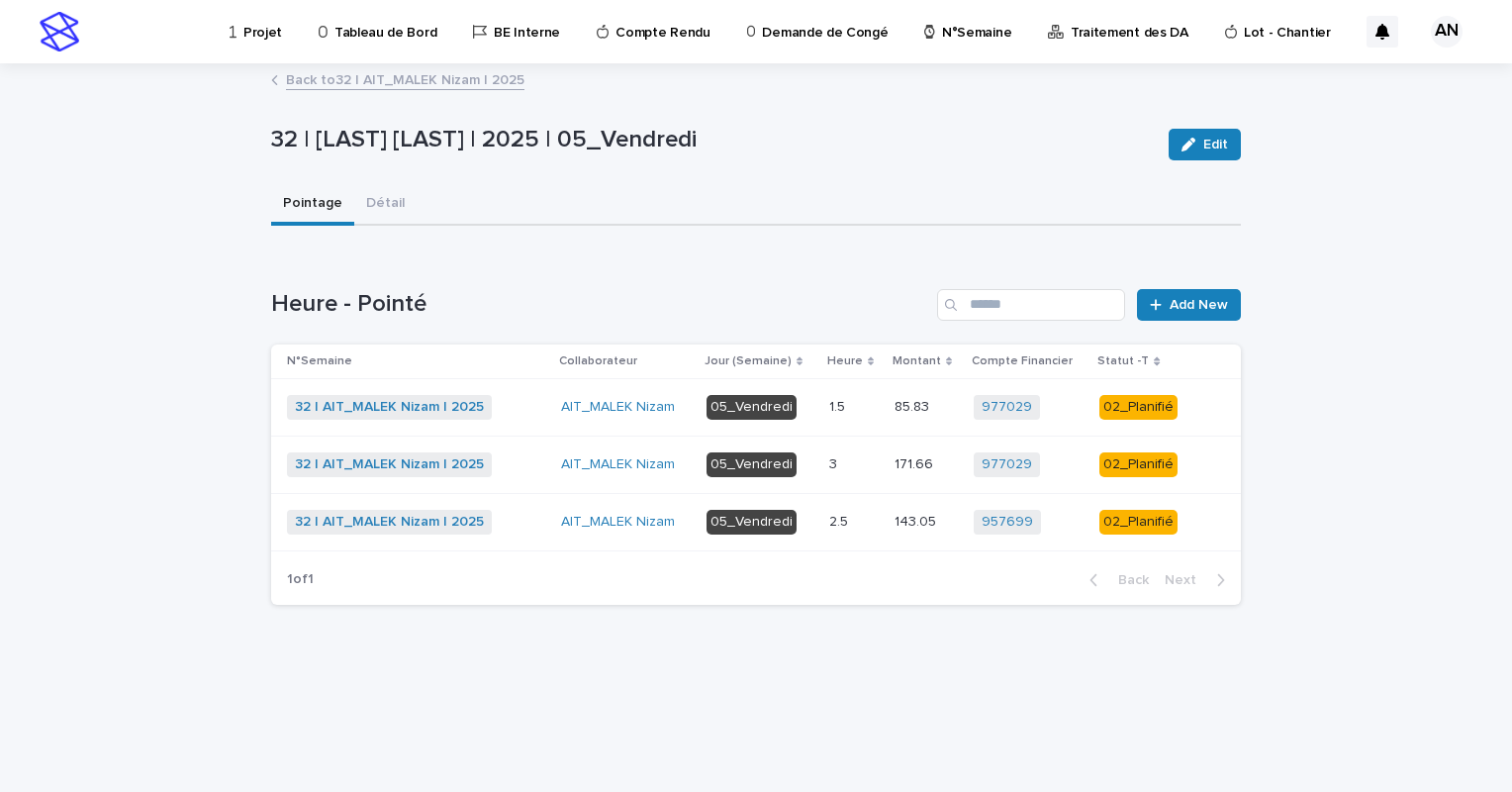 click at bounding box center (854, 464) 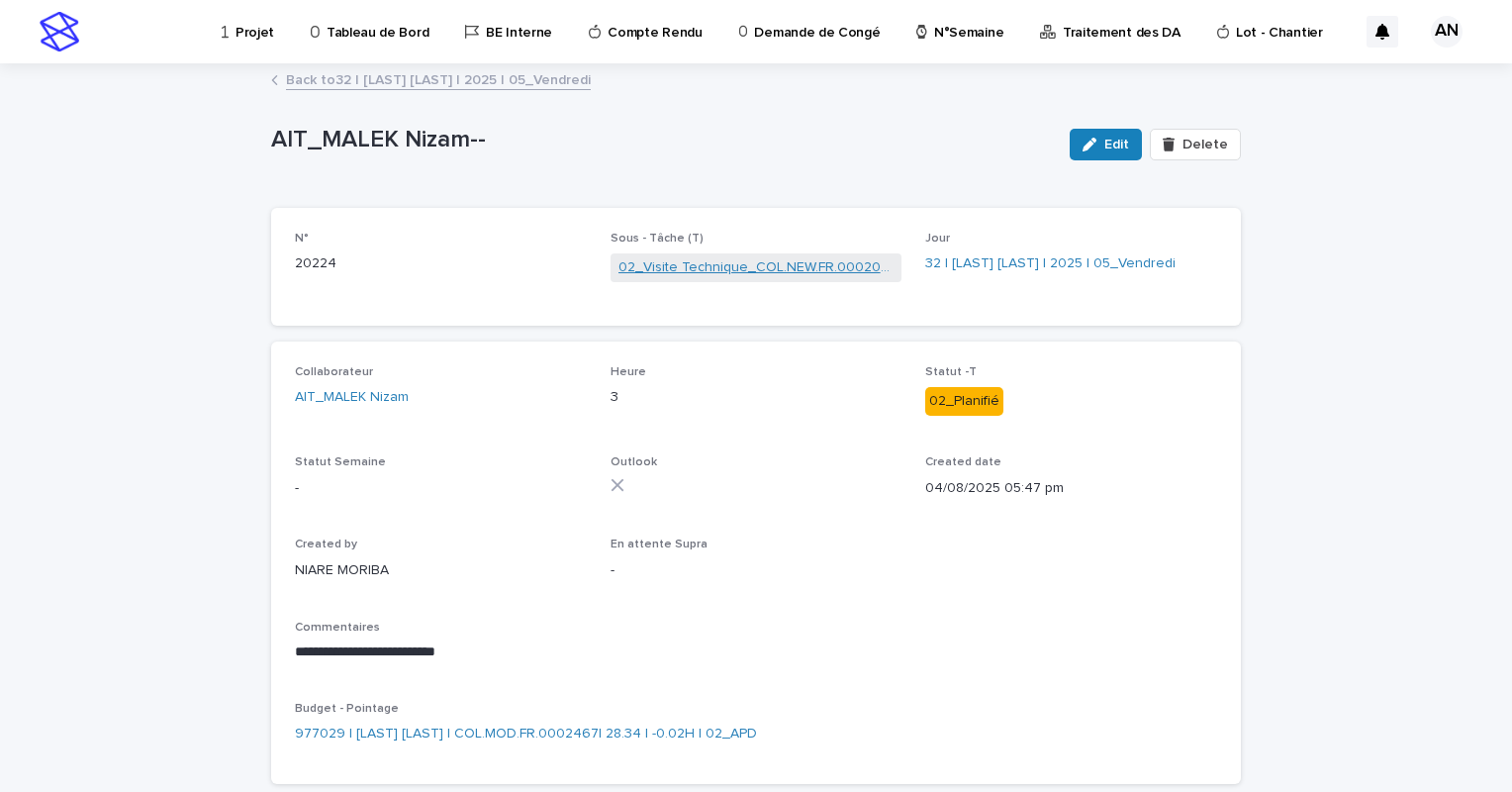 click on "02_Visite Technique_COL.NEW.FR.0002061" at bounding box center (756, 267) 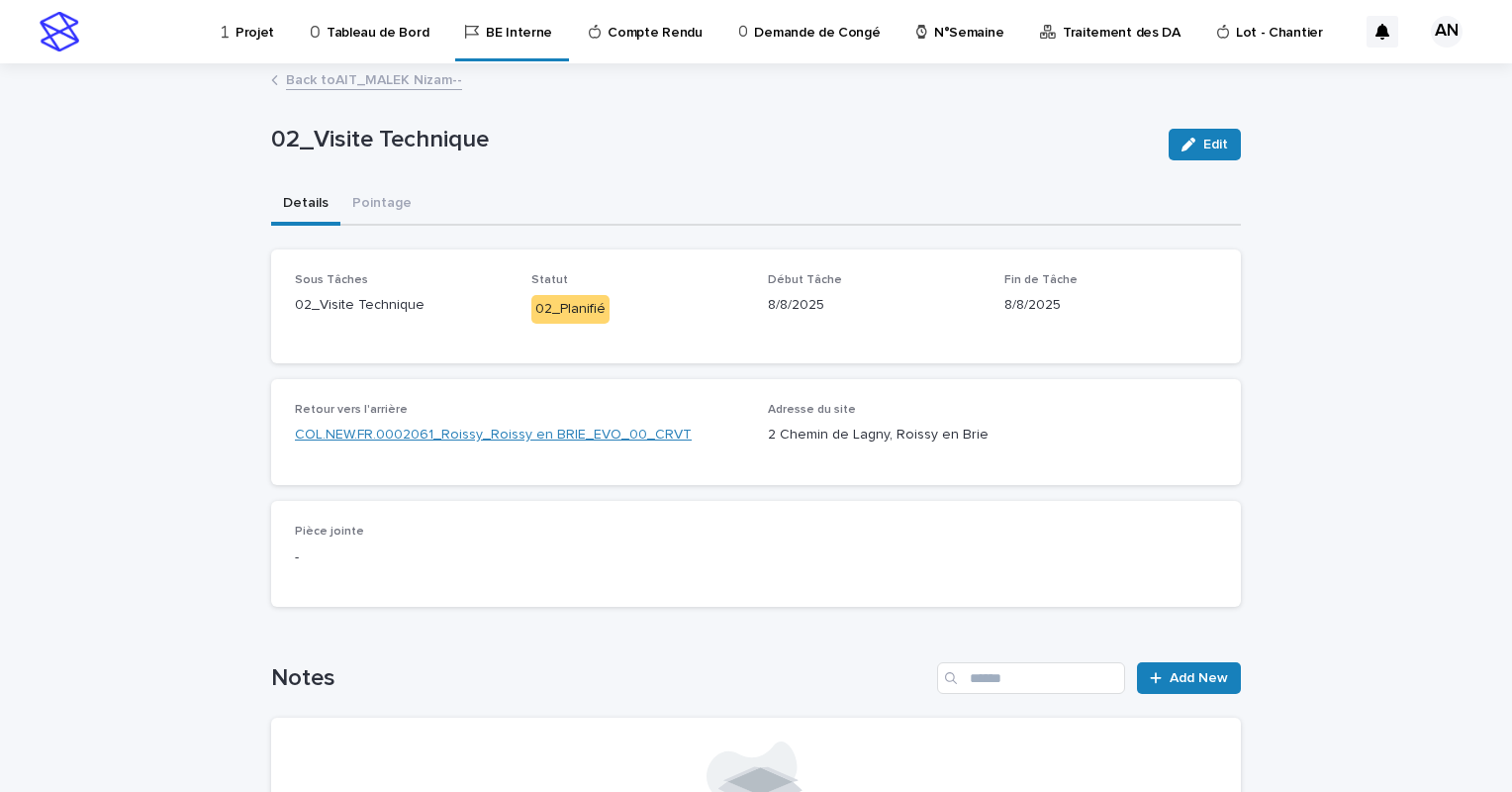 click on "COL.NEW.FR.0002061_Roissy_Roissy en BRIE_EVO_00_CRVT" at bounding box center [493, 435] 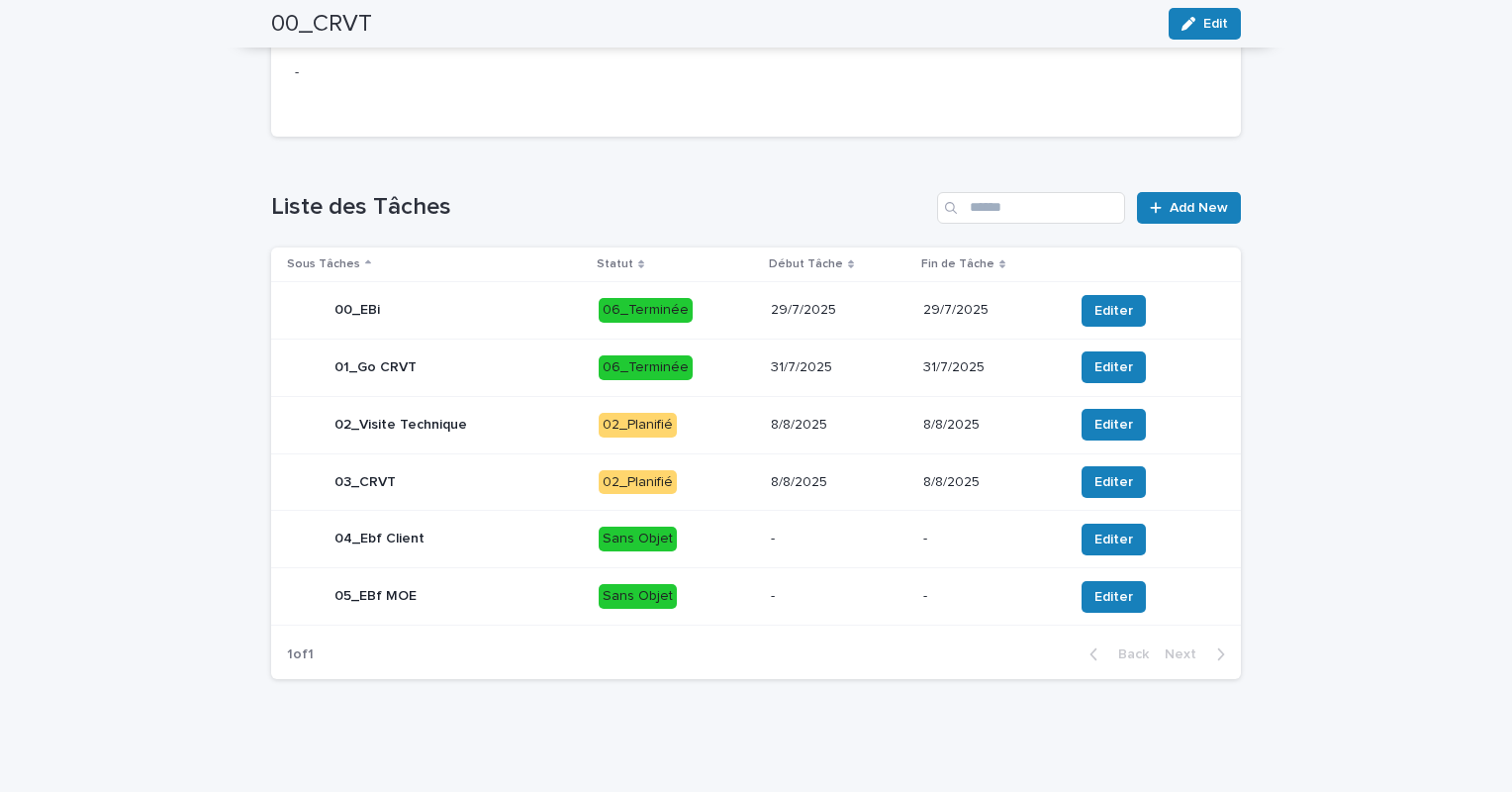 scroll, scrollTop: 0, scrollLeft: 0, axis: both 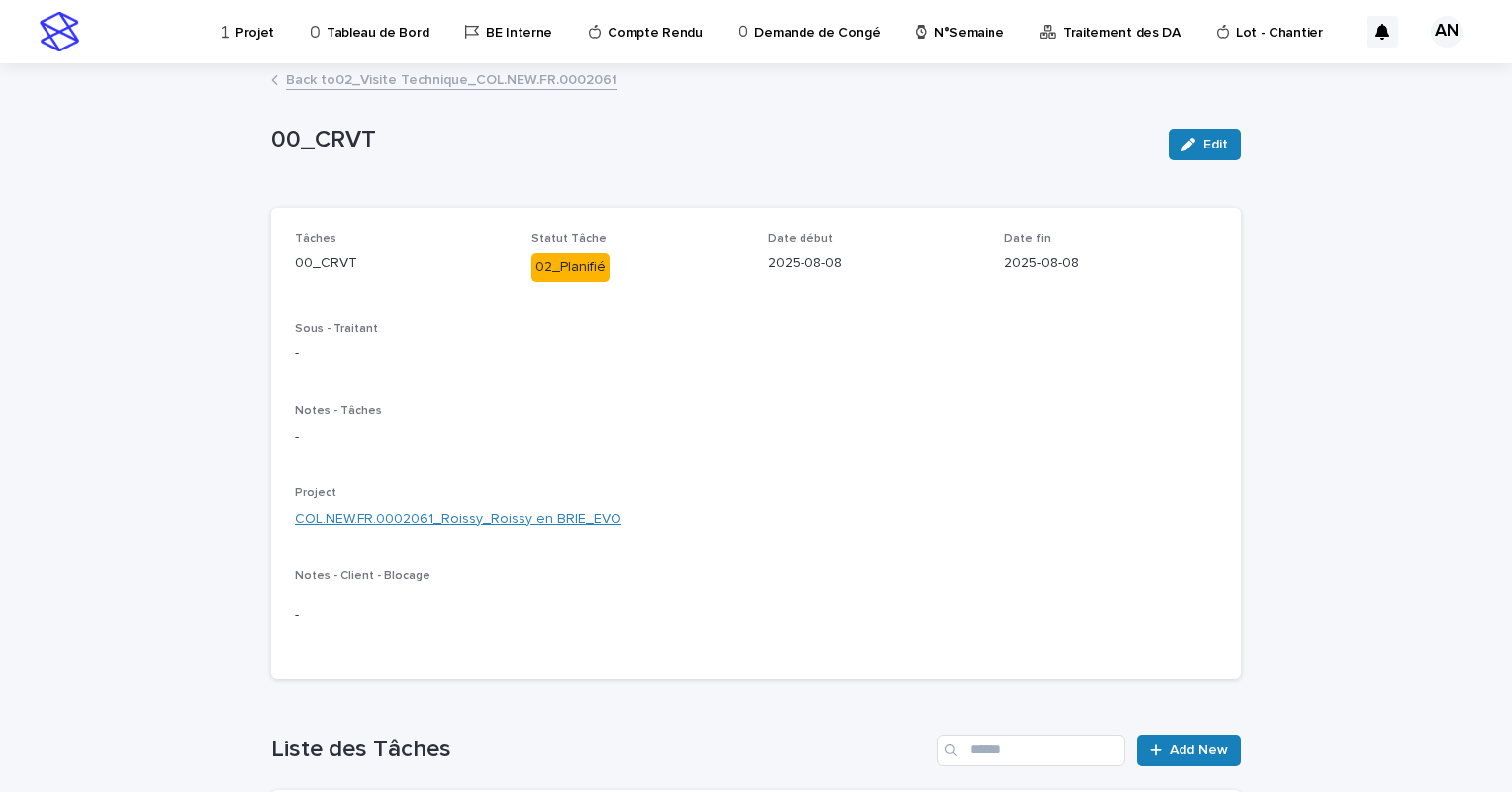 click on "COL.NEW.FR.0002061_Roissy_Roissy en BRIE_EVO" at bounding box center (458, 519) 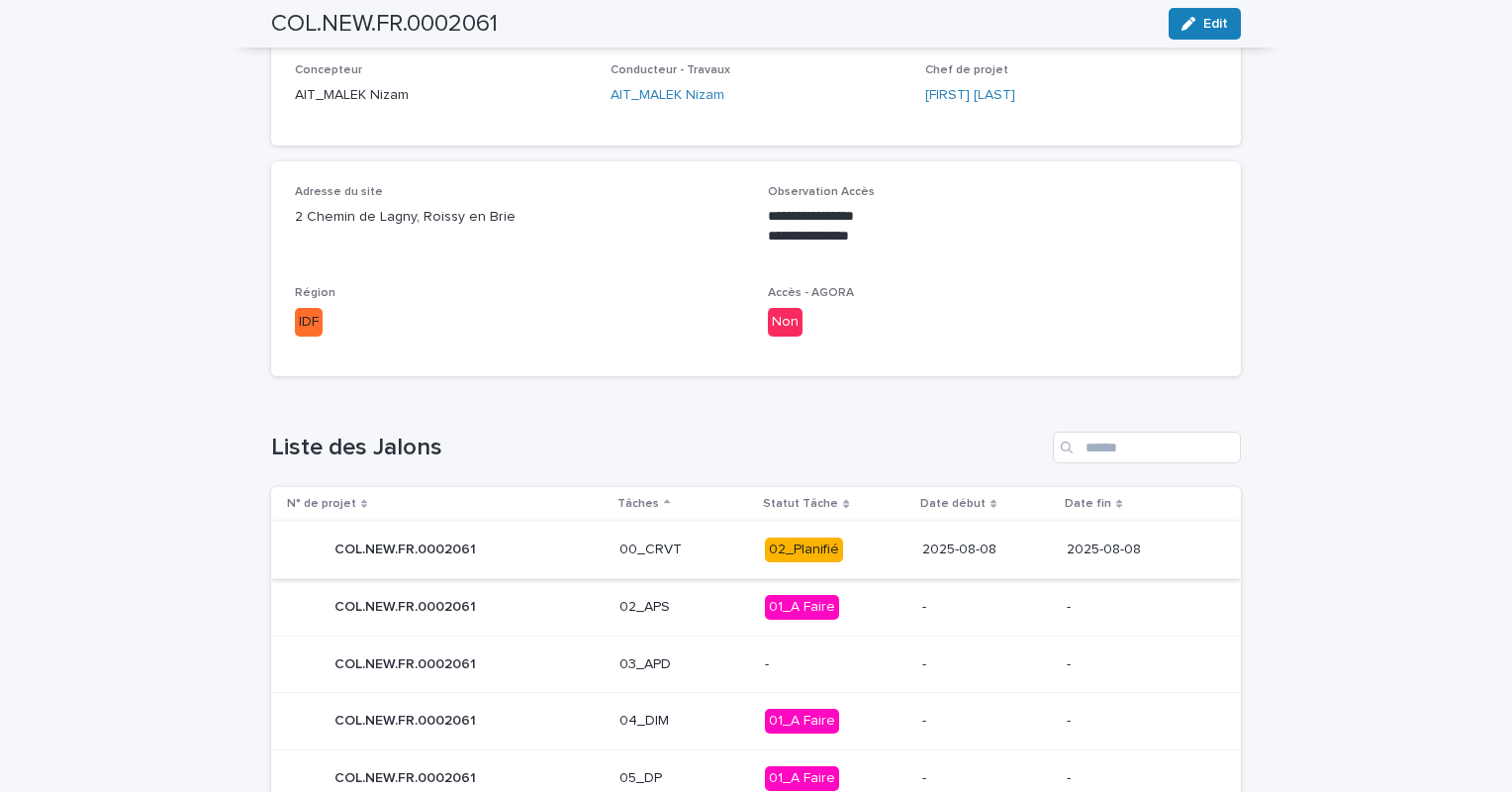 scroll, scrollTop: 792, scrollLeft: 0, axis: vertical 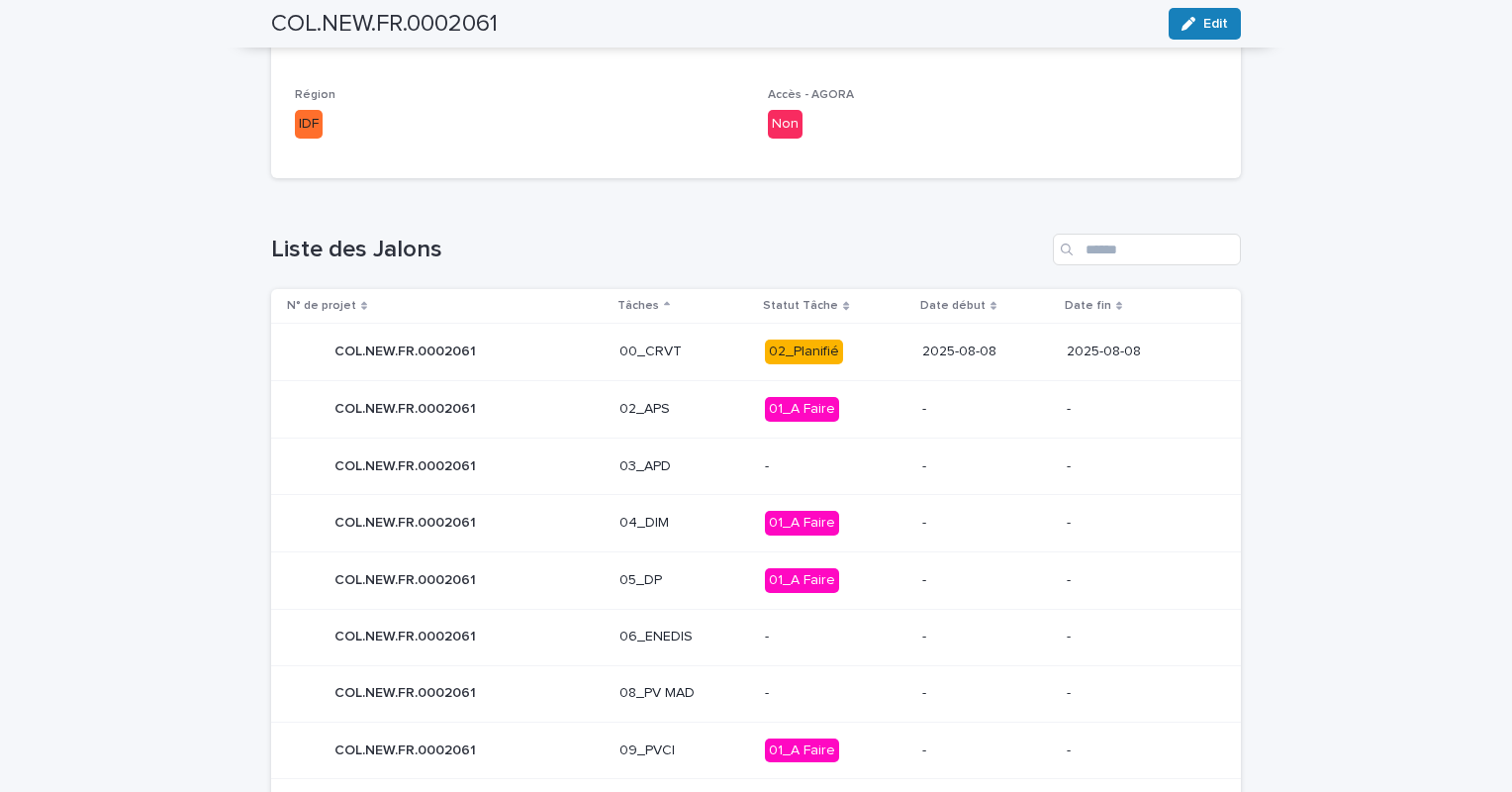 click on "02_Planifié" at bounding box center (835, 351) 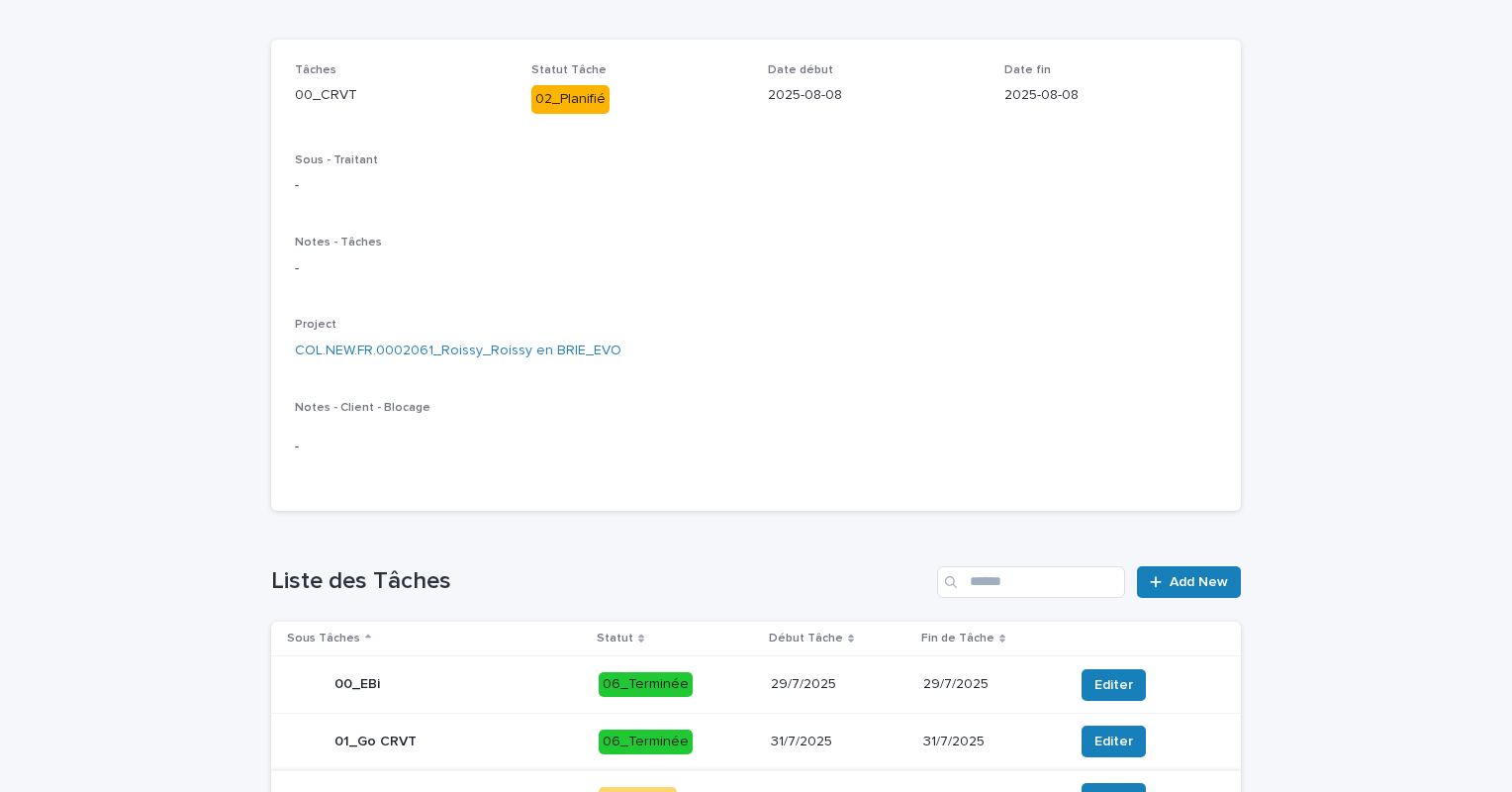 scroll, scrollTop: 465, scrollLeft: 0, axis: vertical 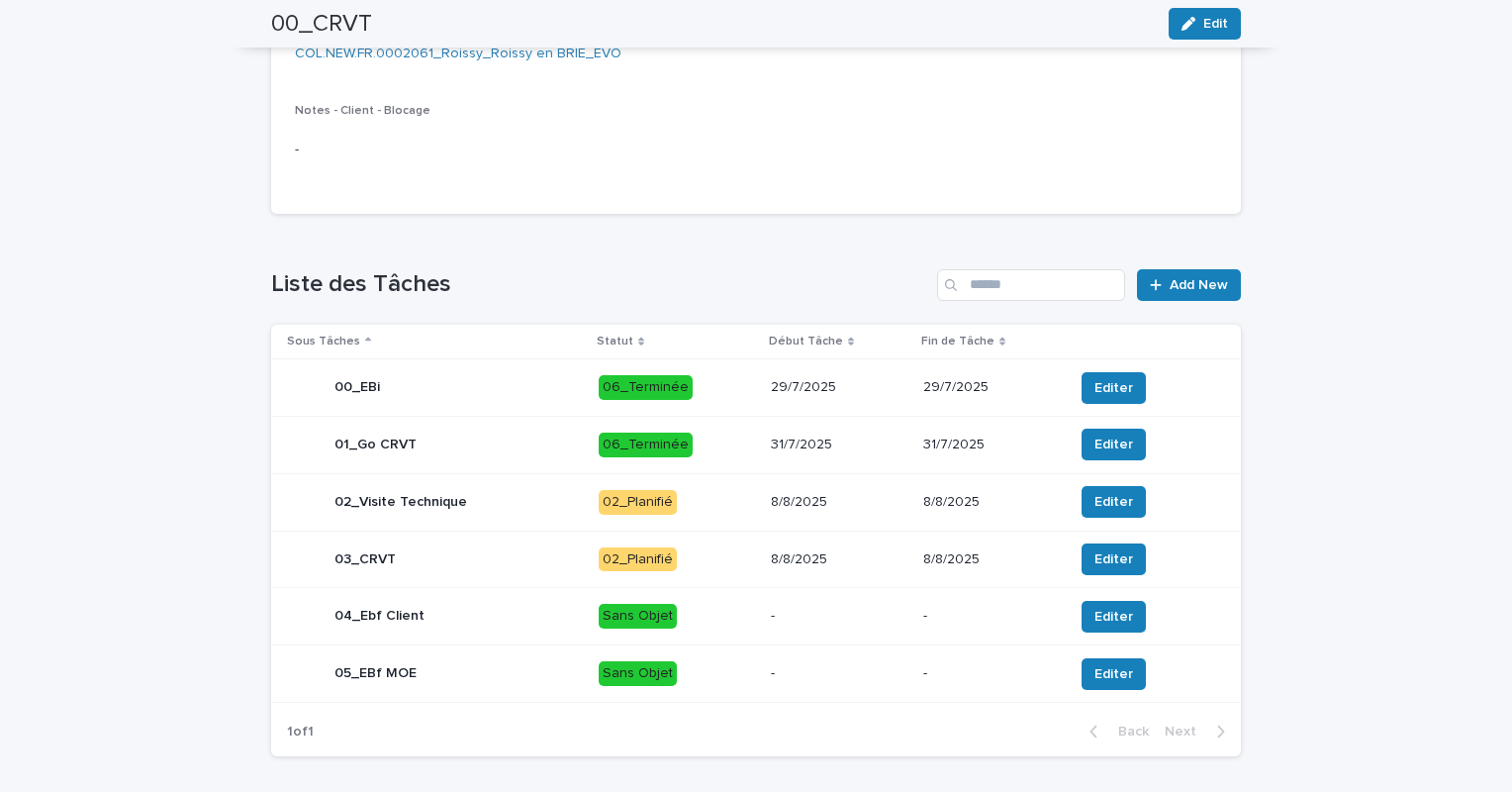 click on "06_Terminée" at bounding box center [677, 387] 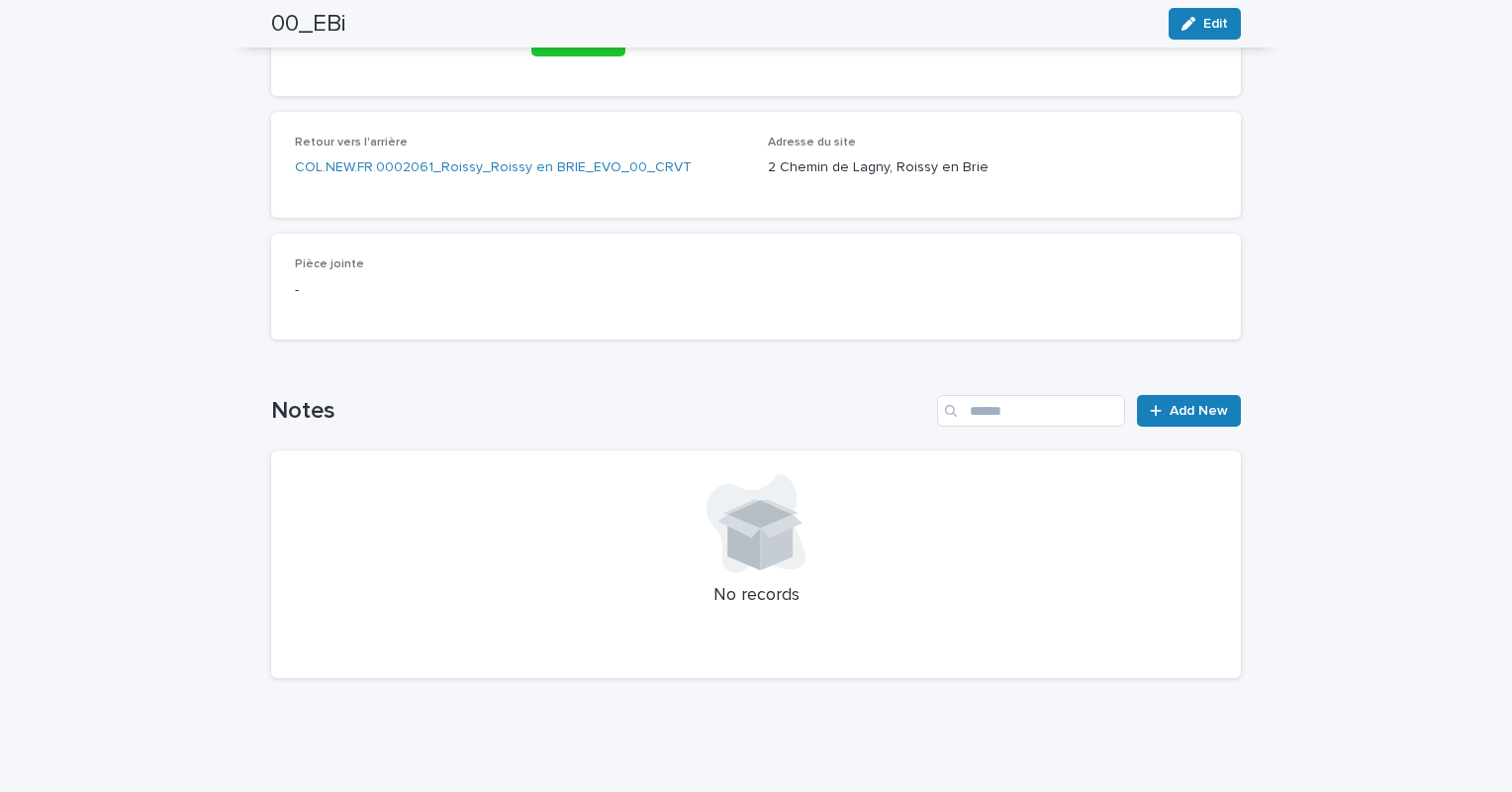 scroll, scrollTop: 0, scrollLeft: 0, axis: both 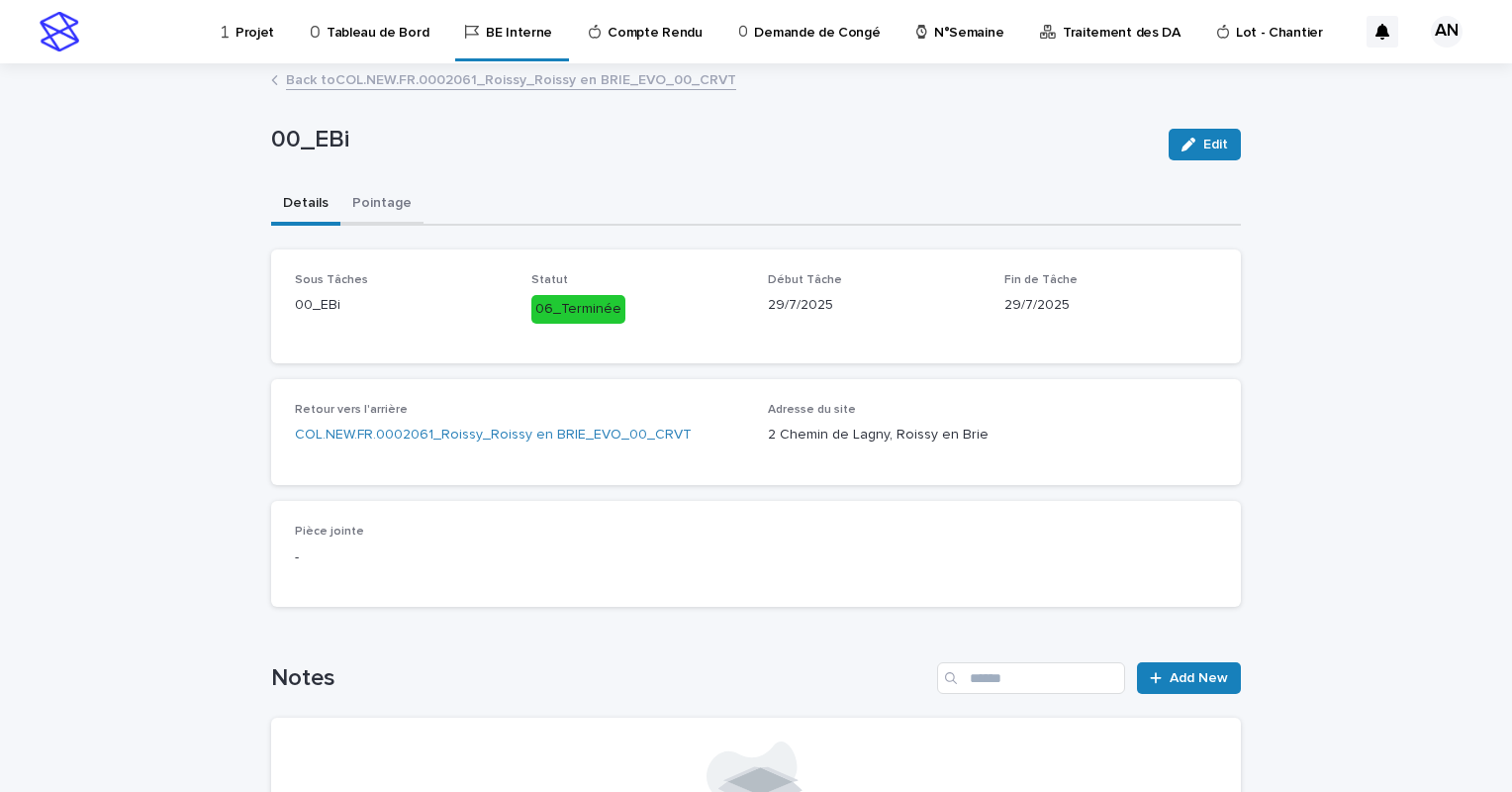 click on "Pointage" at bounding box center [382, 205] 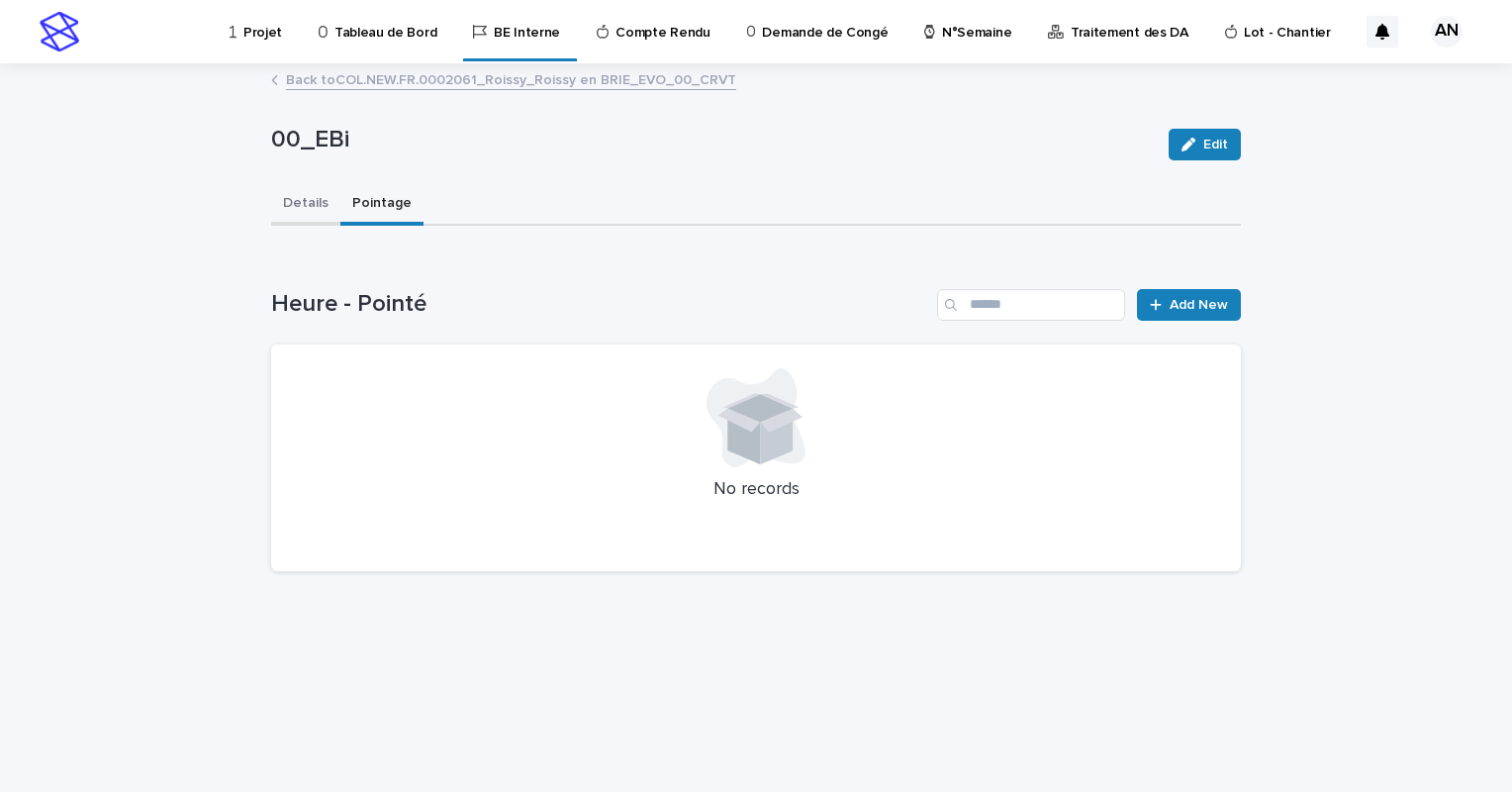 click on "Details" at bounding box center [306, 205] 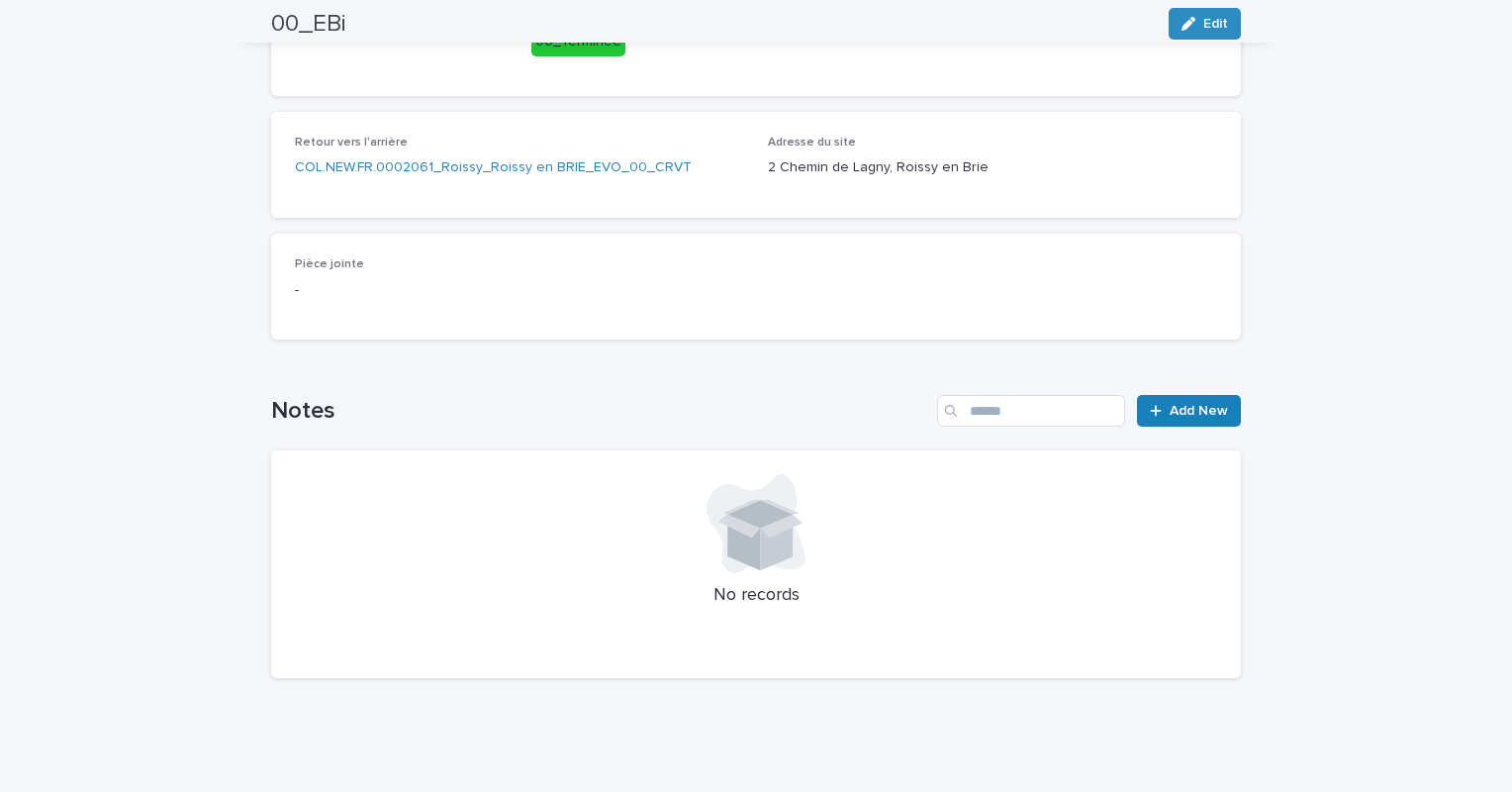 scroll, scrollTop: 0, scrollLeft: 0, axis: both 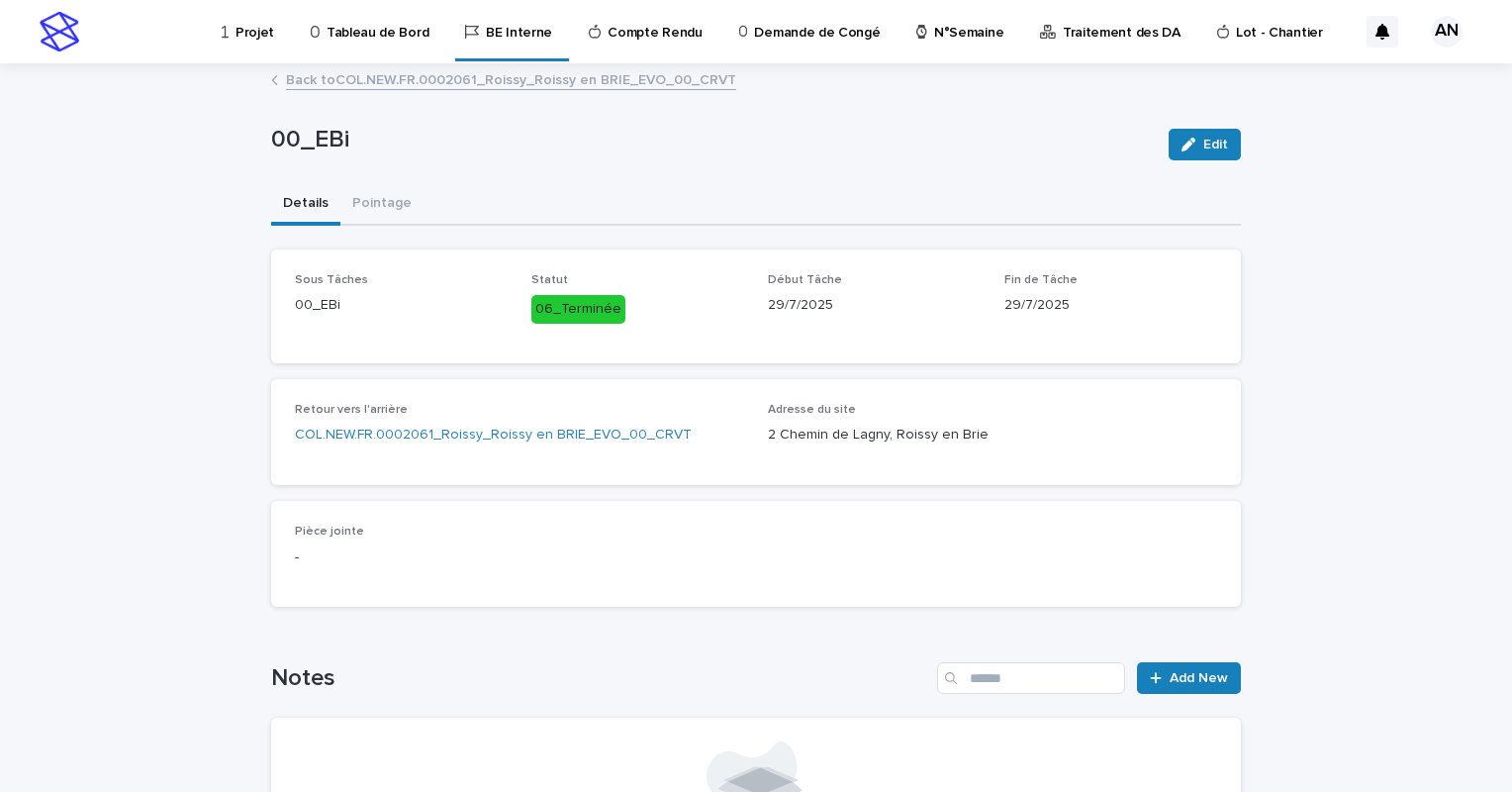 click on "Back to  COL.NEW.FR.0002061_Roissy_Roissy en BRIE_EVO_00_CRVT" at bounding box center [511, 78] 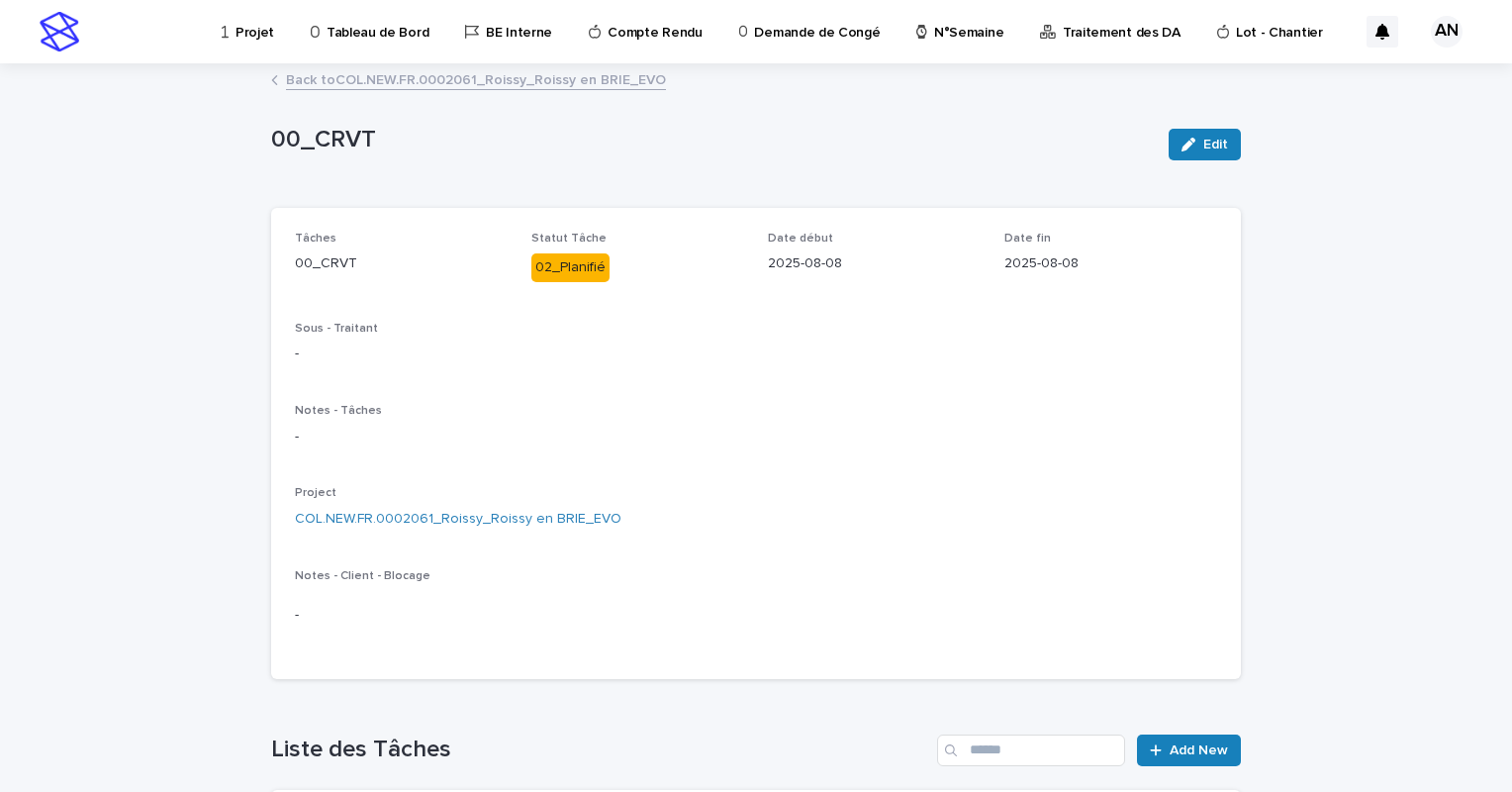 click on "Back to  COL.NEW.FR.0002061_Roissy_Roissy en BRIE_EVO" at bounding box center [476, 78] 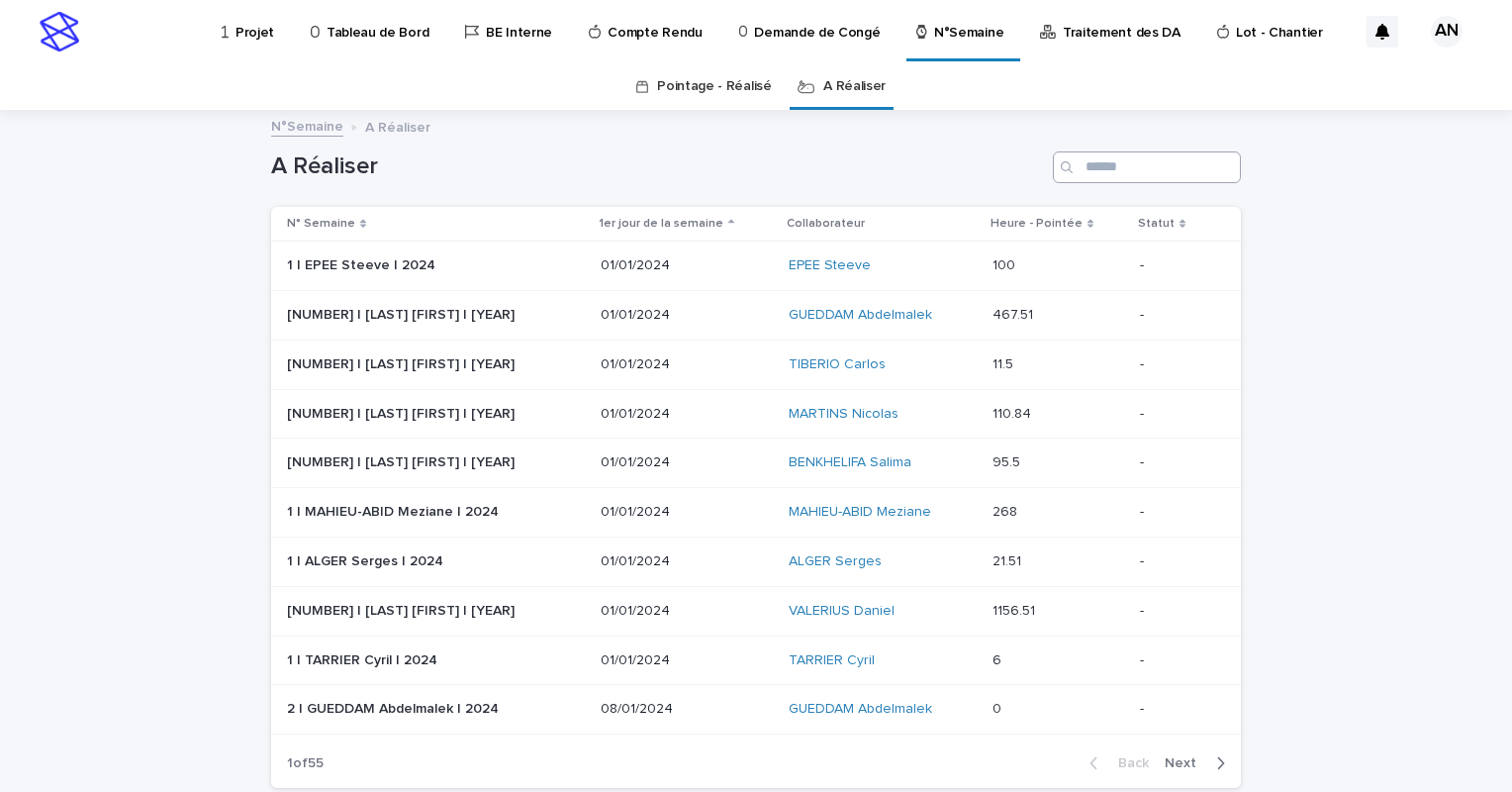 scroll, scrollTop: 0, scrollLeft: 0, axis: both 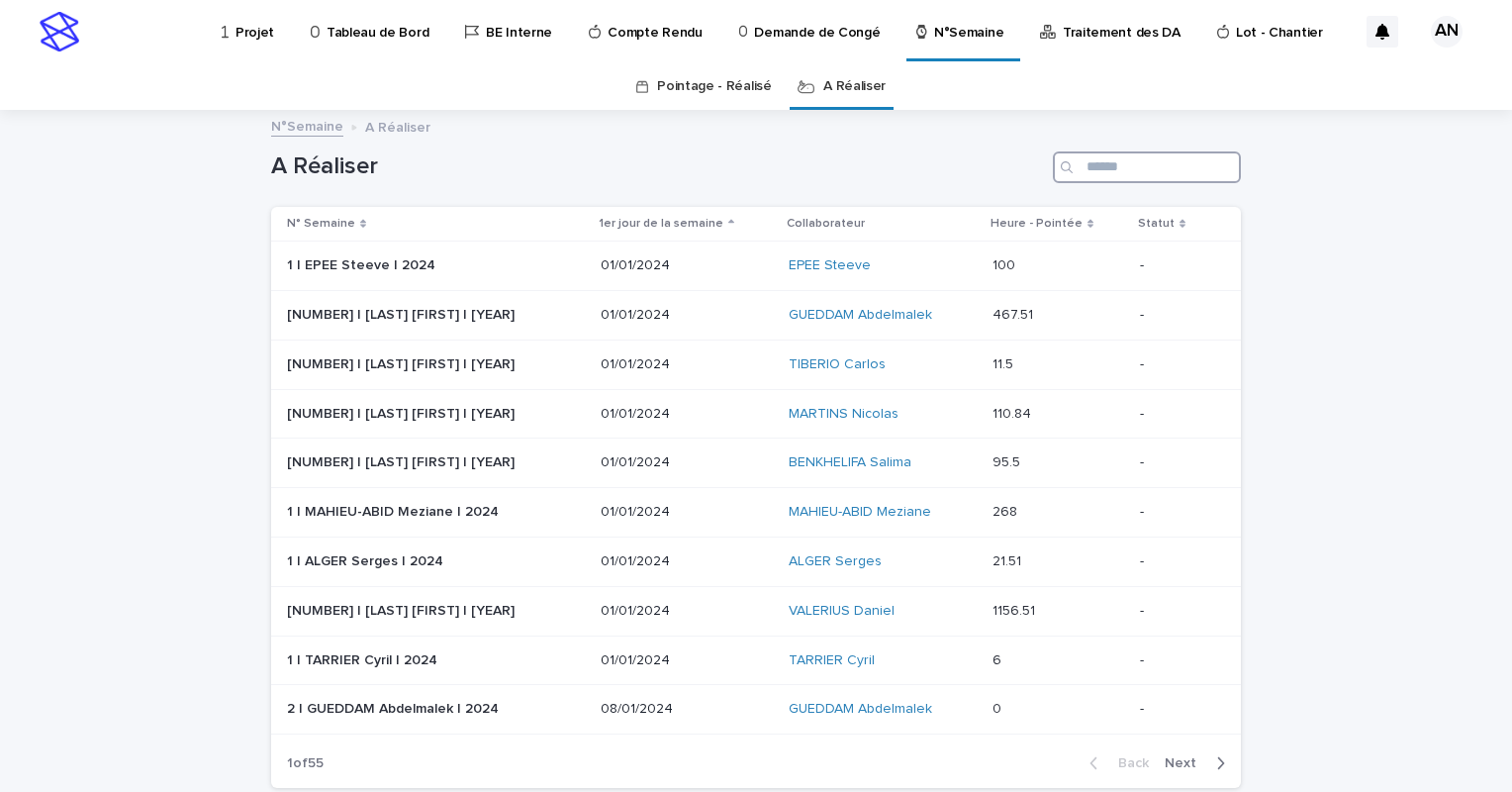 click at bounding box center (1147, 167) 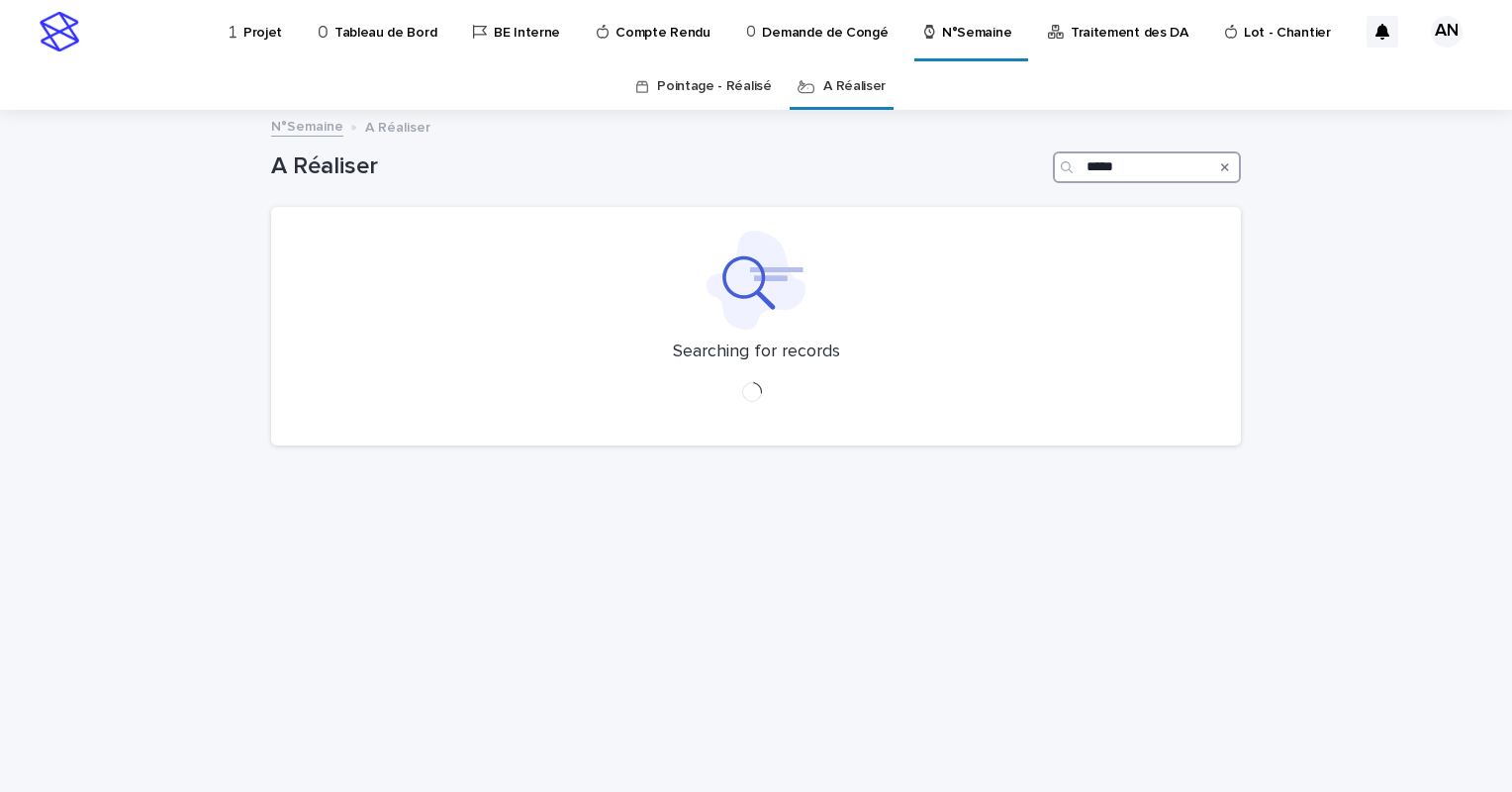 type on "*****" 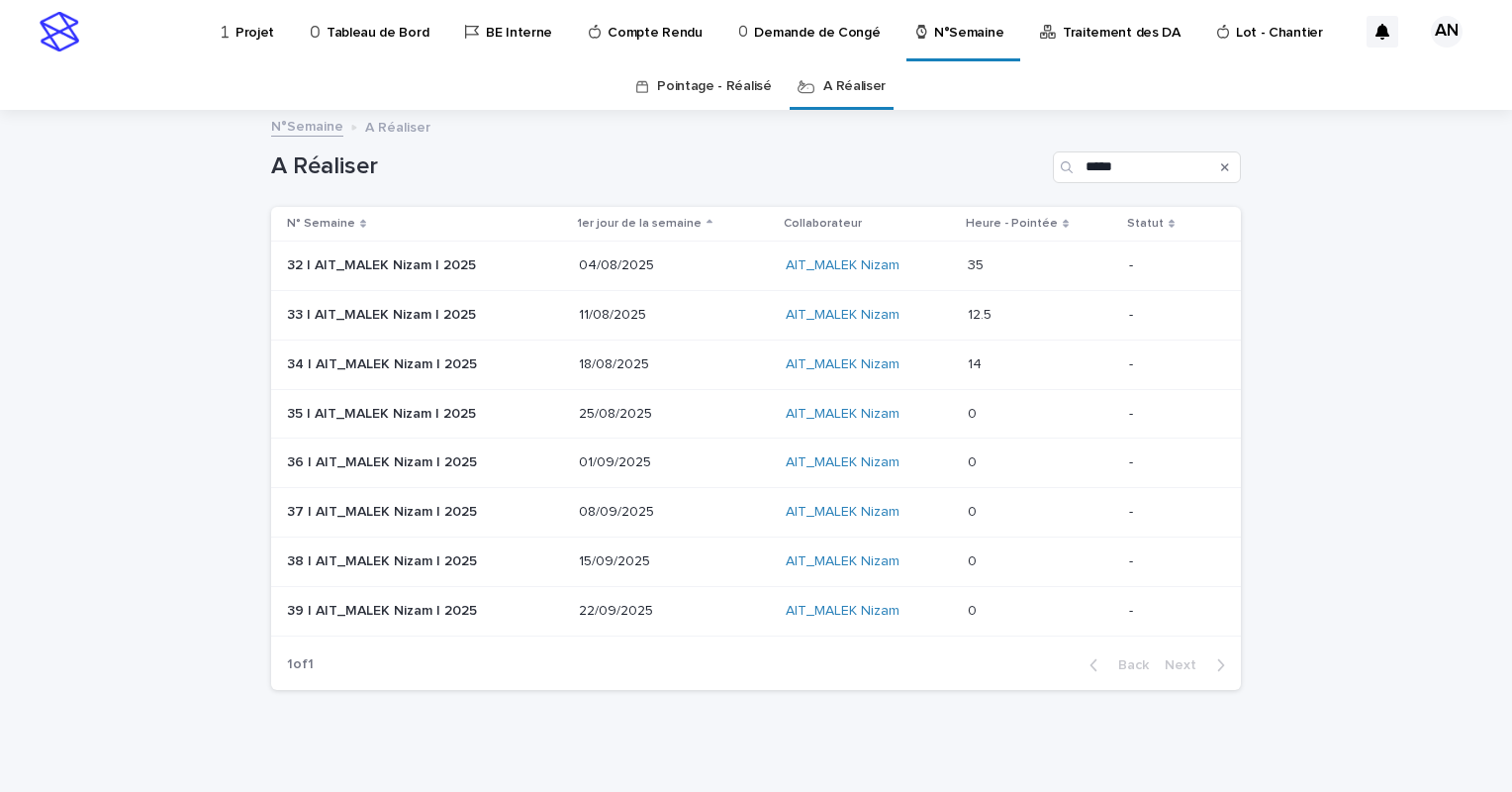 click on "35 35" at bounding box center [1040, 265] 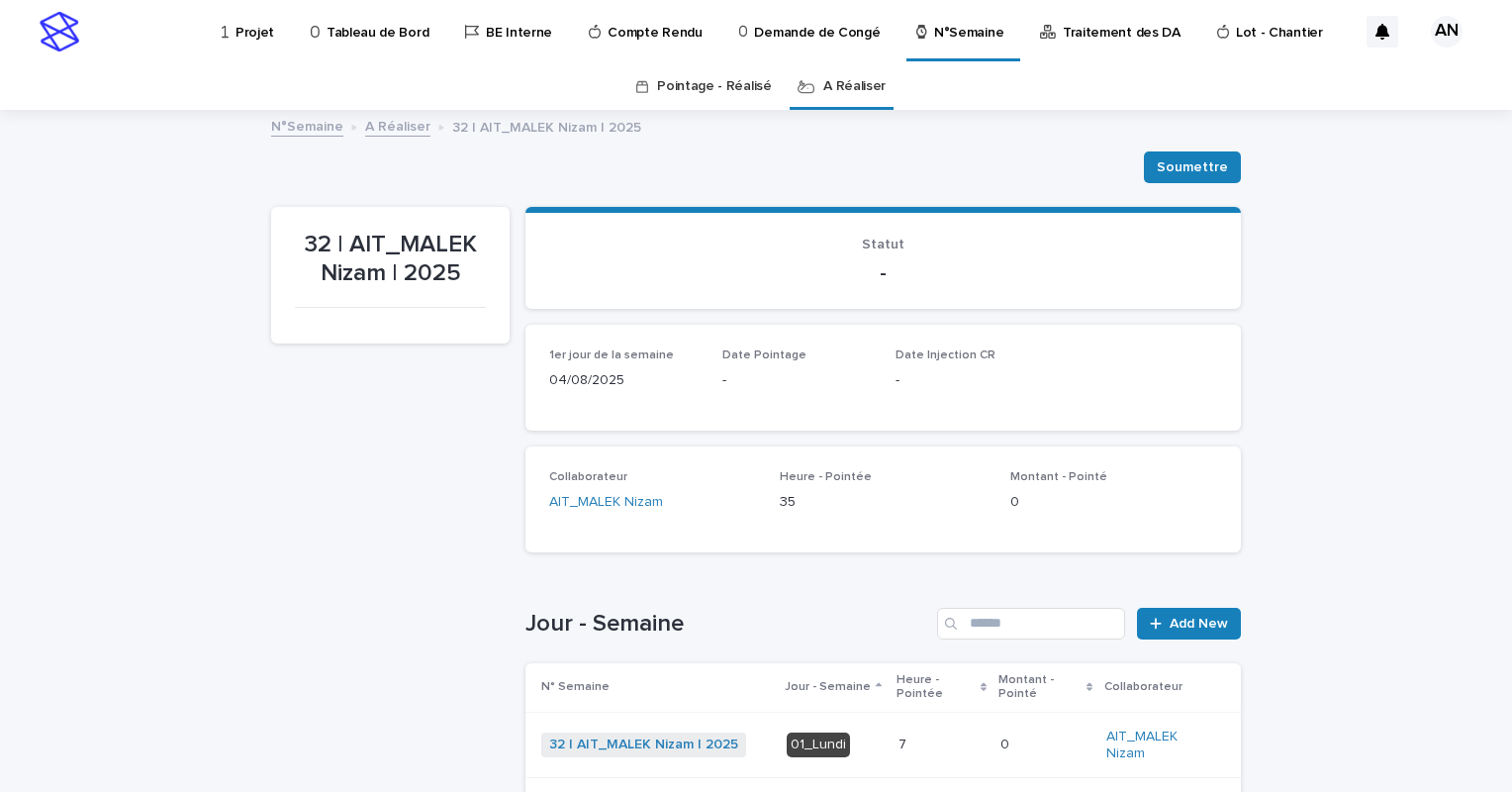 scroll, scrollTop: 547, scrollLeft: 0, axis: vertical 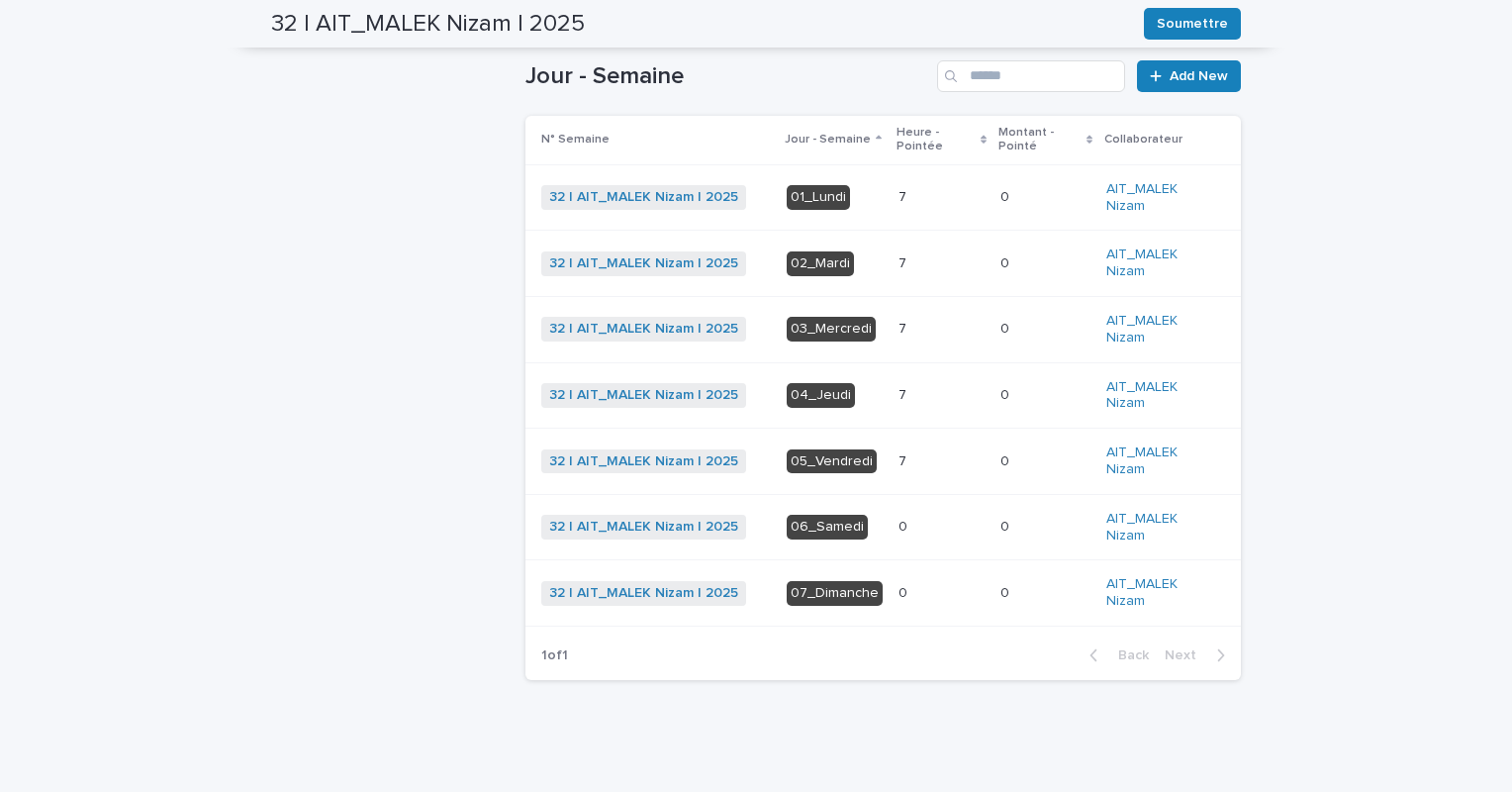 click at bounding box center (941, 461) 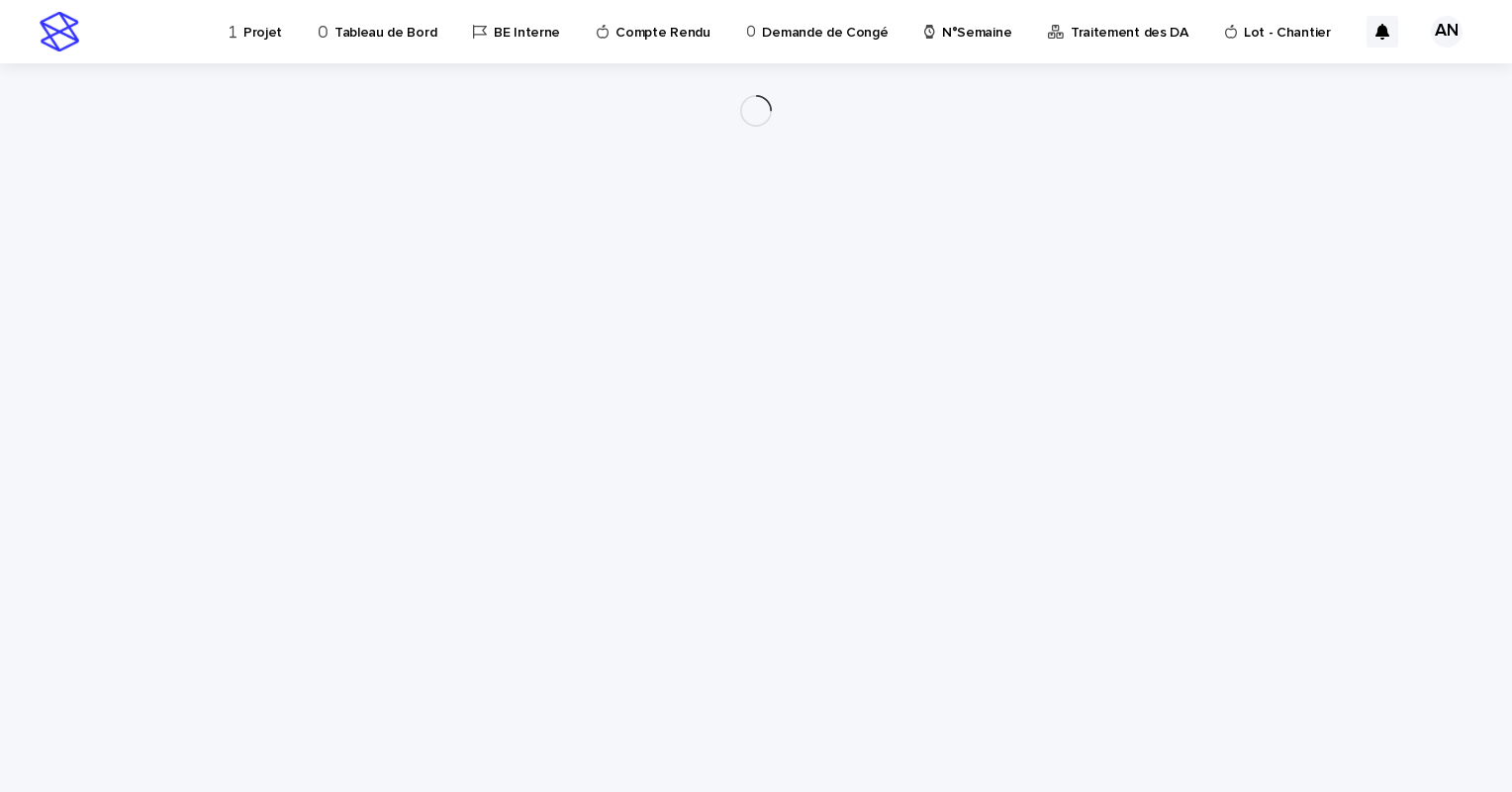 scroll, scrollTop: 0, scrollLeft: 0, axis: both 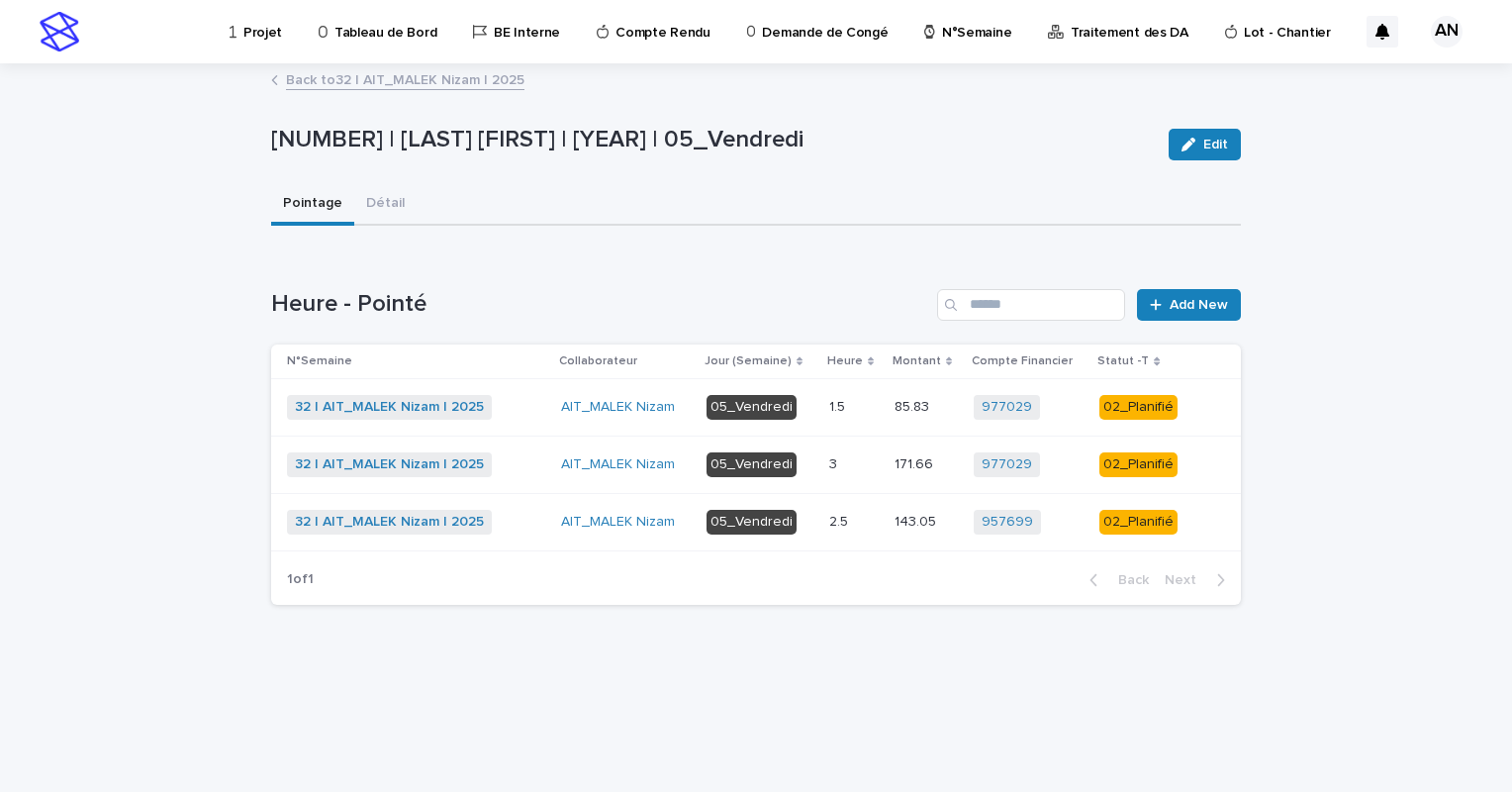 click at bounding box center (854, 407) 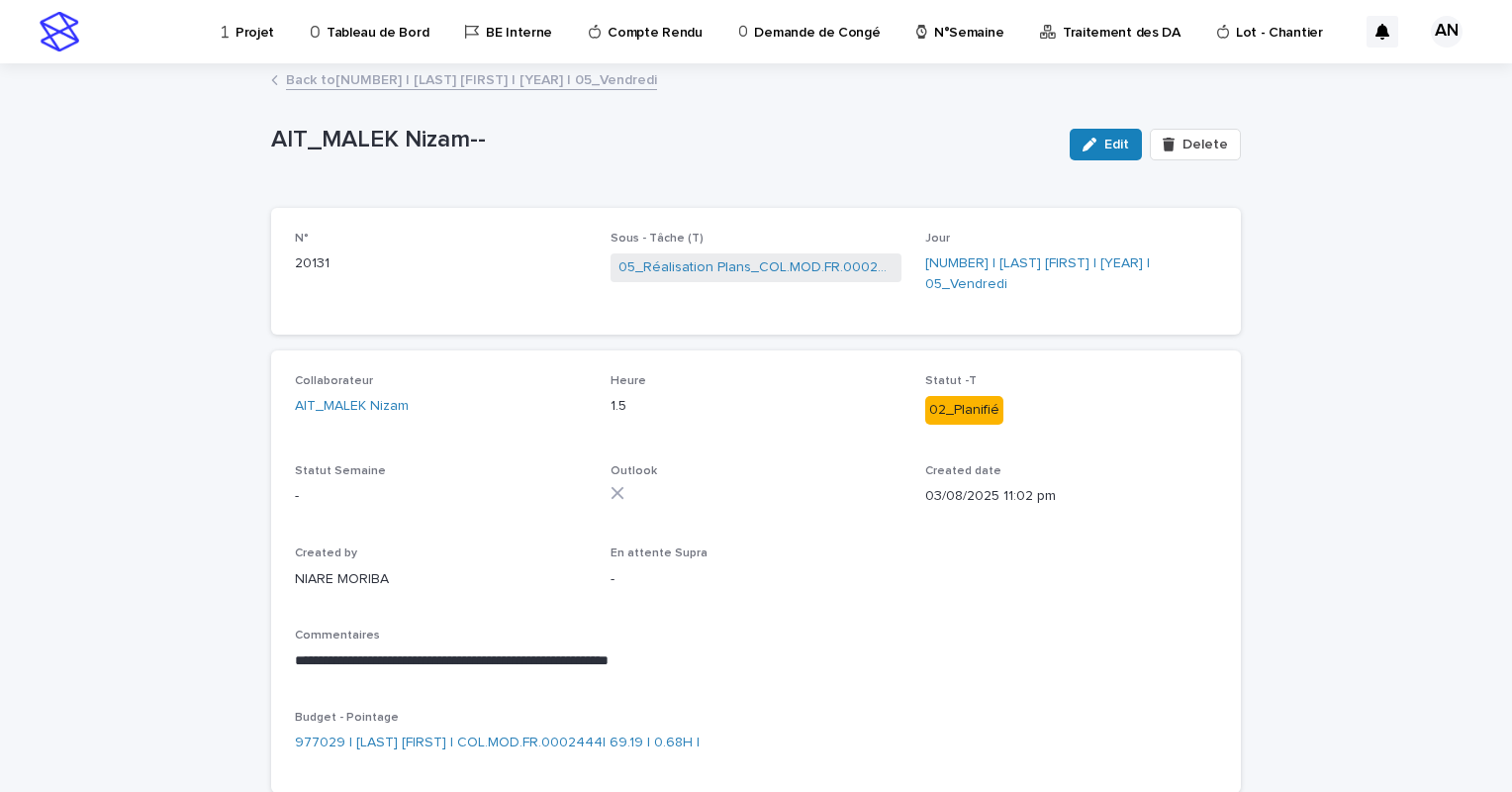 click on "Back to  32 | [LAST] [LAST] | 2025 | 05_Vendredi" at bounding box center (471, 78) 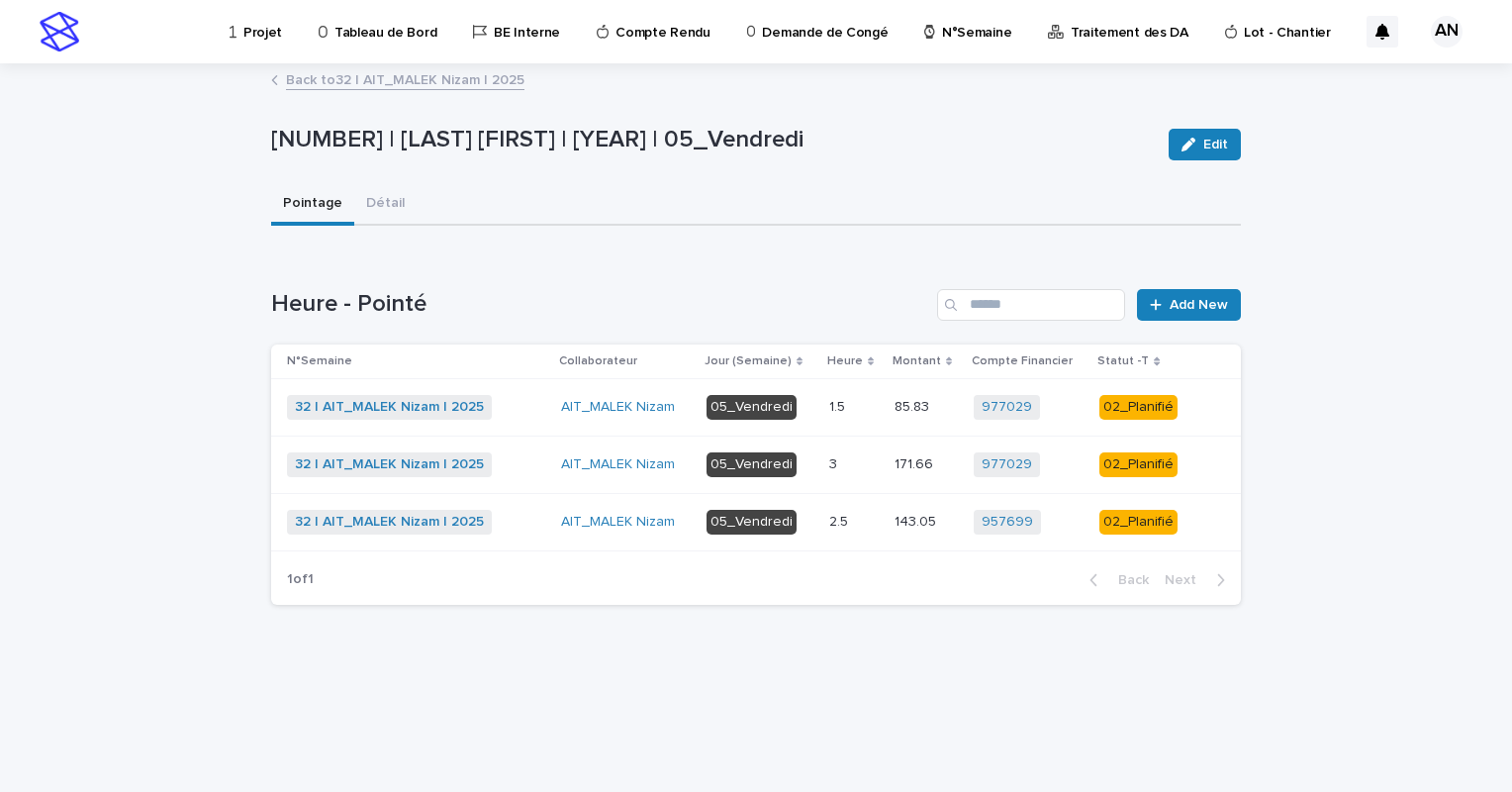 click on "3 3" at bounding box center [854, 464] 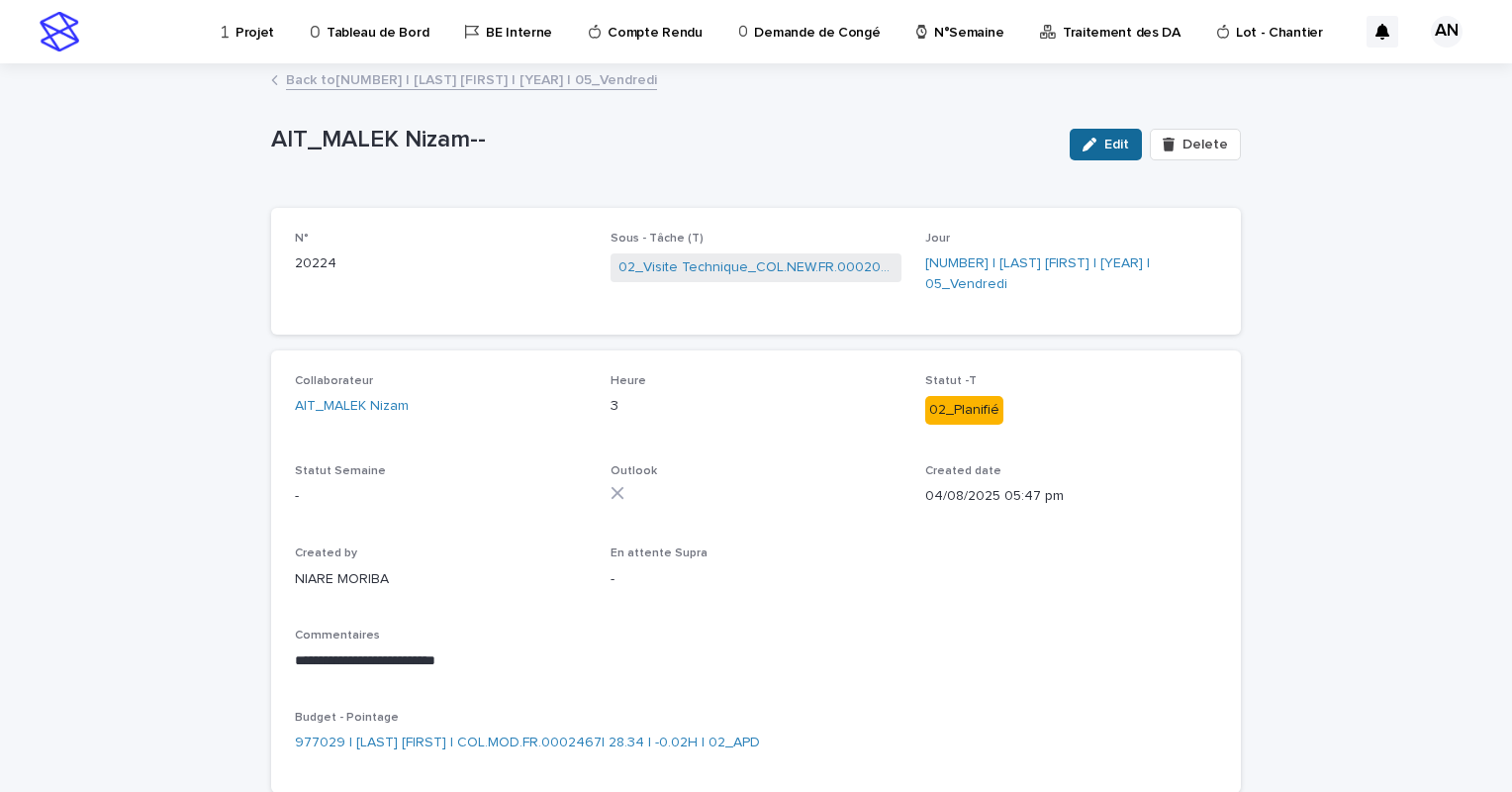 click at bounding box center [1093, 145] 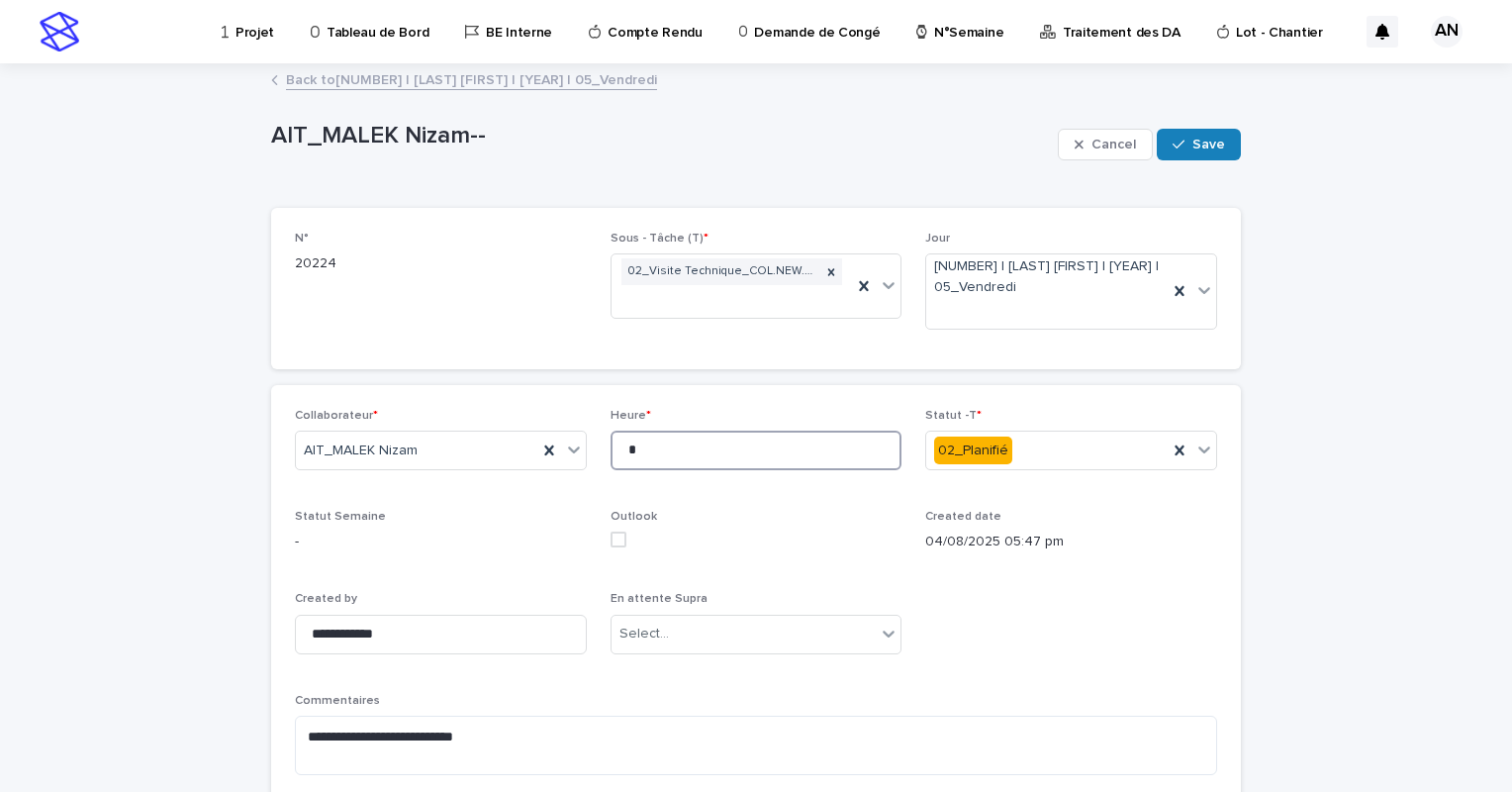 click on "*" at bounding box center [756, 450] 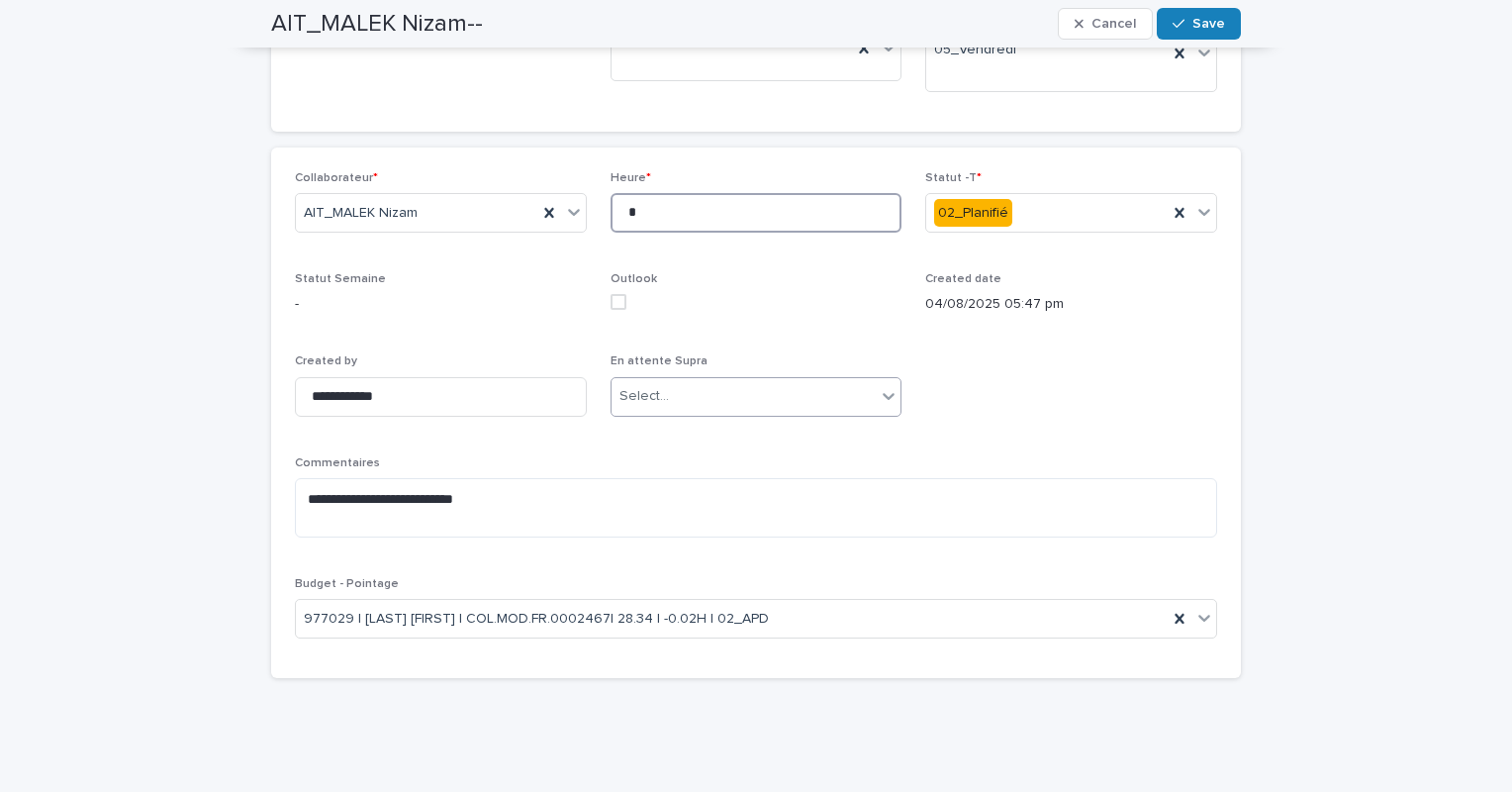 scroll, scrollTop: 0, scrollLeft: 0, axis: both 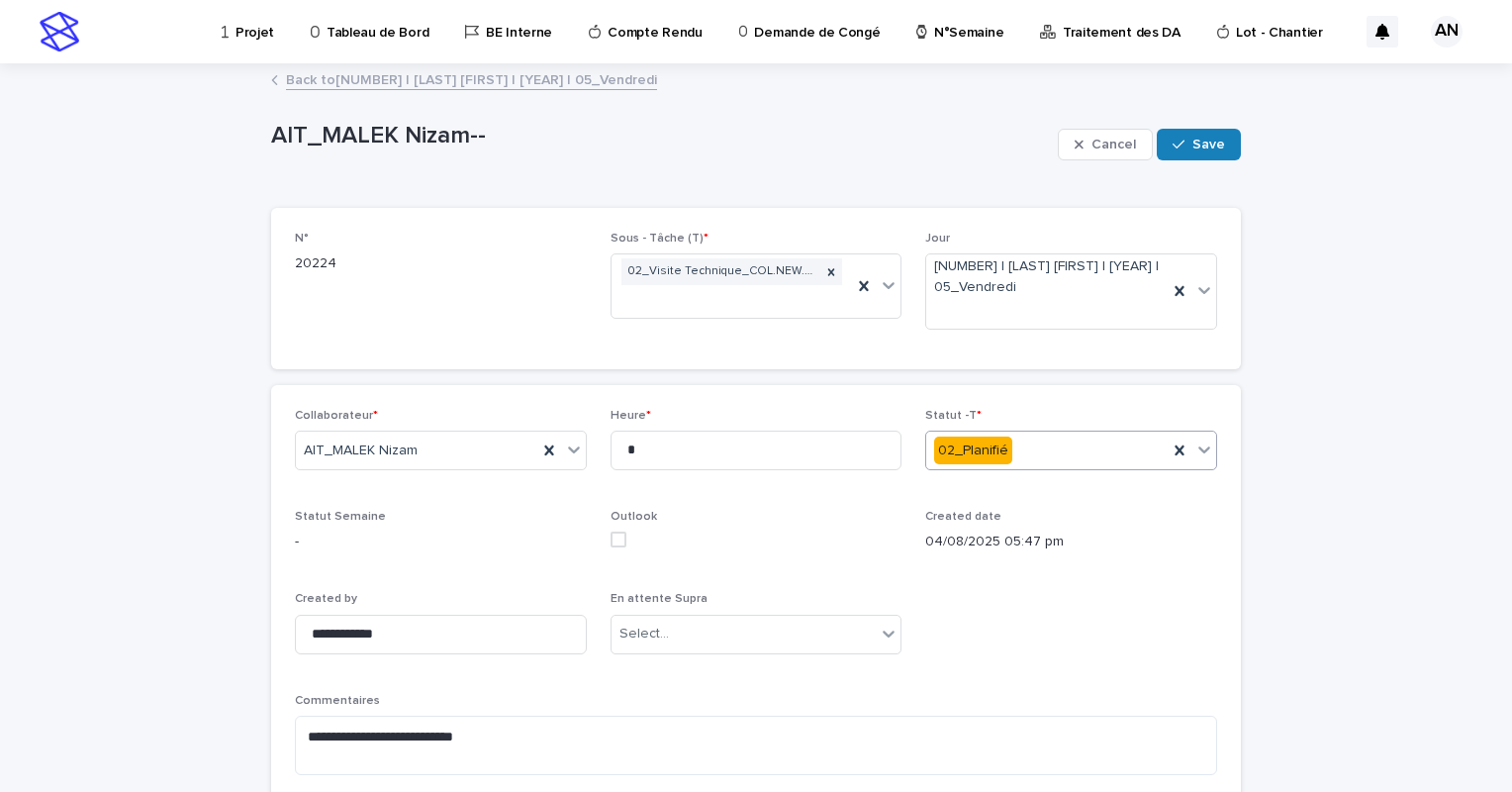 click 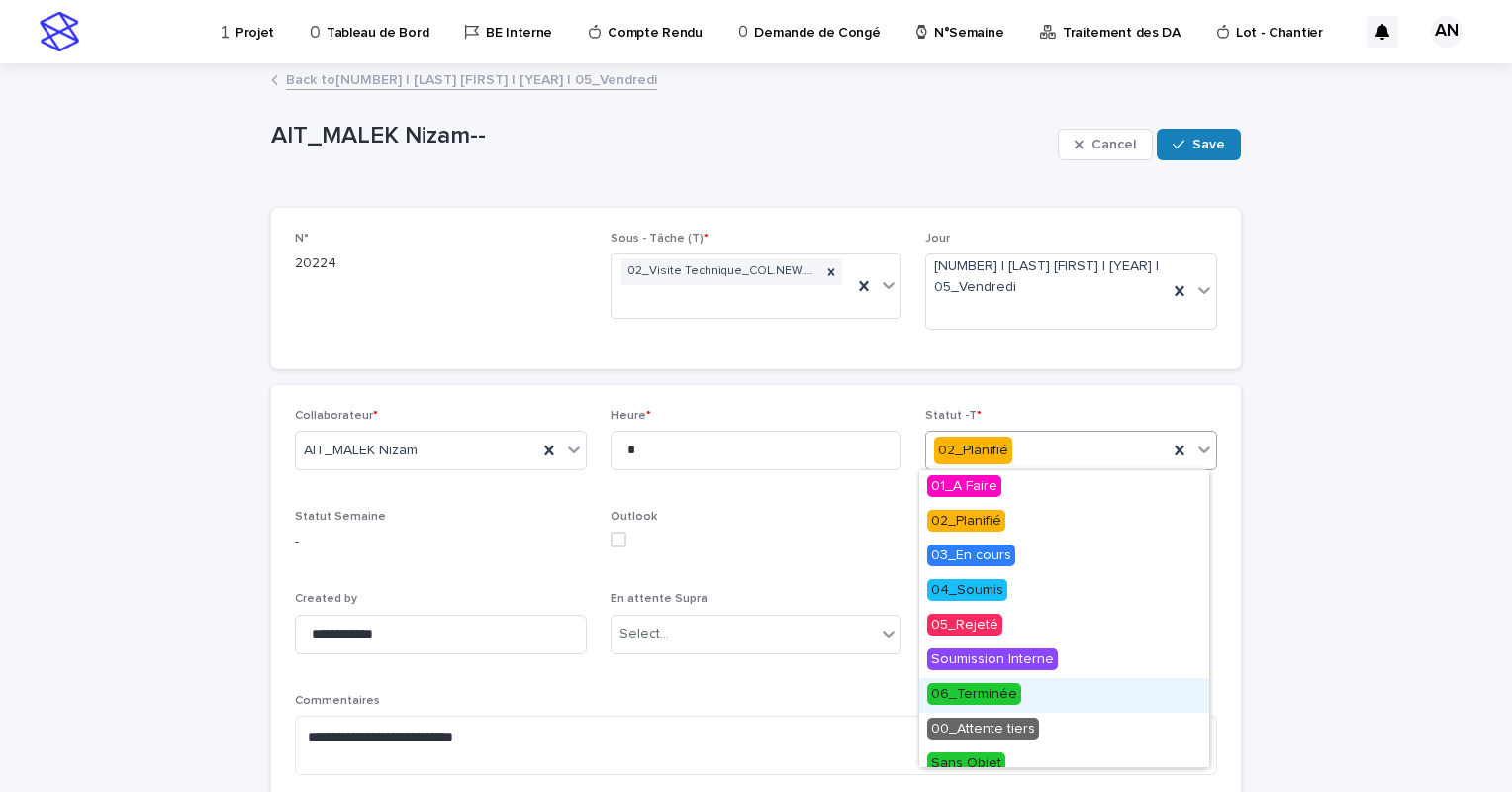 click on "06_Terminée" at bounding box center (1064, 695) 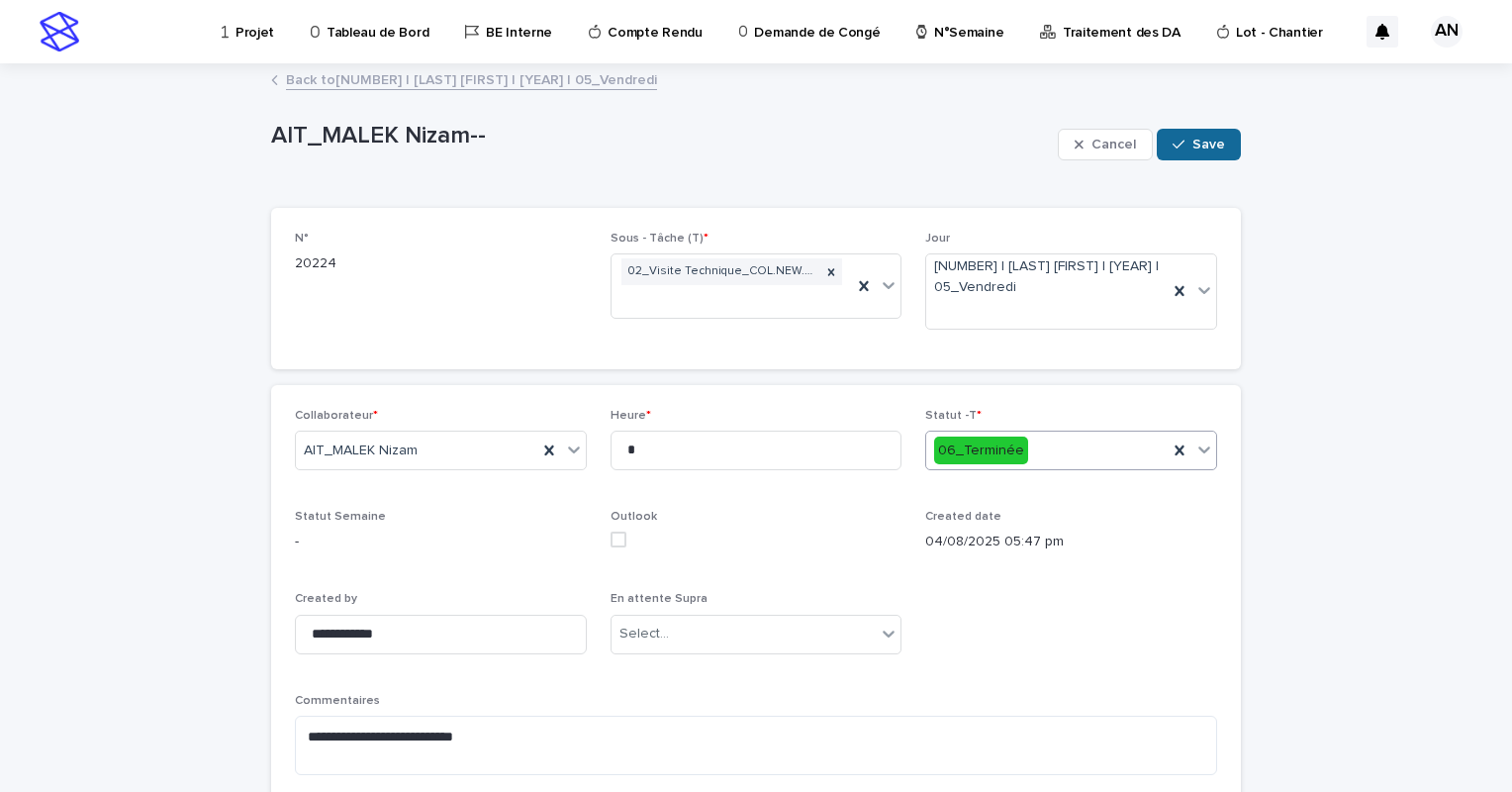 click on "Save" at bounding box center (1208, 145) 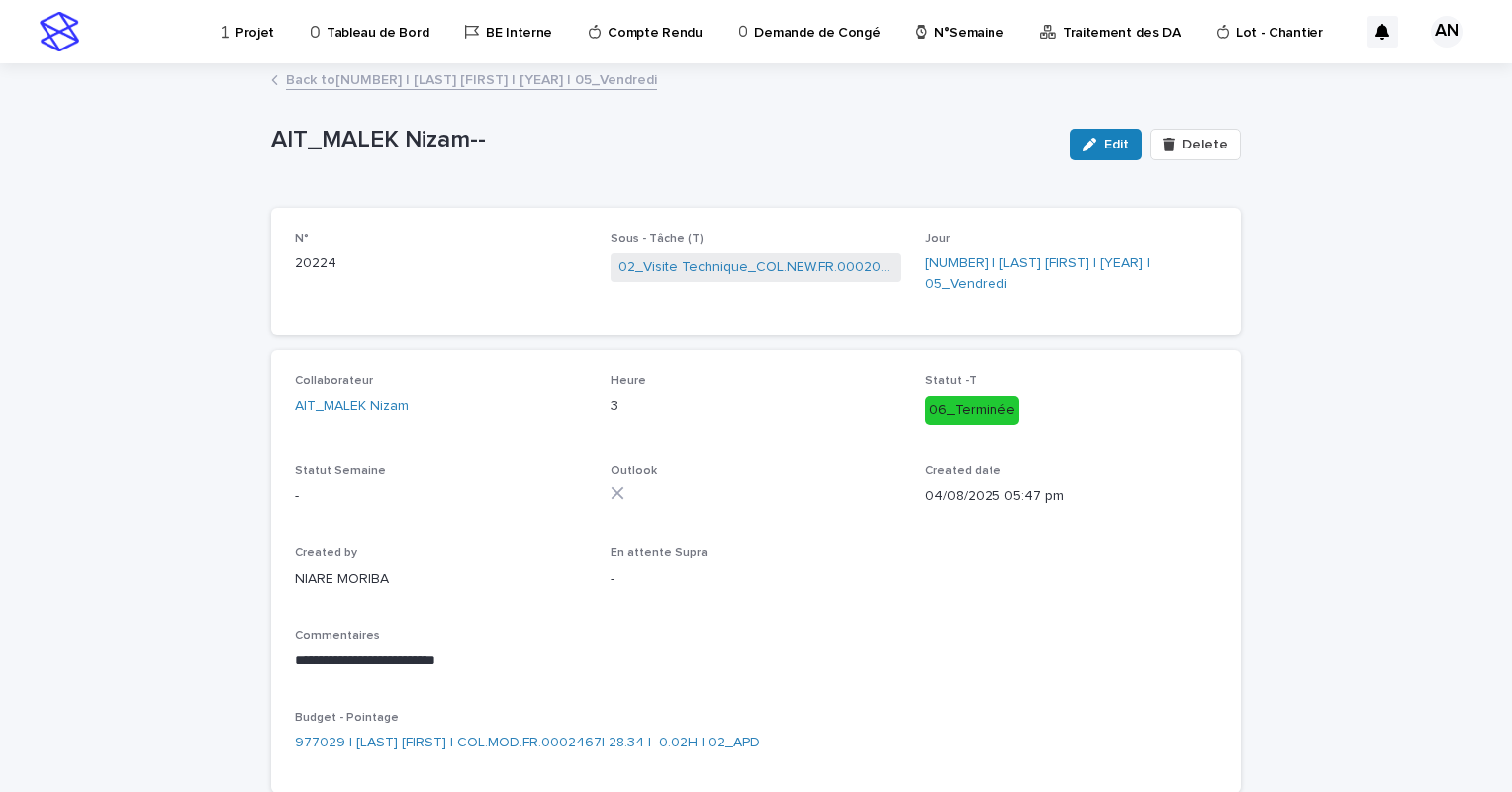 click on "Back to  32 | [LAST] [LAST] | 2025 | 05_Vendredi" at bounding box center (471, 78) 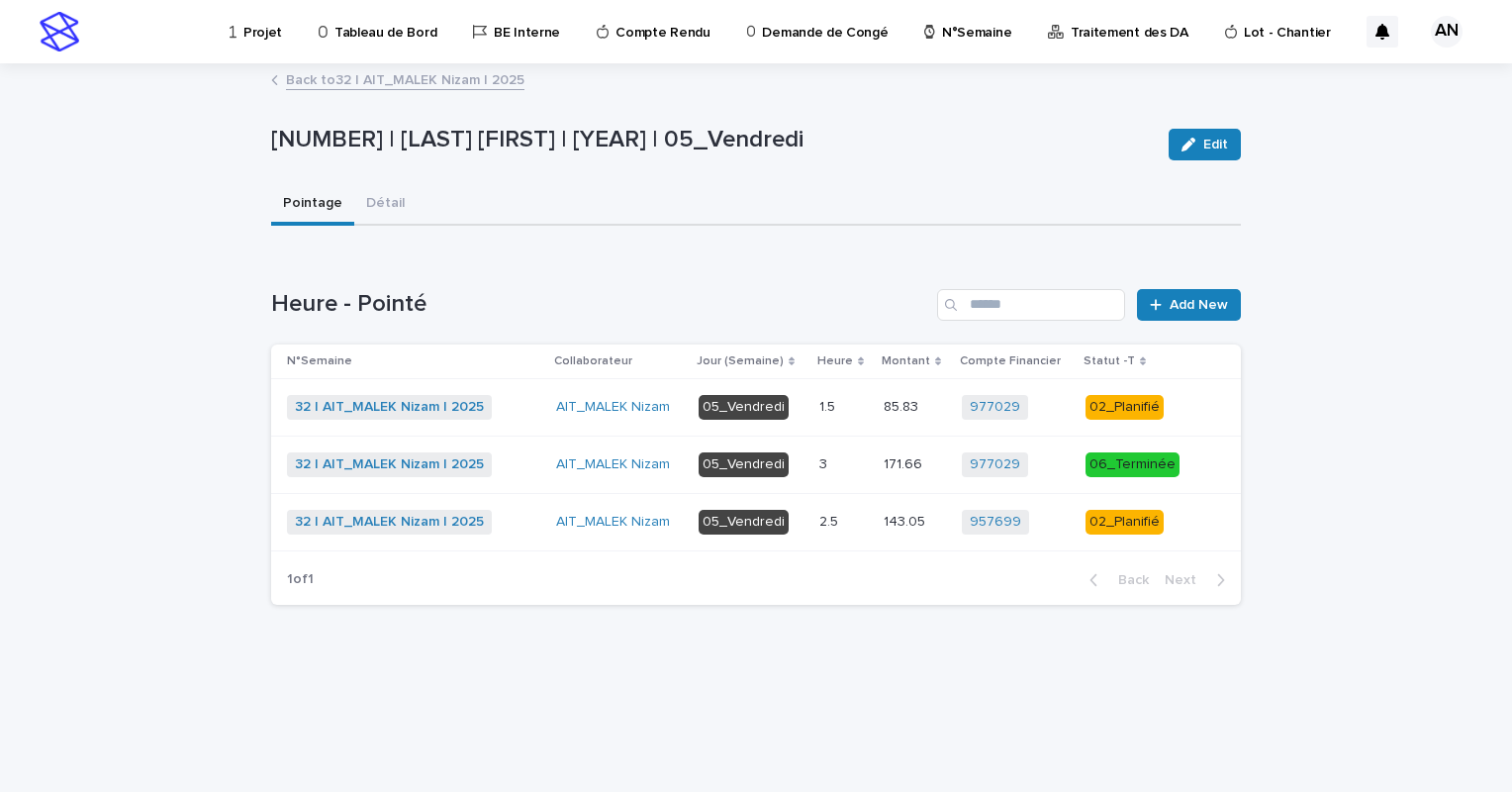 click on "2.5 2.5" at bounding box center (843, 522) 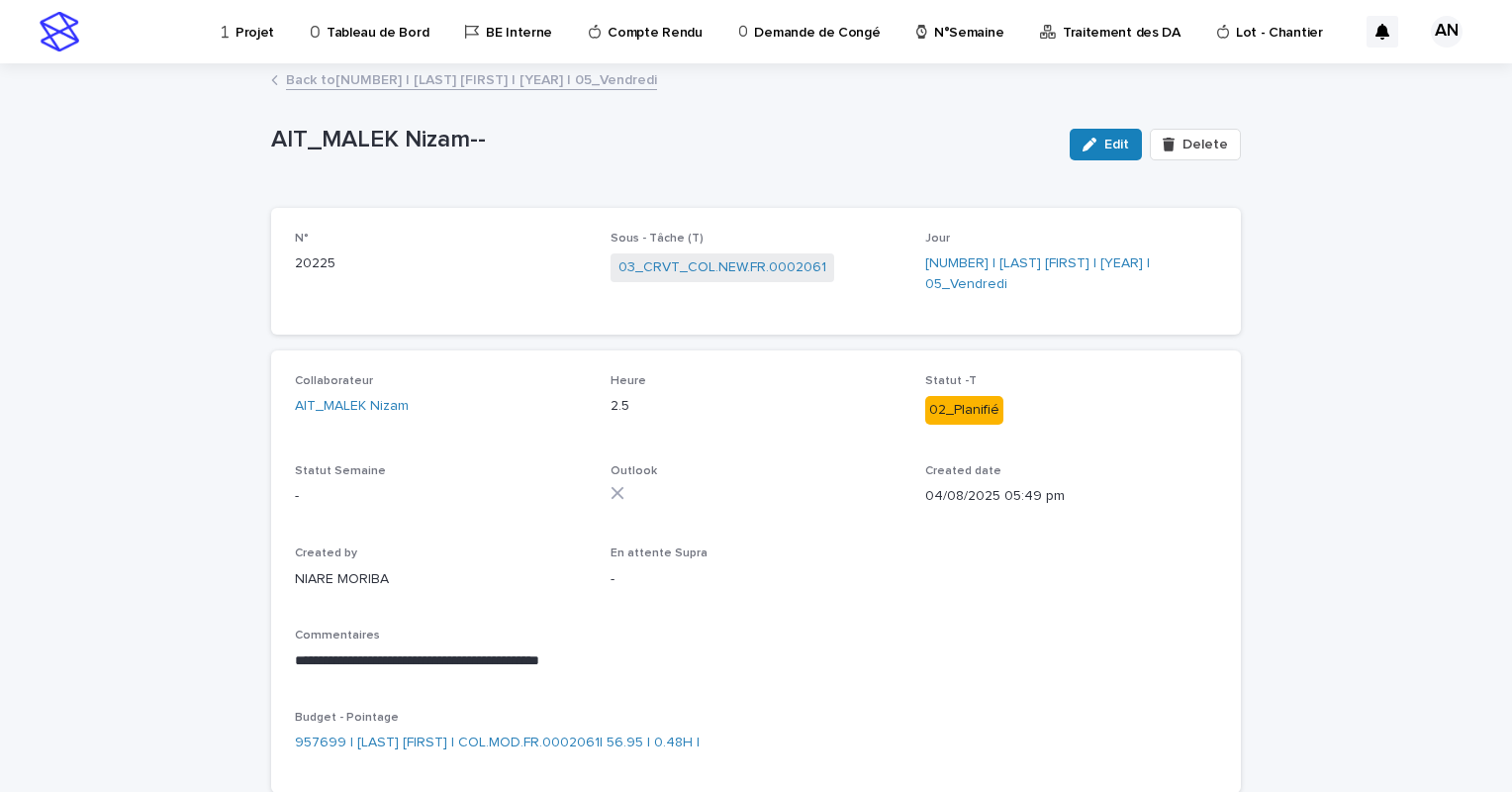 click on "Back to  32 | [LAST] [LAST] | 2025 | 05_Vendredi" at bounding box center [471, 78] 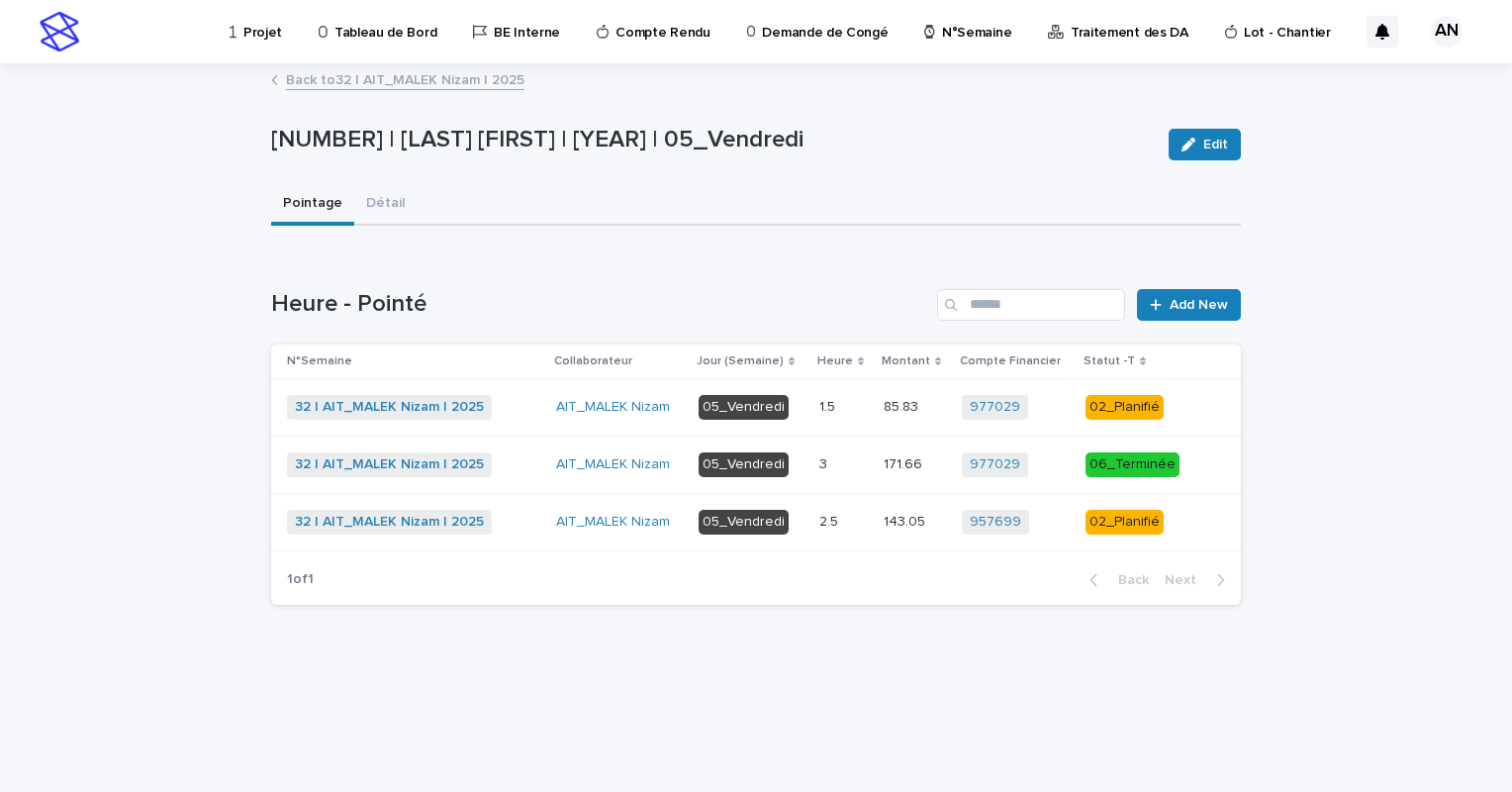click on "Back to  32 | AIT_MALEK Nizam | 2025" at bounding box center [405, 78] 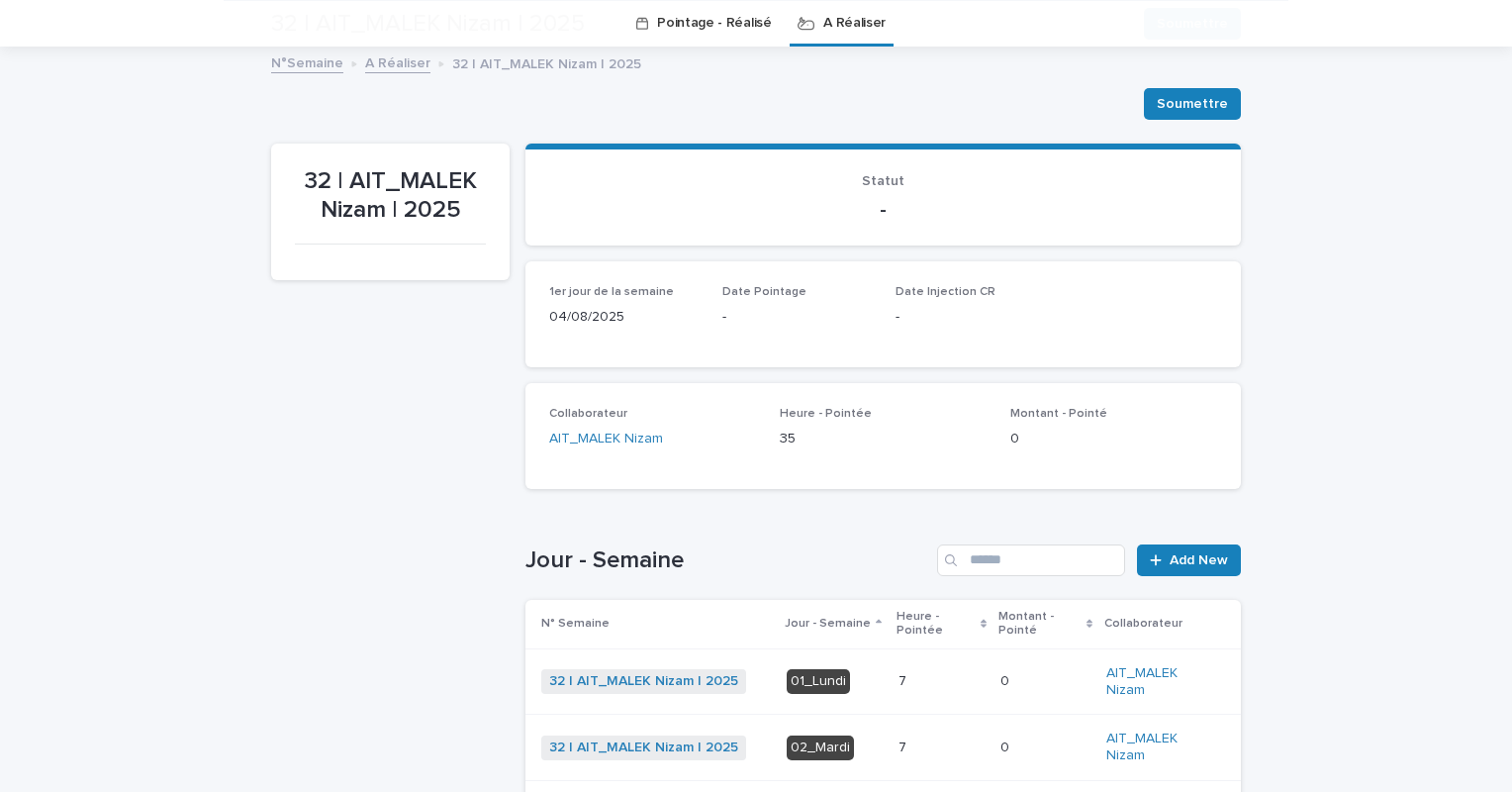 scroll, scrollTop: 547, scrollLeft: 0, axis: vertical 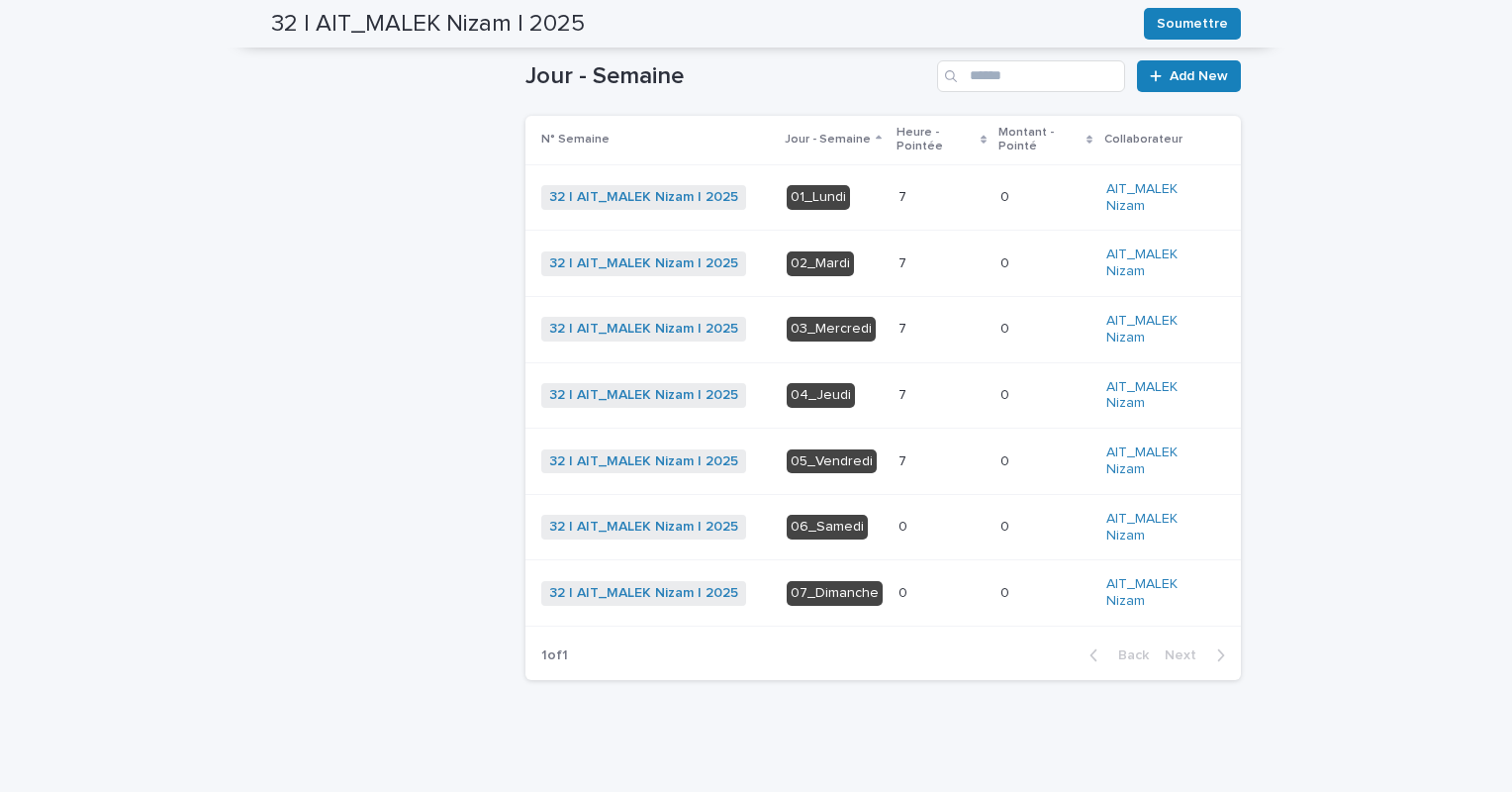 click at bounding box center (941, 395) 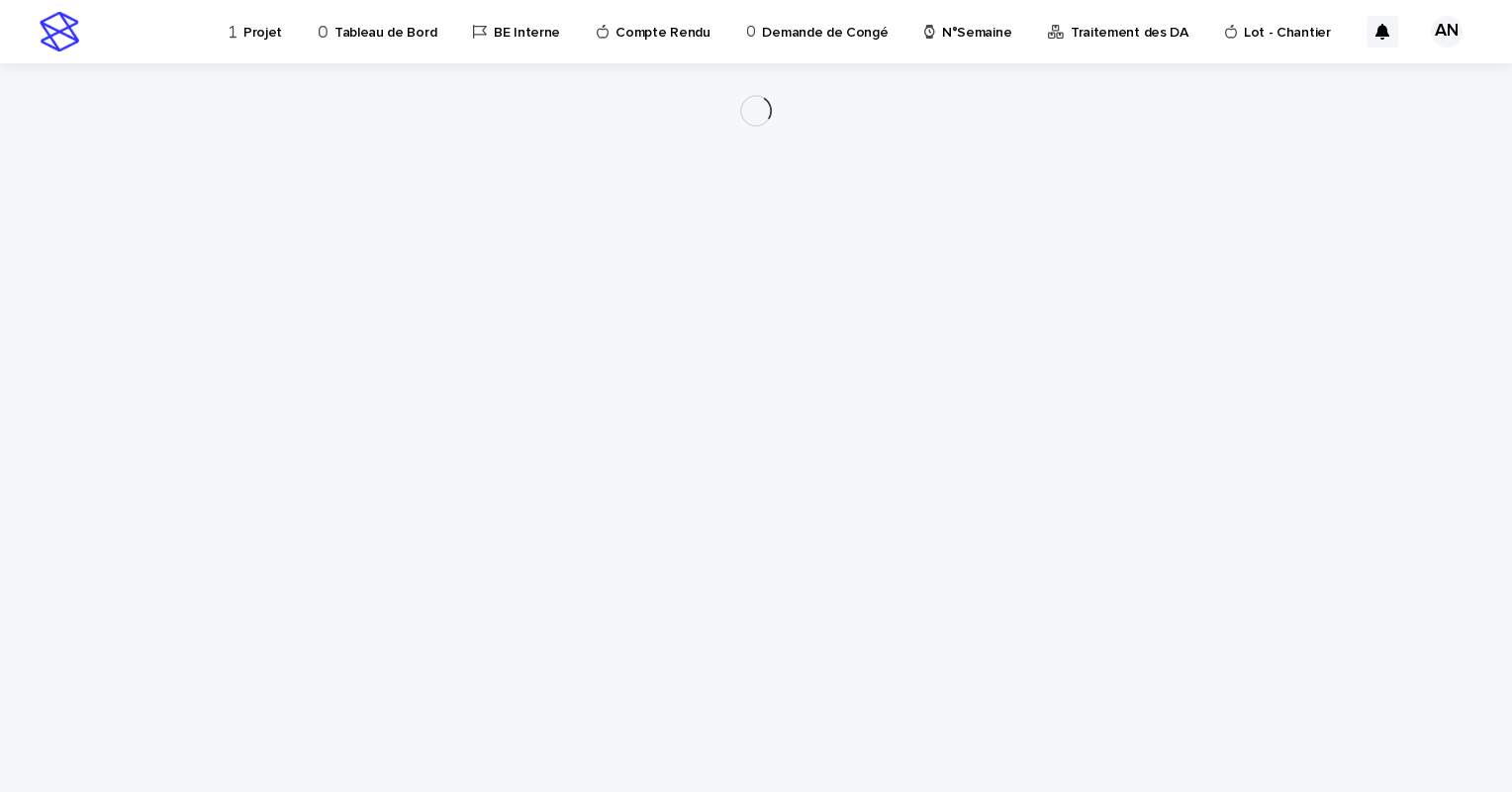 scroll, scrollTop: 0, scrollLeft: 0, axis: both 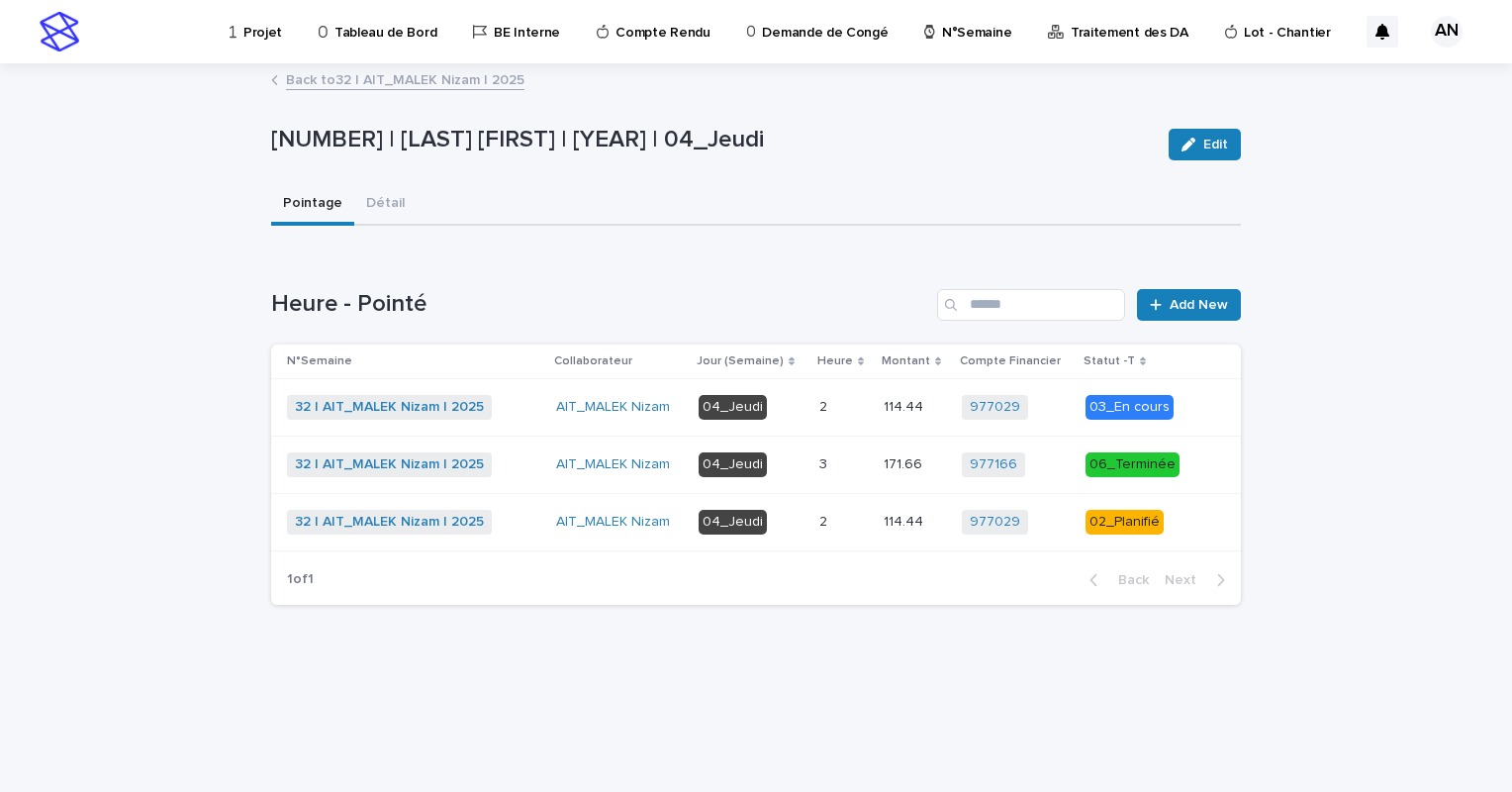 click at bounding box center [843, 522] 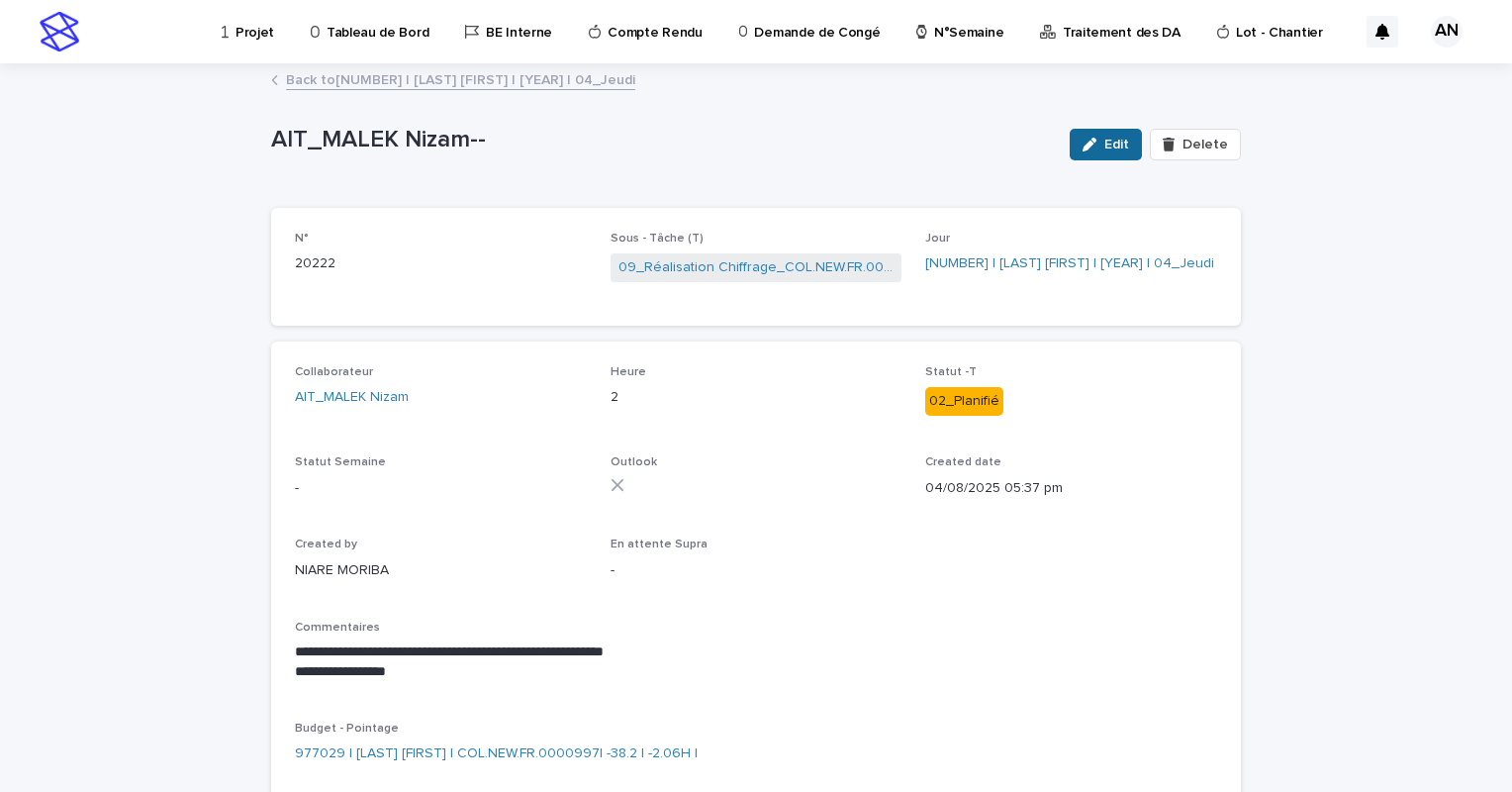 click on "Edit" at bounding box center (1116, 145) 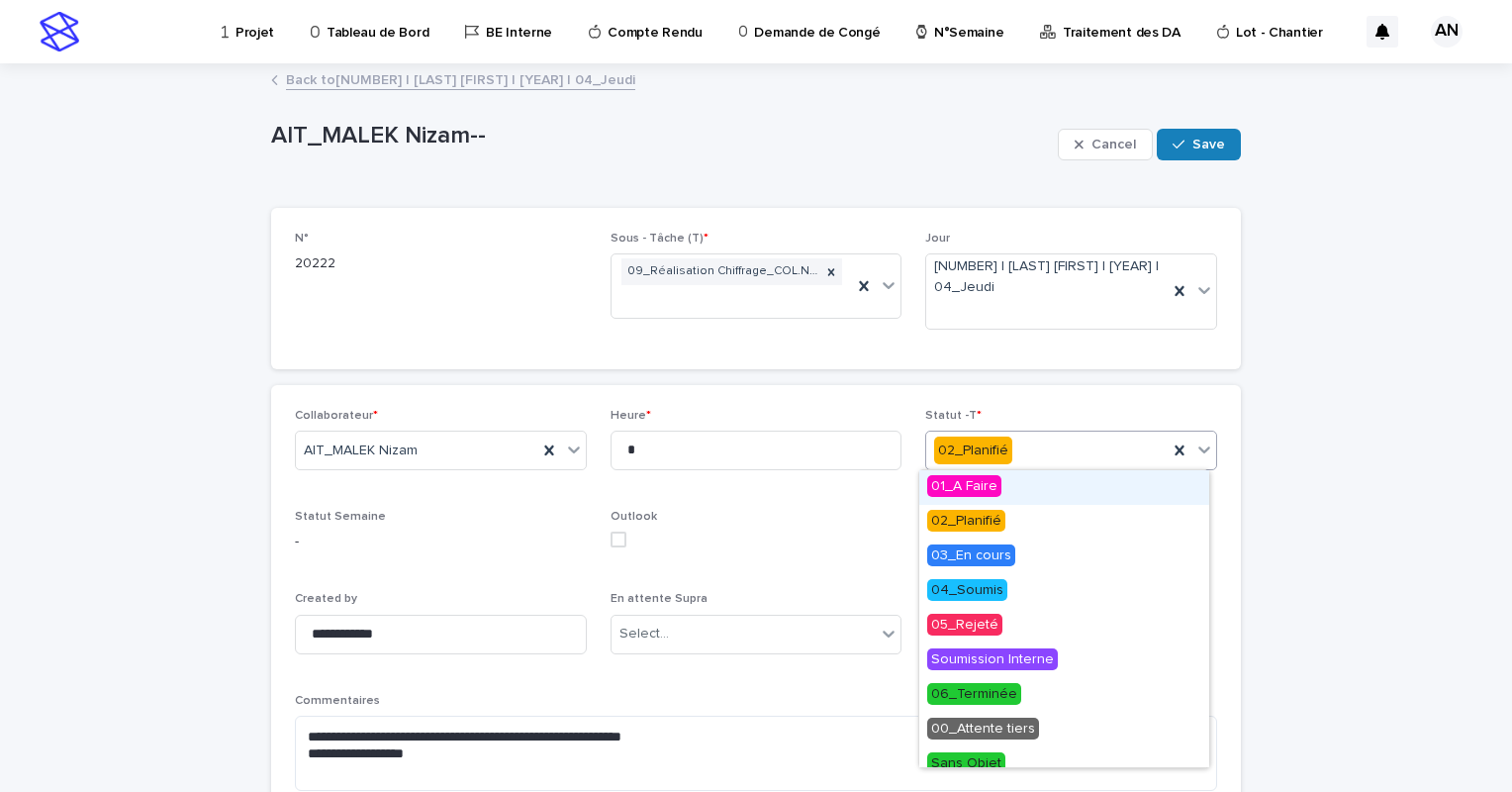 click 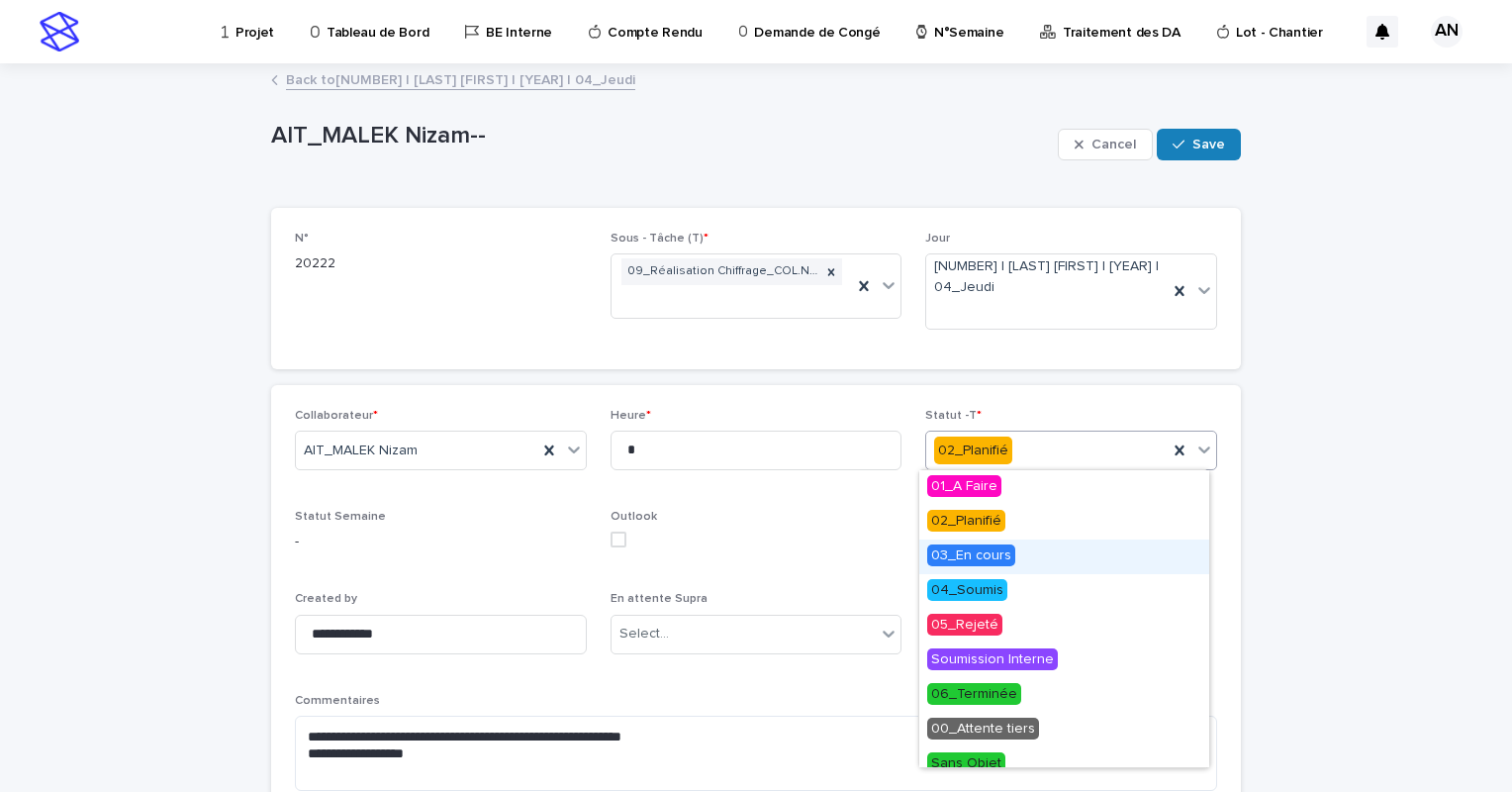 click on "03_En cours" at bounding box center [971, 555] 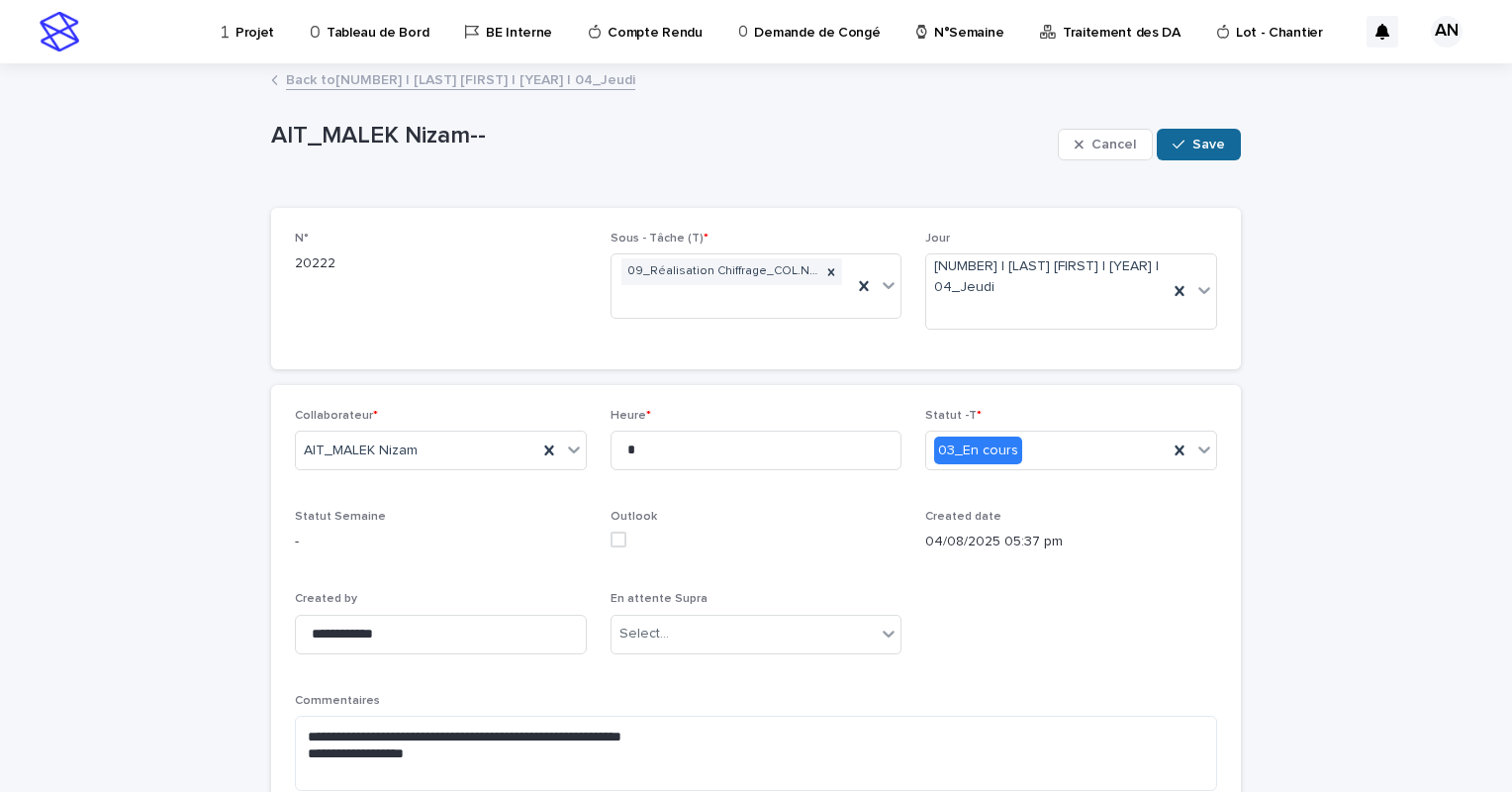 click on "Save" at bounding box center (1208, 145) 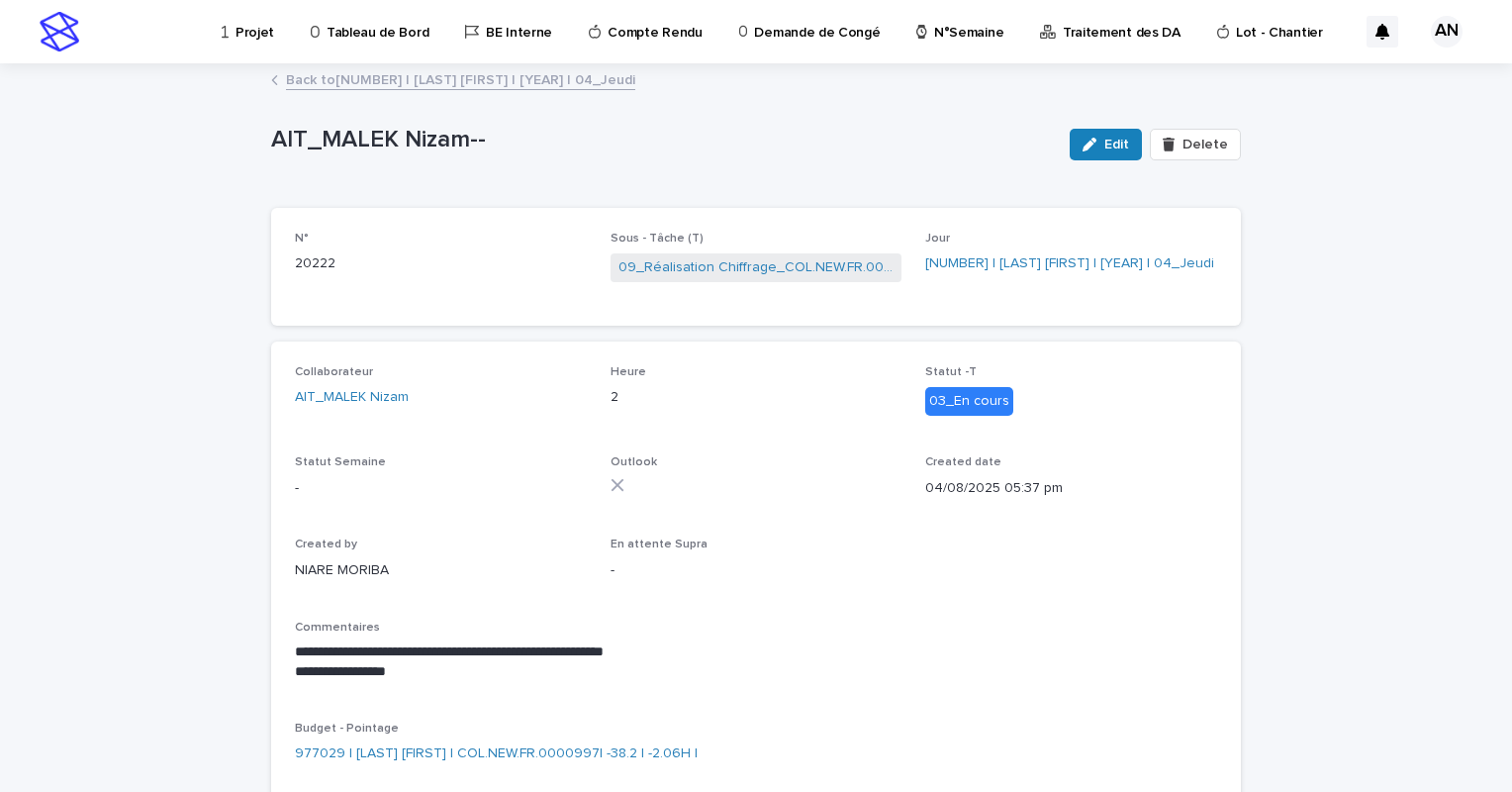 click on "Back to  32 | AIT_MALEK Nizam | 2025 | 04_Jeudi" at bounding box center [756, 81] 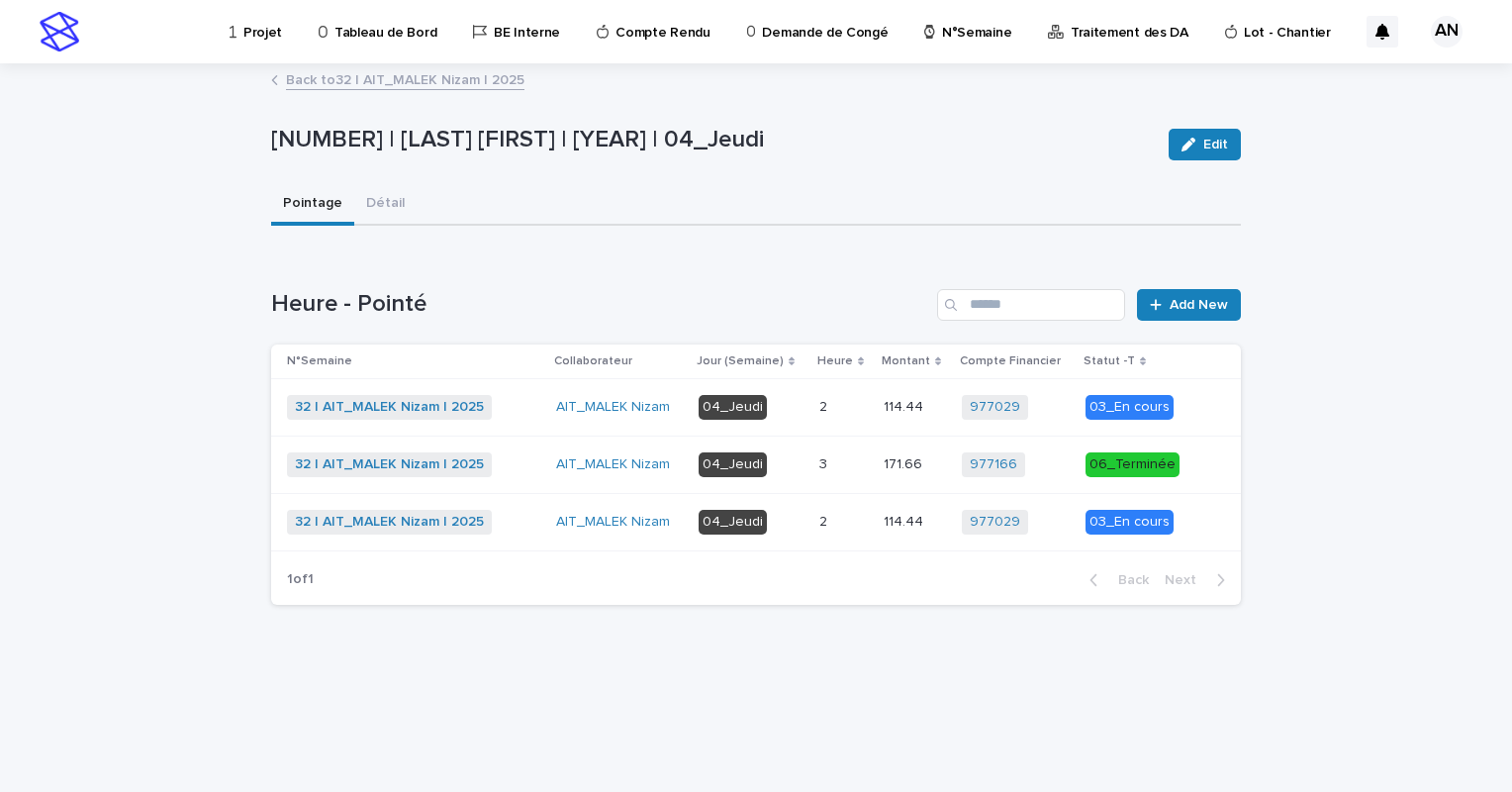click at bounding box center [843, 407] 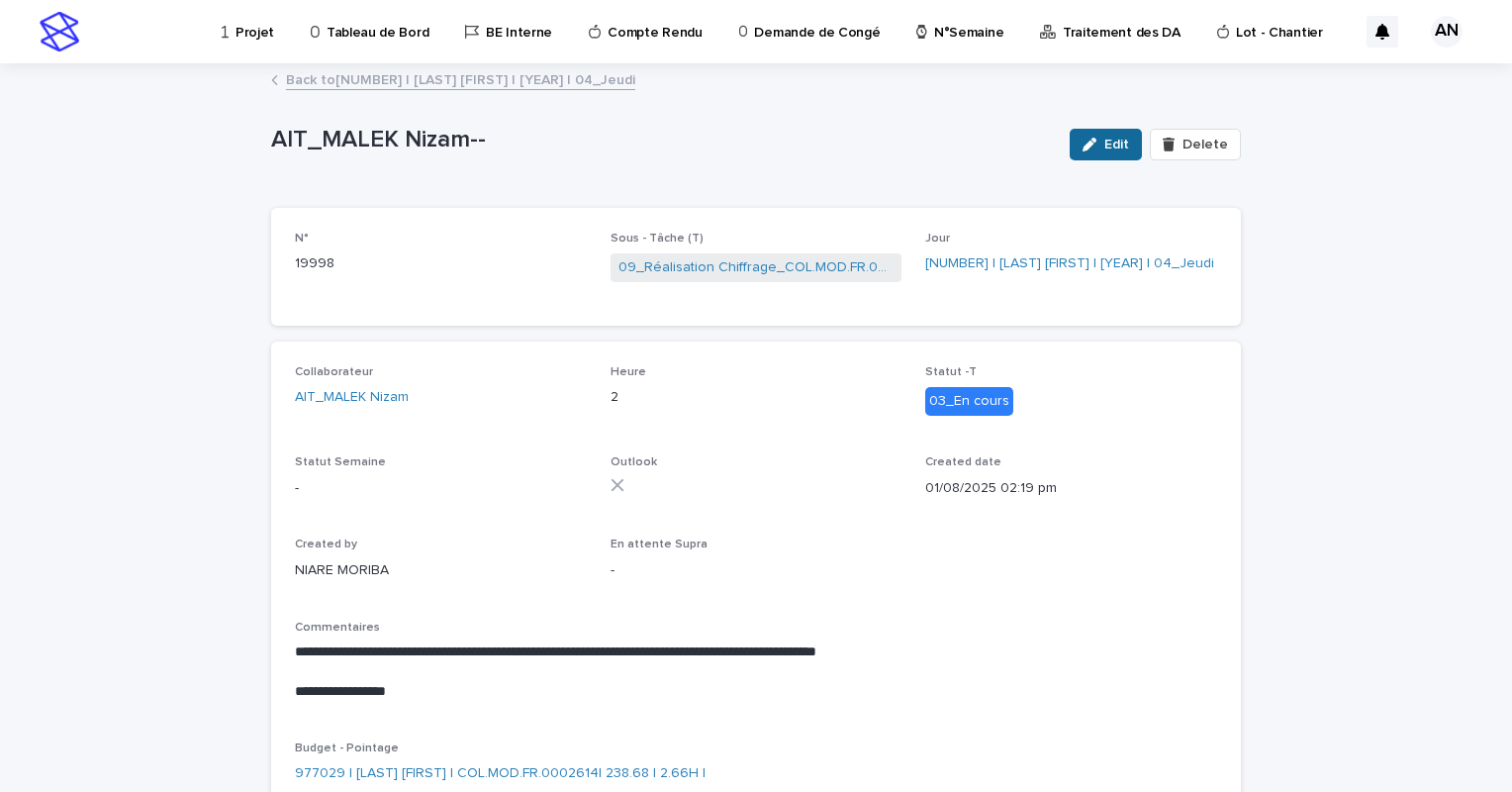 click on "Edit" at bounding box center [1116, 145] 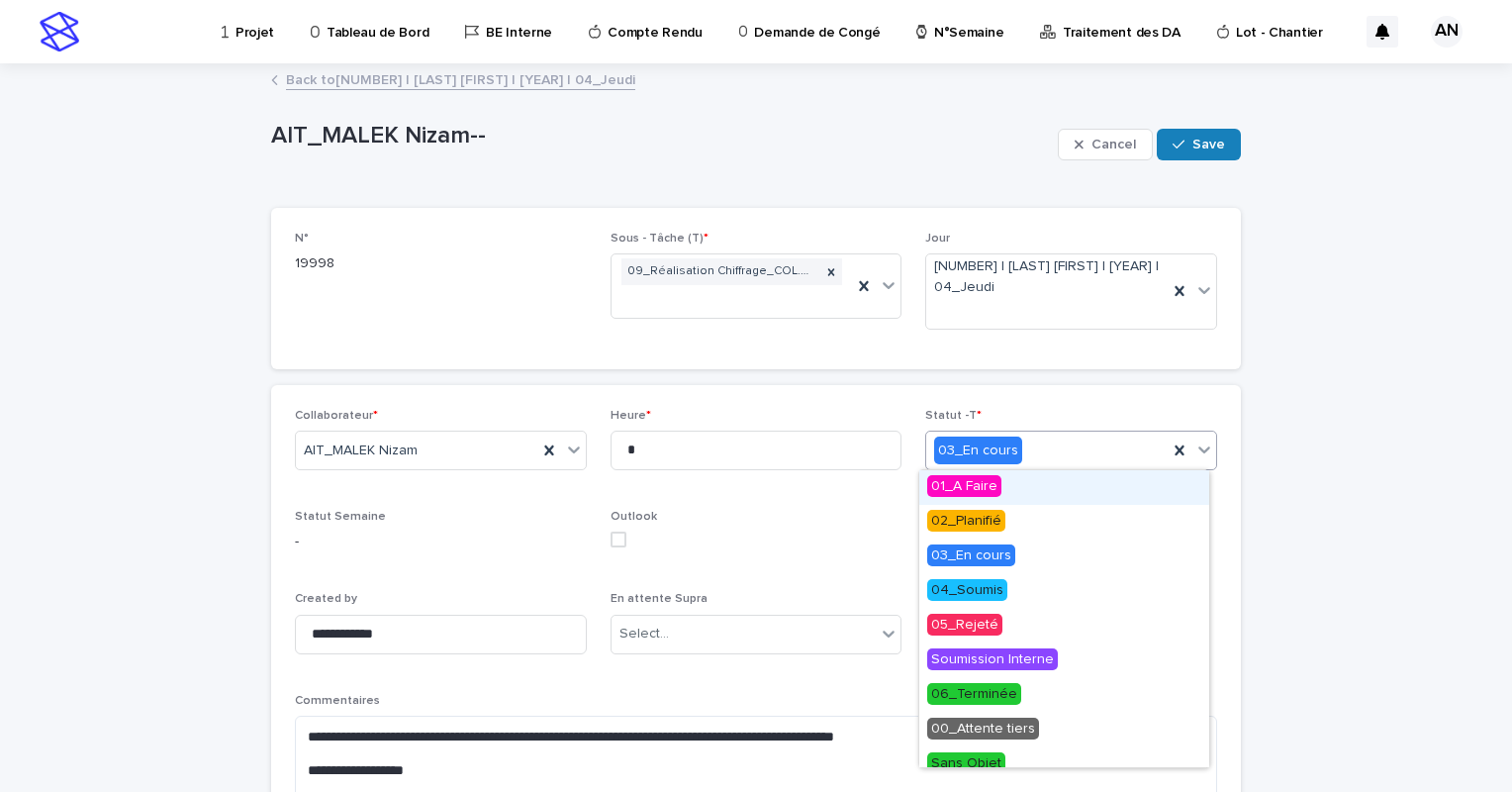 click at bounding box center [1204, 449] 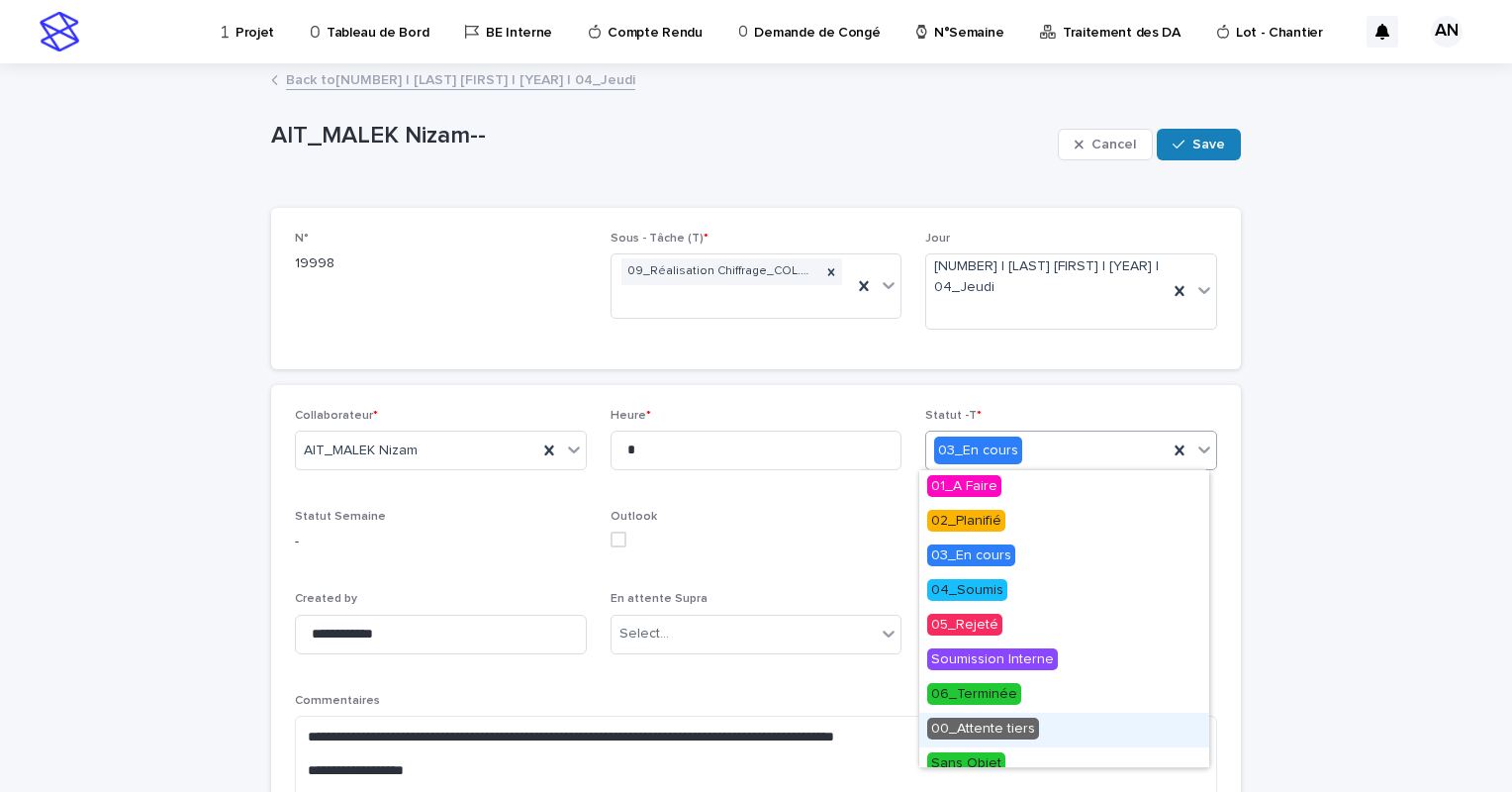 click on "00_Attente tiers" at bounding box center [1064, 730] 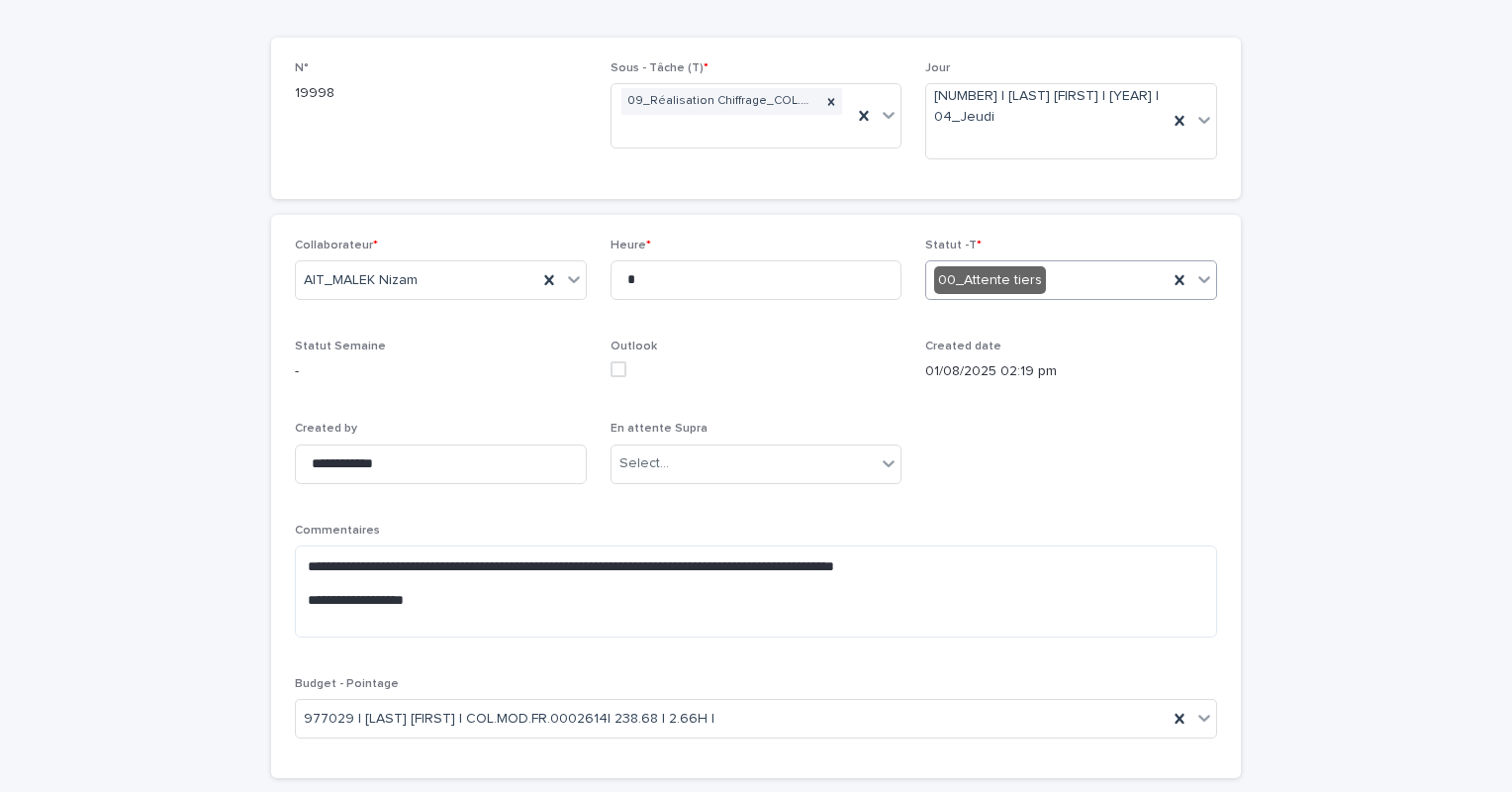 scroll, scrollTop: 0, scrollLeft: 0, axis: both 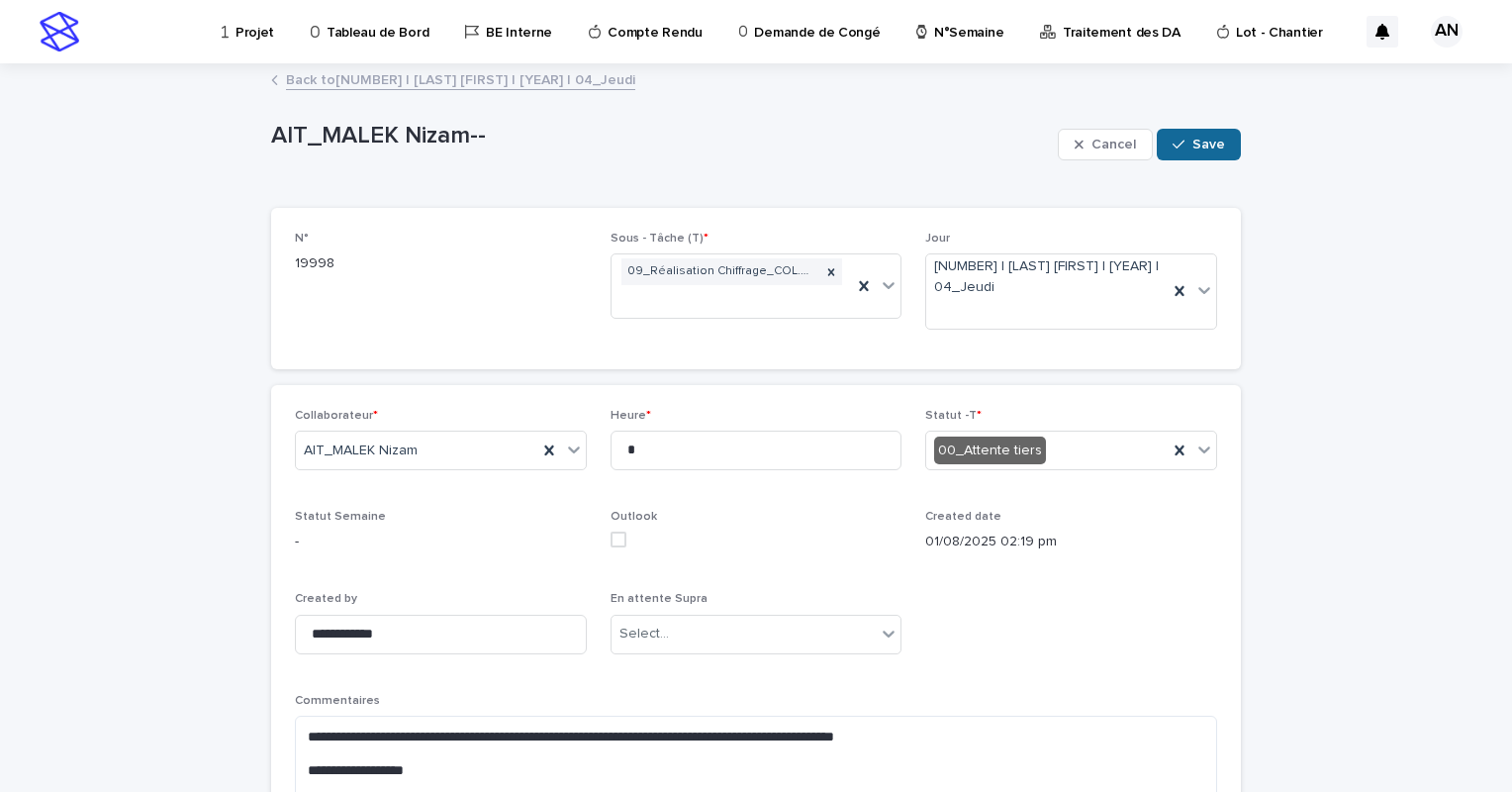 click on "Save" at bounding box center (1208, 145) 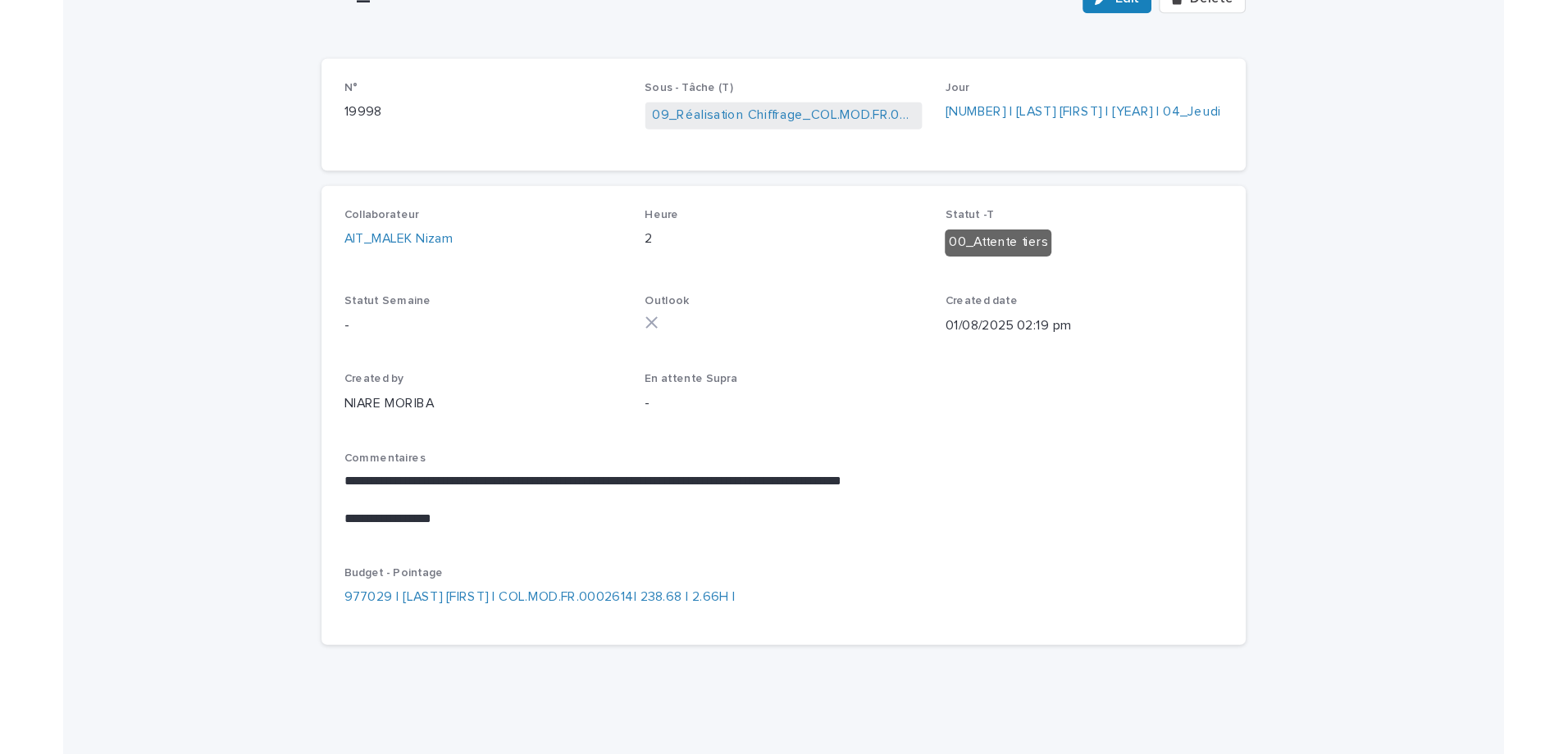 scroll, scrollTop: 0, scrollLeft: 0, axis: both 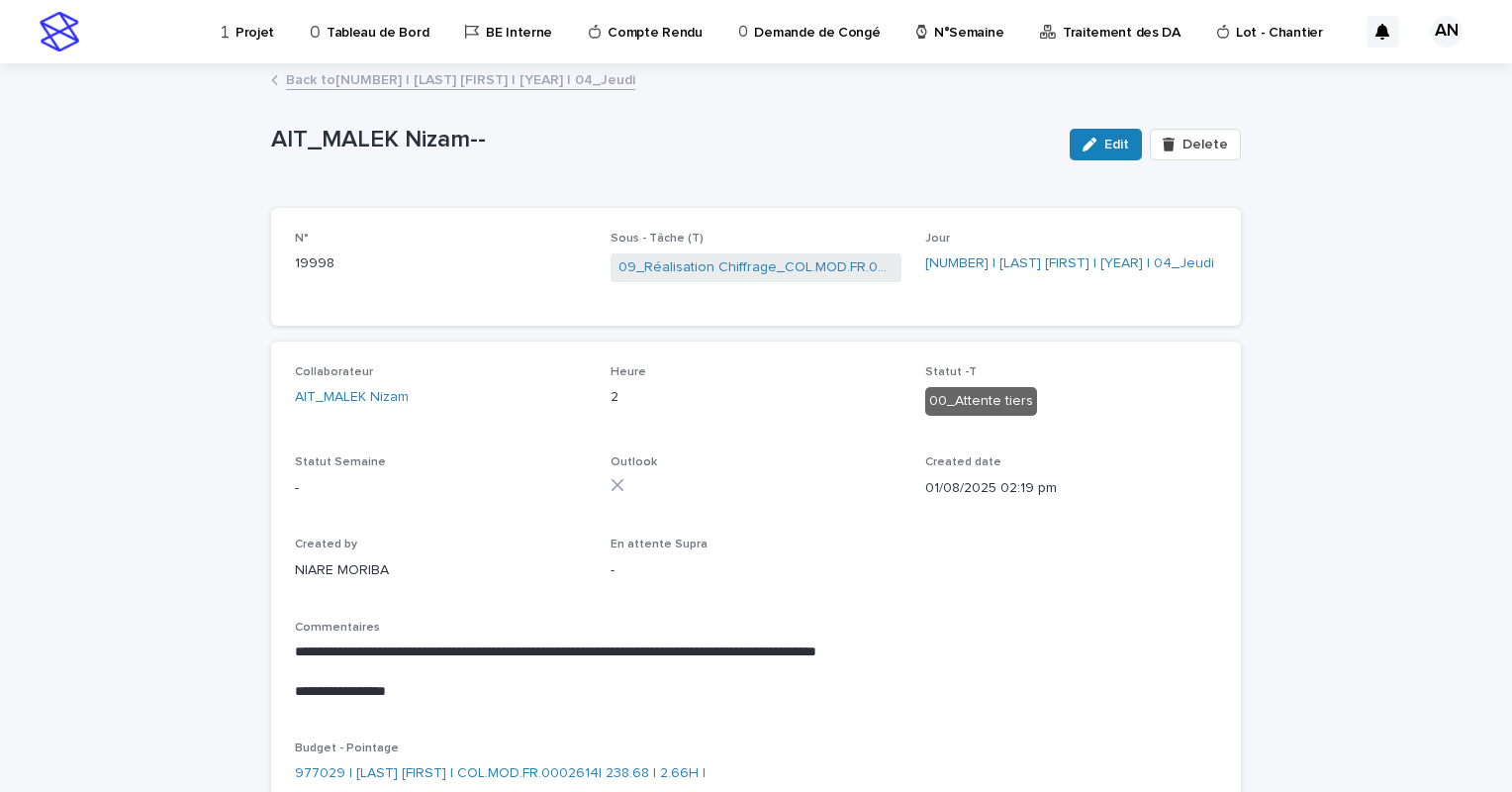 click on "Back to  32 | AIT_MALEK Nizam | 2025 | 04_Jeudi" at bounding box center [460, 78] 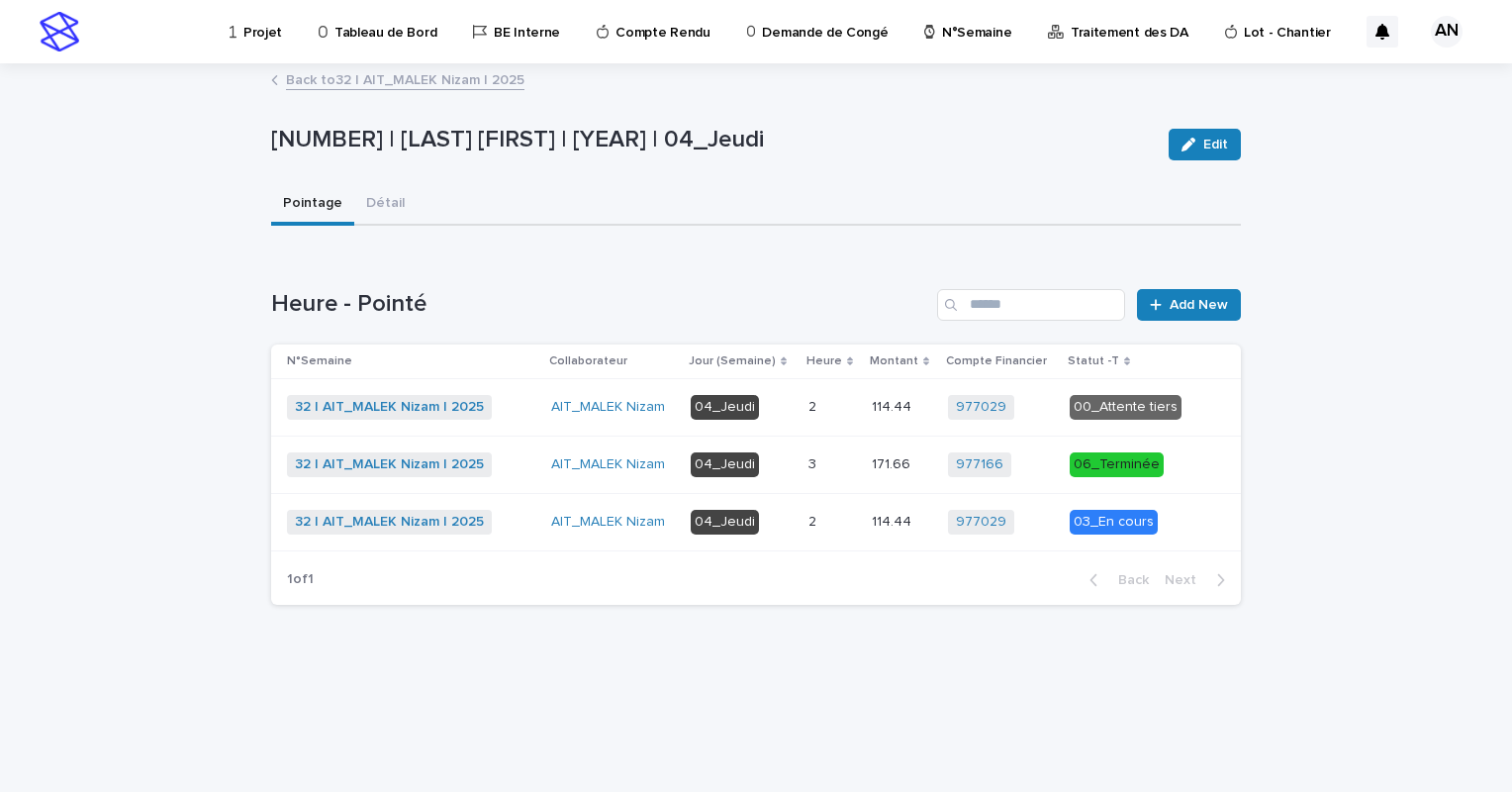 click at bounding box center [832, 522] 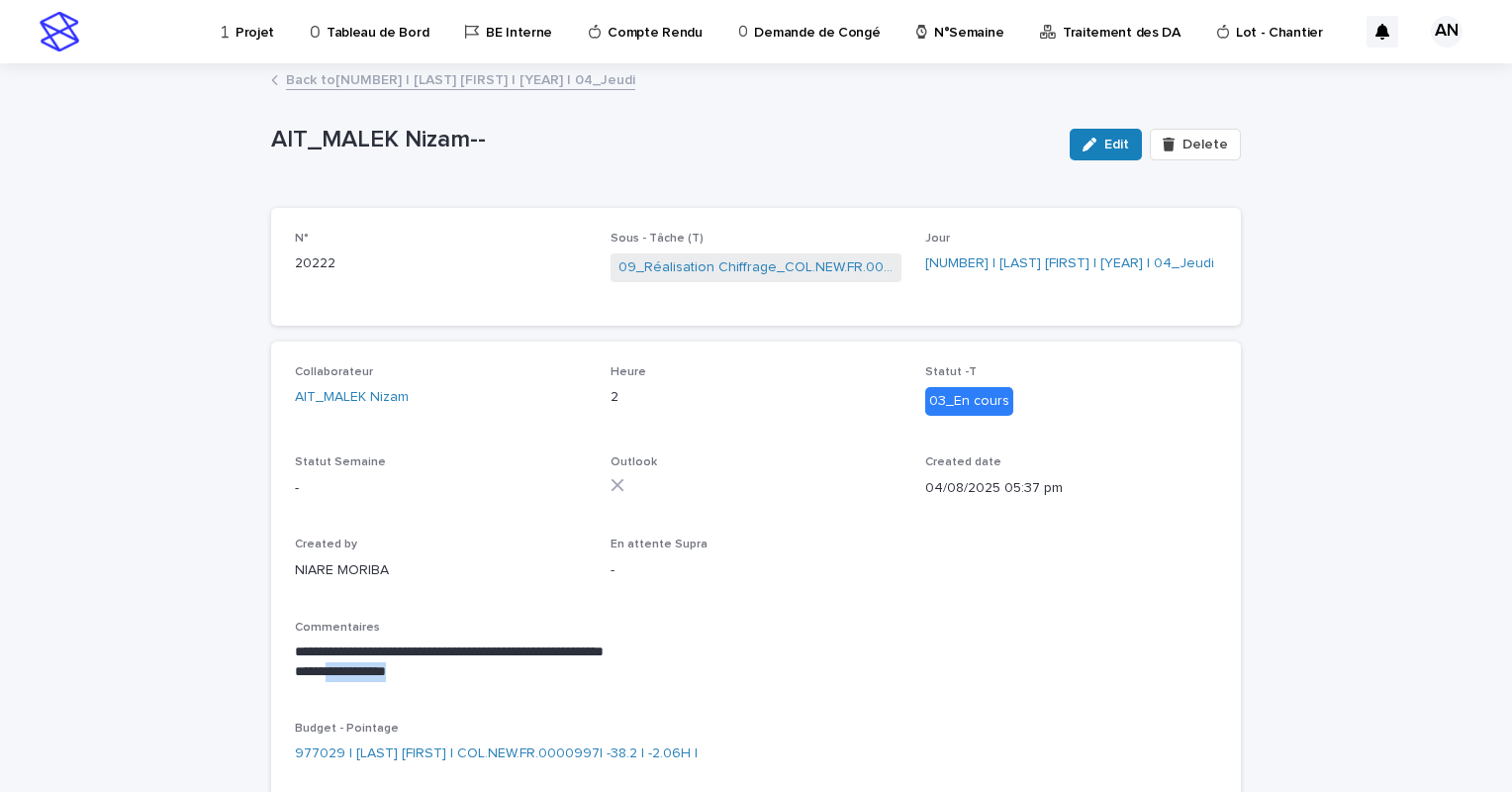 drag, startPoint x: 419, startPoint y: 675, endPoint x: 329, endPoint y: 681, distance: 90.199778 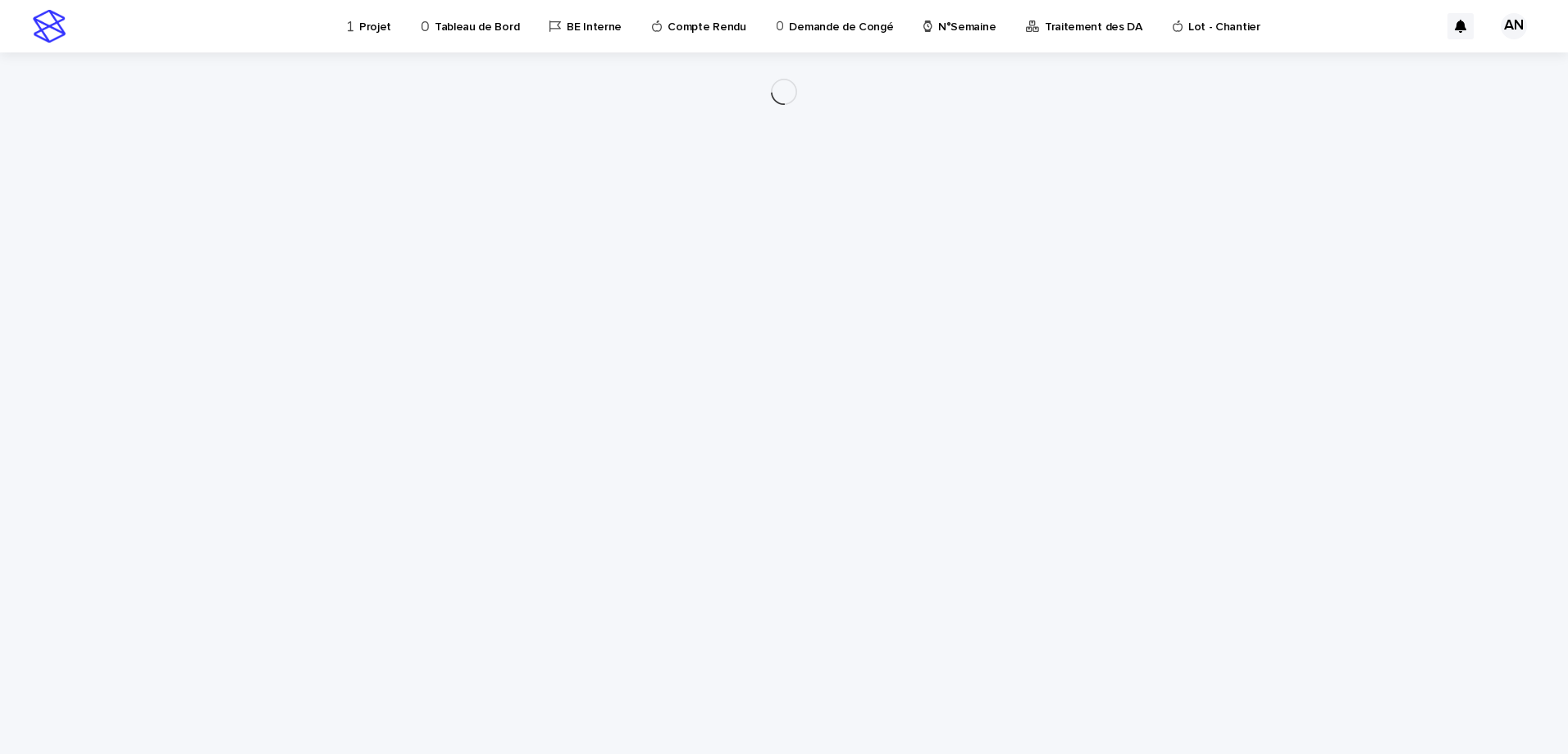 scroll, scrollTop: 0, scrollLeft: 0, axis: both 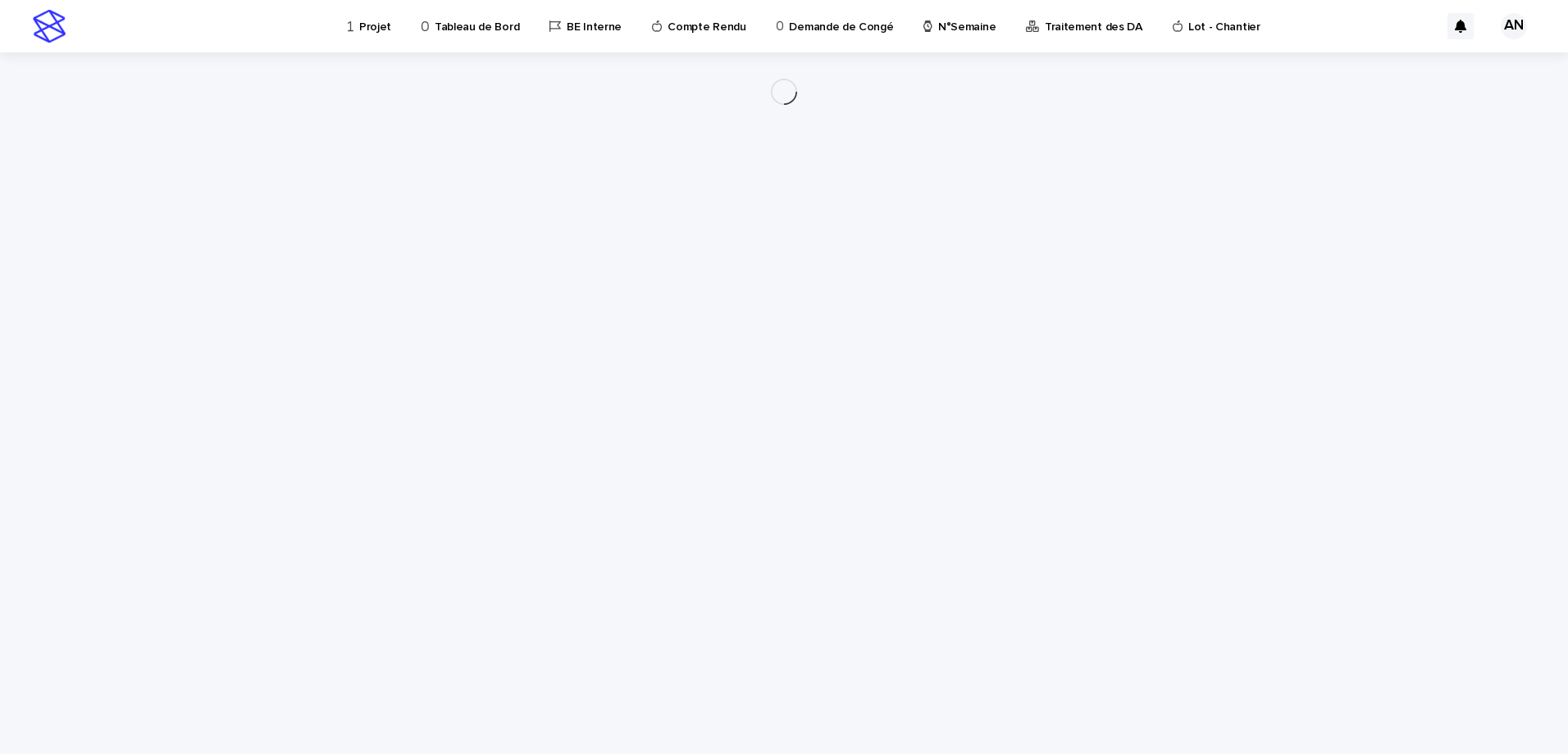 click on "N°Semaine" at bounding box center [967, 17] 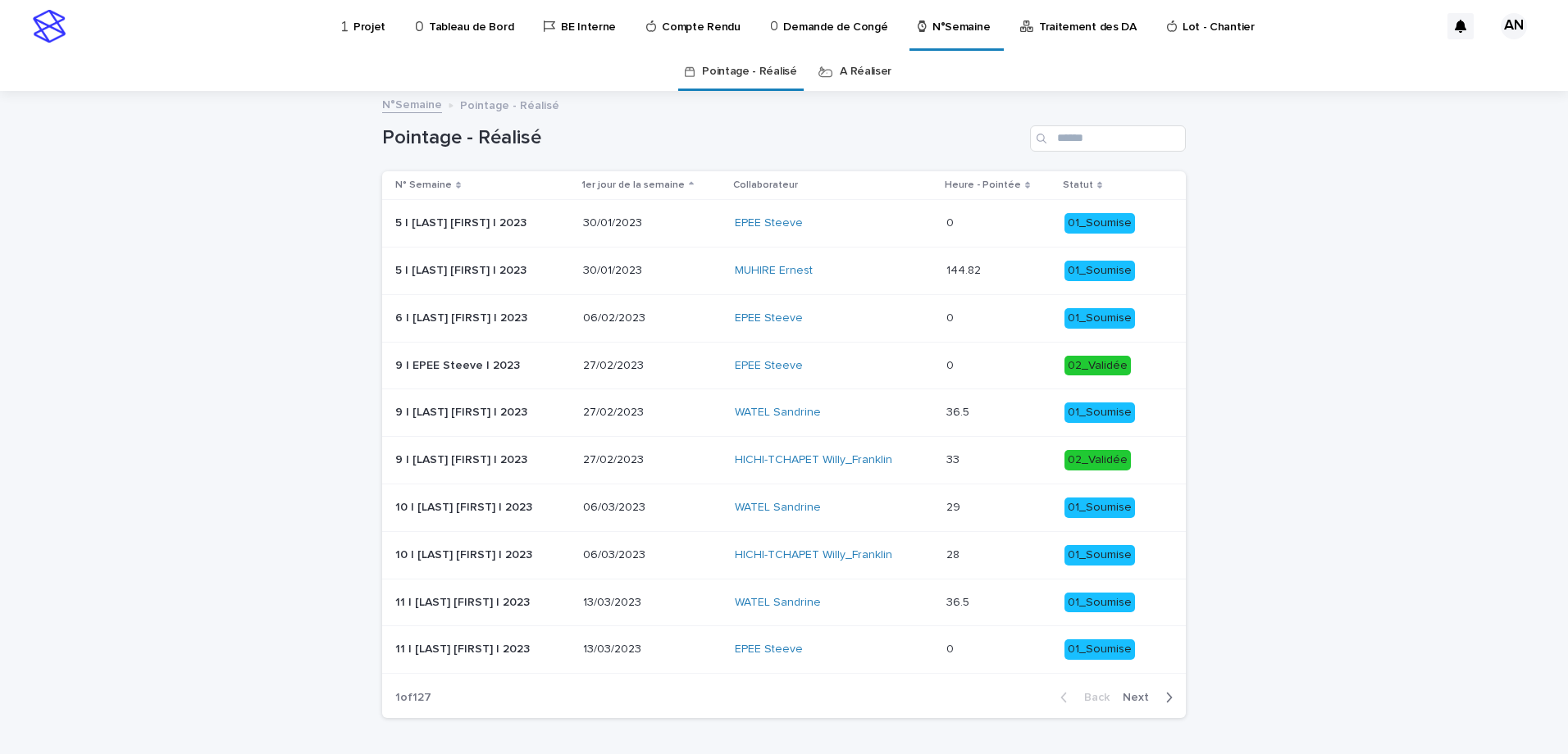 click on "A Réaliser" at bounding box center [865, 71] 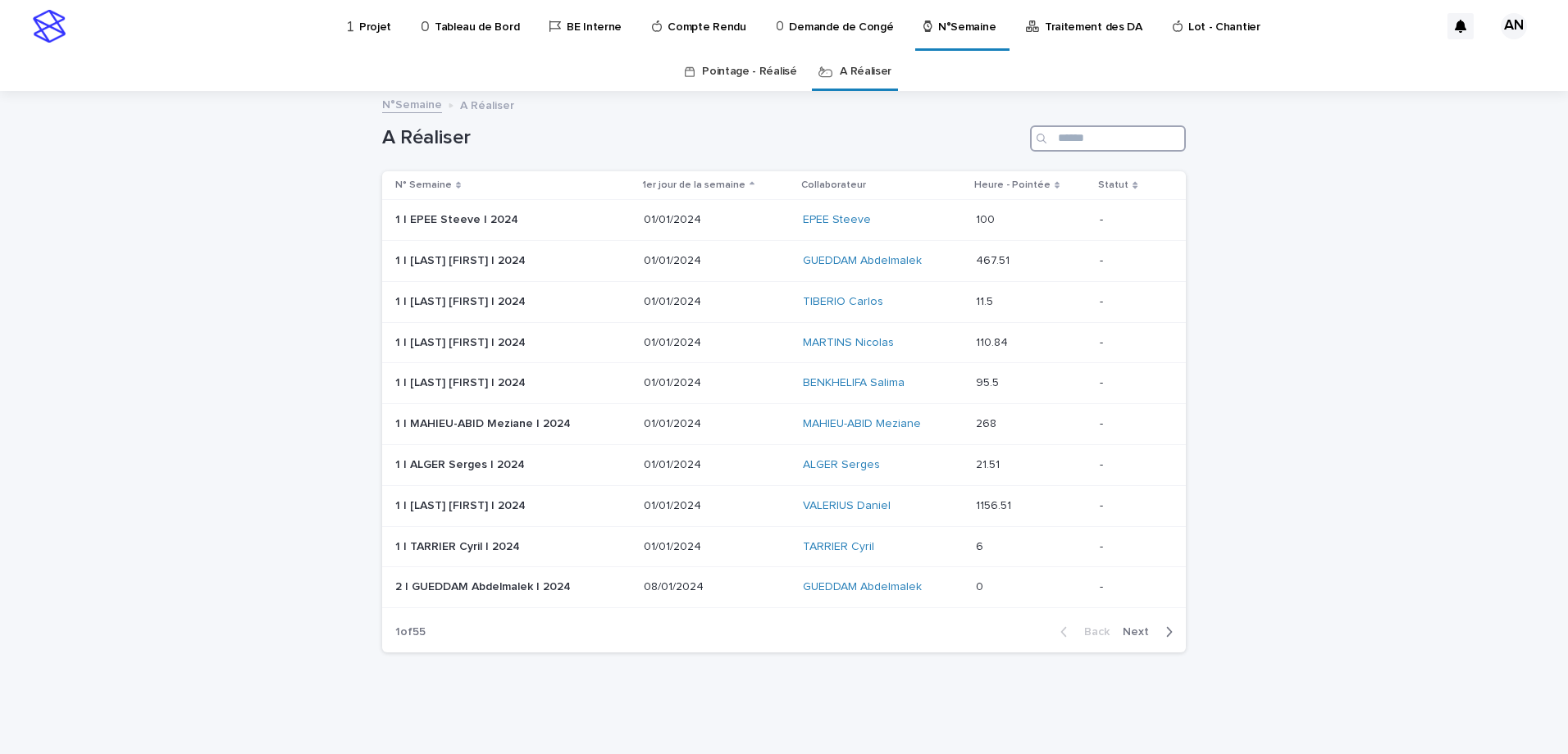 click at bounding box center (1108, 139) 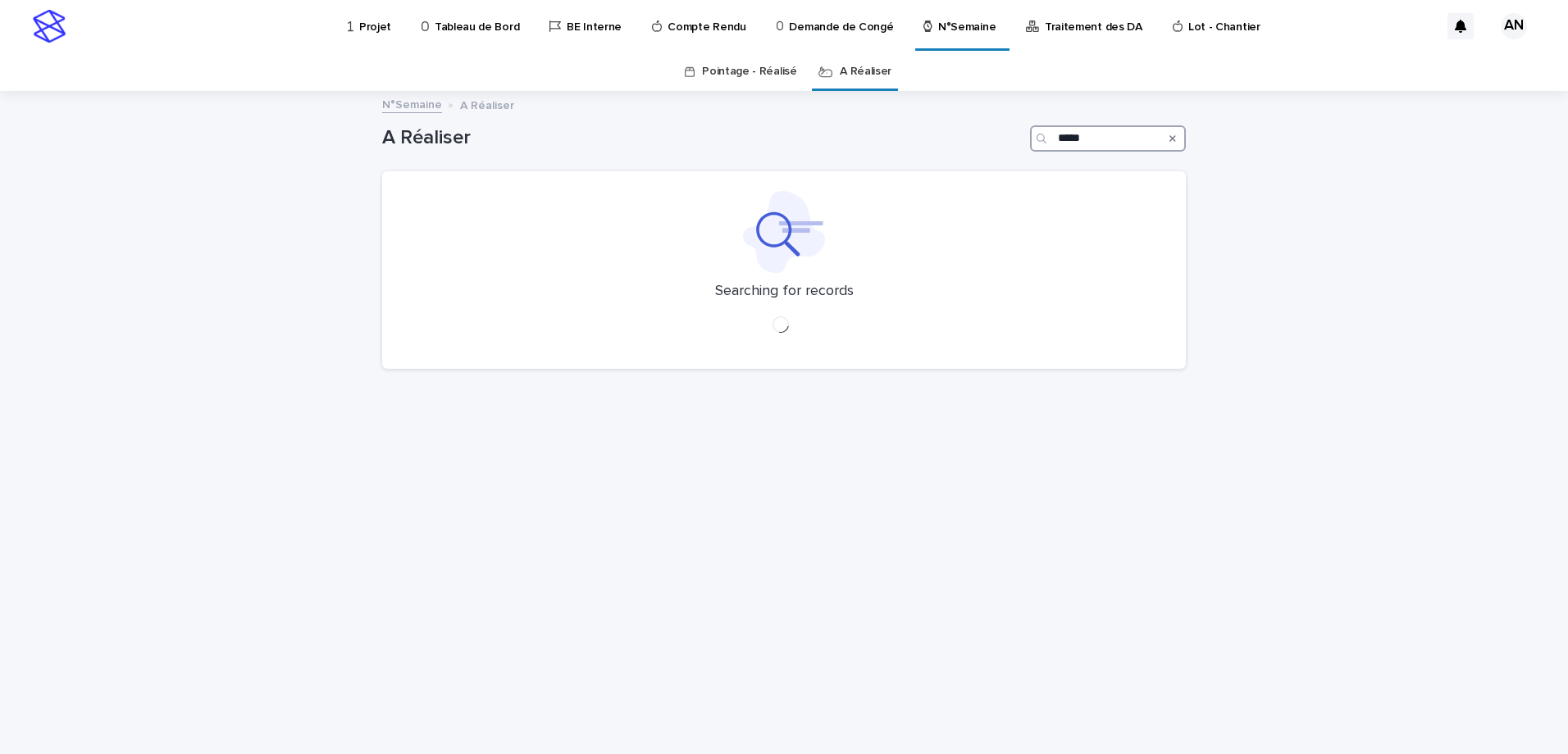 type on "*****" 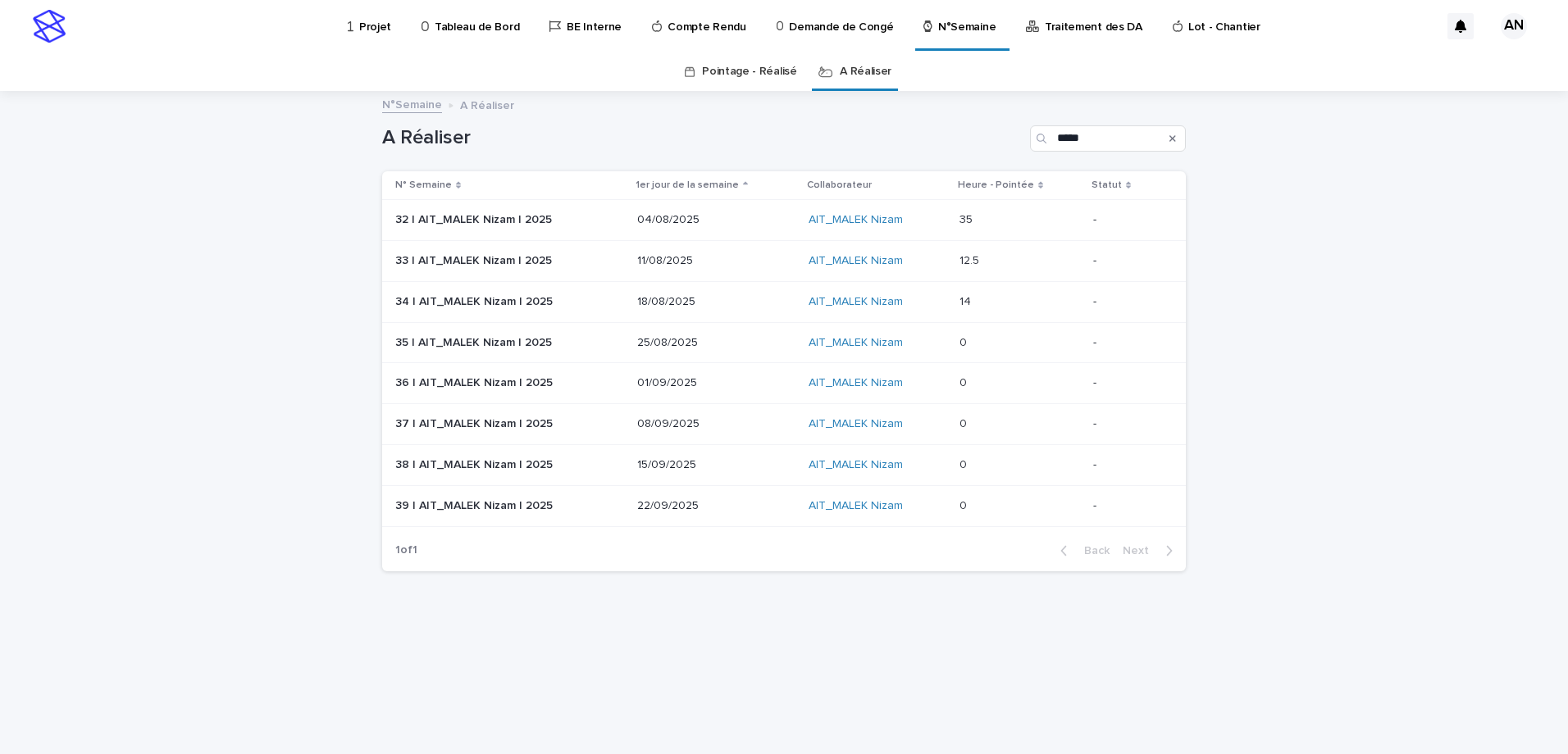 click at bounding box center [1019, 261] 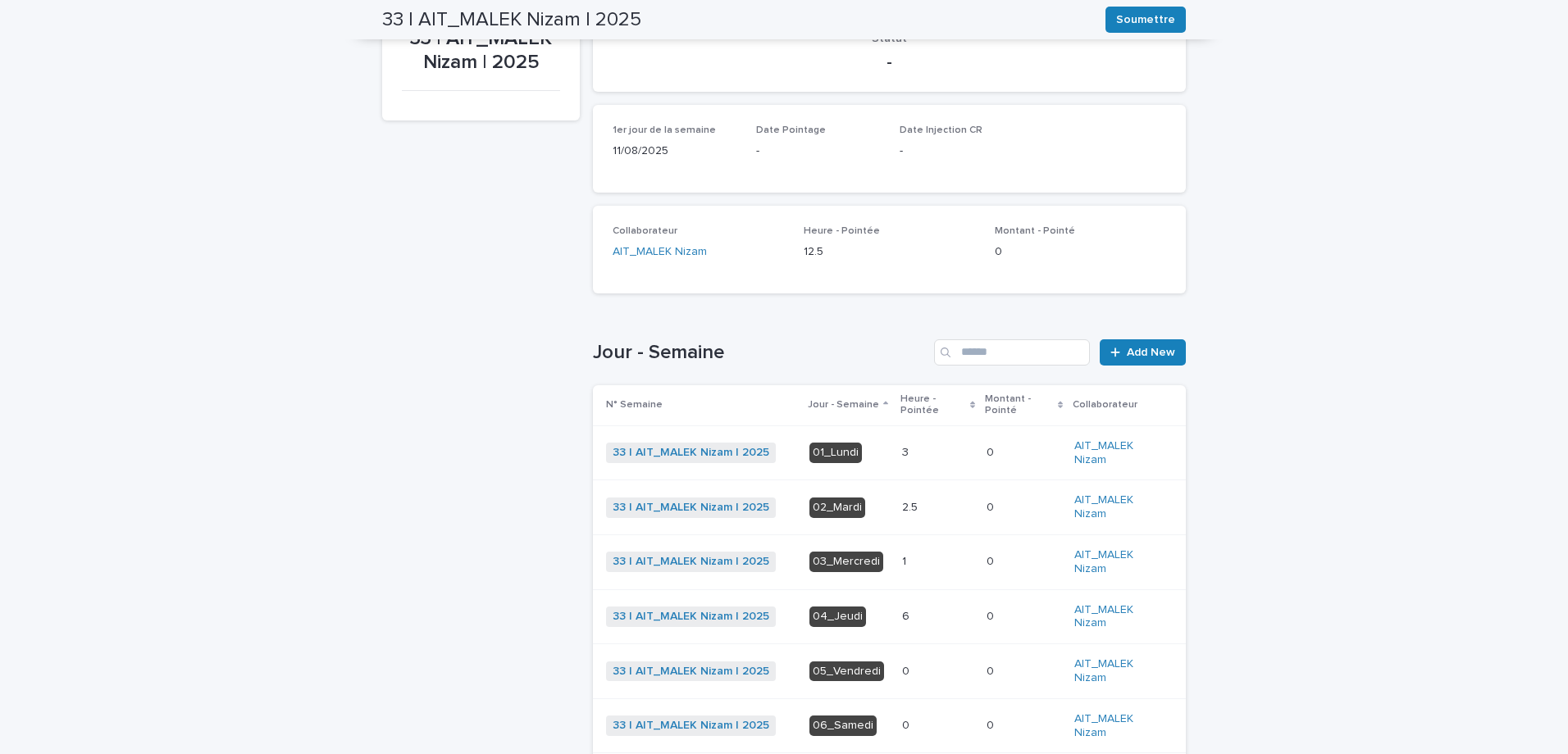 scroll, scrollTop: 246, scrollLeft: 0, axis: vertical 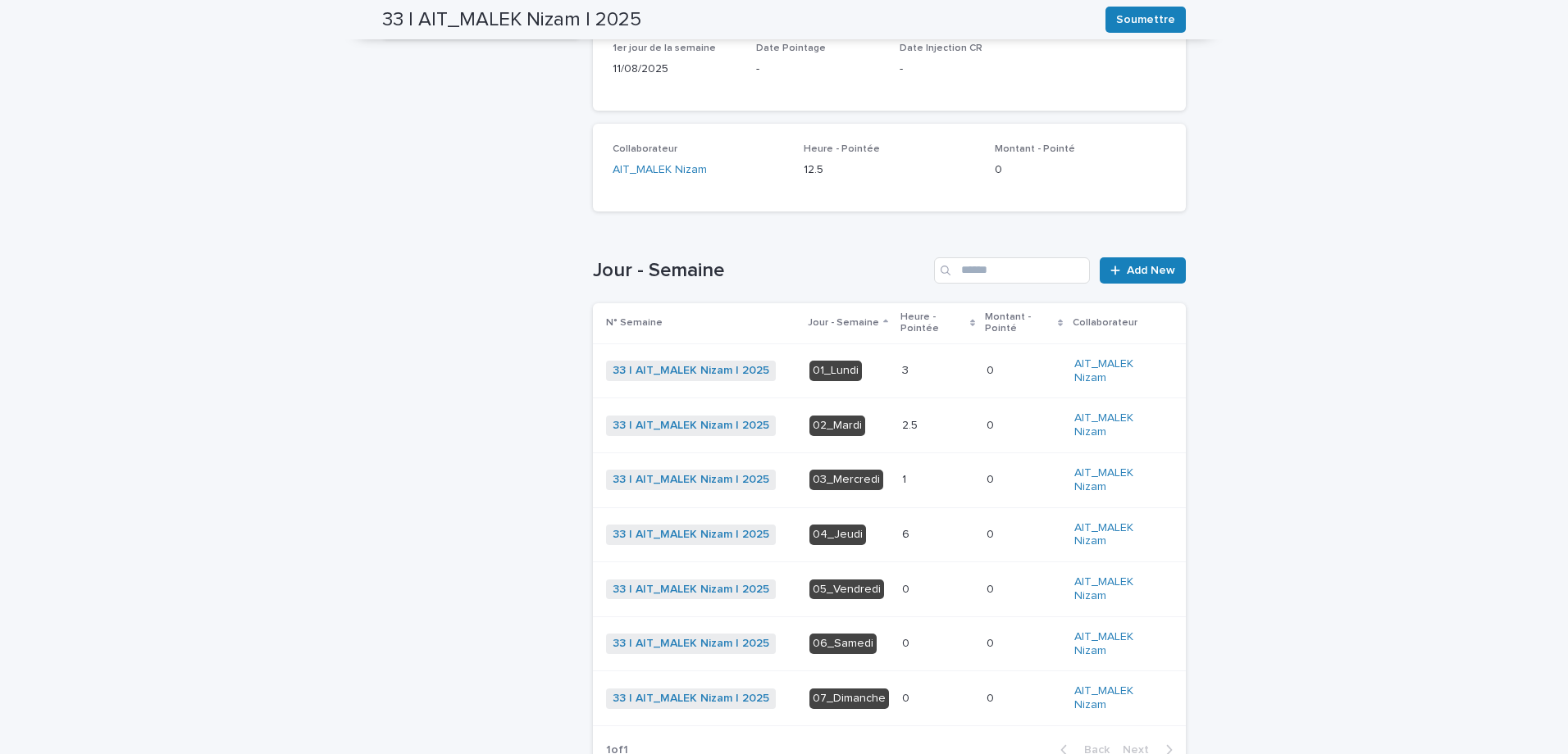 click at bounding box center (937, 534) 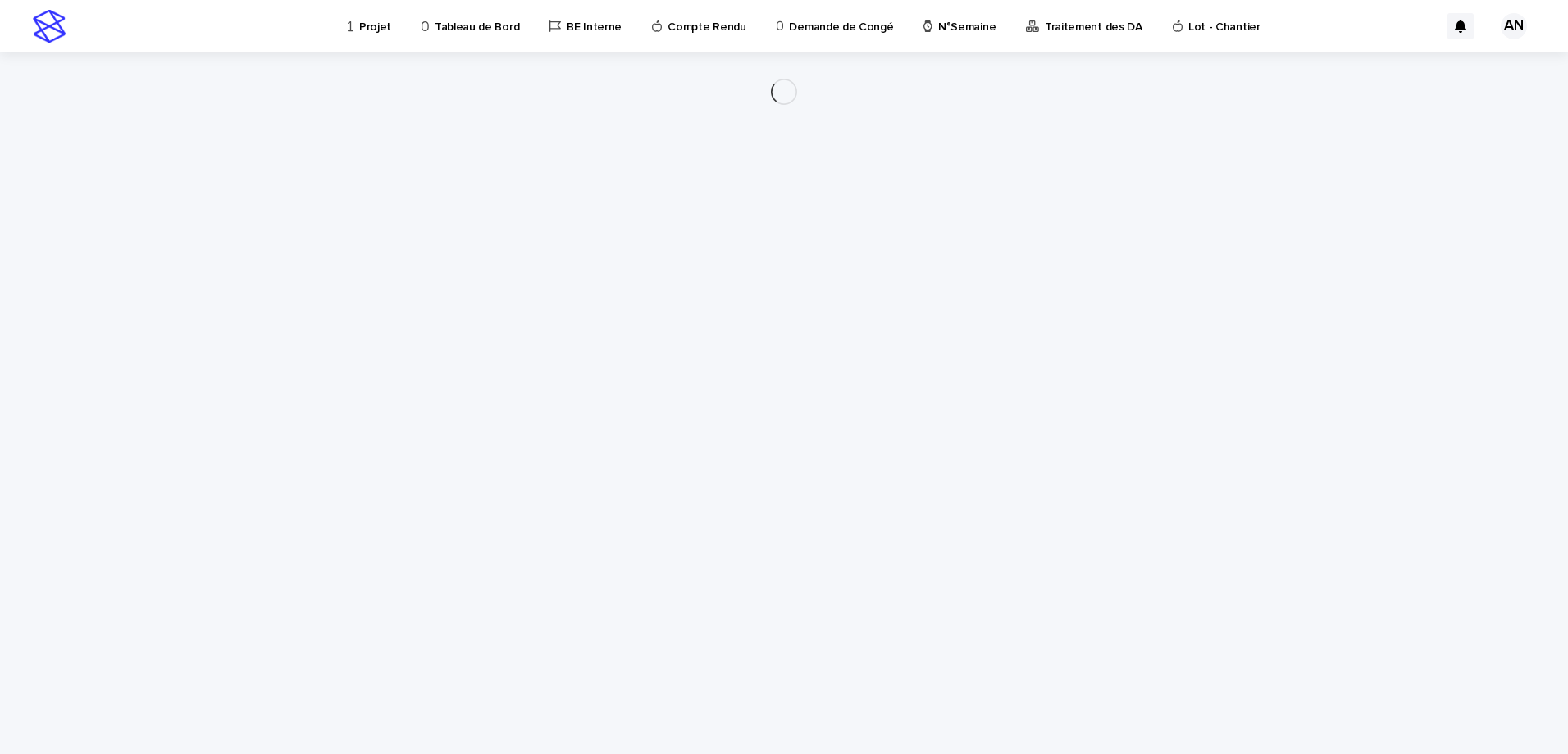 scroll, scrollTop: 0, scrollLeft: 0, axis: both 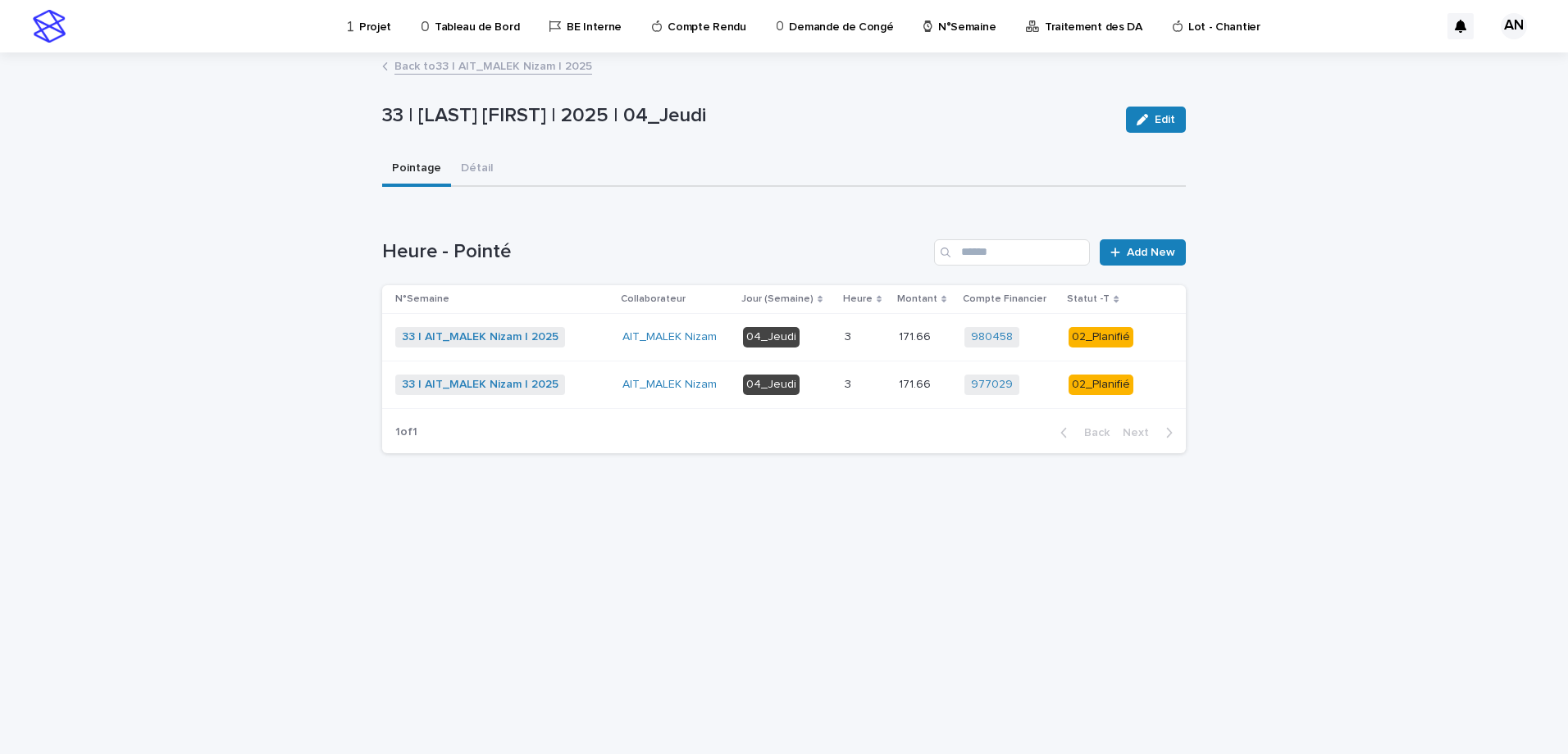 click at bounding box center [865, 337] 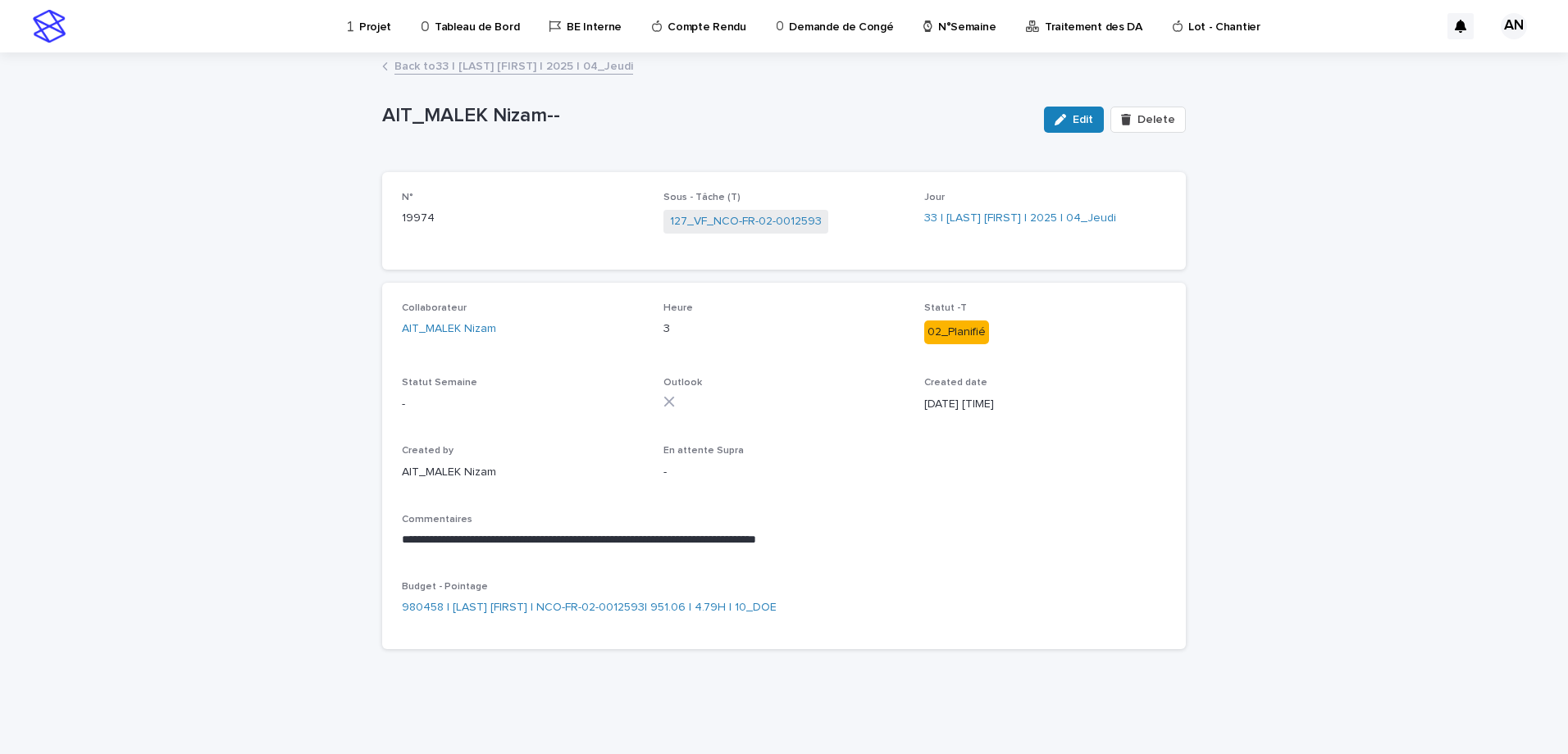 click on "Back to  33 | [LAST] [FIRST] | 2025 | 04_Jeudi" at bounding box center [513, 65] 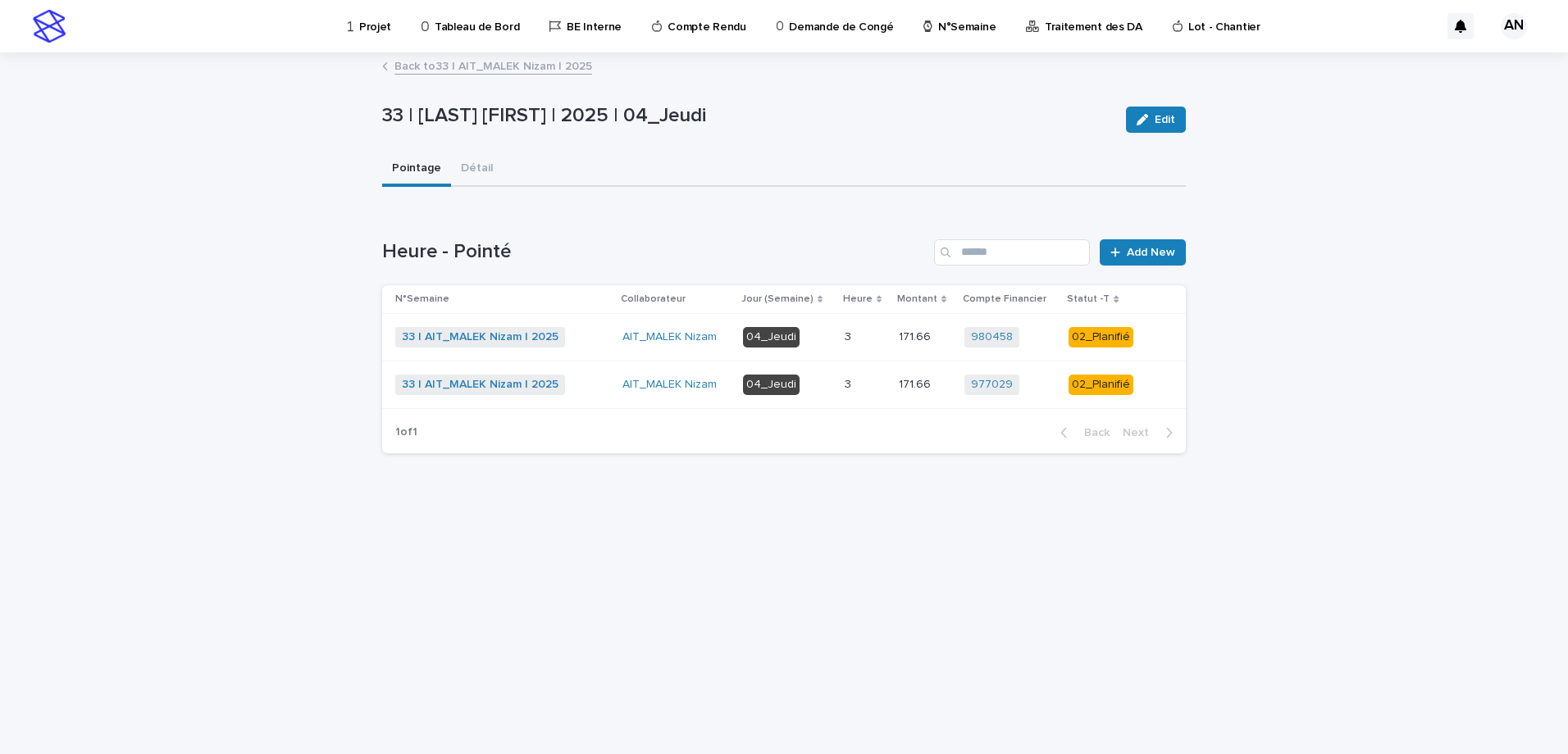 click on "3 3" at bounding box center [865, 384] 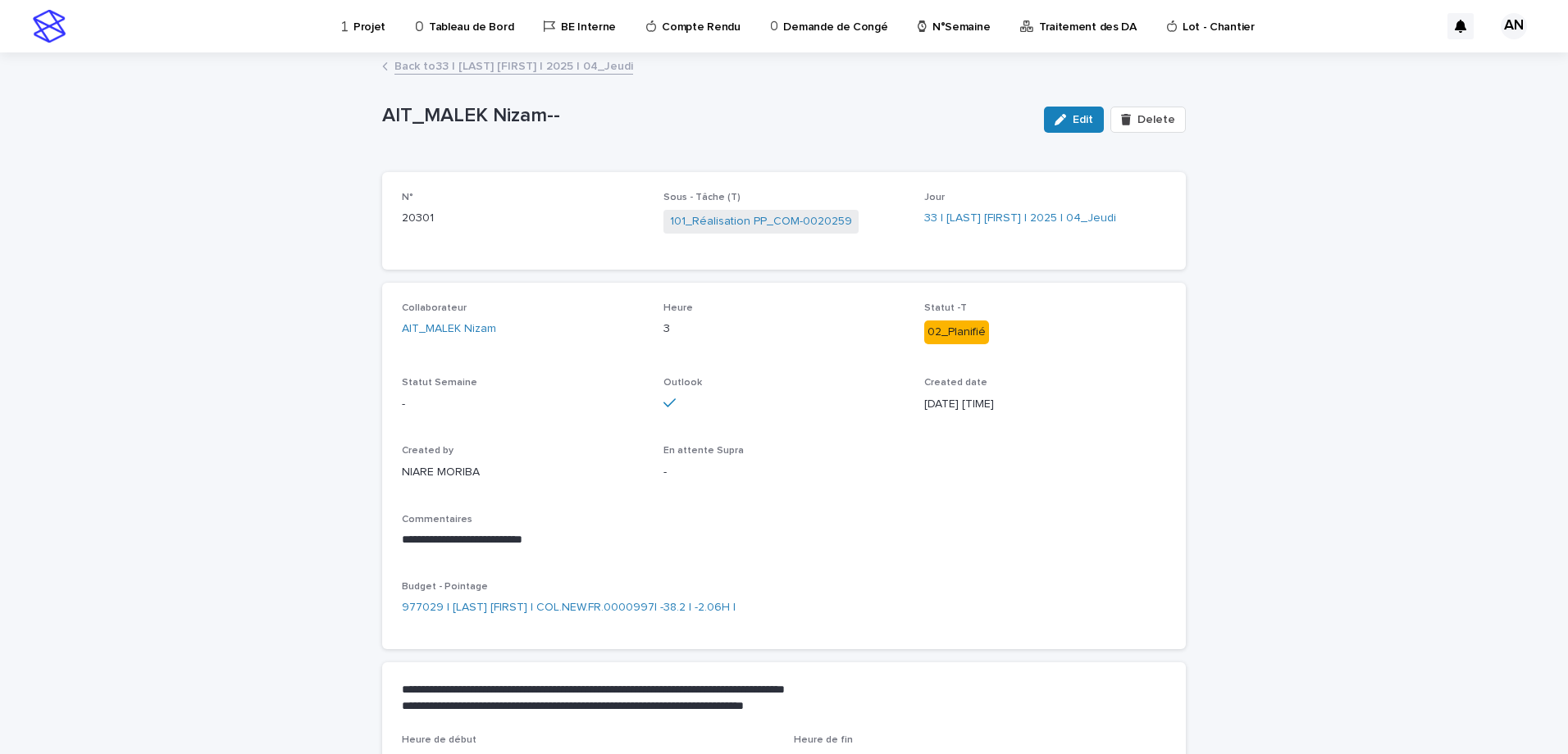 scroll, scrollTop: 82, scrollLeft: 0, axis: vertical 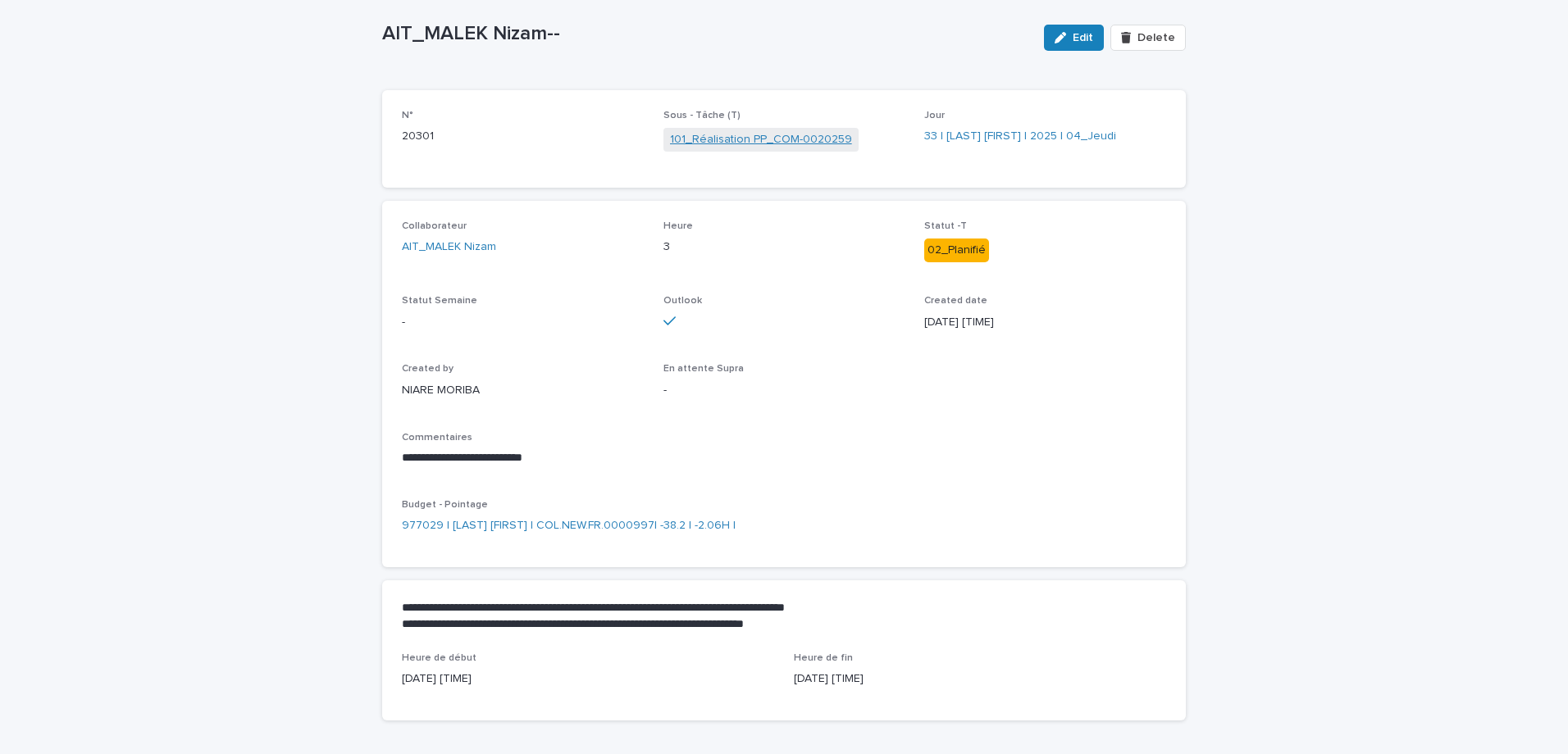 click on "101_Réalisation PP_COM-0020259" at bounding box center [761, 139] 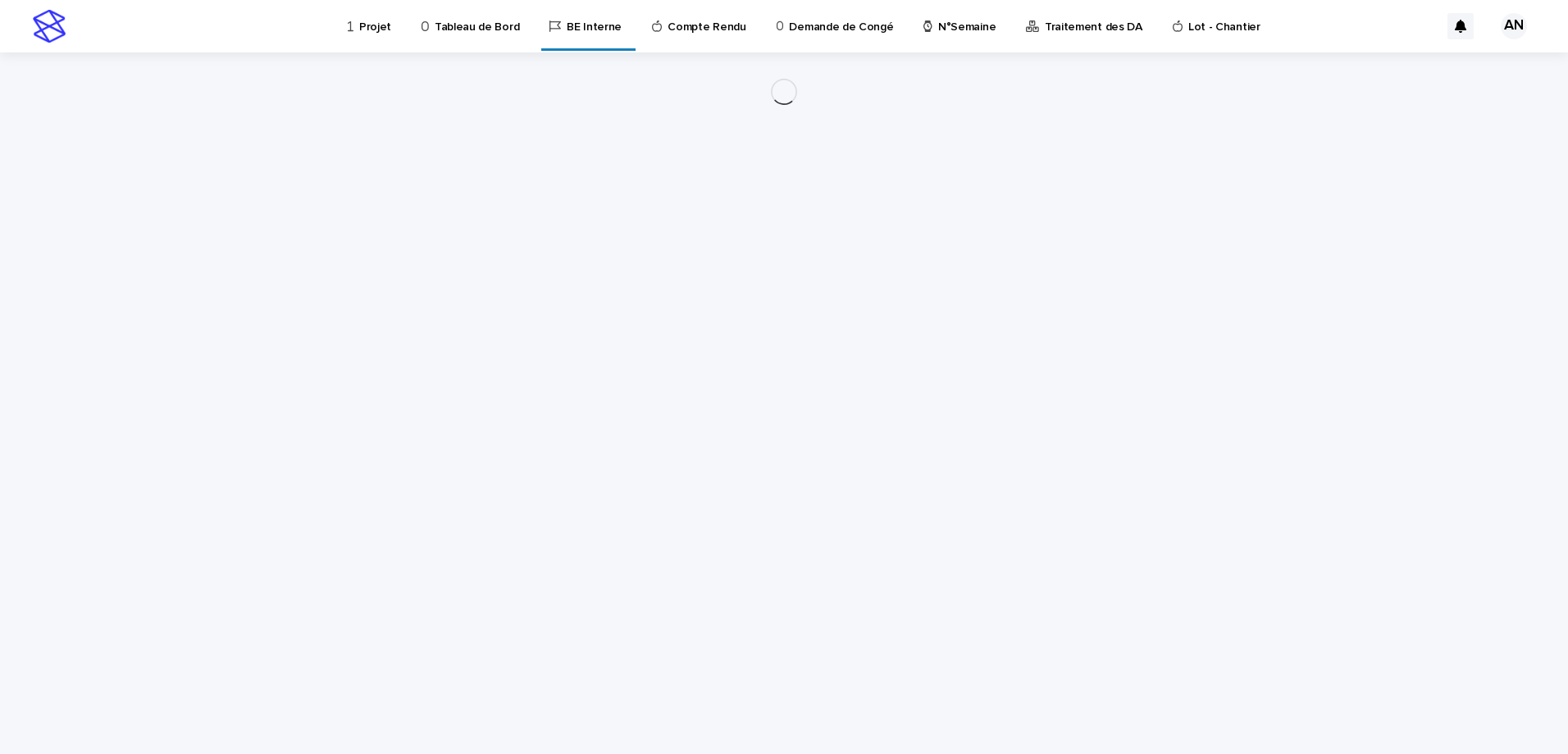 scroll, scrollTop: 0, scrollLeft: 0, axis: both 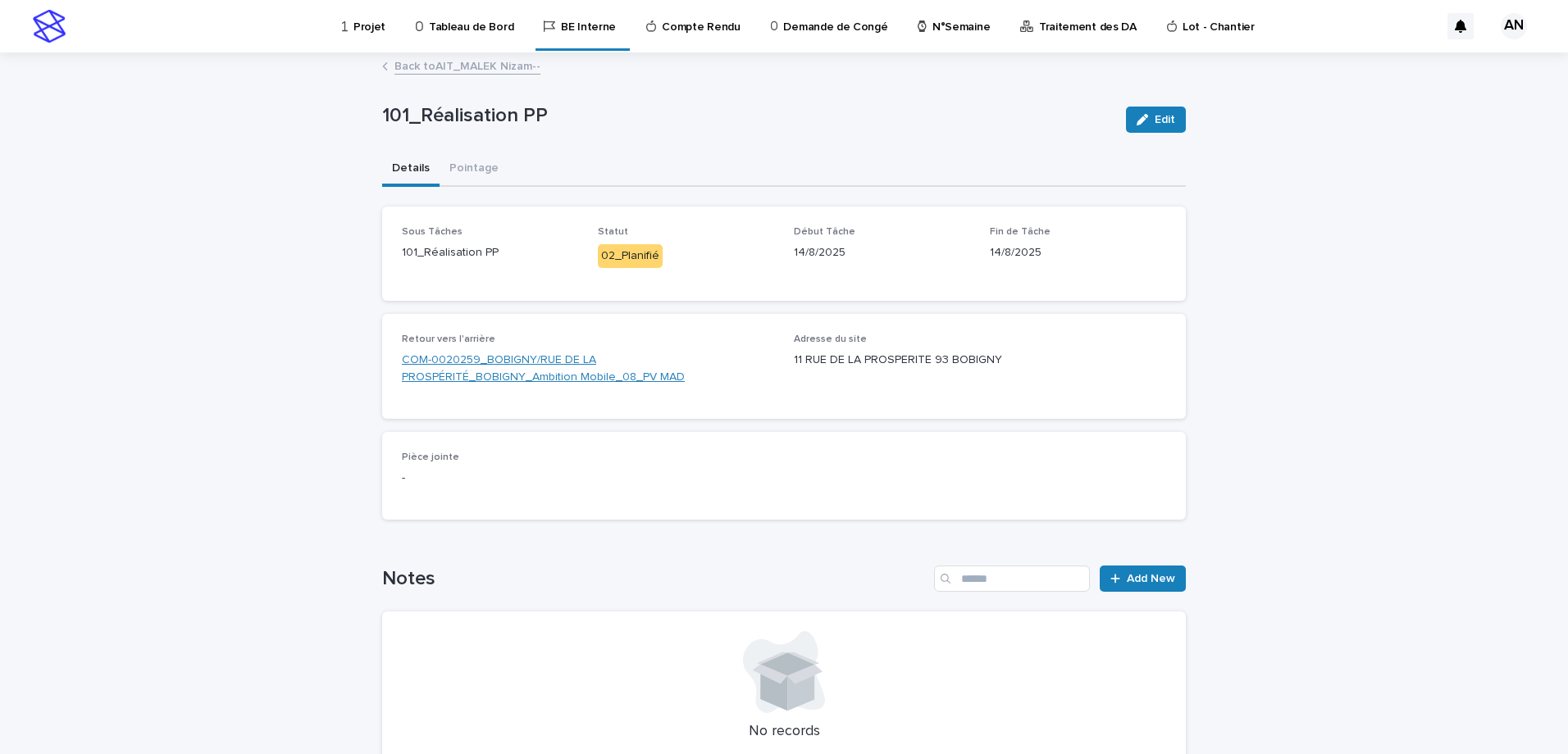 click on "COM-0020259_BOBIGNY/RUE DE LA PROSPÉRITÉ_BOBIGNY_Ambition Mobile_08_PV MAD" at bounding box center [588, 369] 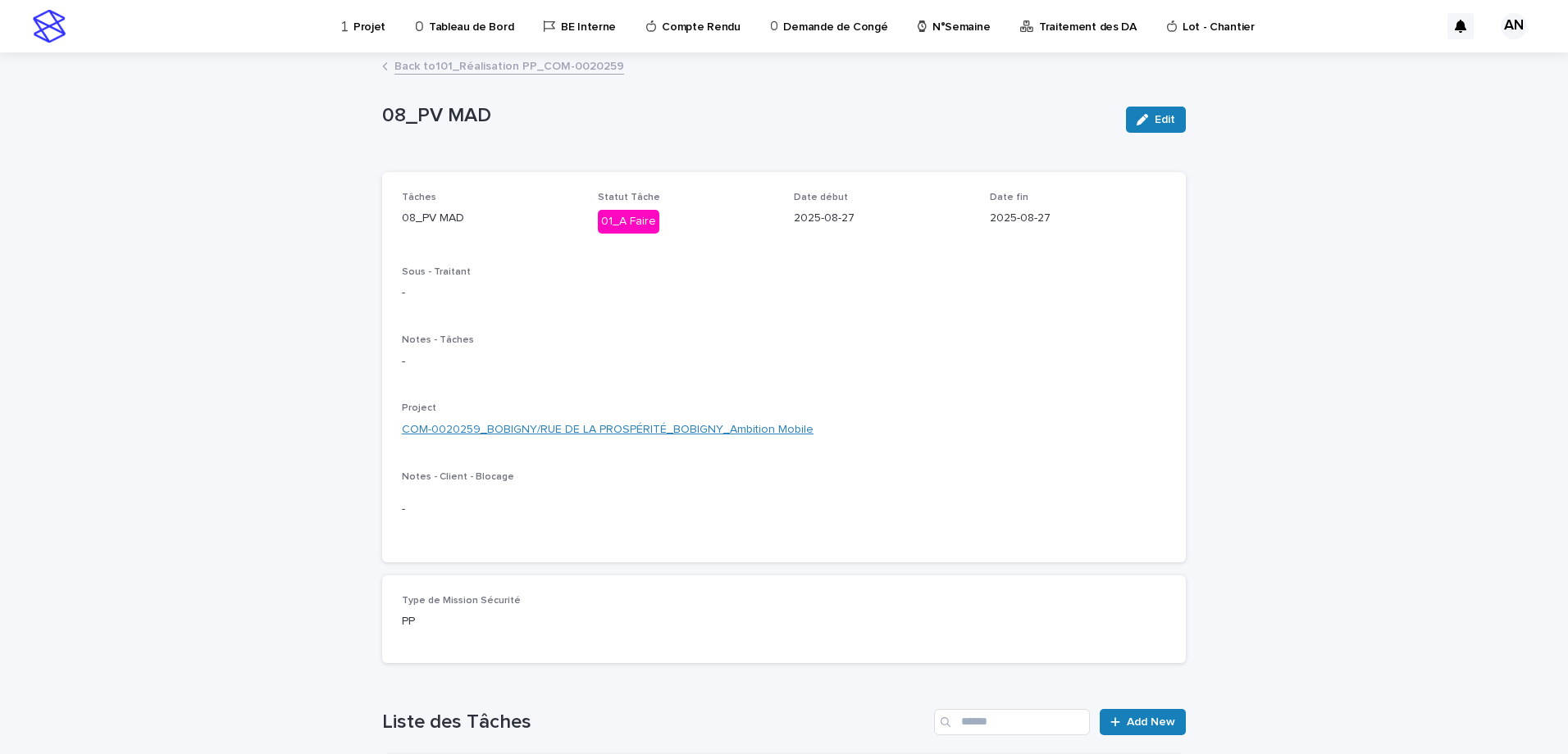 click on "COM-0020259_BOBIGNY/RUE DE LA PROSPÉRITÉ_BOBIGNY_Ambition Mobile" at bounding box center (608, 429) 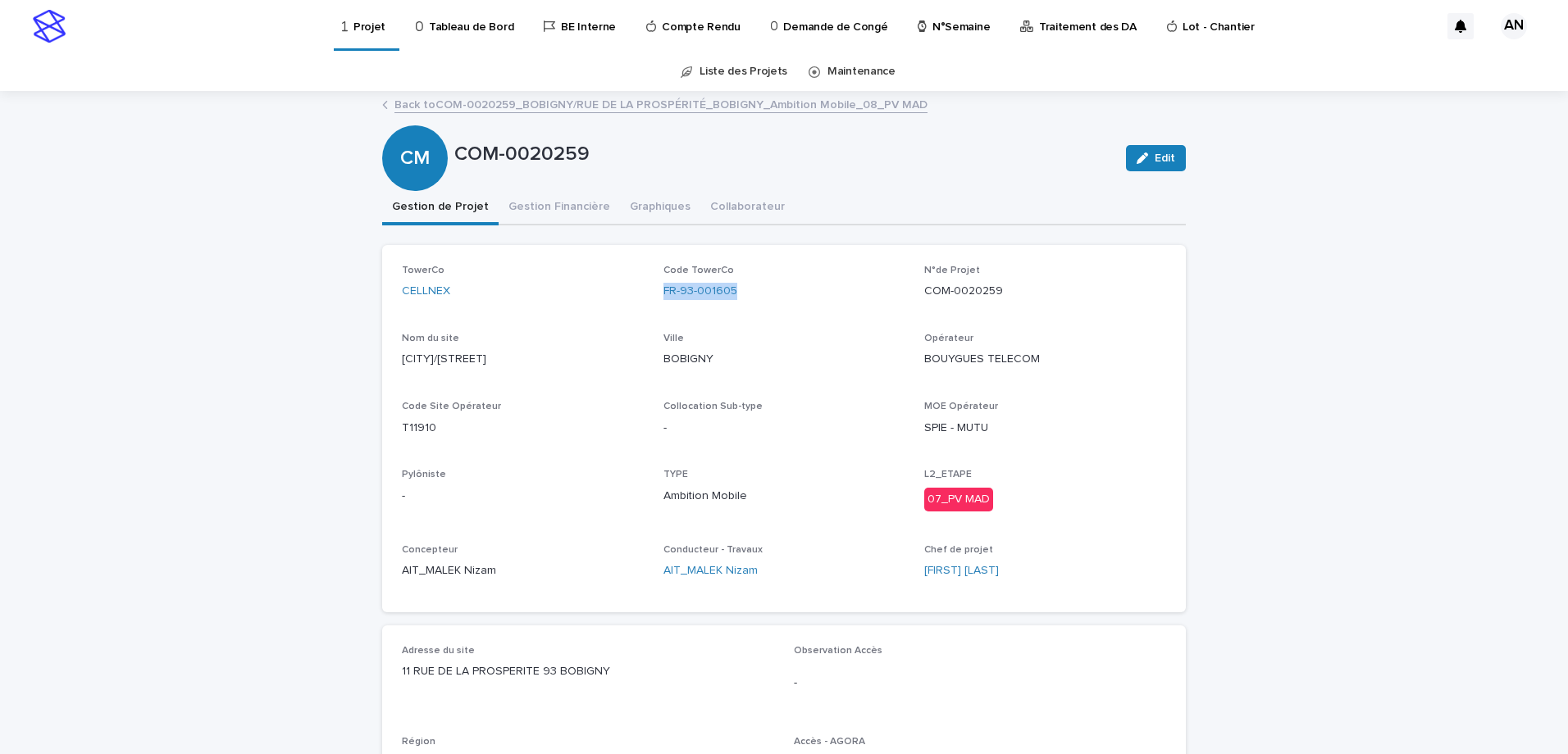 drag, startPoint x: 747, startPoint y: 290, endPoint x: 650, endPoint y: 311, distance: 99.24717 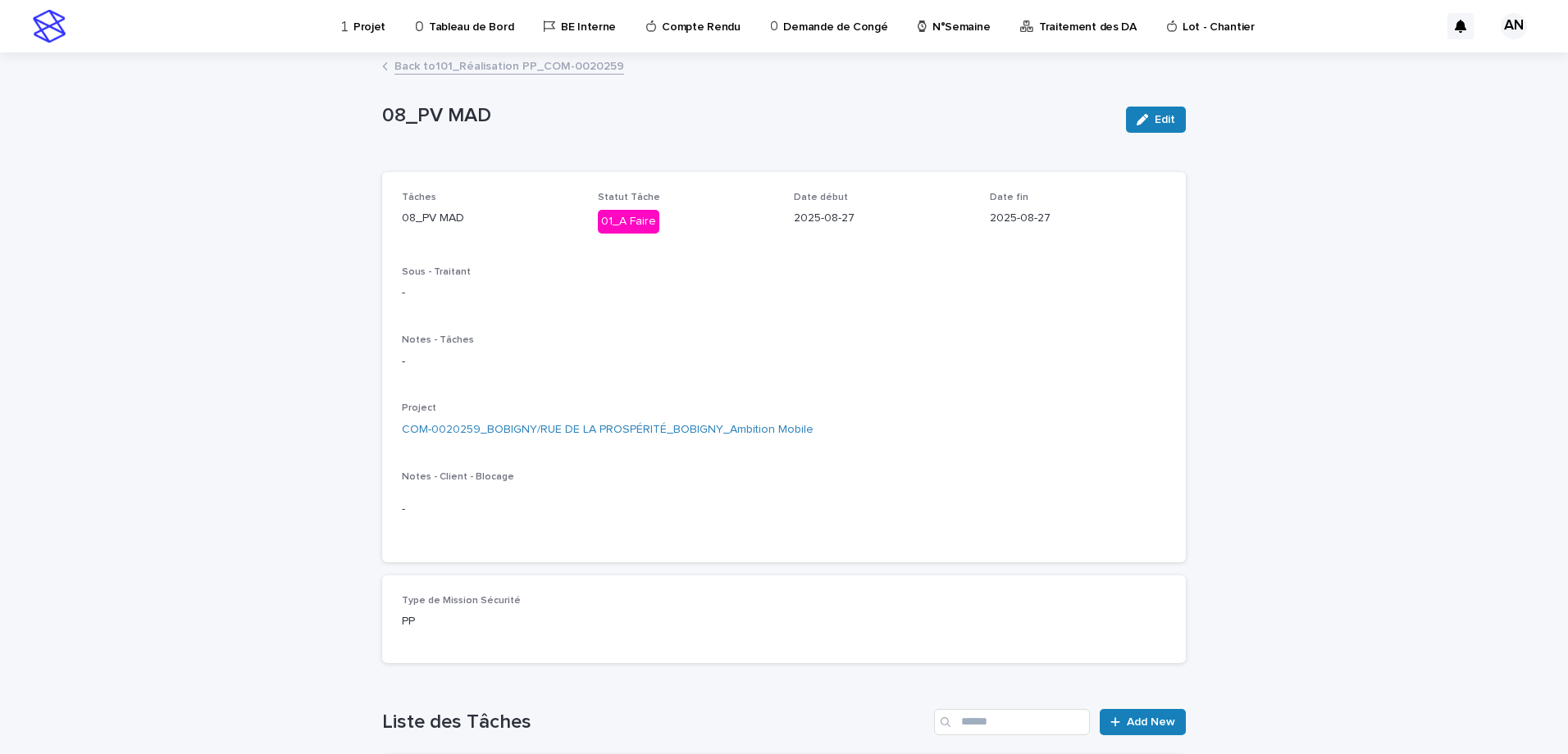 click on "Back to  101_Réalisation PP_COM-0020259" at bounding box center [509, 65] 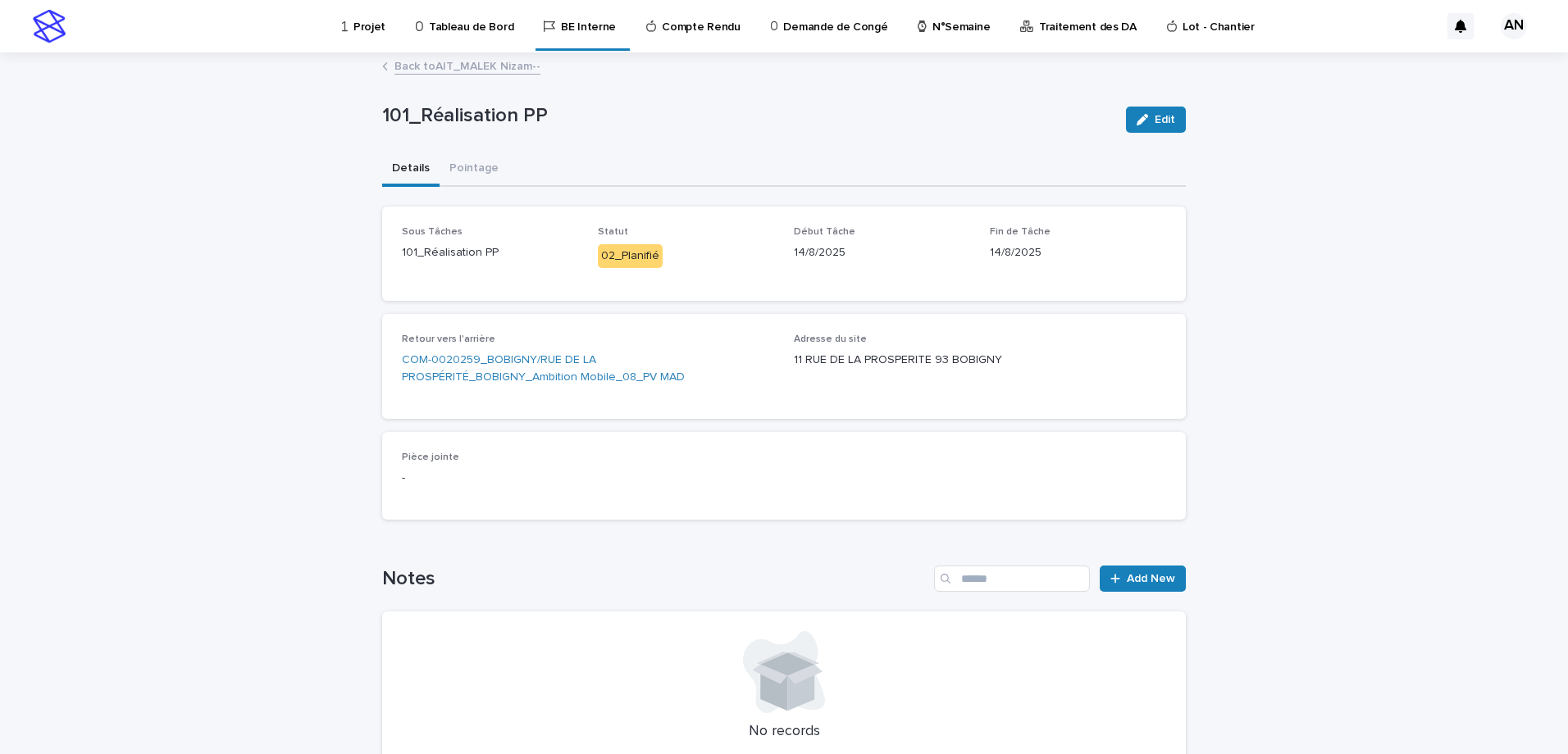click on "Back to  AIT_MALEK Nizam--" at bounding box center [467, 65] 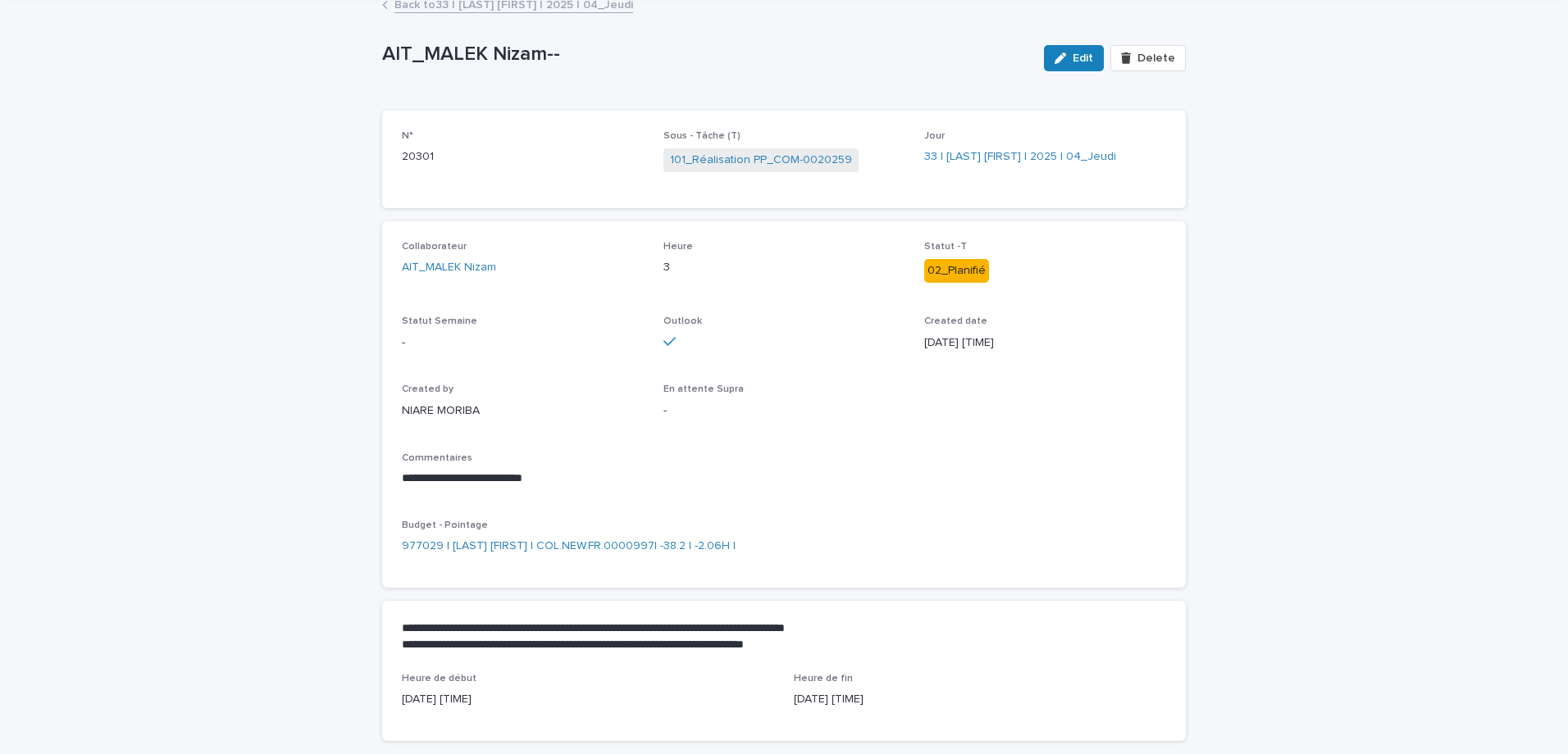 scroll, scrollTop: 0, scrollLeft: 0, axis: both 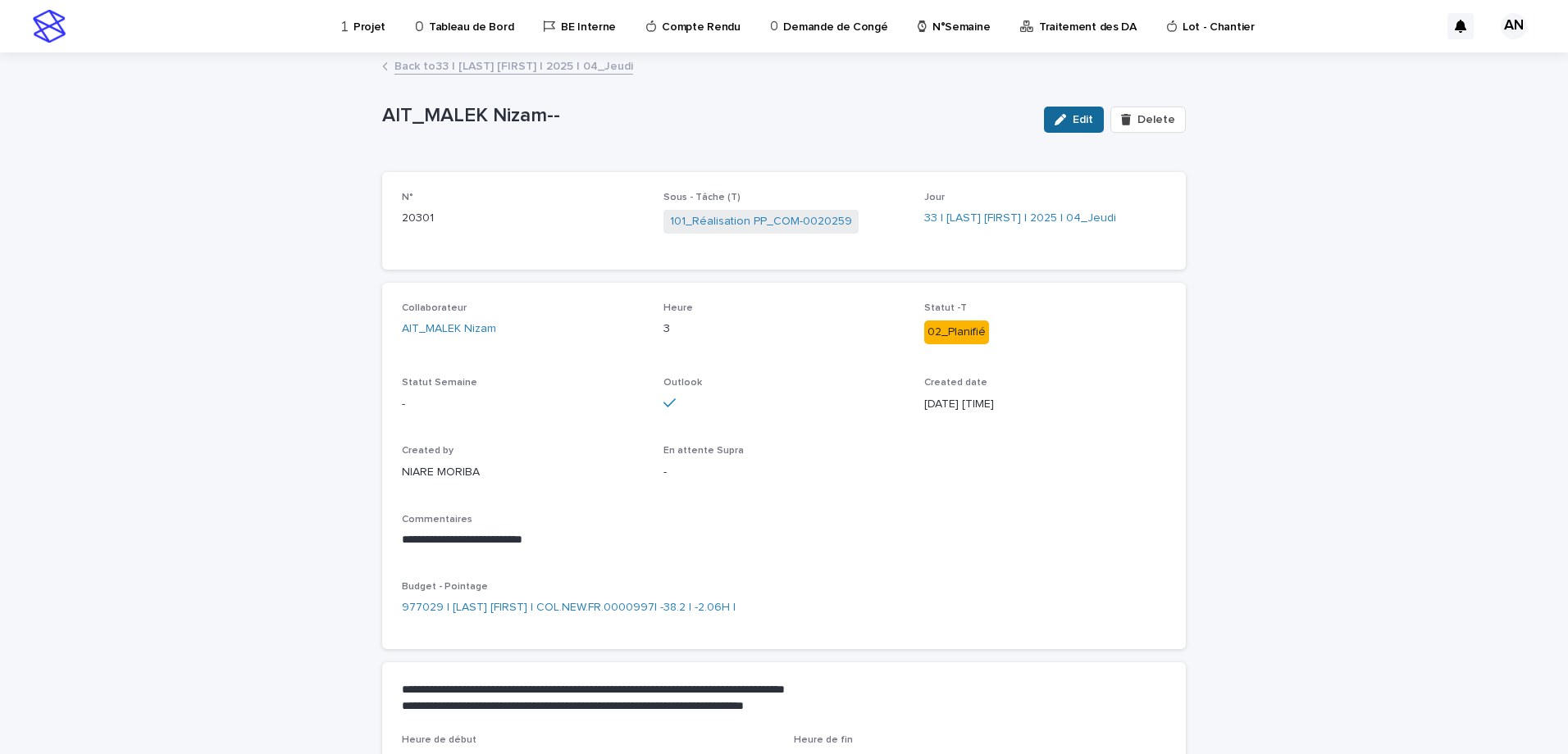 click at bounding box center (1064, 120) 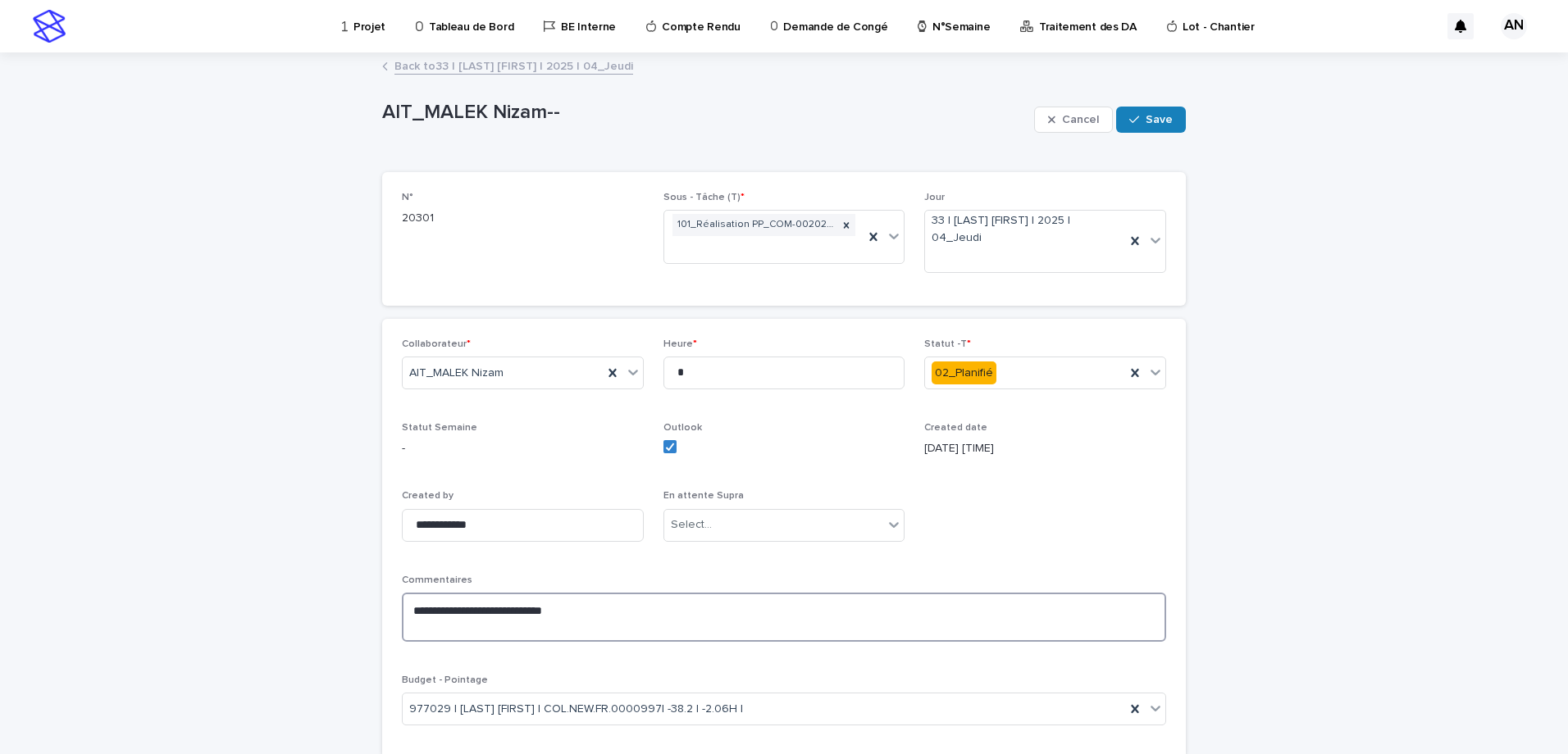 click on "**********" at bounding box center [784, 617] 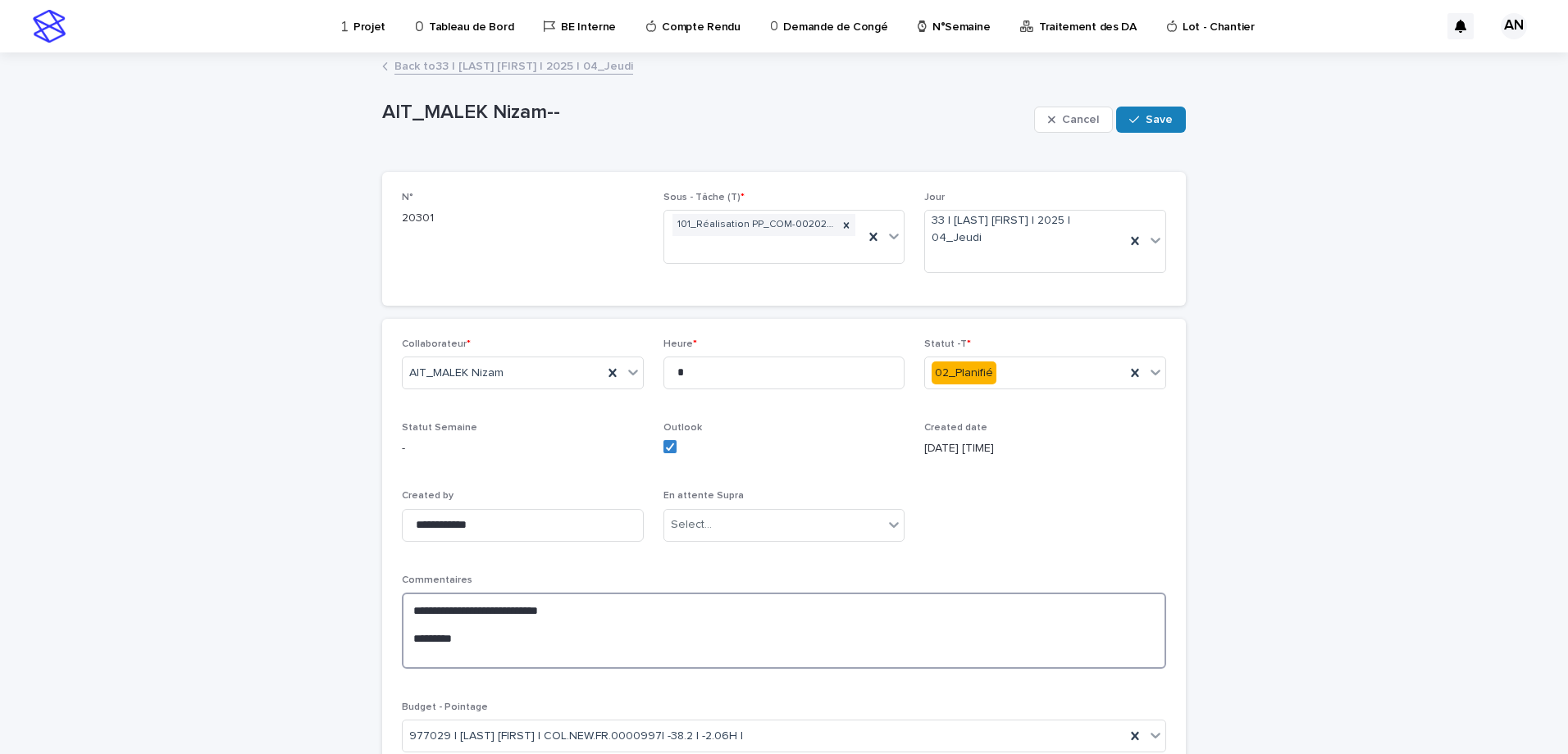 paste on "**********" 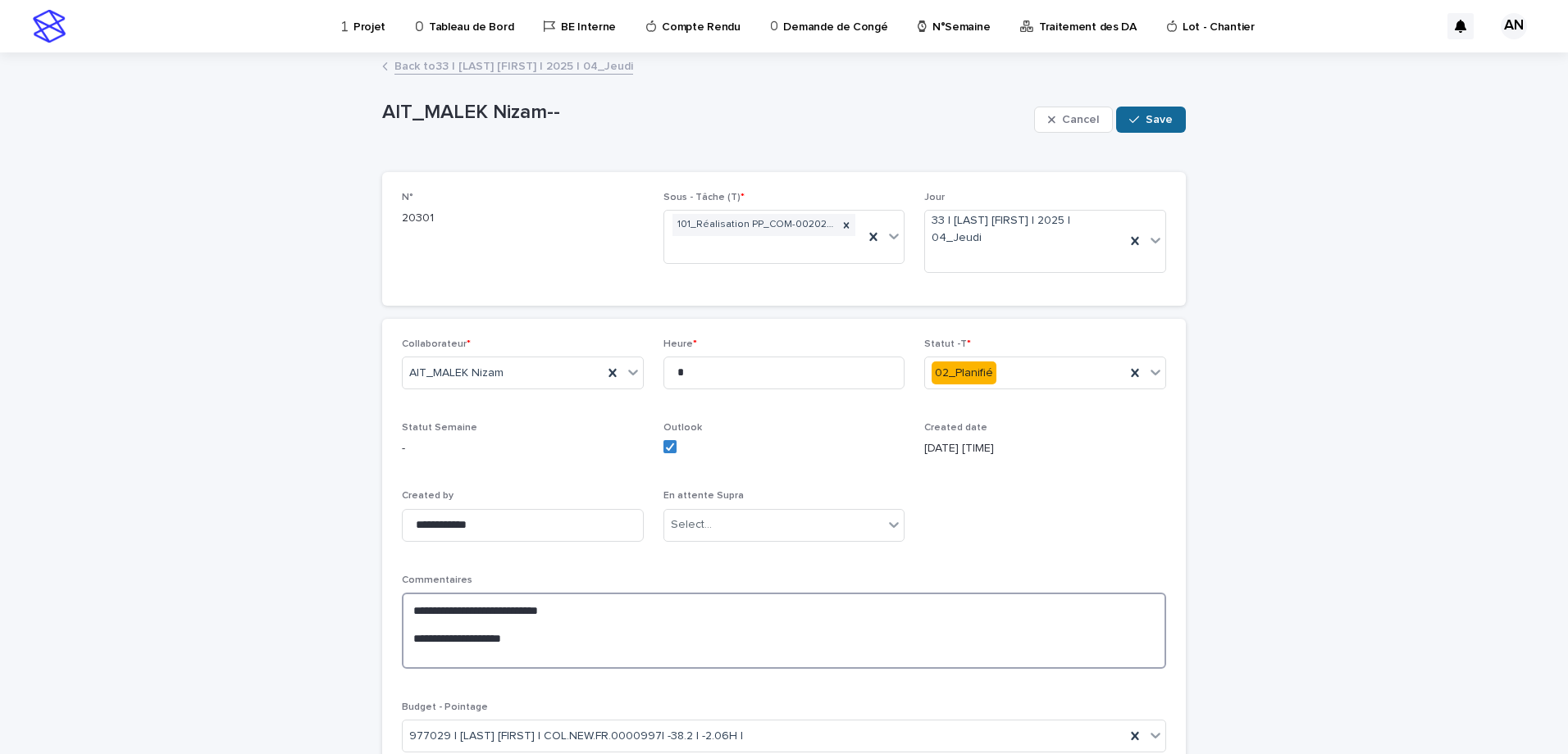 type on "**********" 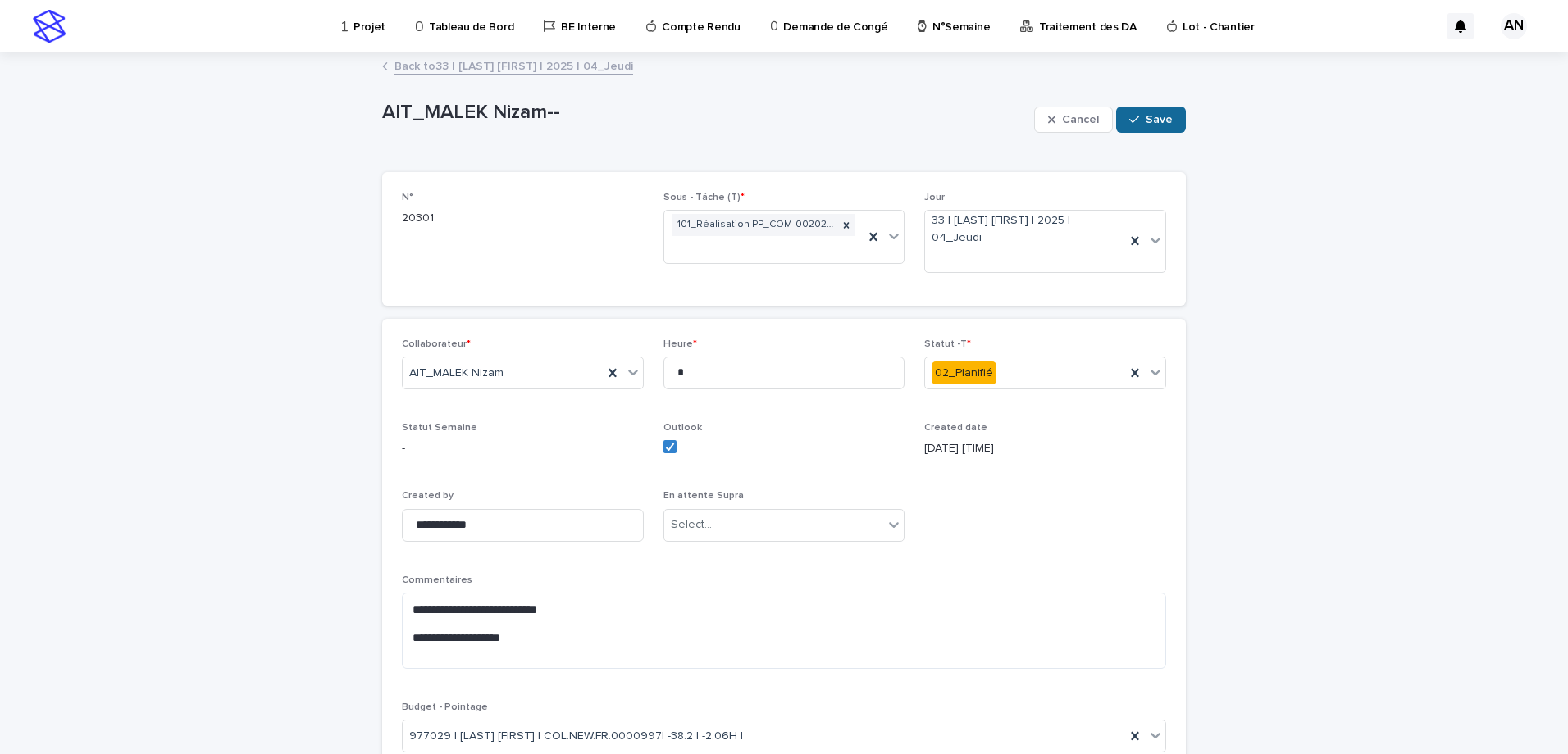click on "Save" at bounding box center [1159, 120] 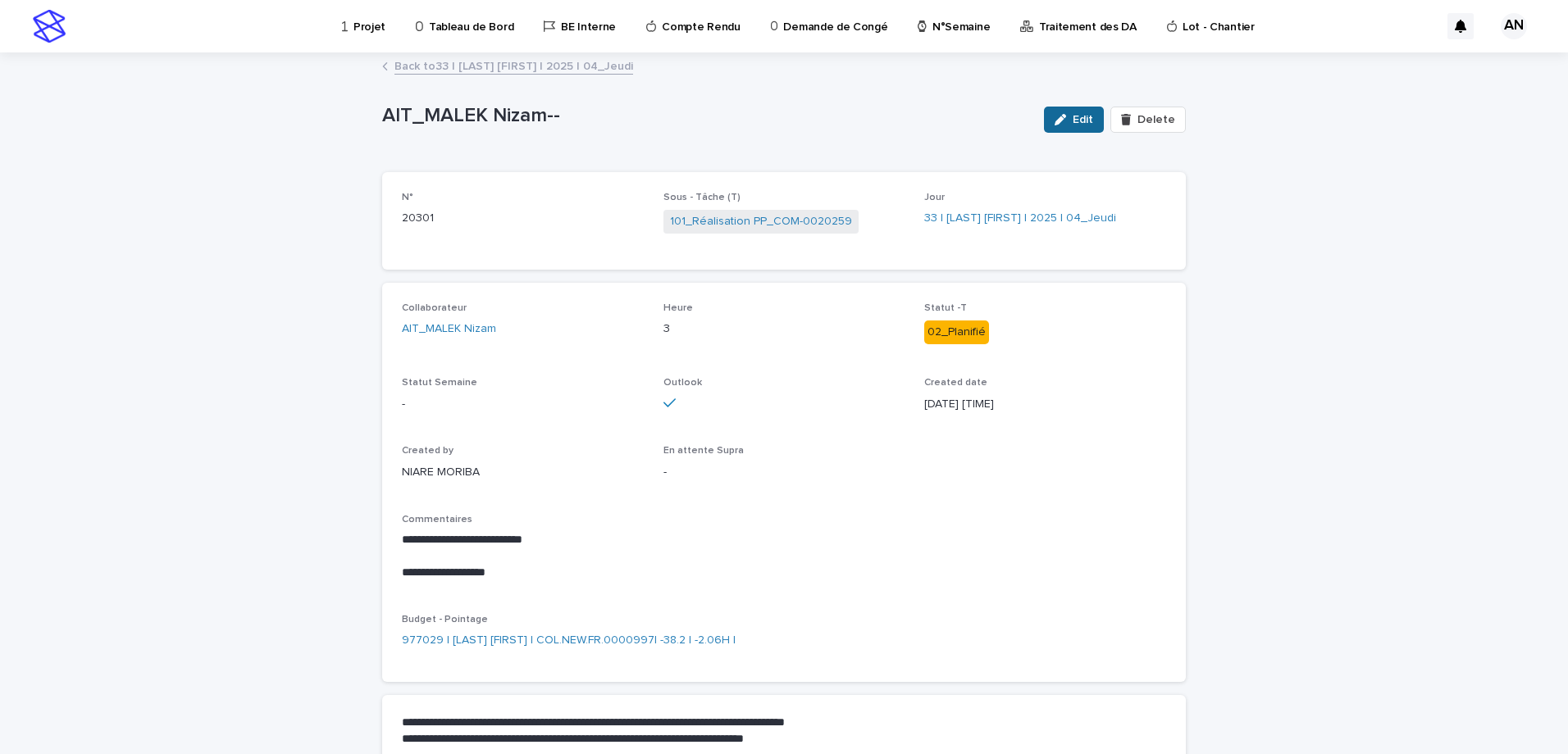 click at bounding box center (1064, 120) 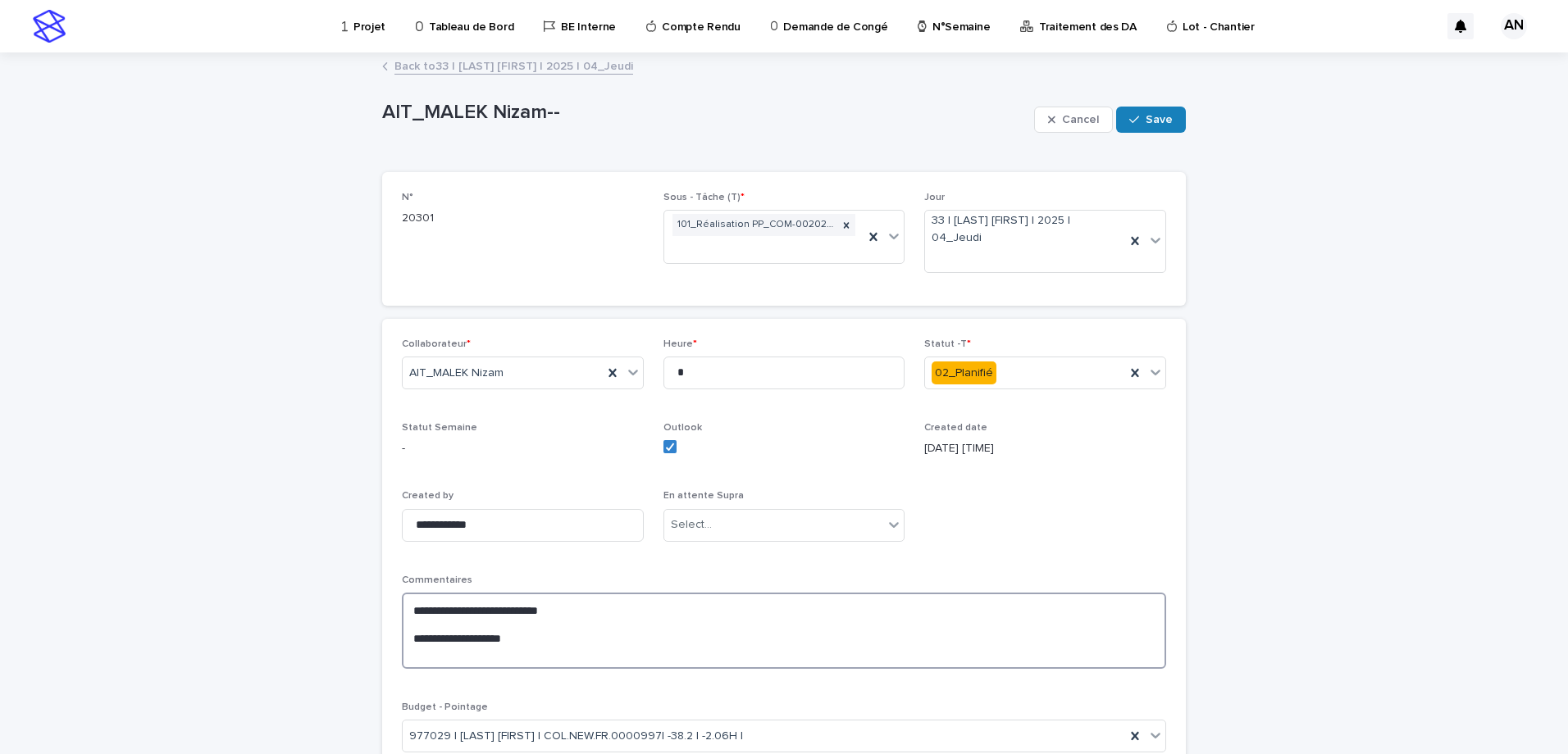 click on "**********" at bounding box center [784, 630] 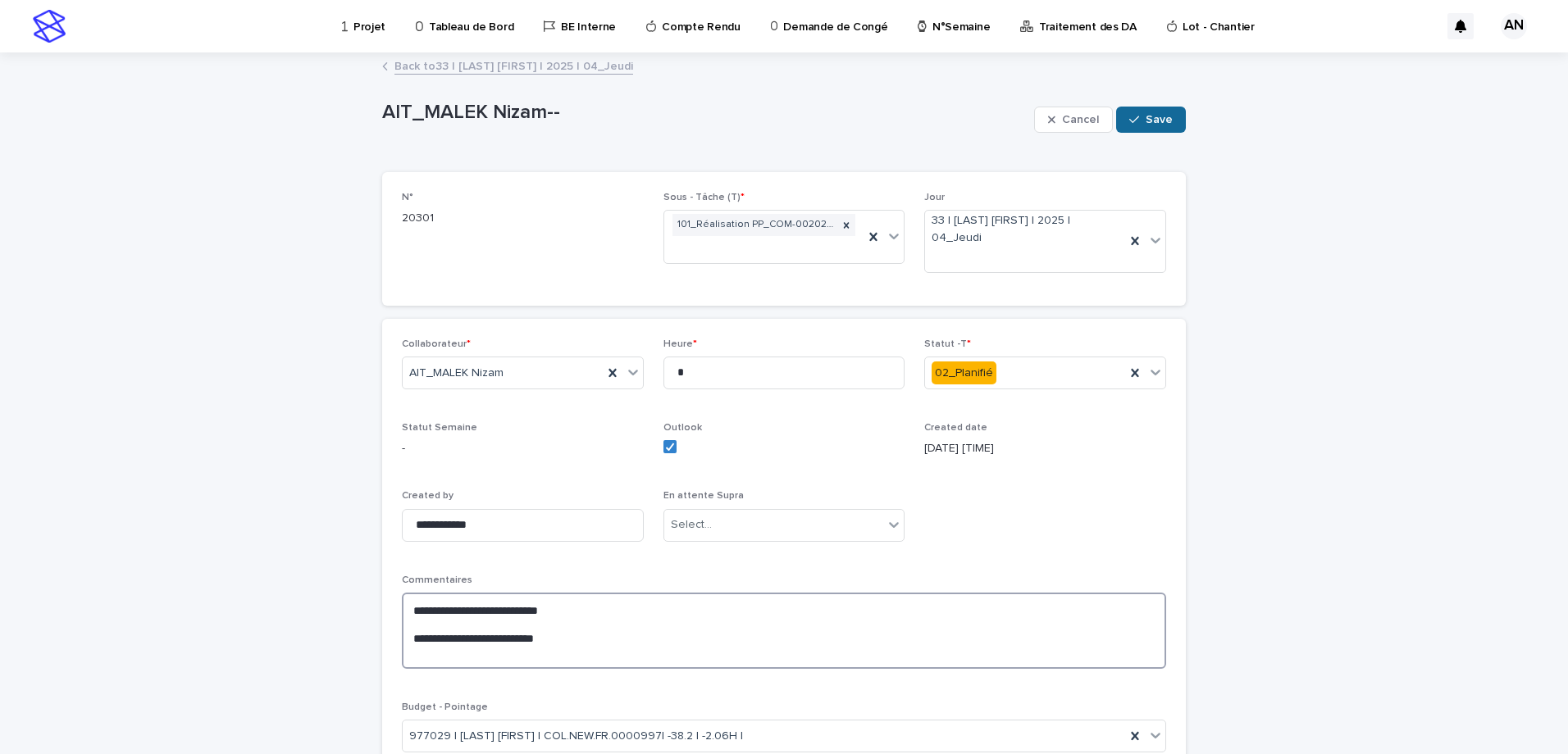 type on "**********" 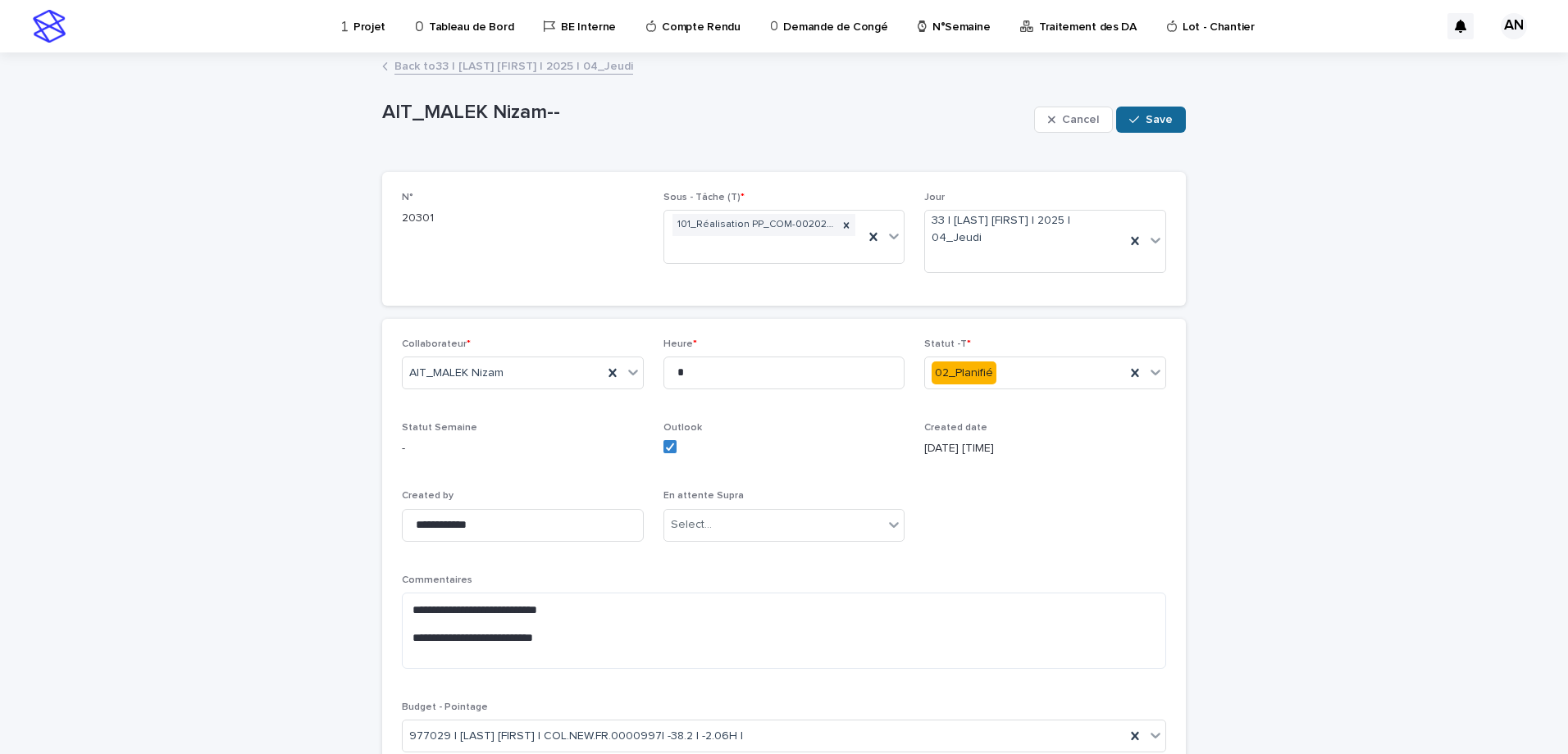 click on "Save" at bounding box center (1151, 120) 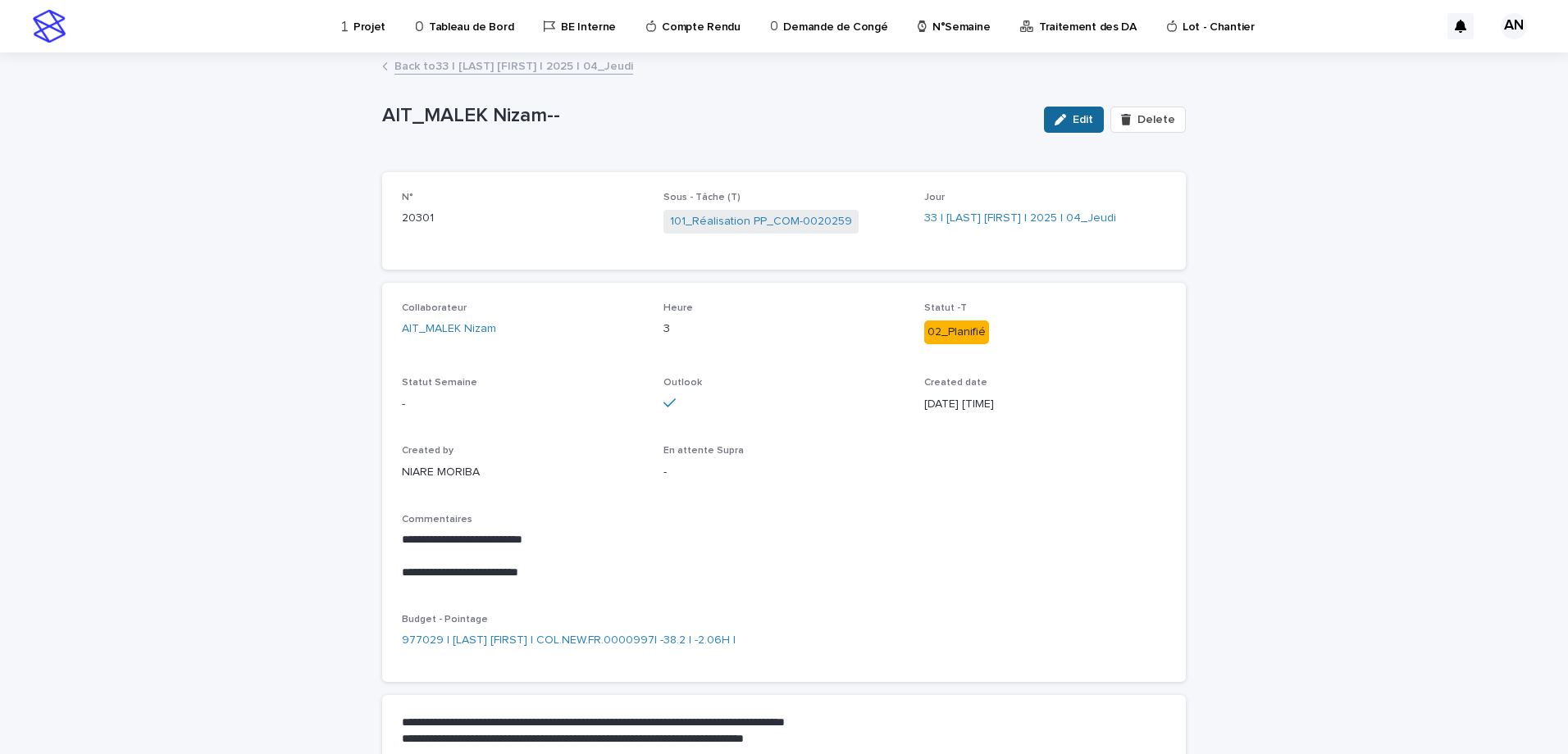 click on "Edit" at bounding box center (1083, 120) 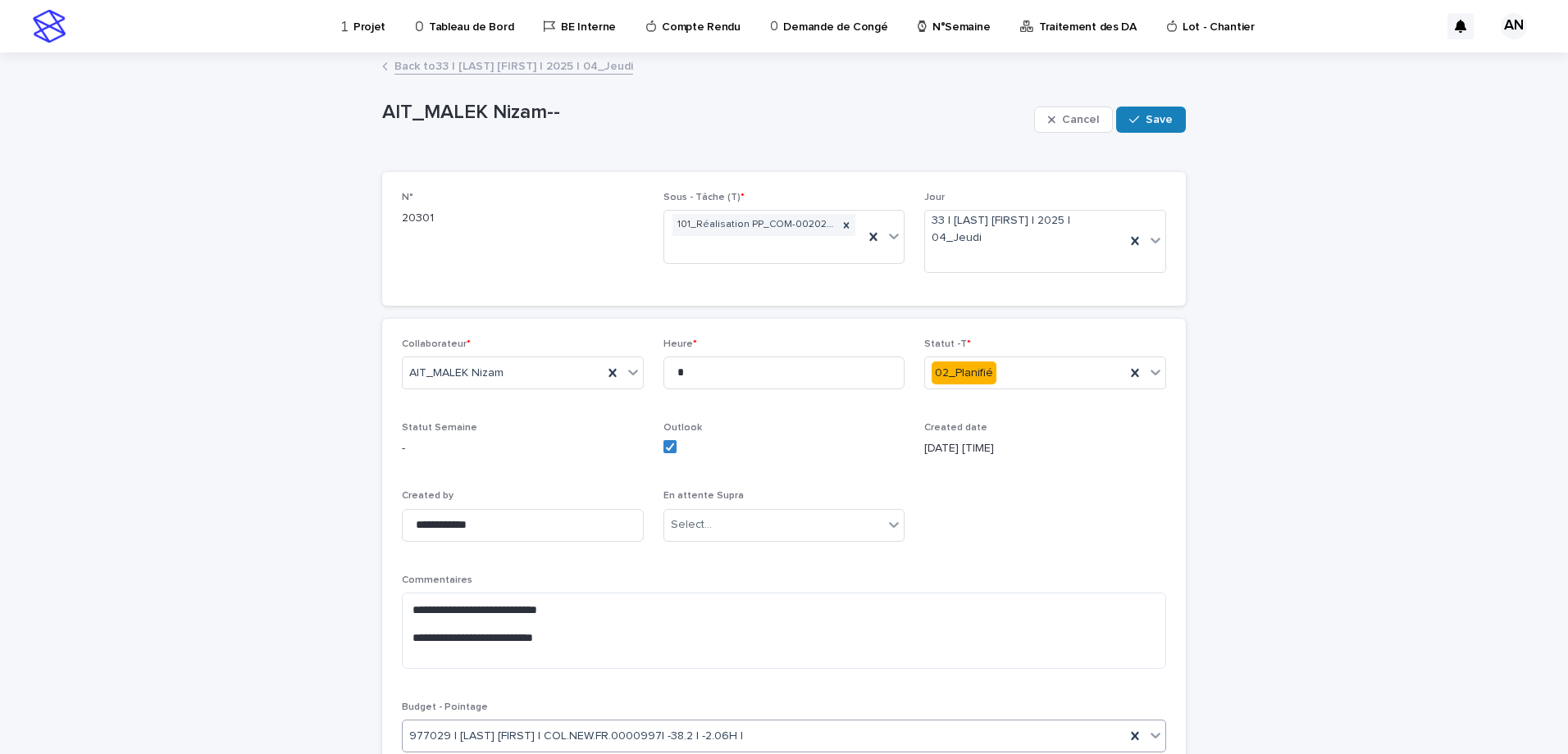 scroll, scrollTop: 246, scrollLeft: 0, axis: vertical 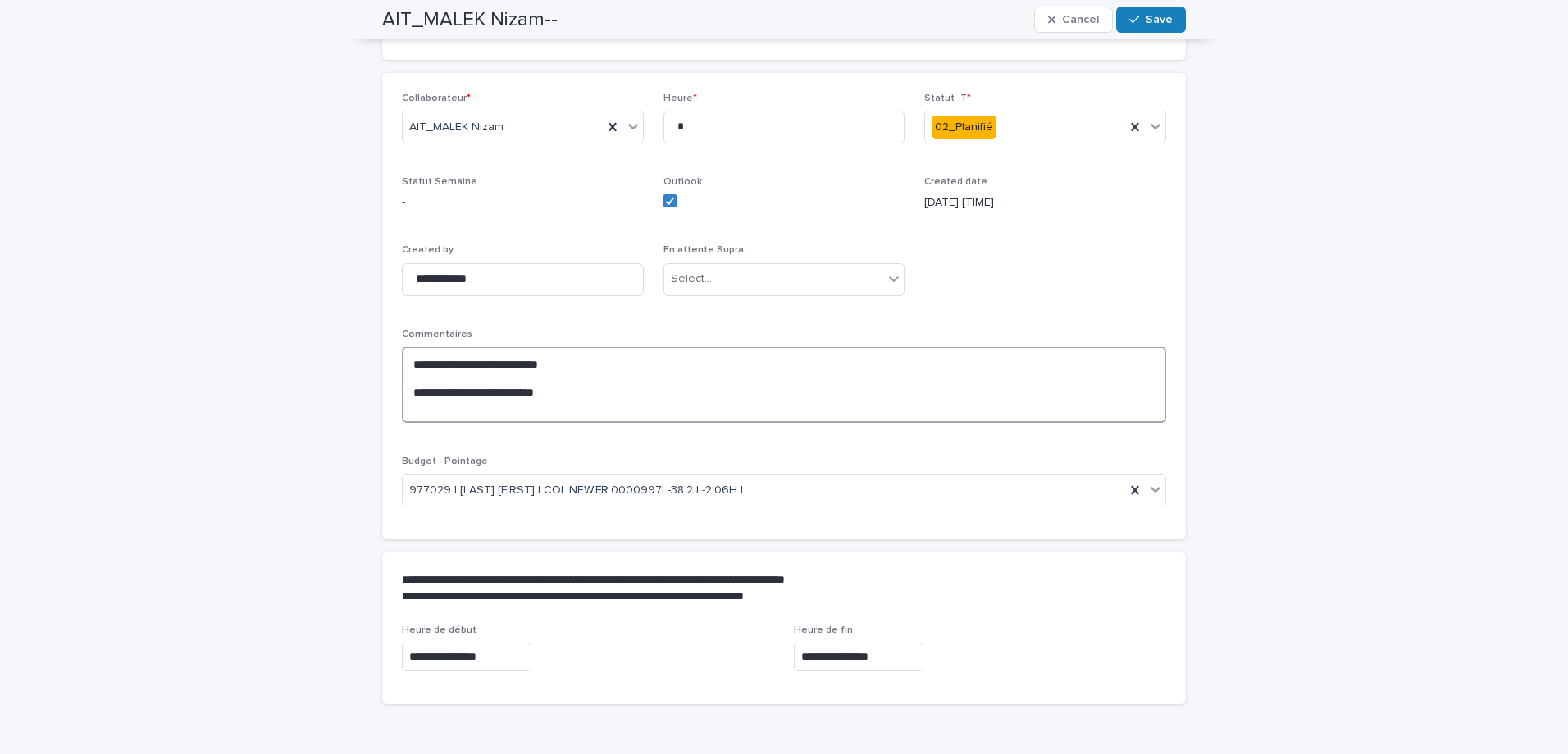 click on "**********" at bounding box center [784, 384] 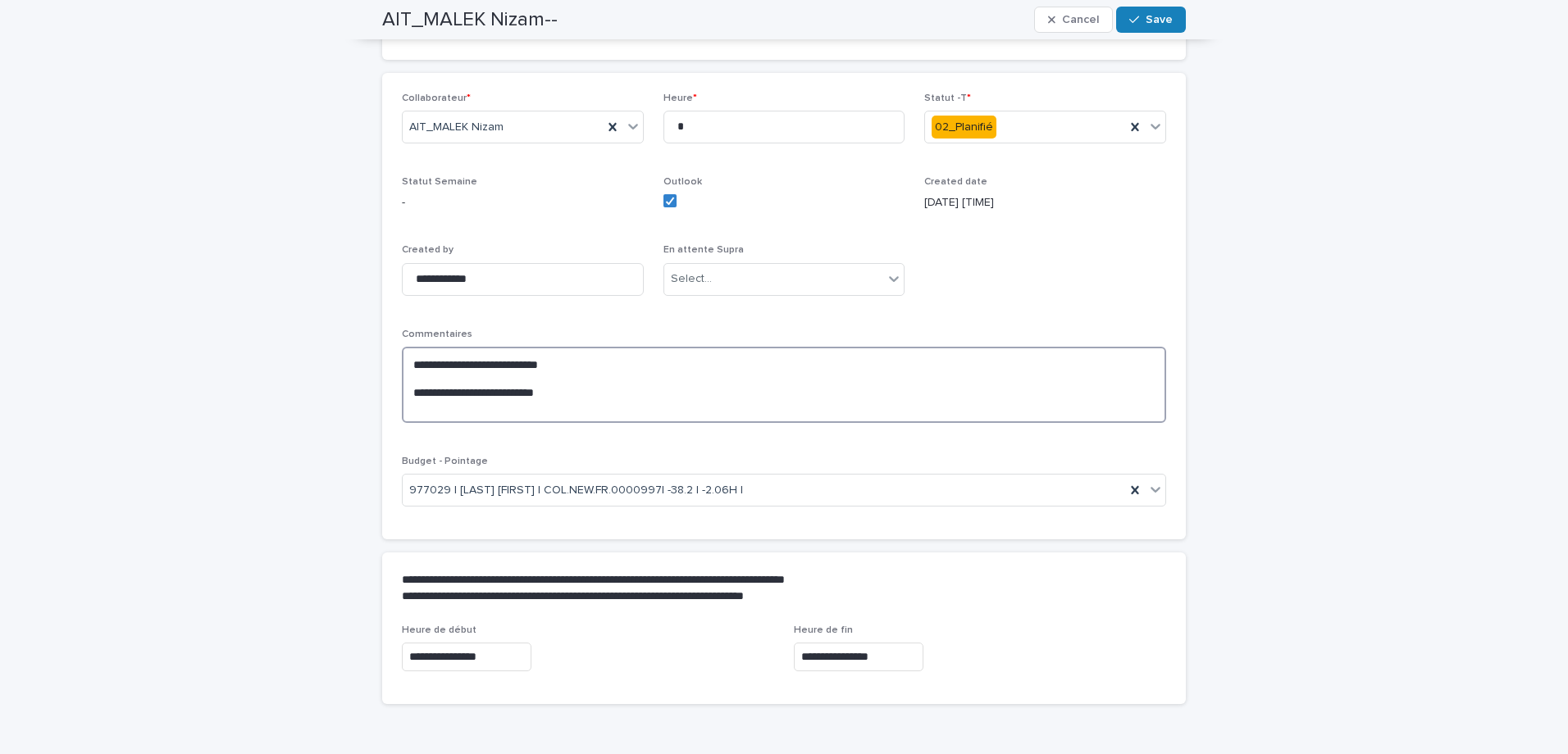 click on "**********" at bounding box center [784, 384] 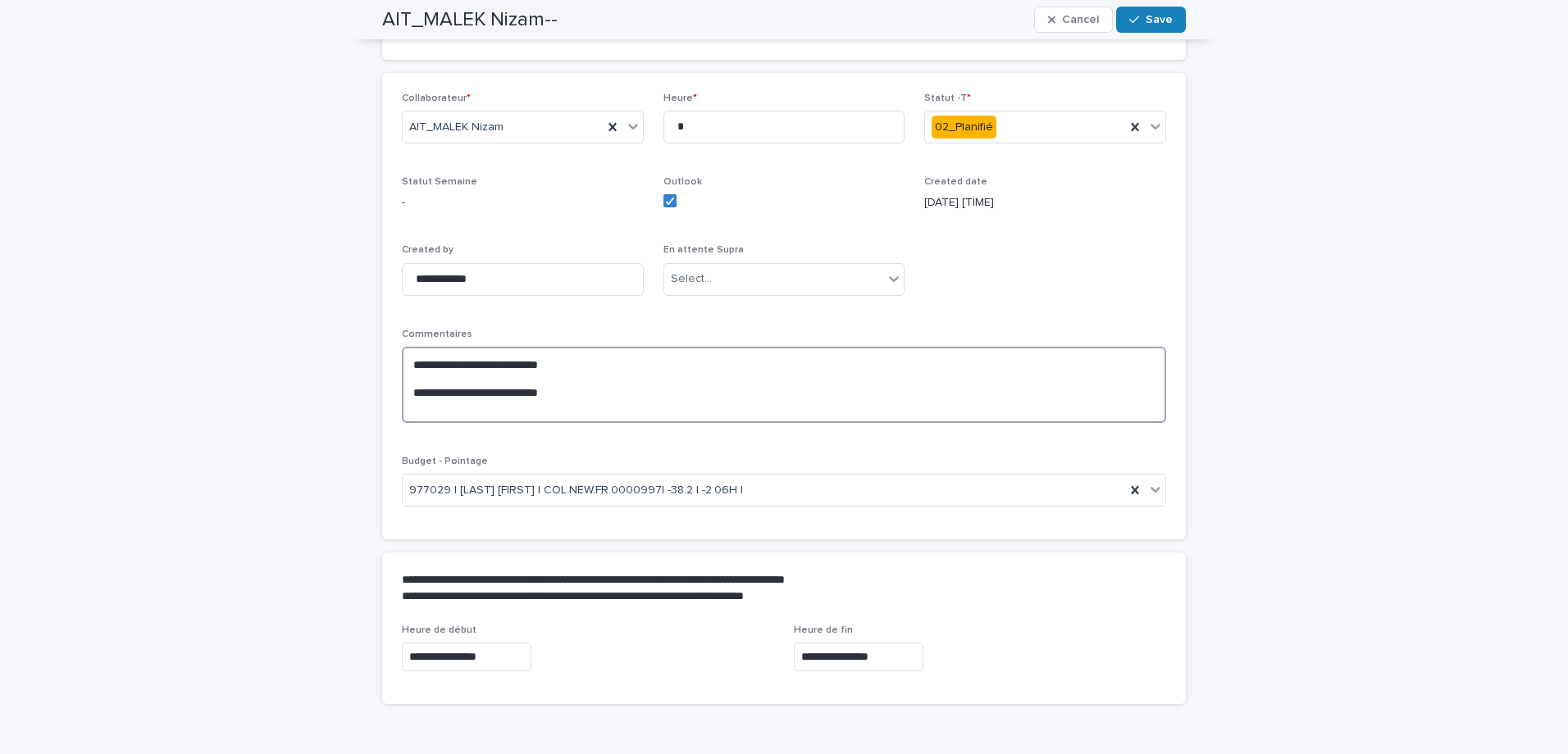 click on "**********" at bounding box center [784, 384] 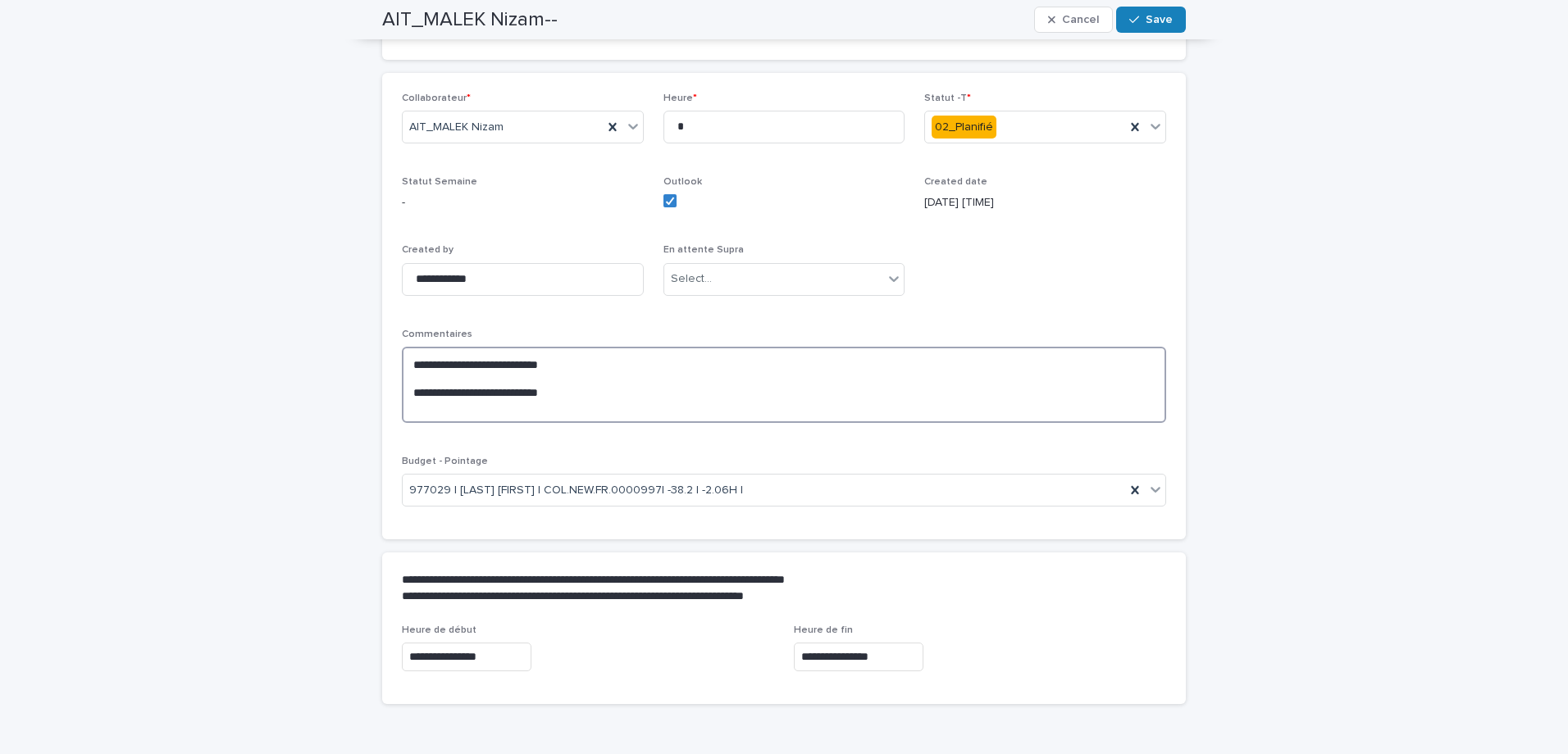 paste on "**********" 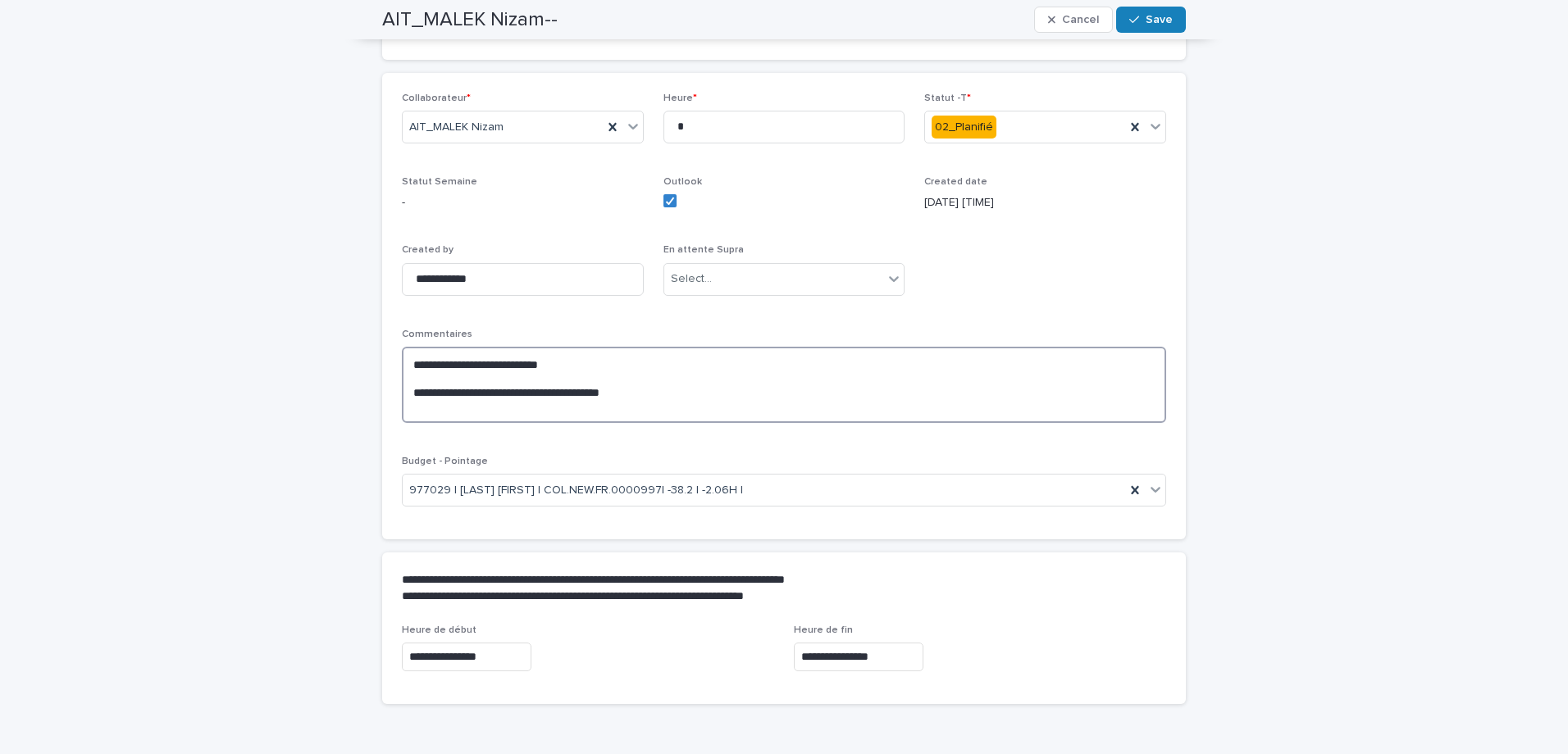 drag, startPoint x: 644, startPoint y: 388, endPoint x: 563, endPoint y: 390, distance: 81.0247 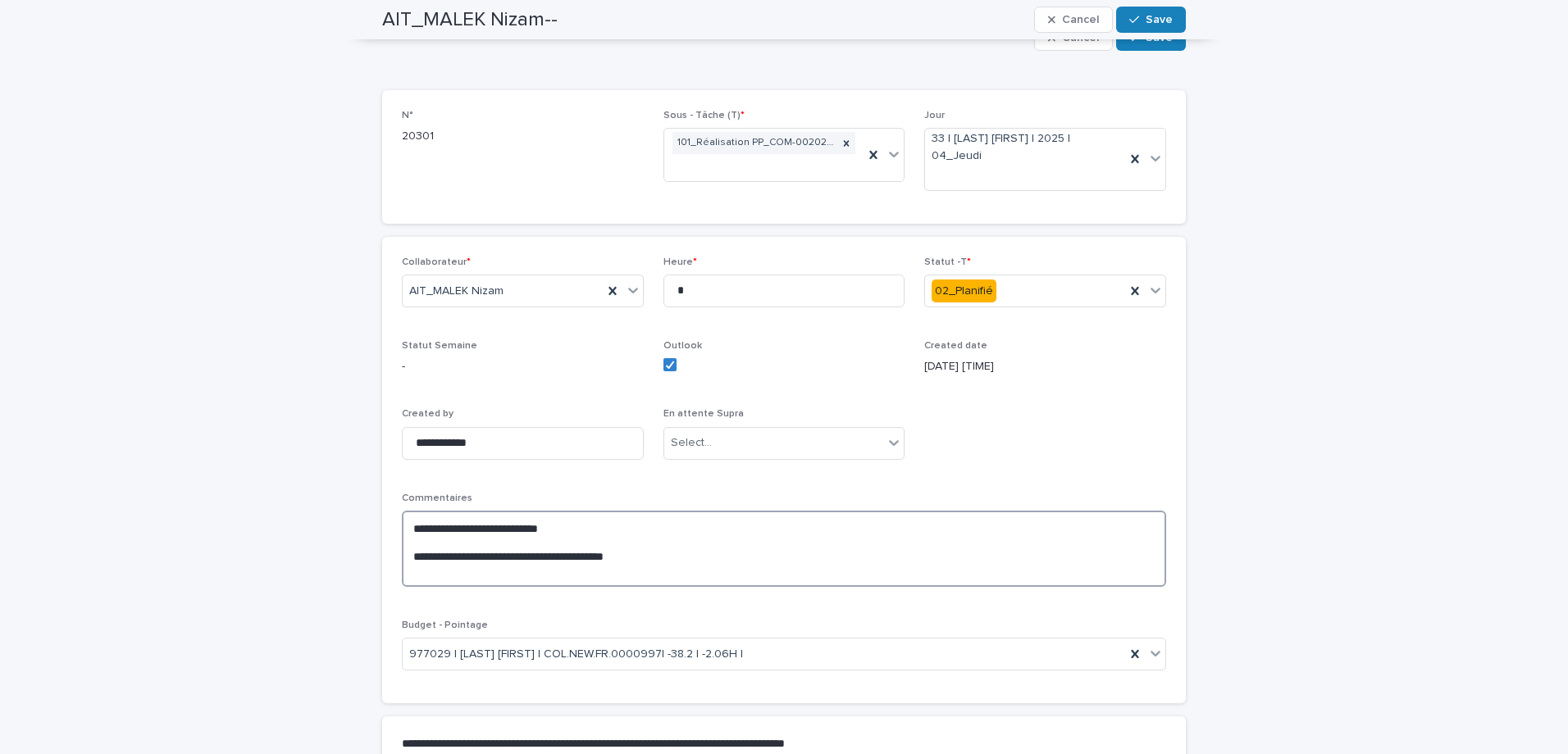 scroll, scrollTop: 0, scrollLeft: 0, axis: both 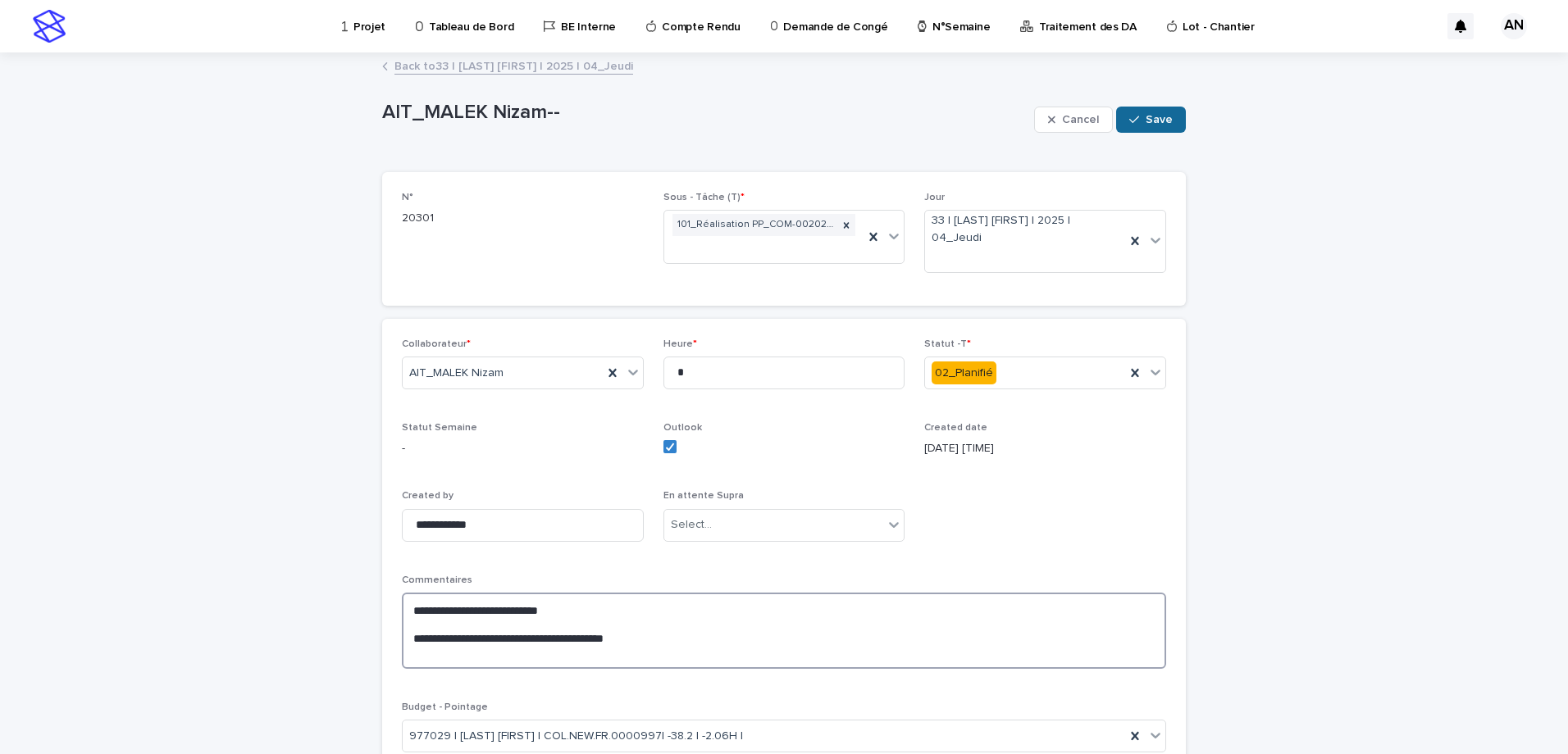 type on "**********" 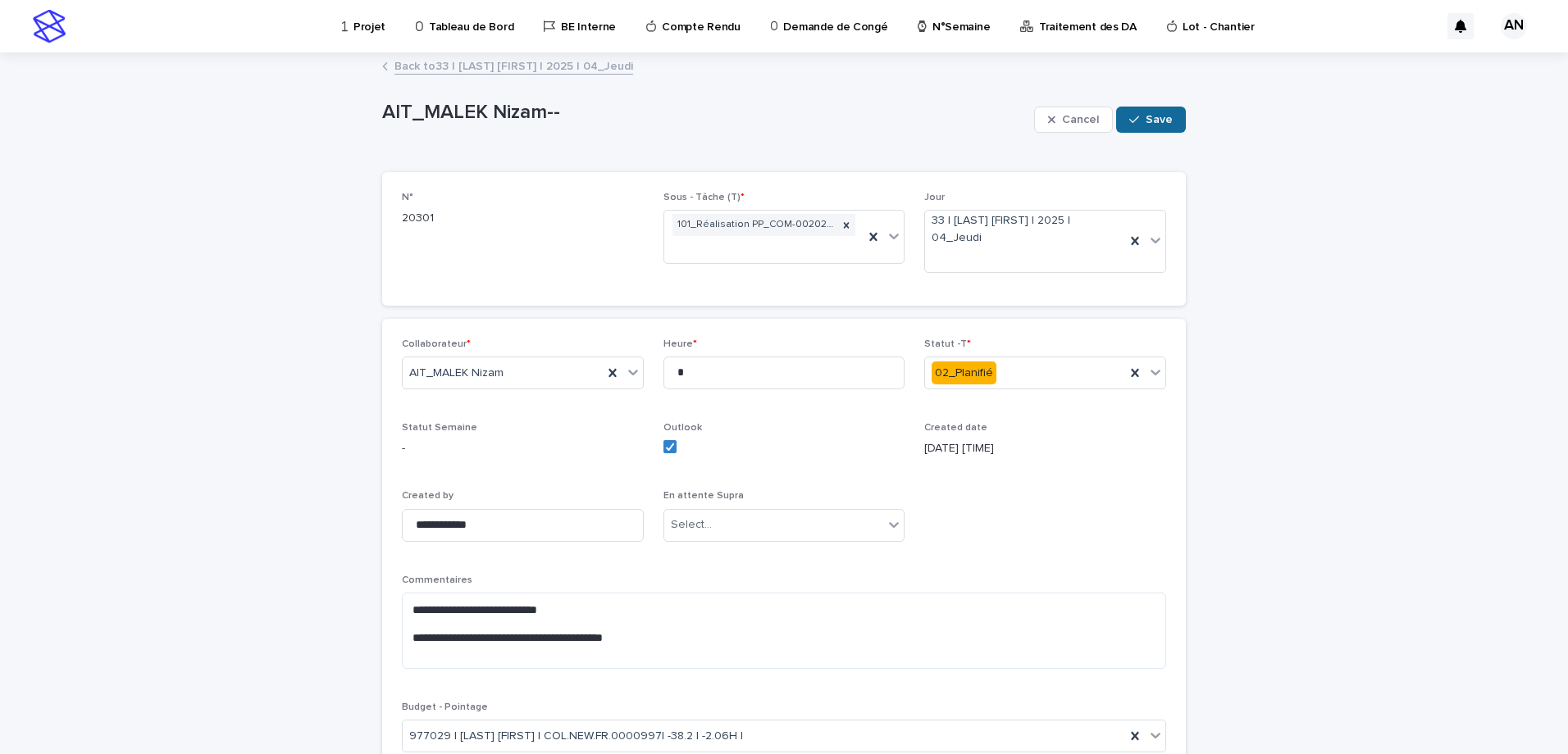 click on "Save" at bounding box center (1159, 120) 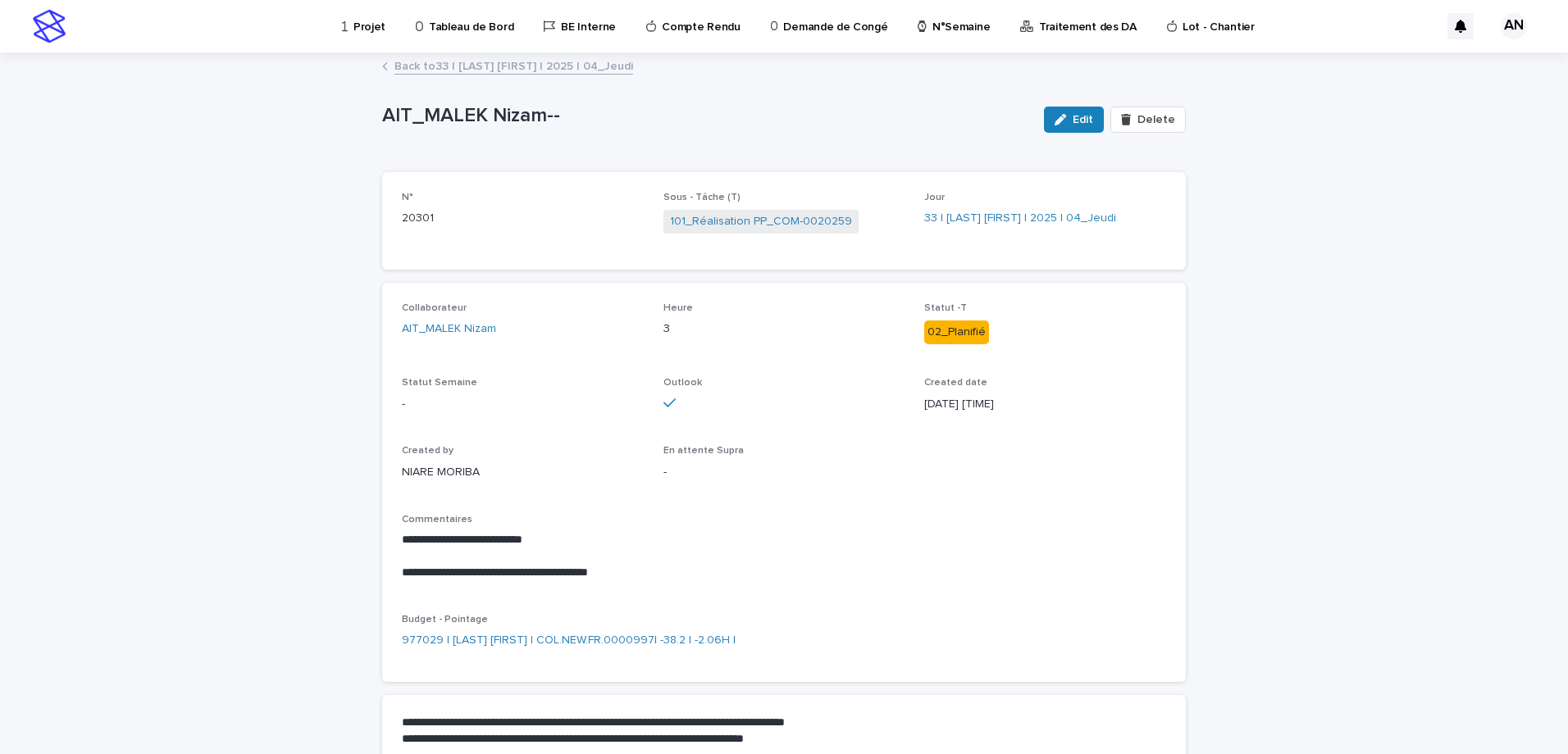 click on "Back to  33 | [LAST] [FIRST] | 2025 | 04_Jeudi" at bounding box center [513, 65] 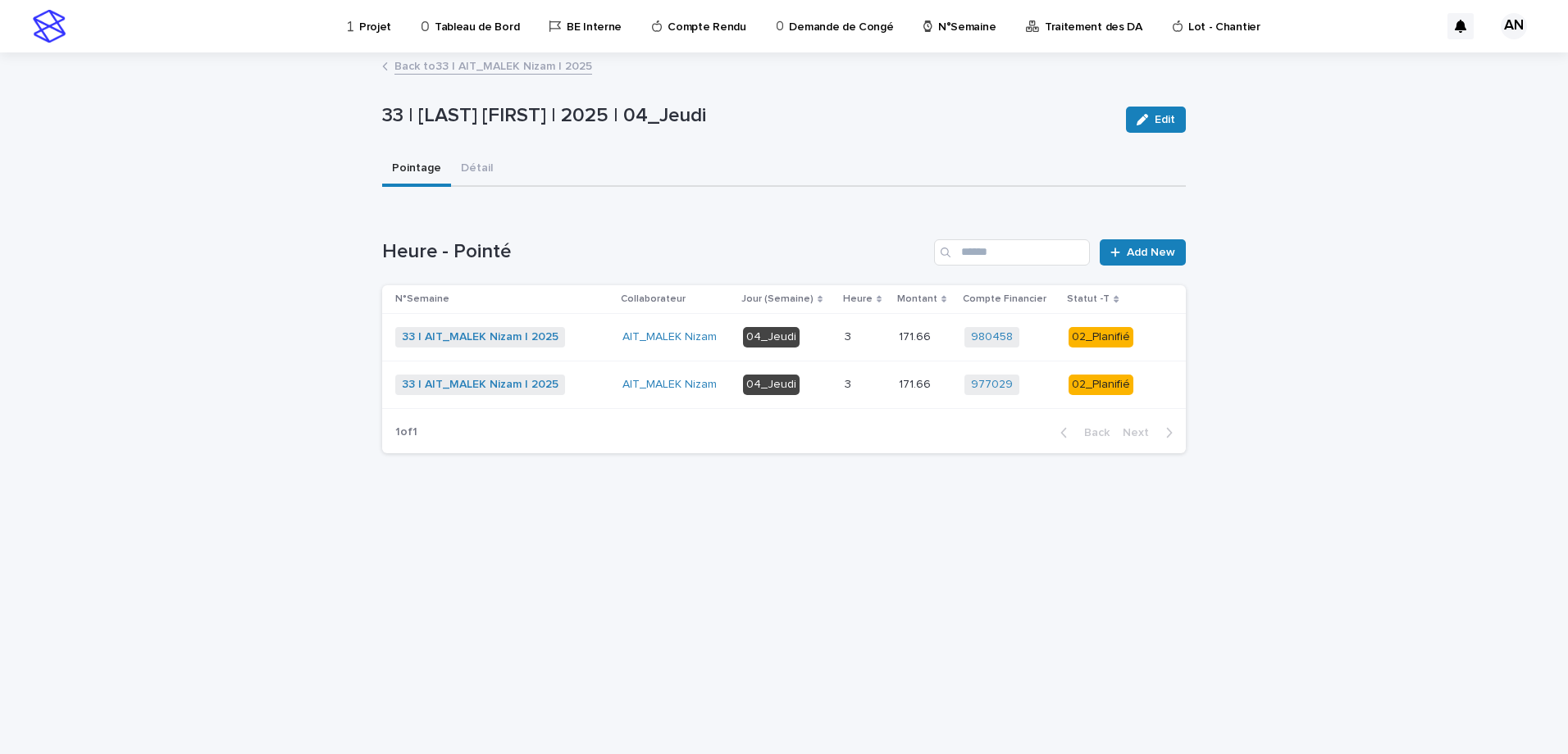 click at bounding box center [865, 337] 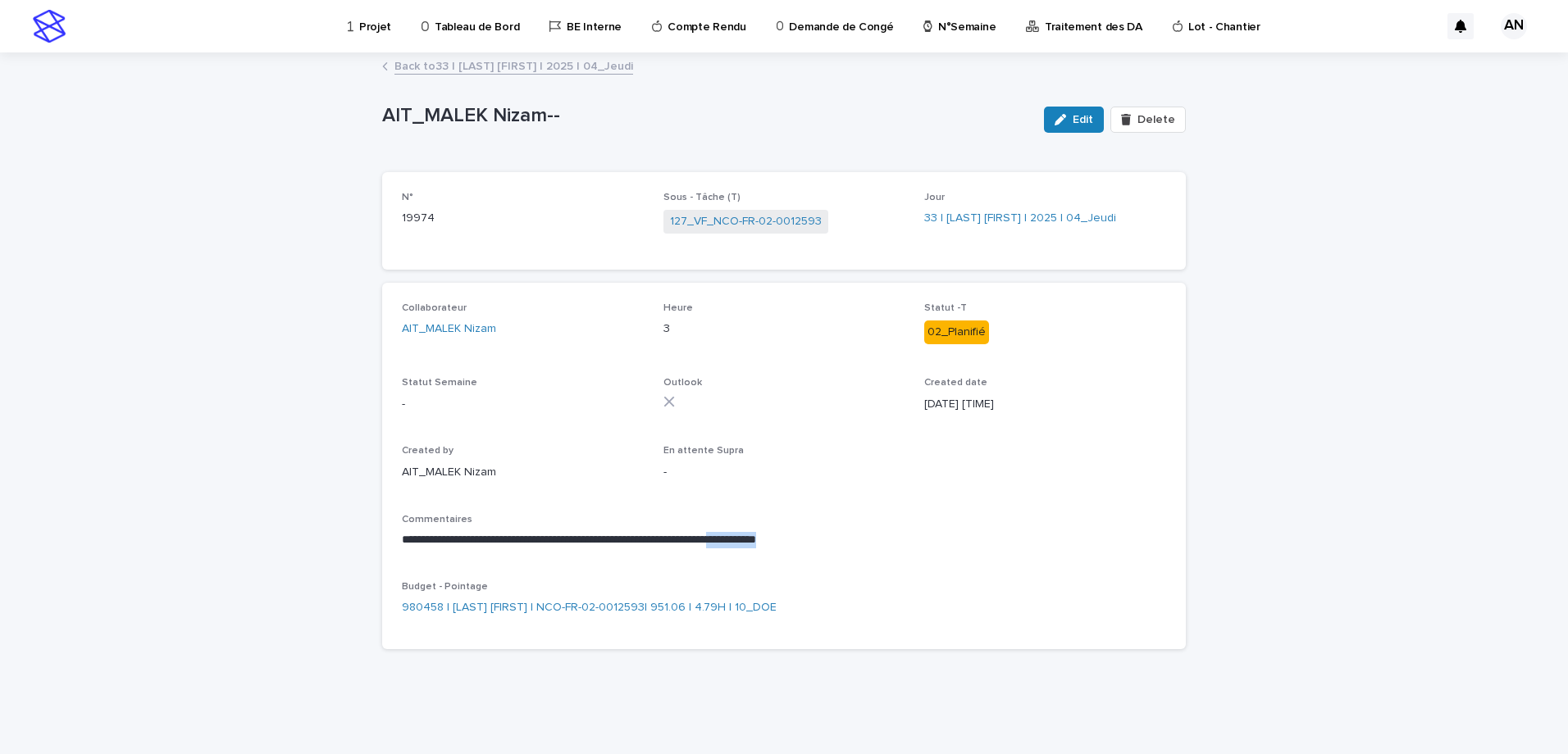 drag, startPoint x: 849, startPoint y: 542, endPoint x: 783, endPoint y: 539, distance: 66.06815 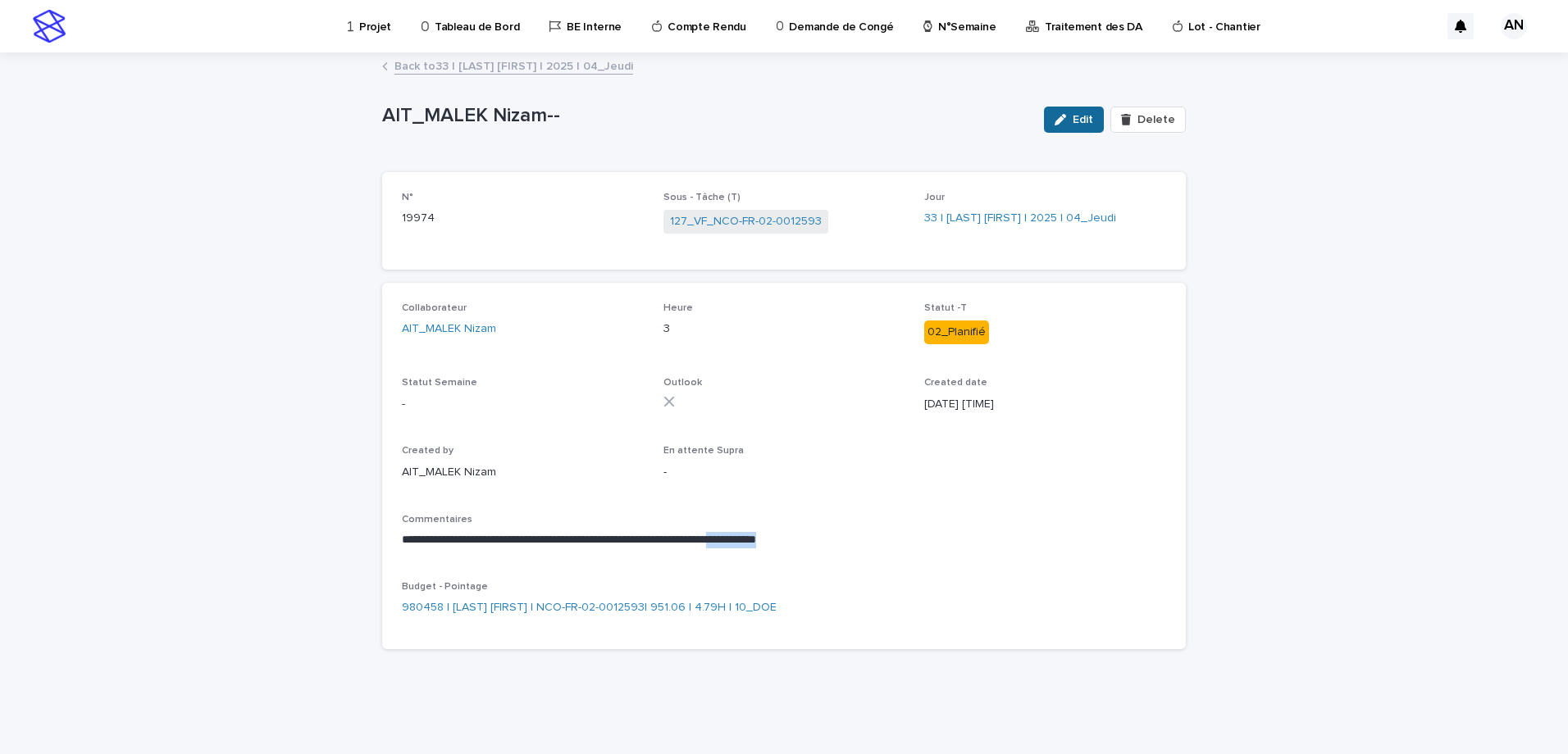 click on "Edit" at bounding box center (1083, 120) 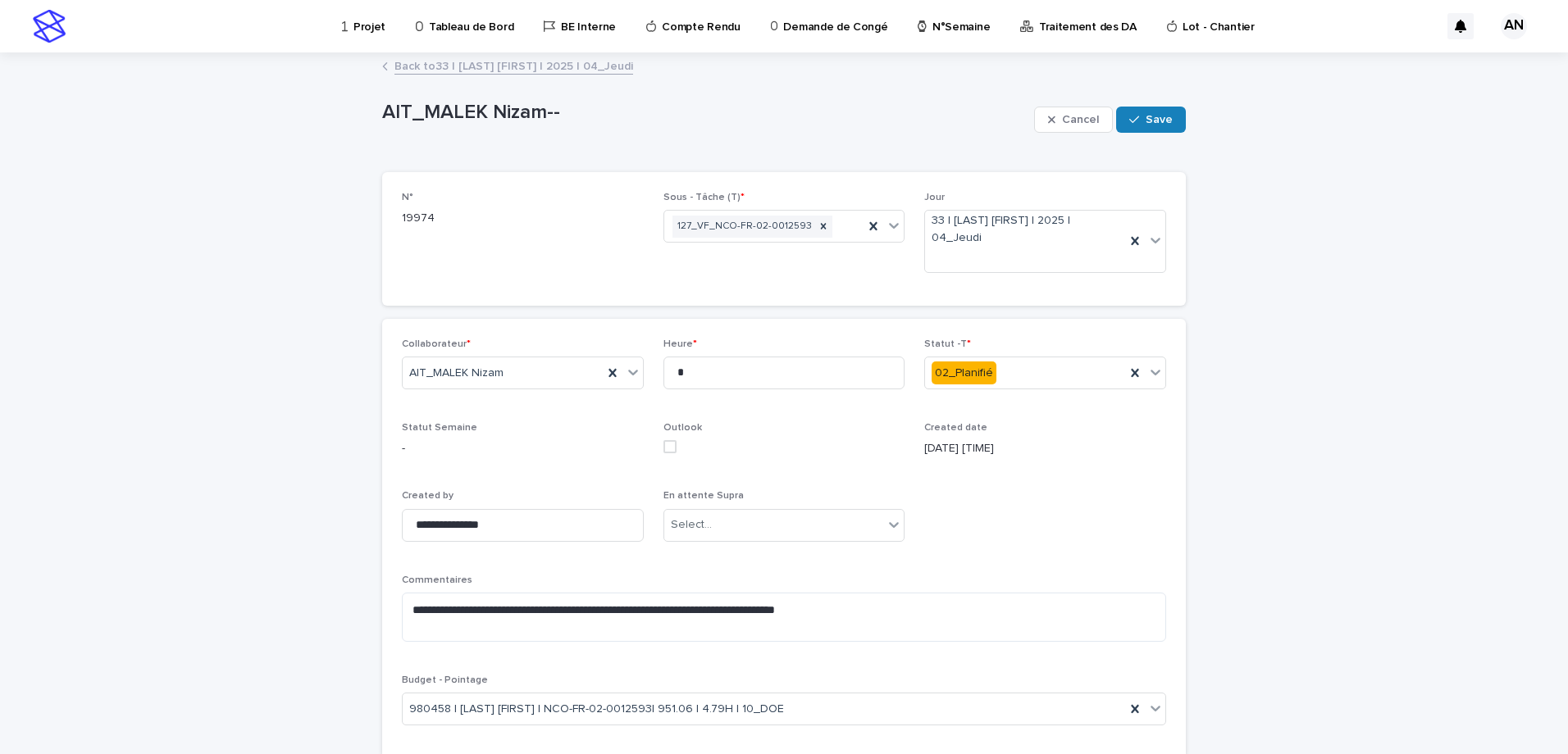 scroll, scrollTop: 82, scrollLeft: 0, axis: vertical 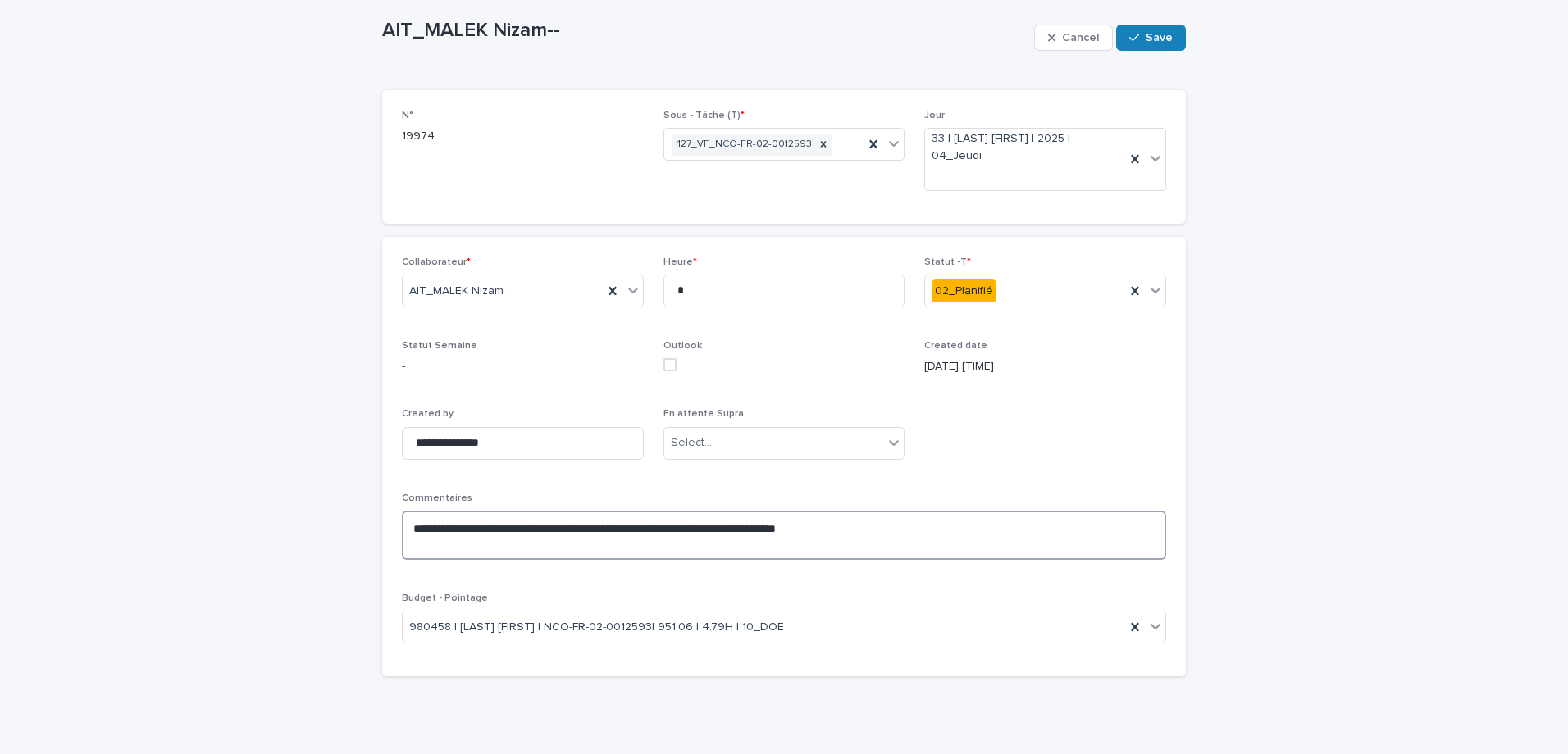 click on "**********" at bounding box center [784, 535] 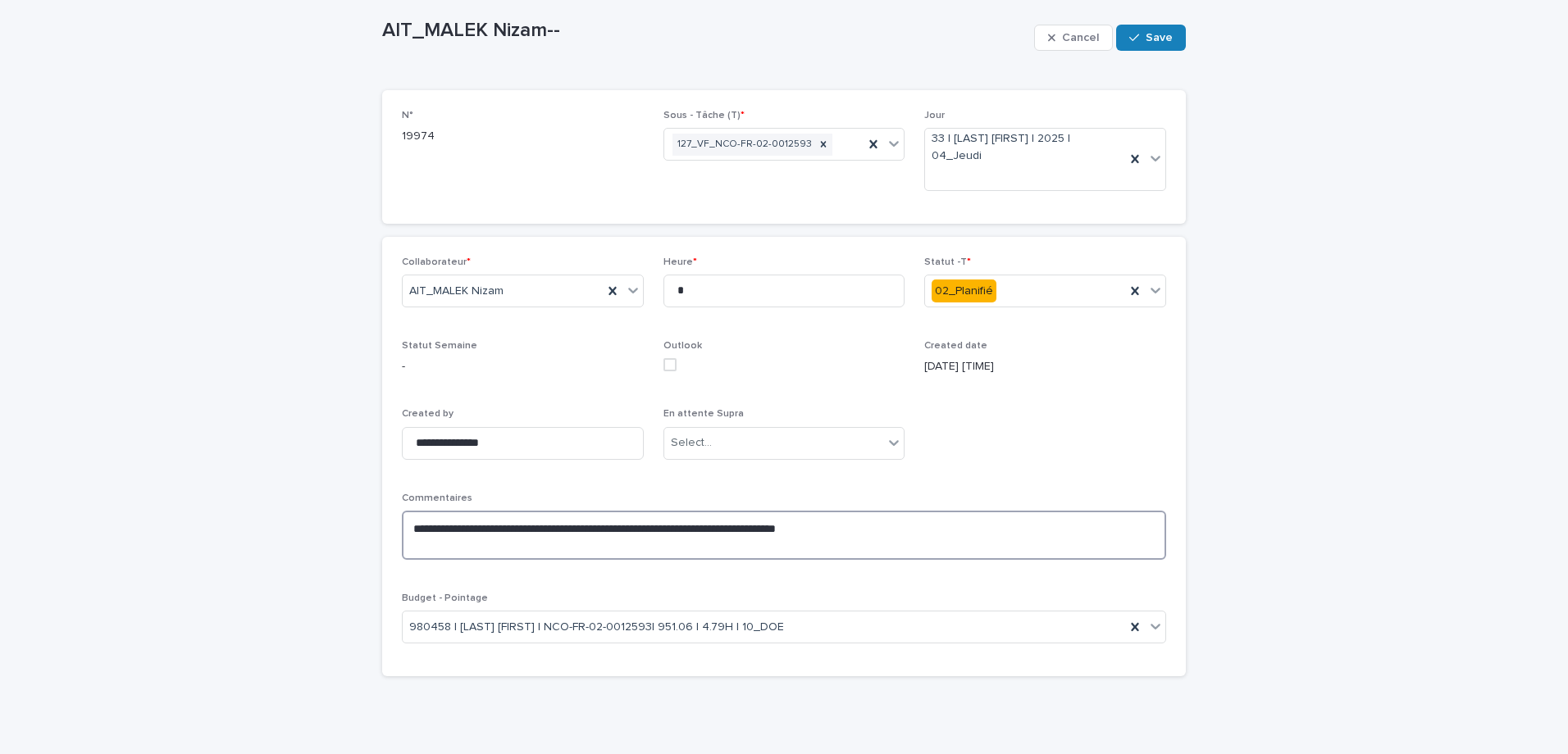 drag, startPoint x: 775, startPoint y: 529, endPoint x: 750, endPoint y: 529, distance: 25 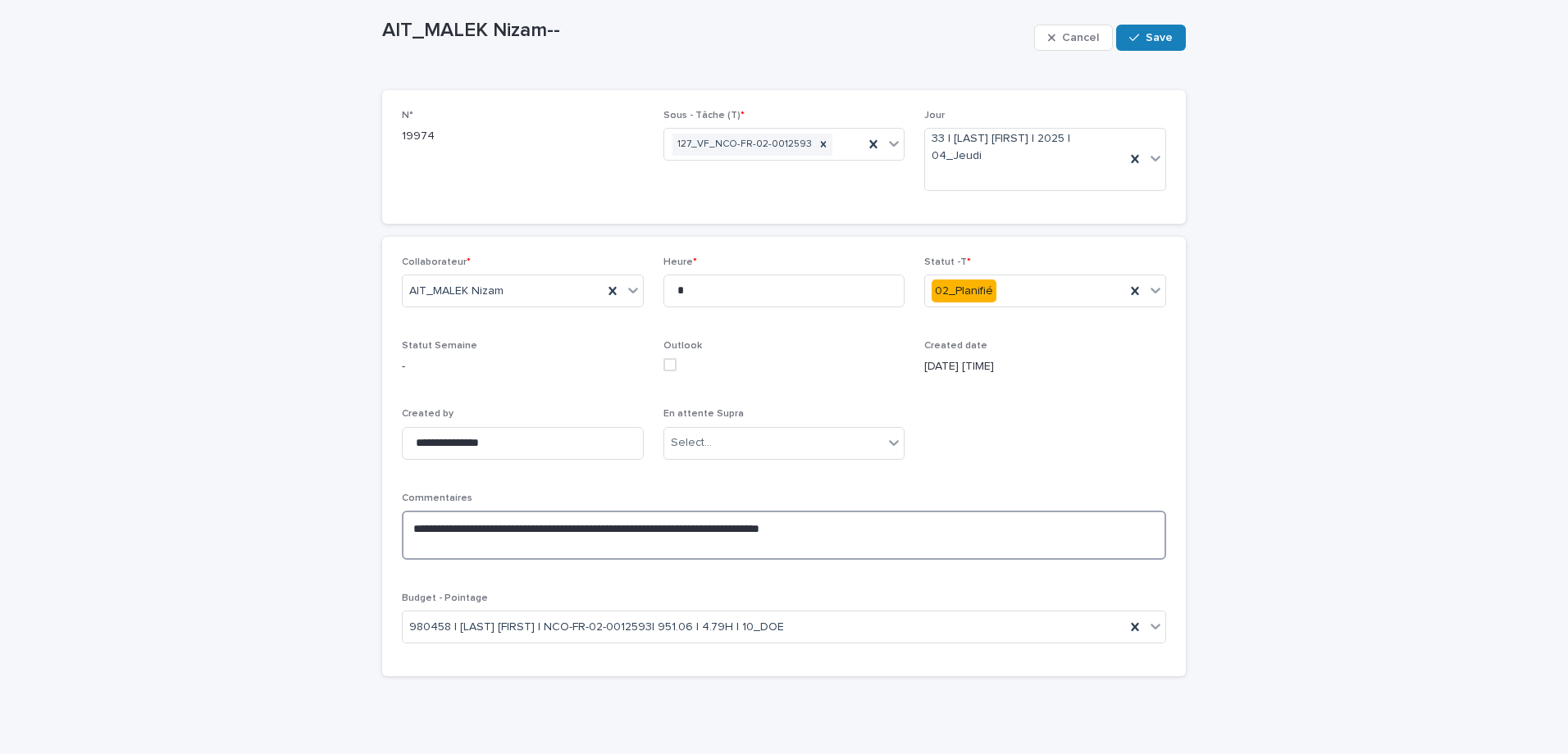 click on "**********" at bounding box center [784, 535] 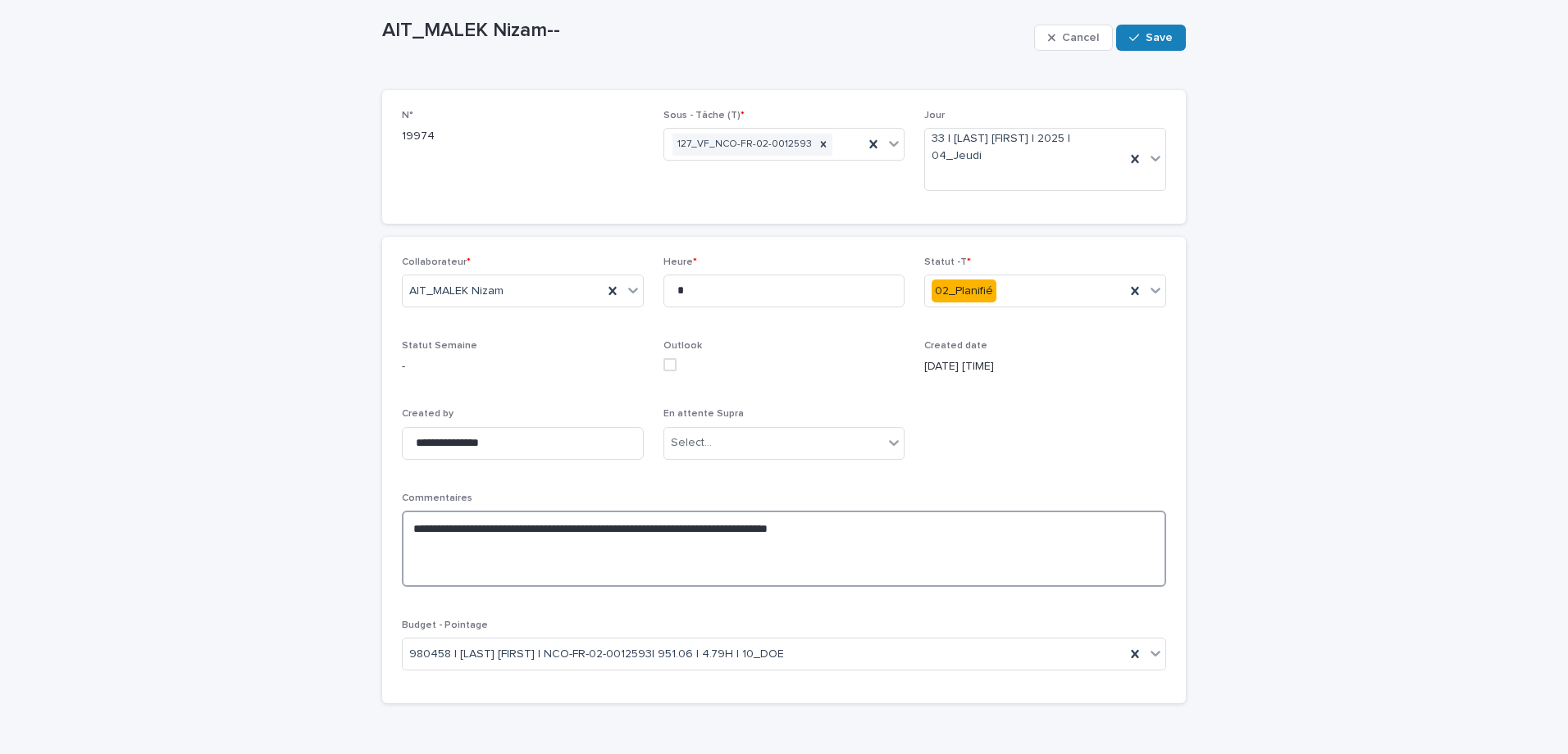 paste on "*
****" 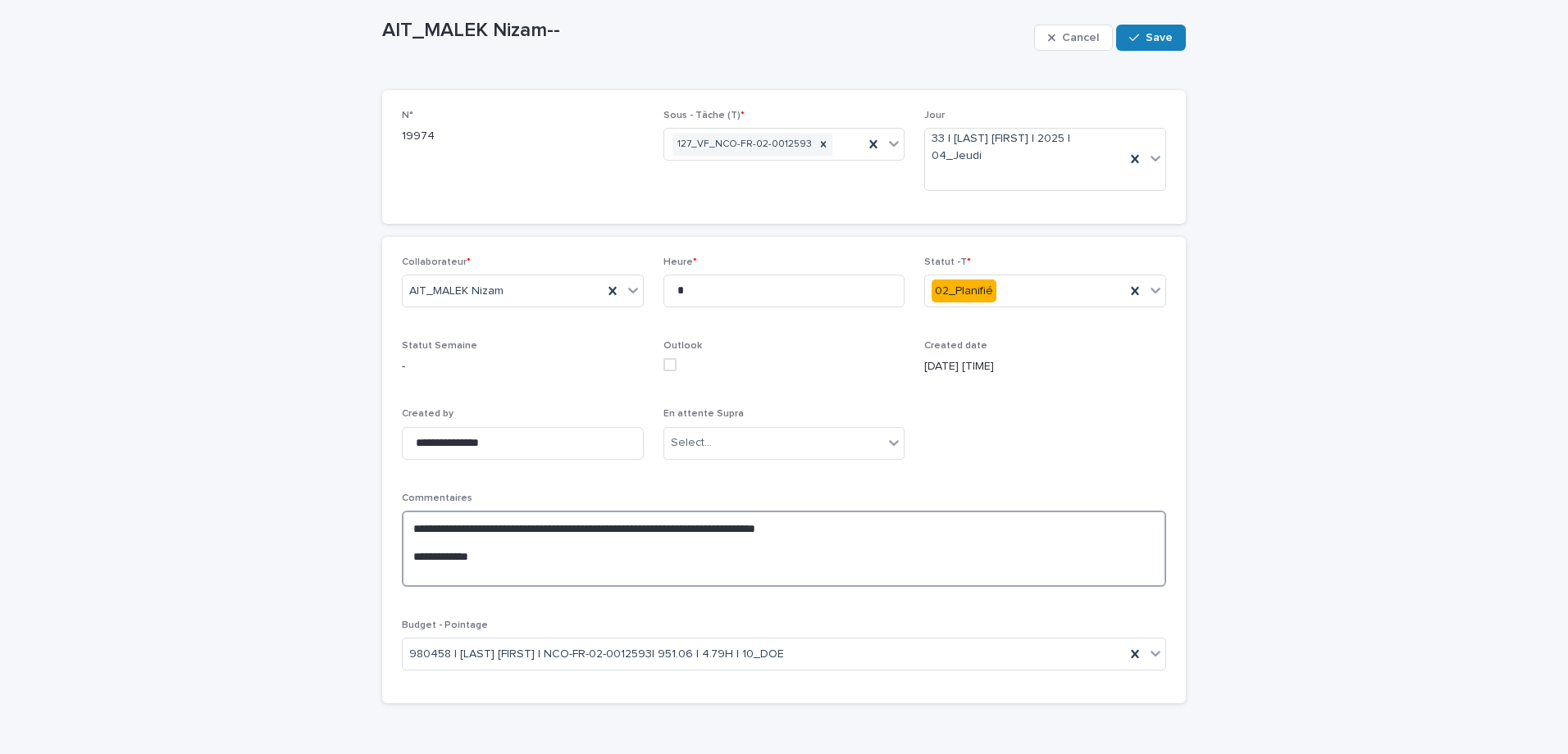 click on "**********" at bounding box center [784, 548] 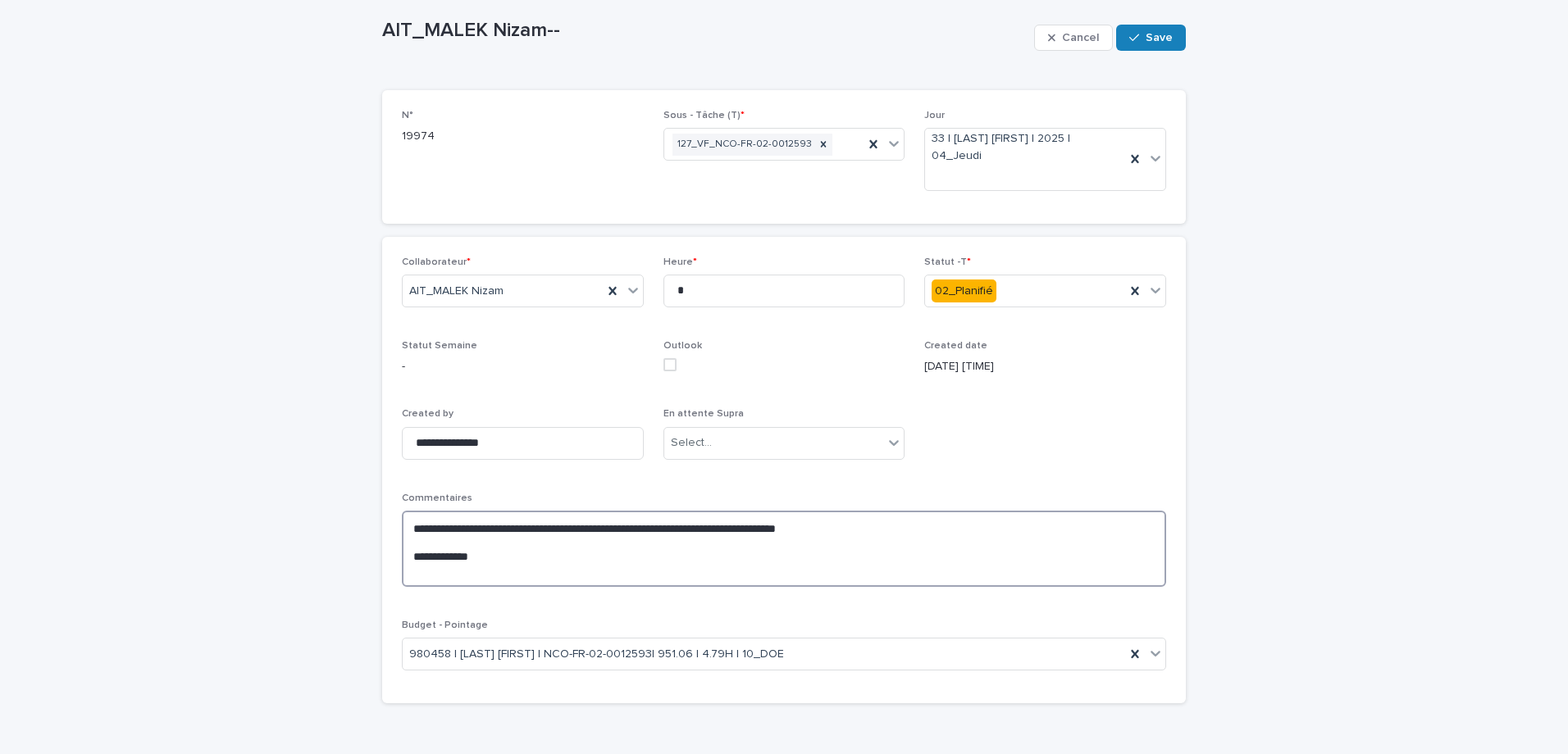 drag, startPoint x: 877, startPoint y: 529, endPoint x: 832, endPoint y: 532, distance: 45.099889 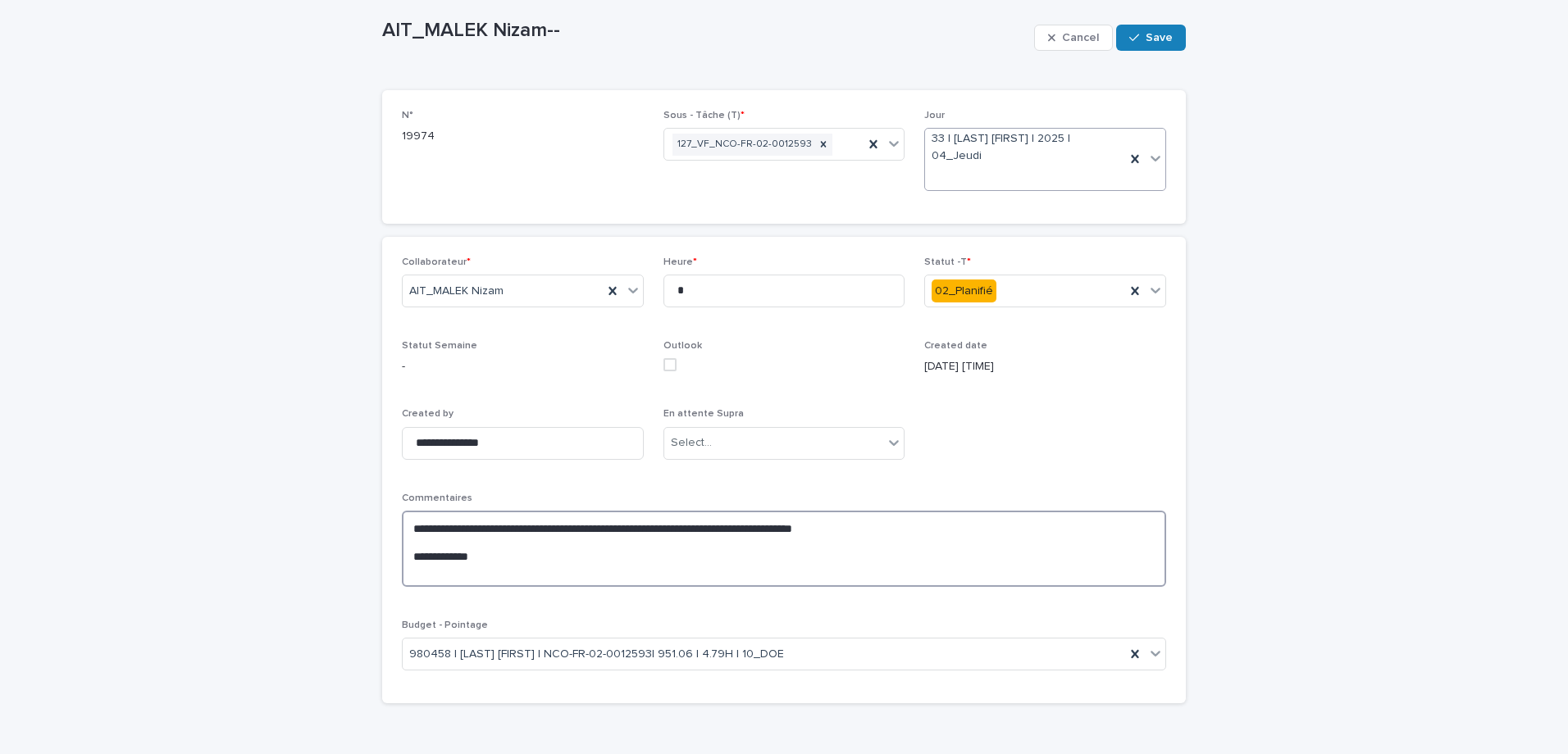 scroll, scrollTop: 0, scrollLeft: 0, axis: both 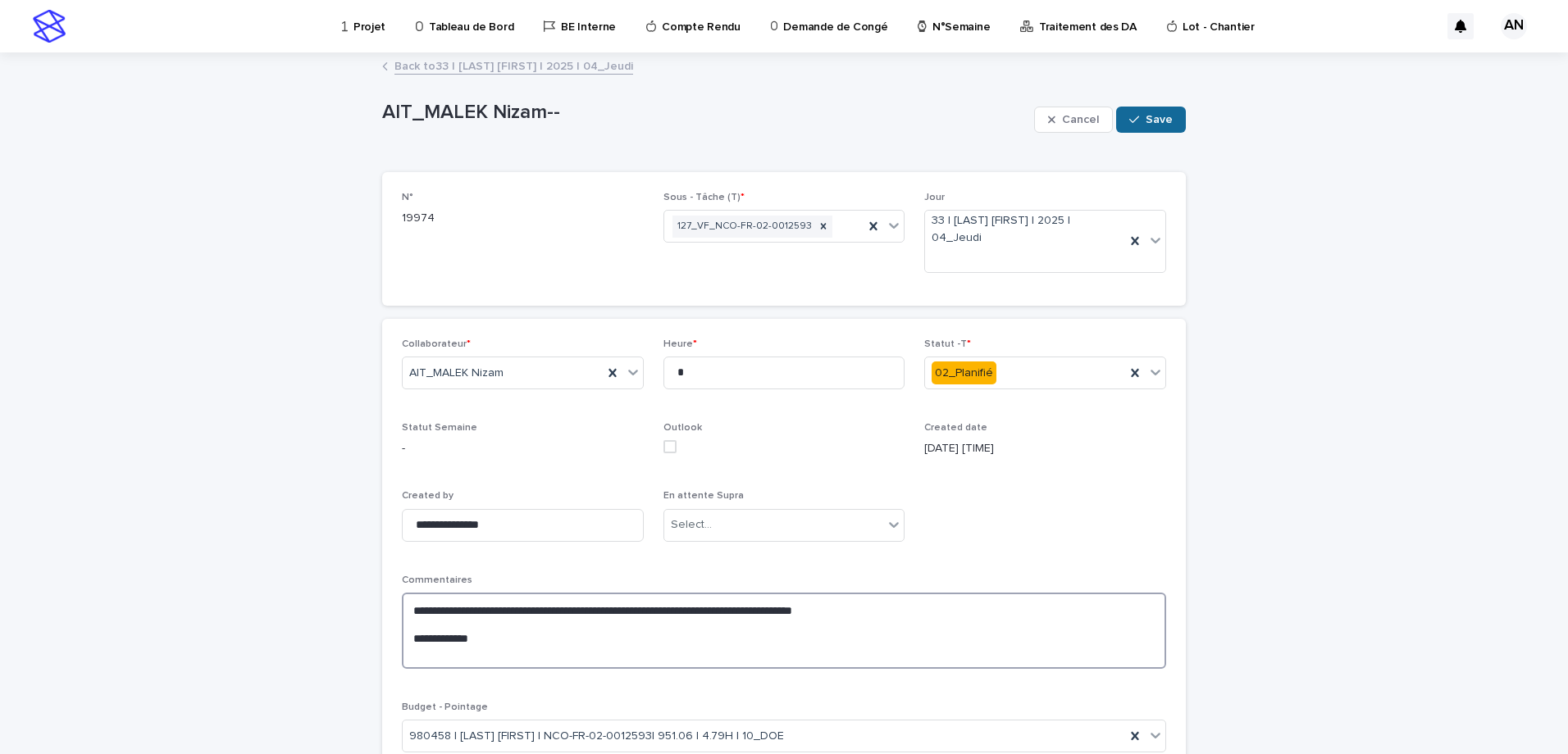 type on "**********" 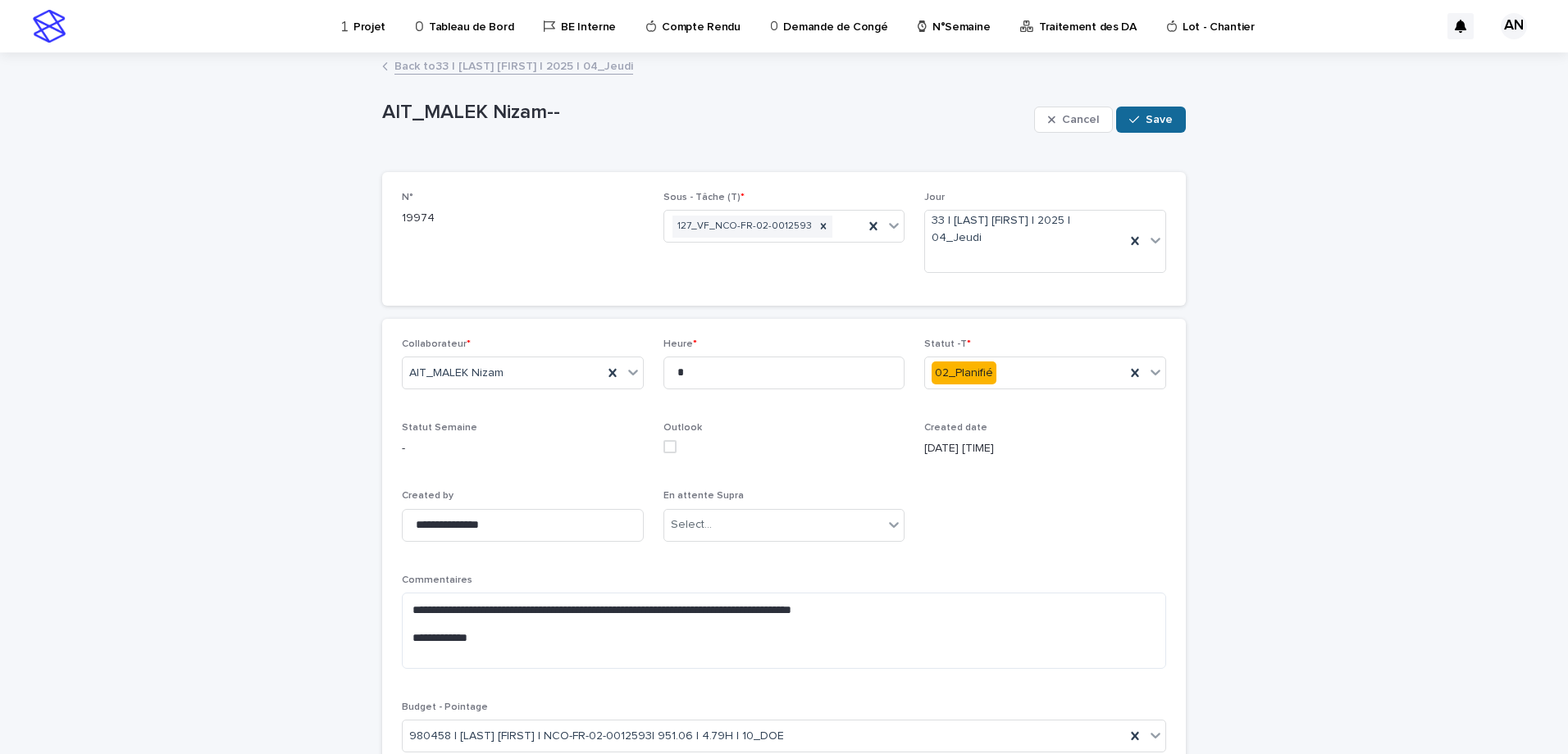 click on "Save" at bounding box center [1159, 120] 